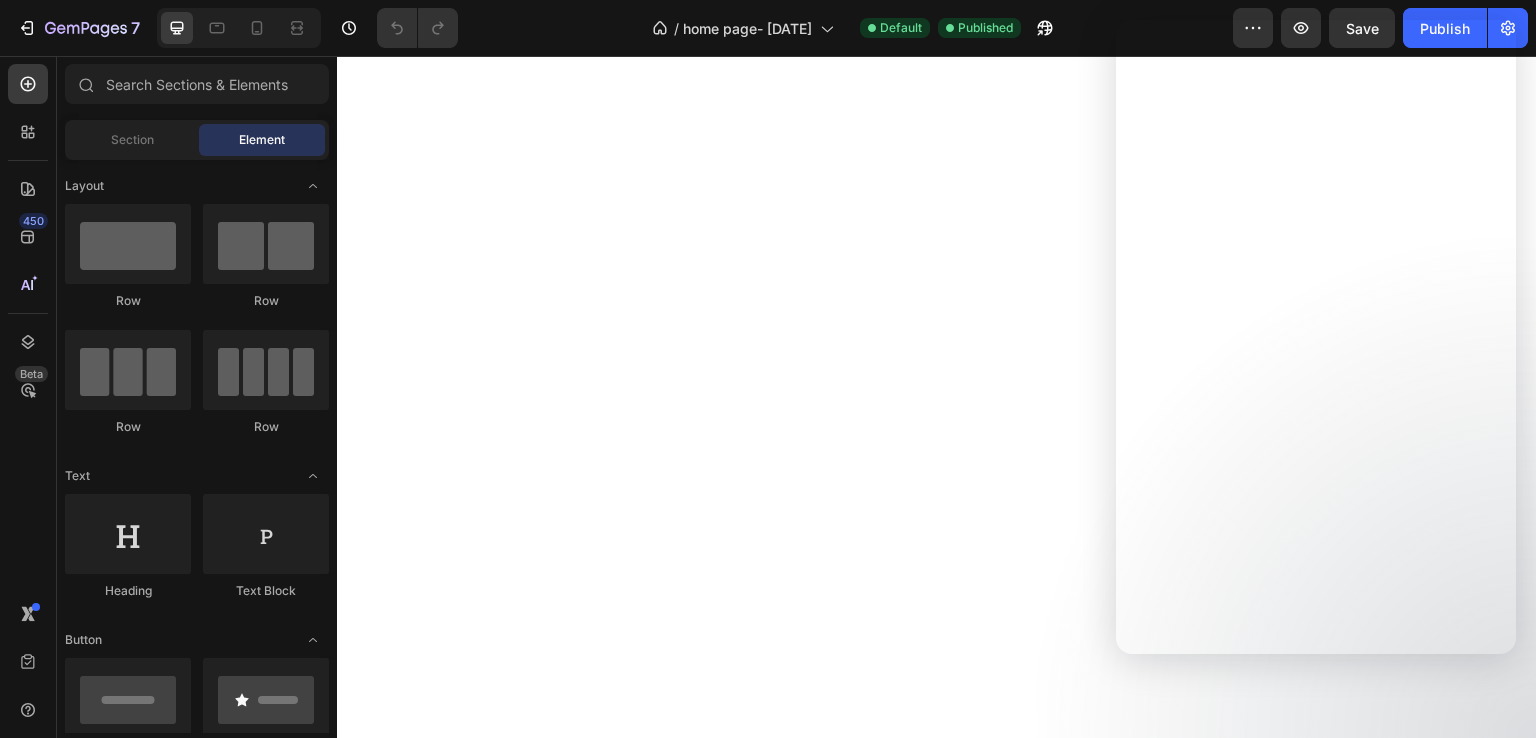 scroll, scrollTop: 0, scrollLeft: 0, axis: both 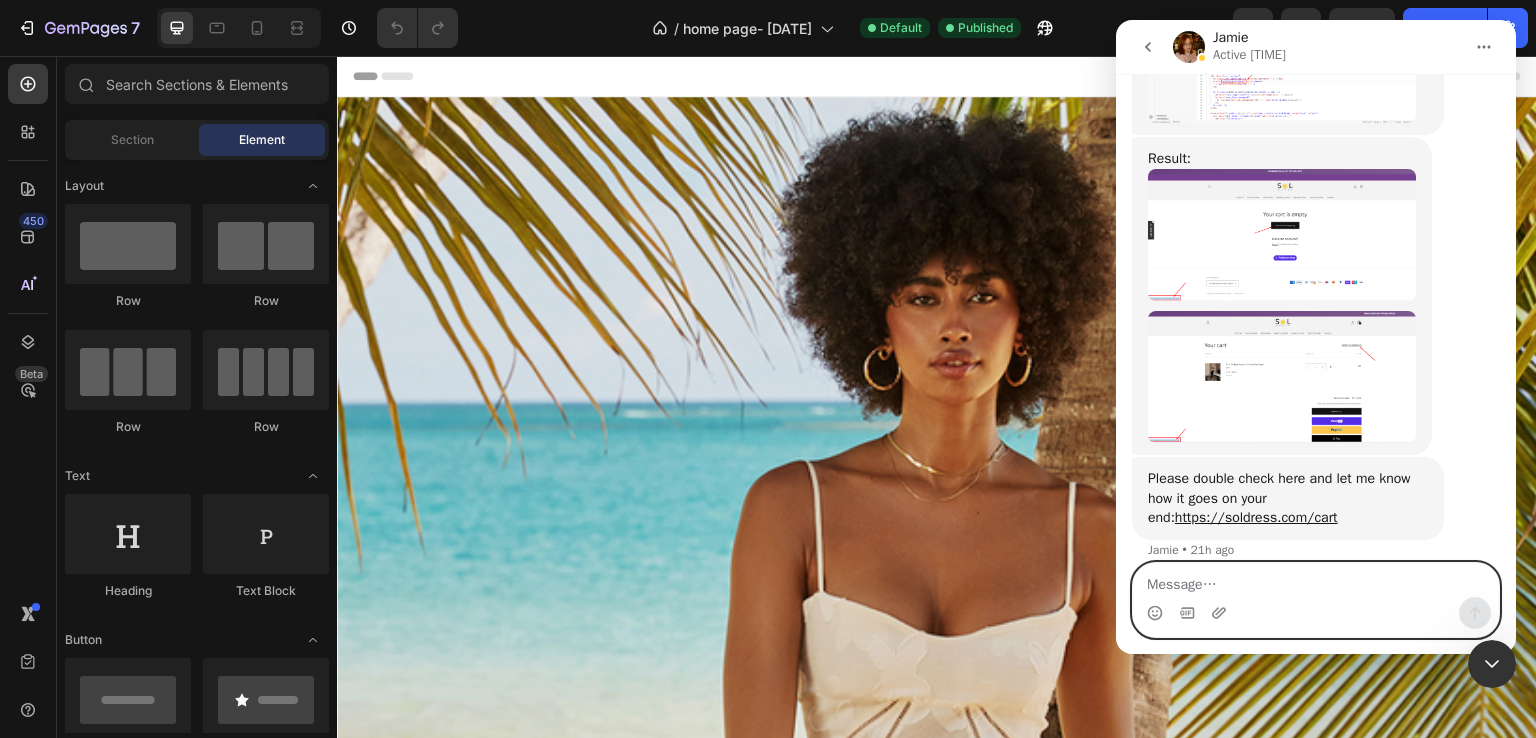 click at bounding box center (1316, 580) 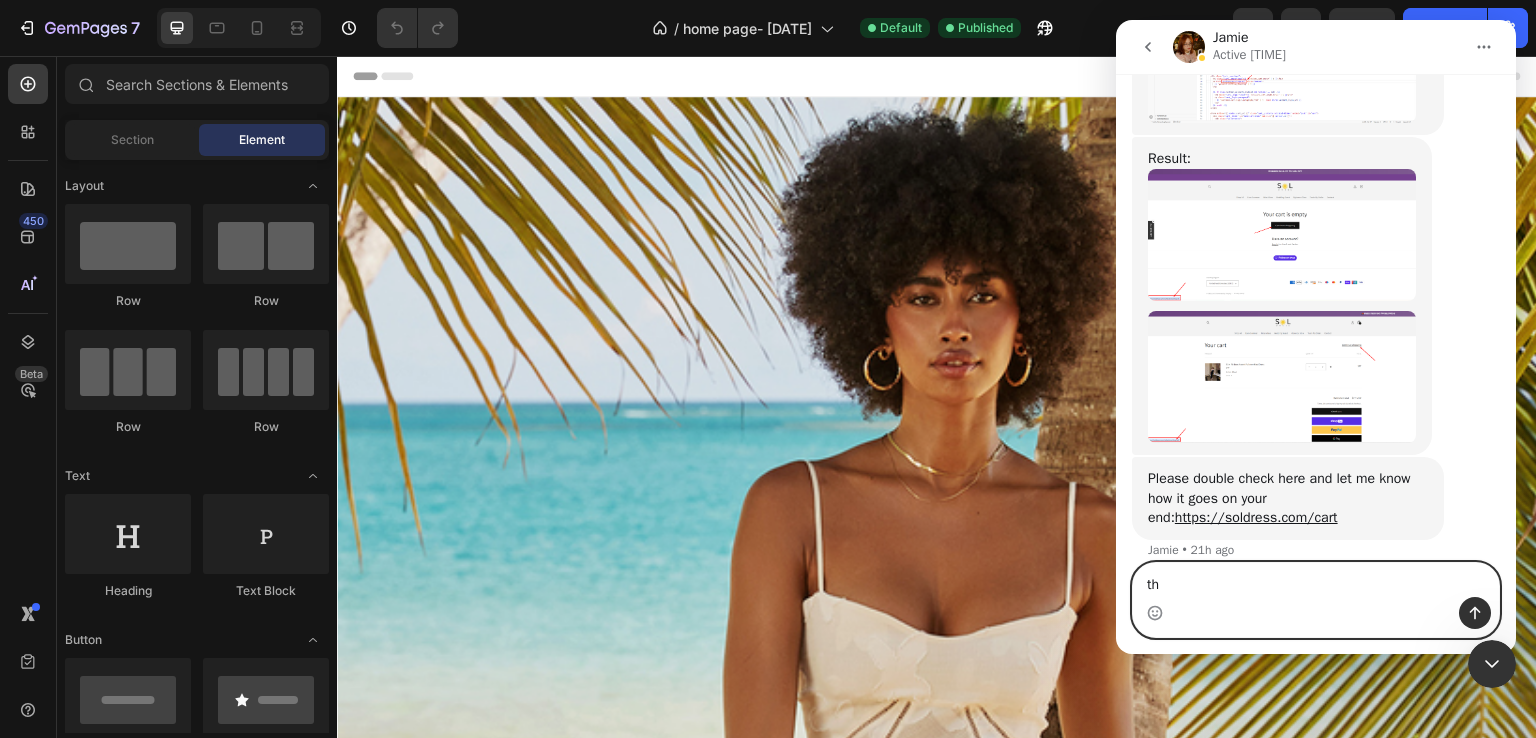 type on "t" 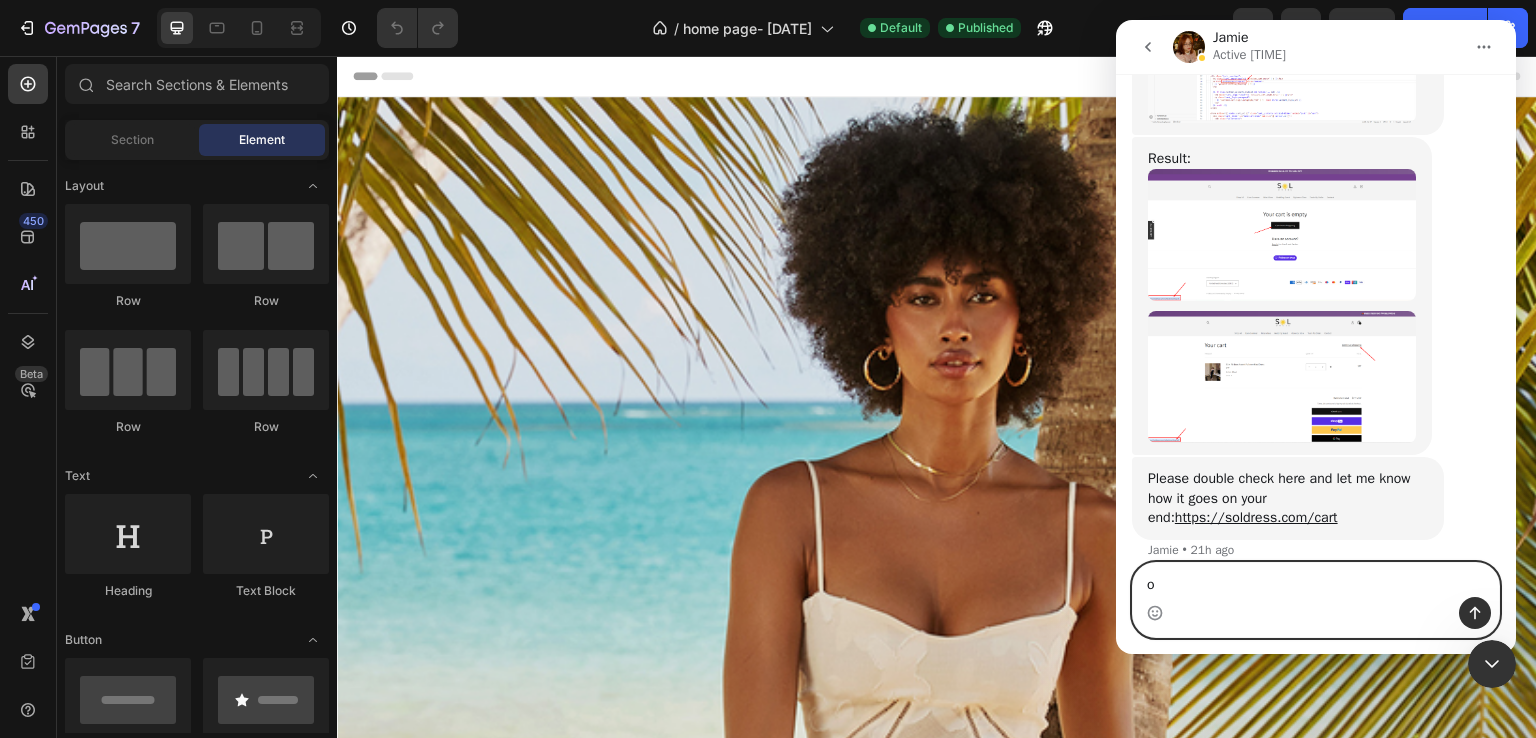 type on "ok" 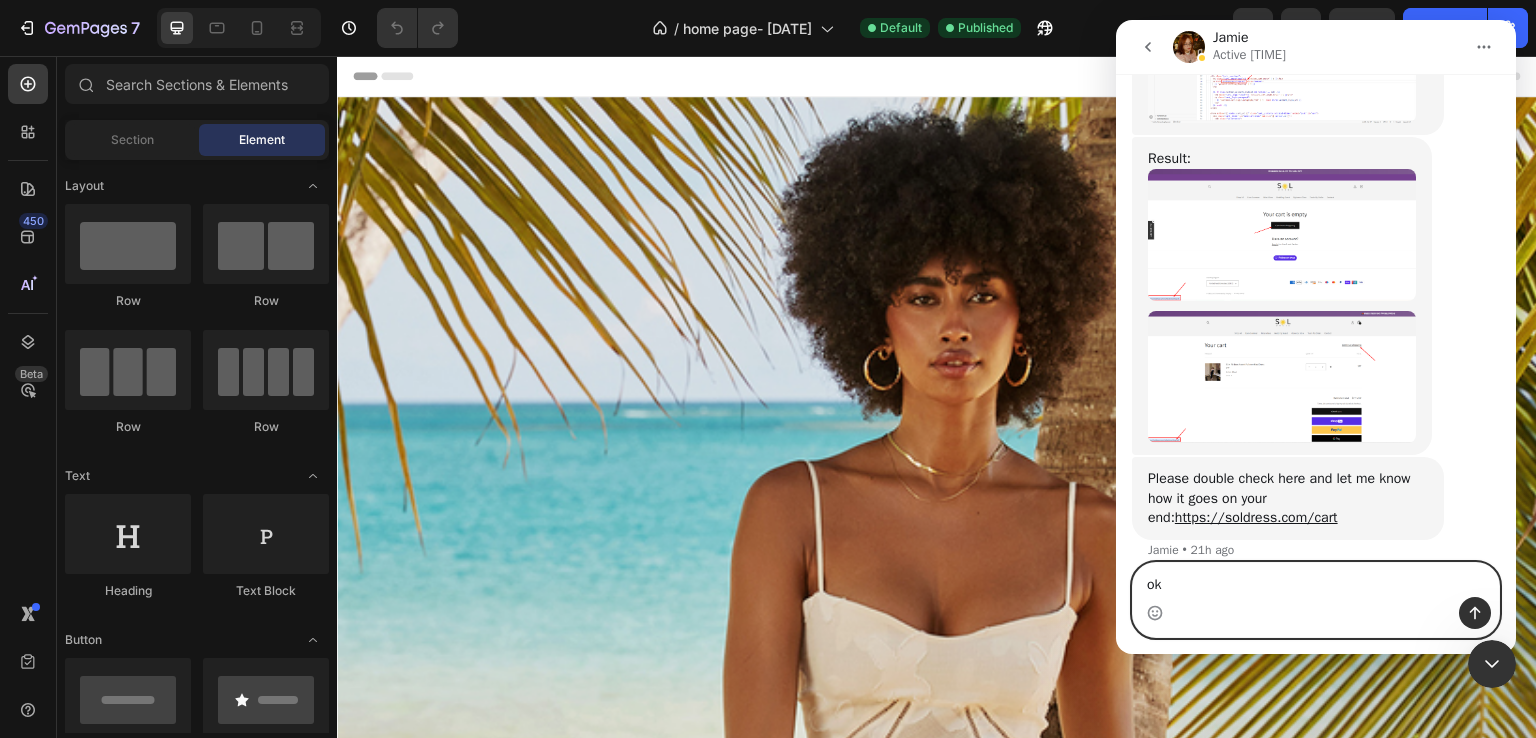 type 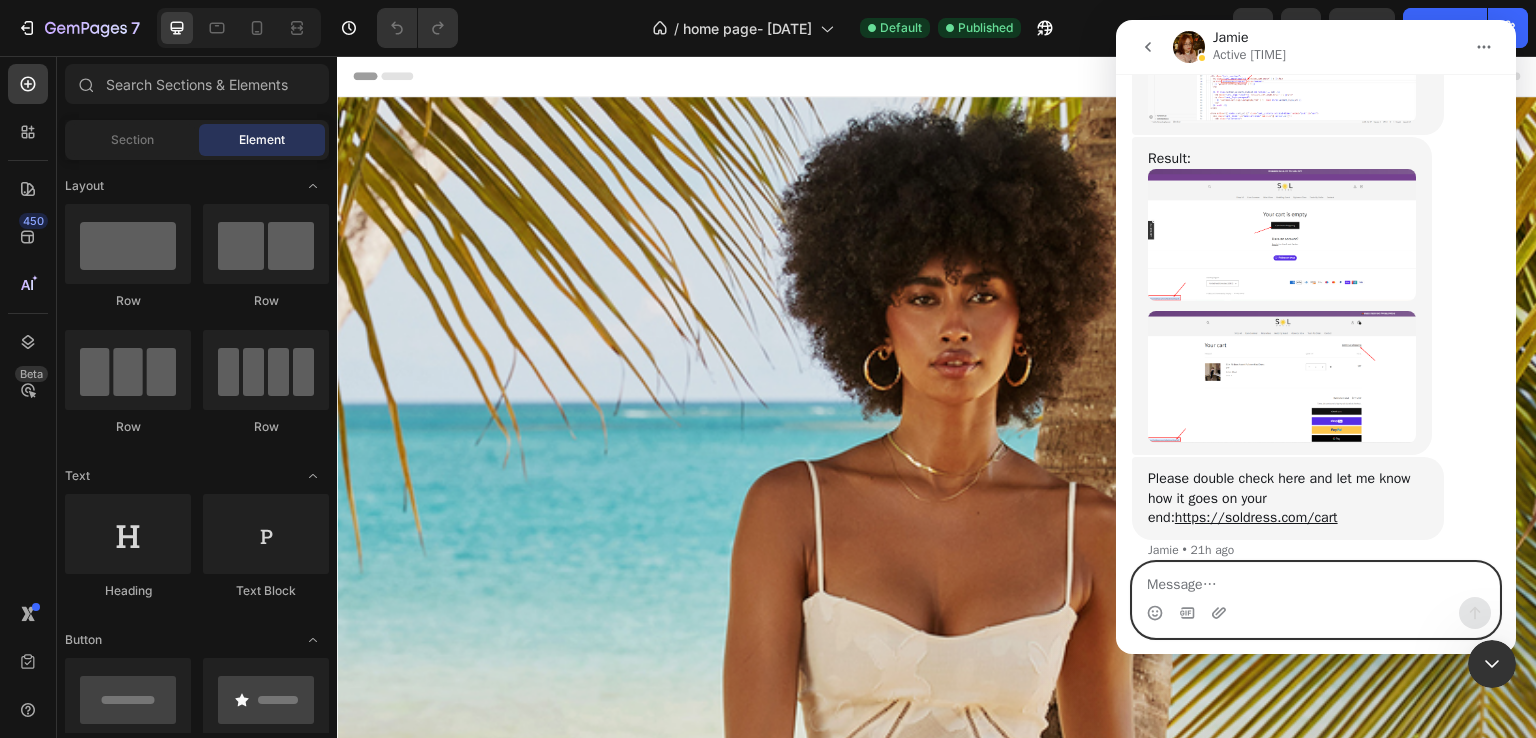 scroll, scrollTop: 11879, scrollLeft: 0, axis: vertical 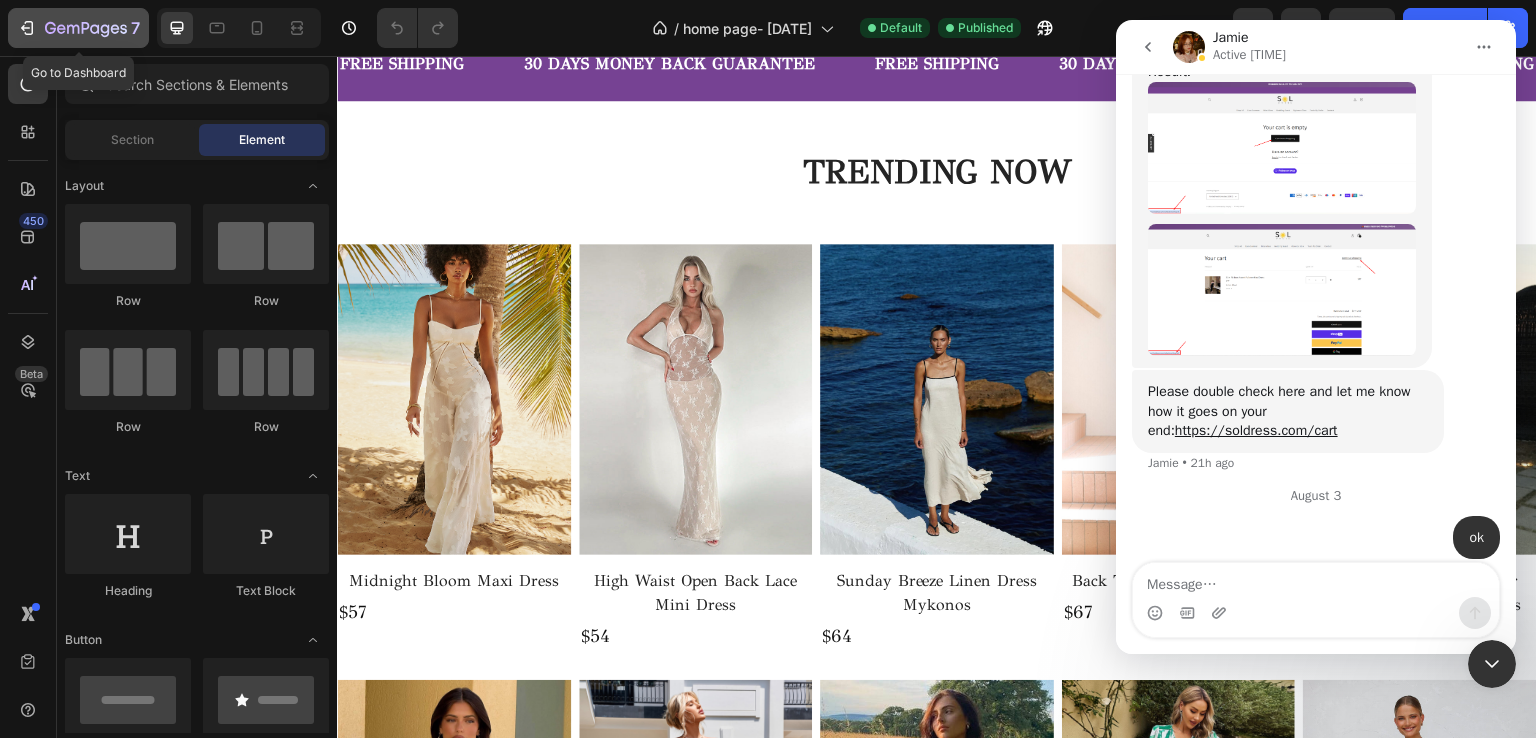drag, startPoint x: 22, startPoint y: 27, endPoint x: 32, endPoint y: 29, distance: 10.198039 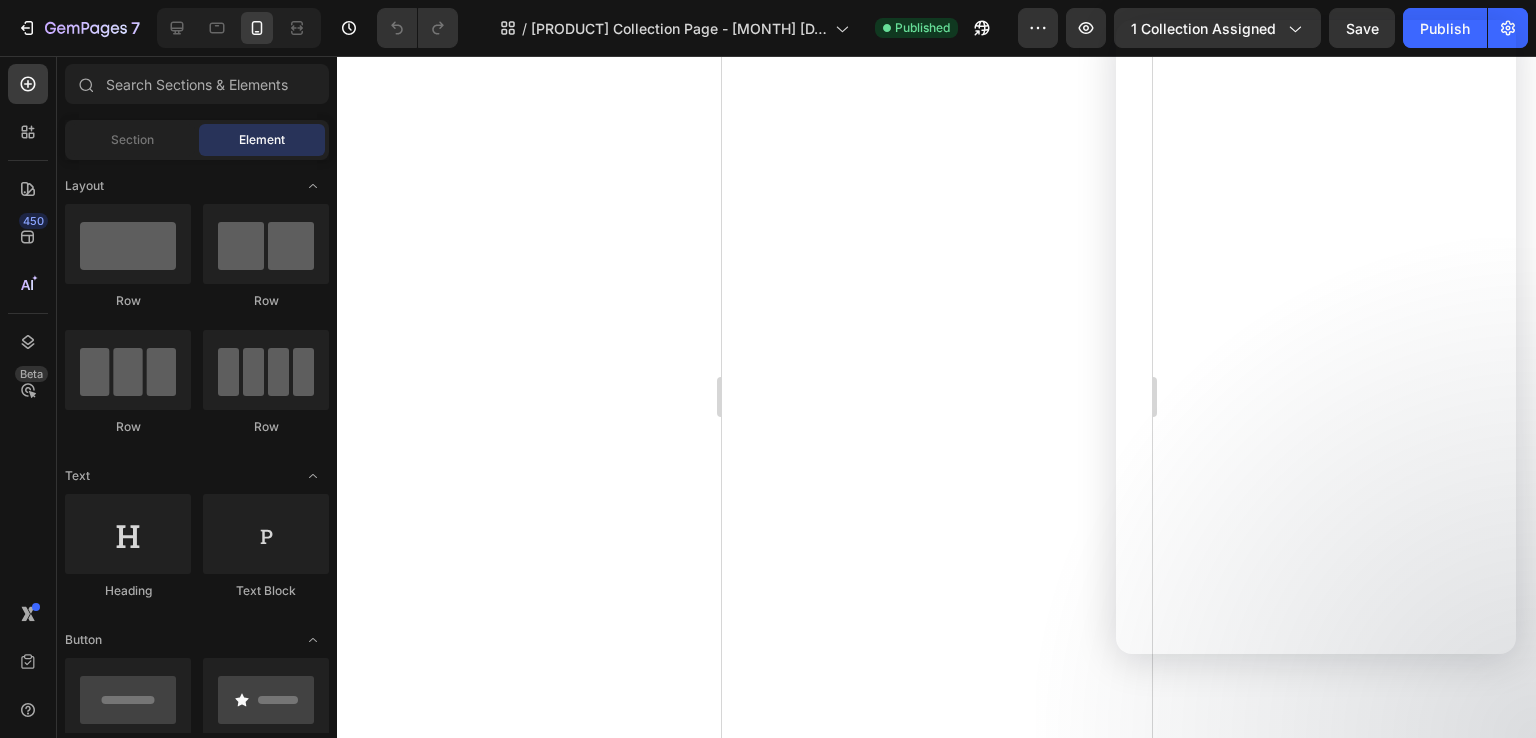 scroll, scrollTop: 0, scrollLeft: 0, axis: both 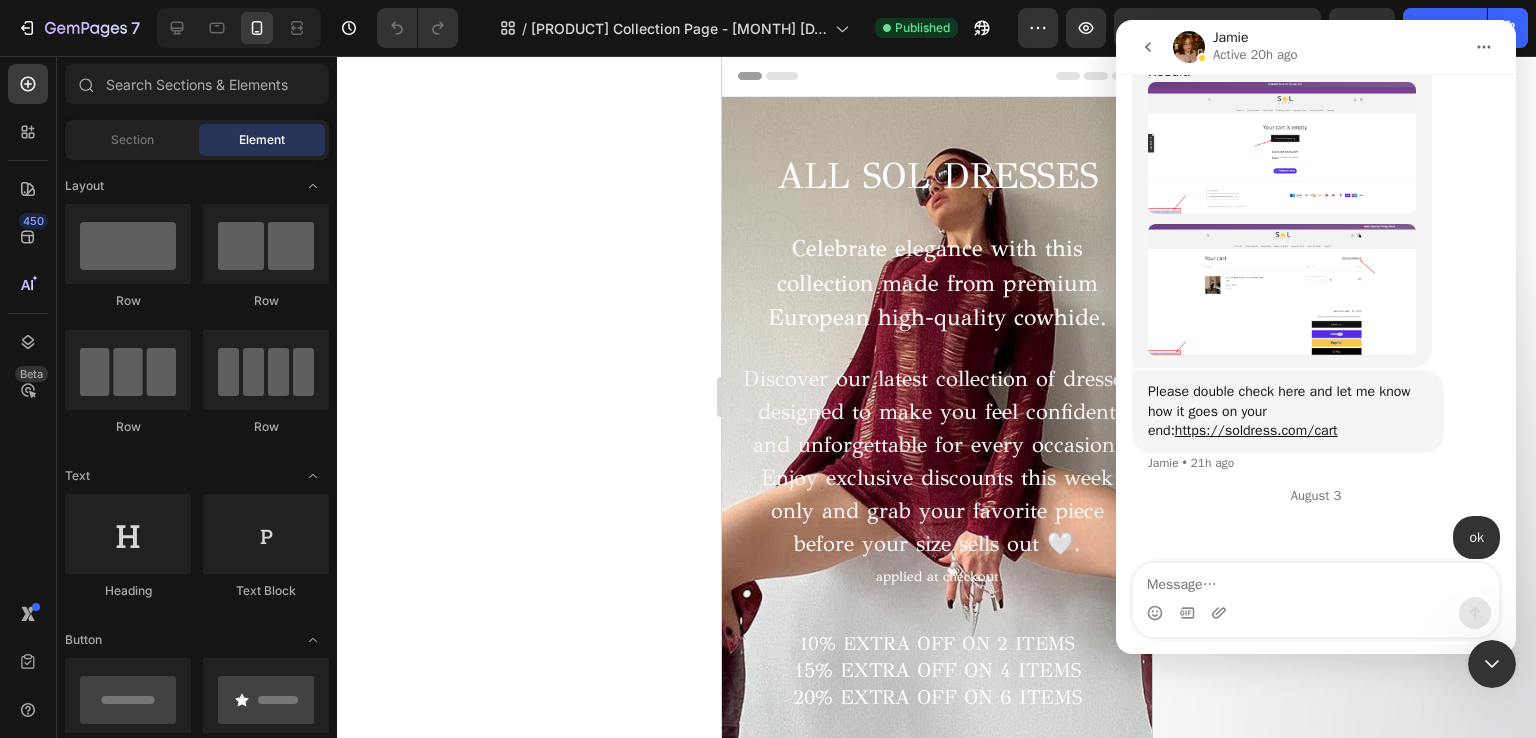 click 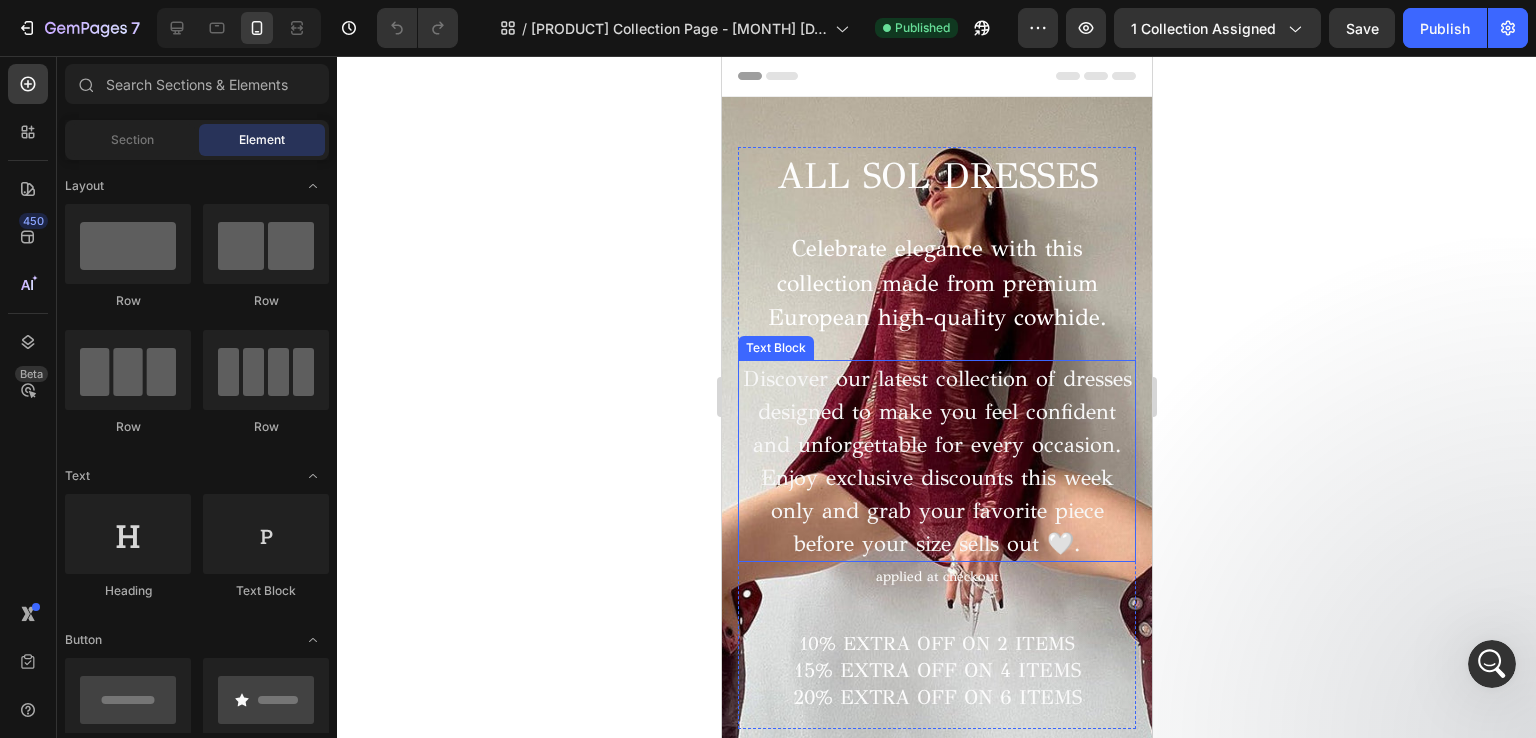 scroll, scrollTop: 700, scrollLeft: 0, axis: vertical 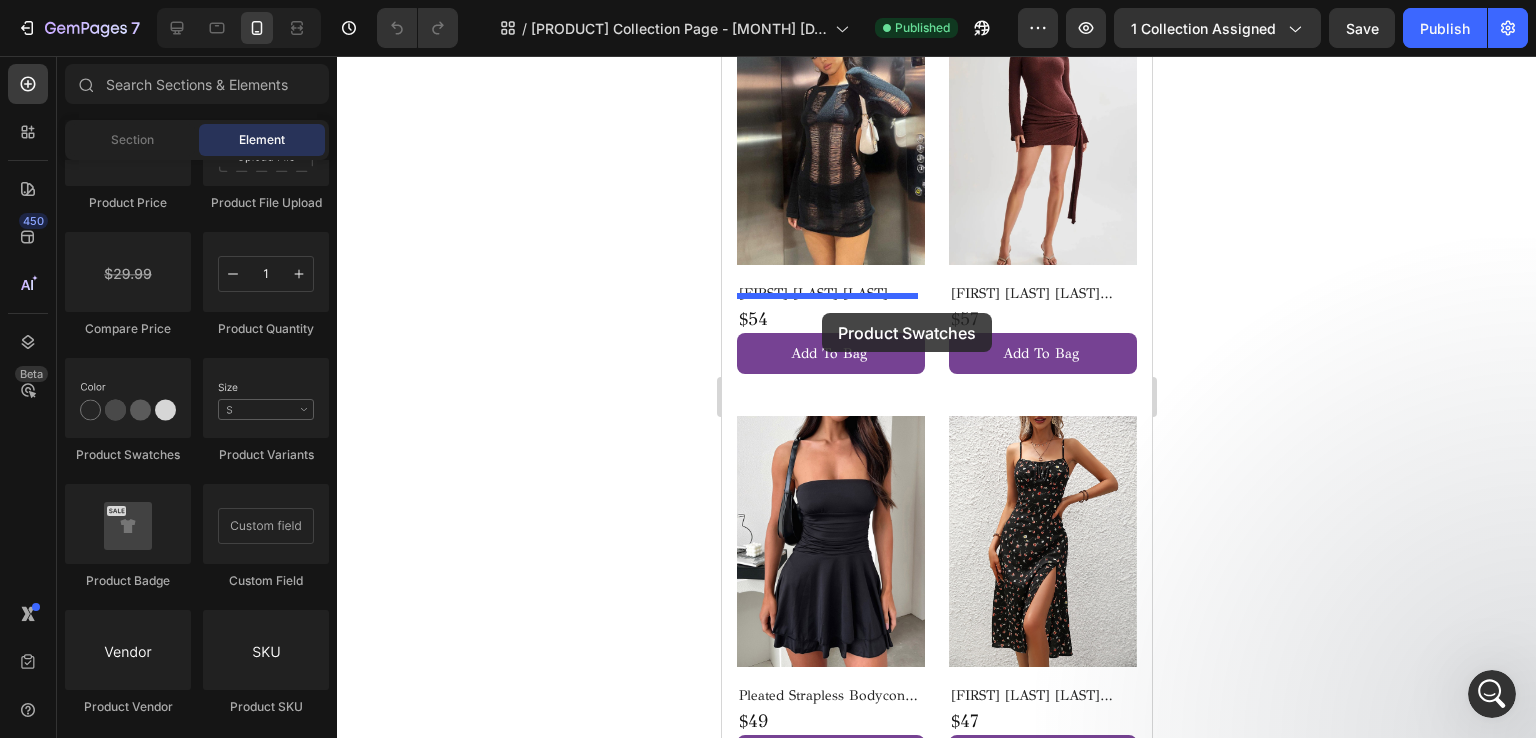 drag, startPoint x: 812, startPoint y: 342, endPoint x: 821, endPoint y: 313, distance: 30.364452 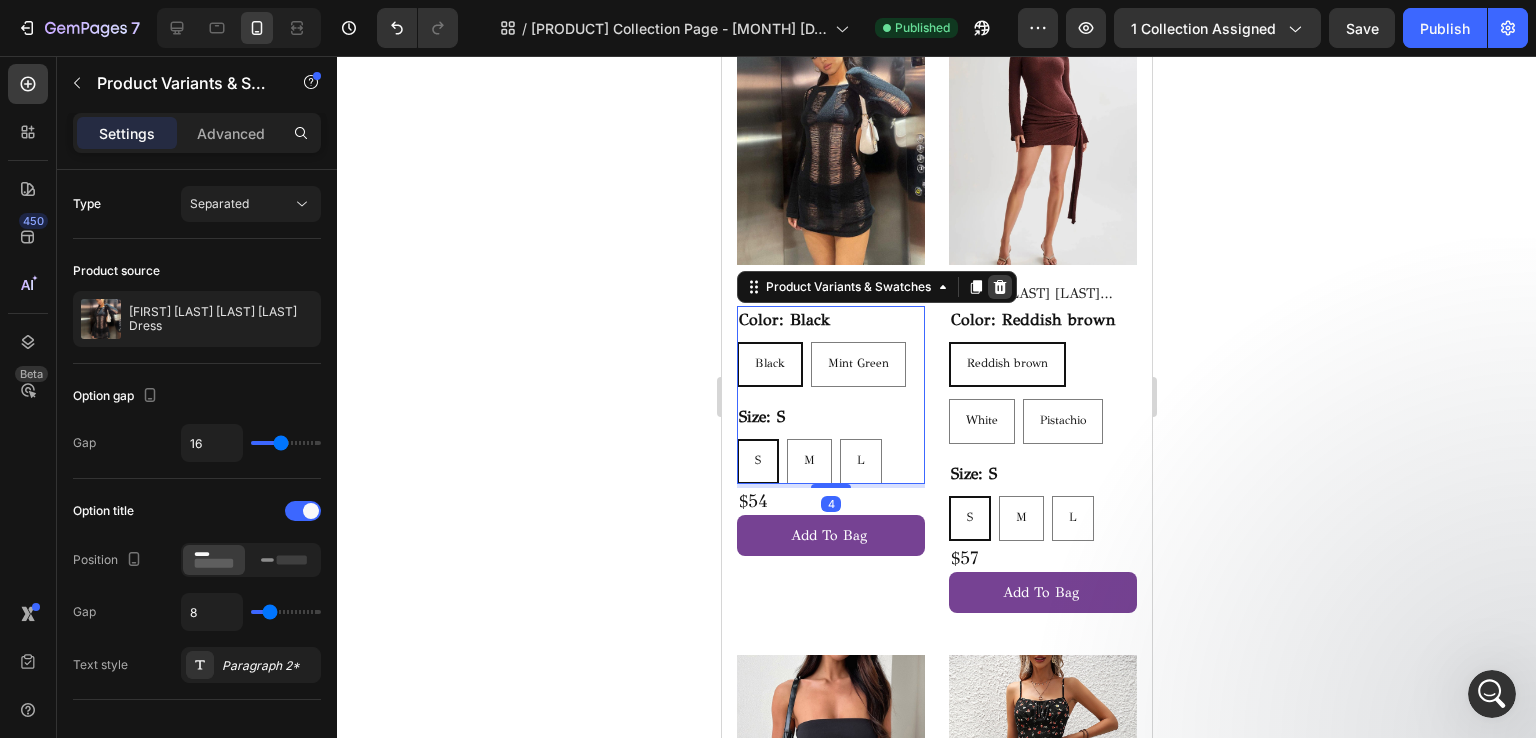 drag, startPoint x: 753, startPoint y: 280, endPoint x: 1004, endPoint y: 285, distance: 251.04979 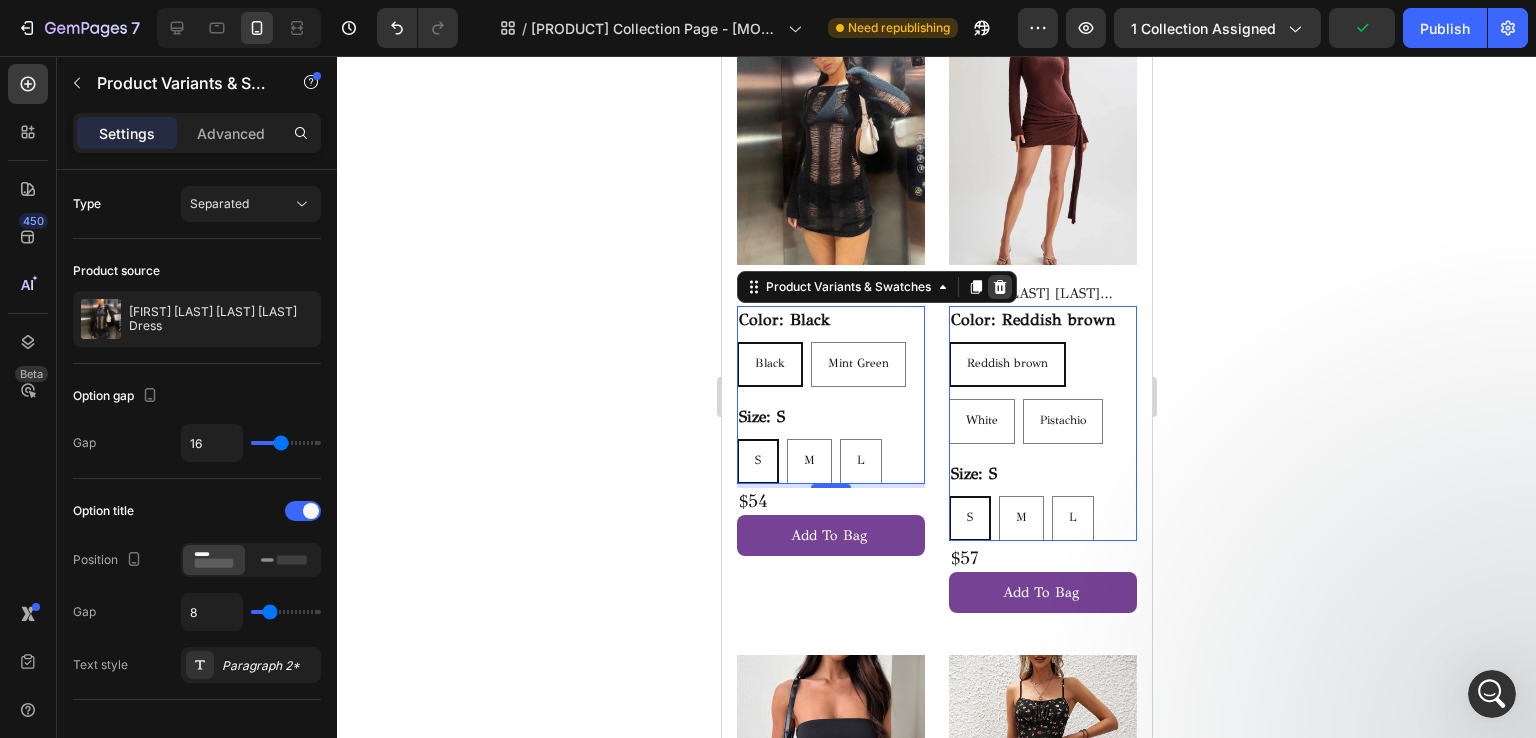 click 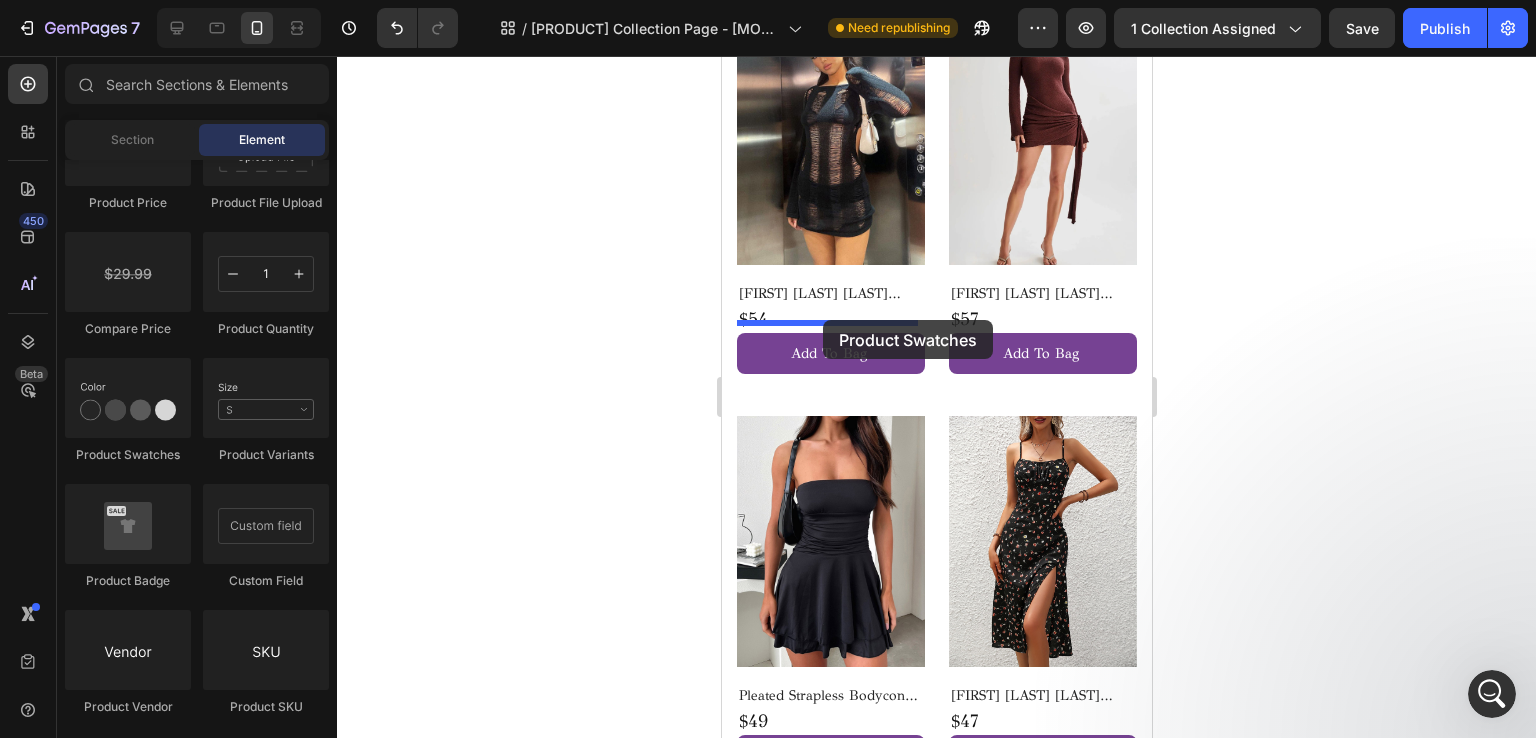 drag, startPoint x: 1371, startPoint y: 481, endPoint x: 822, endPoint y: 319, distance: 572.40283 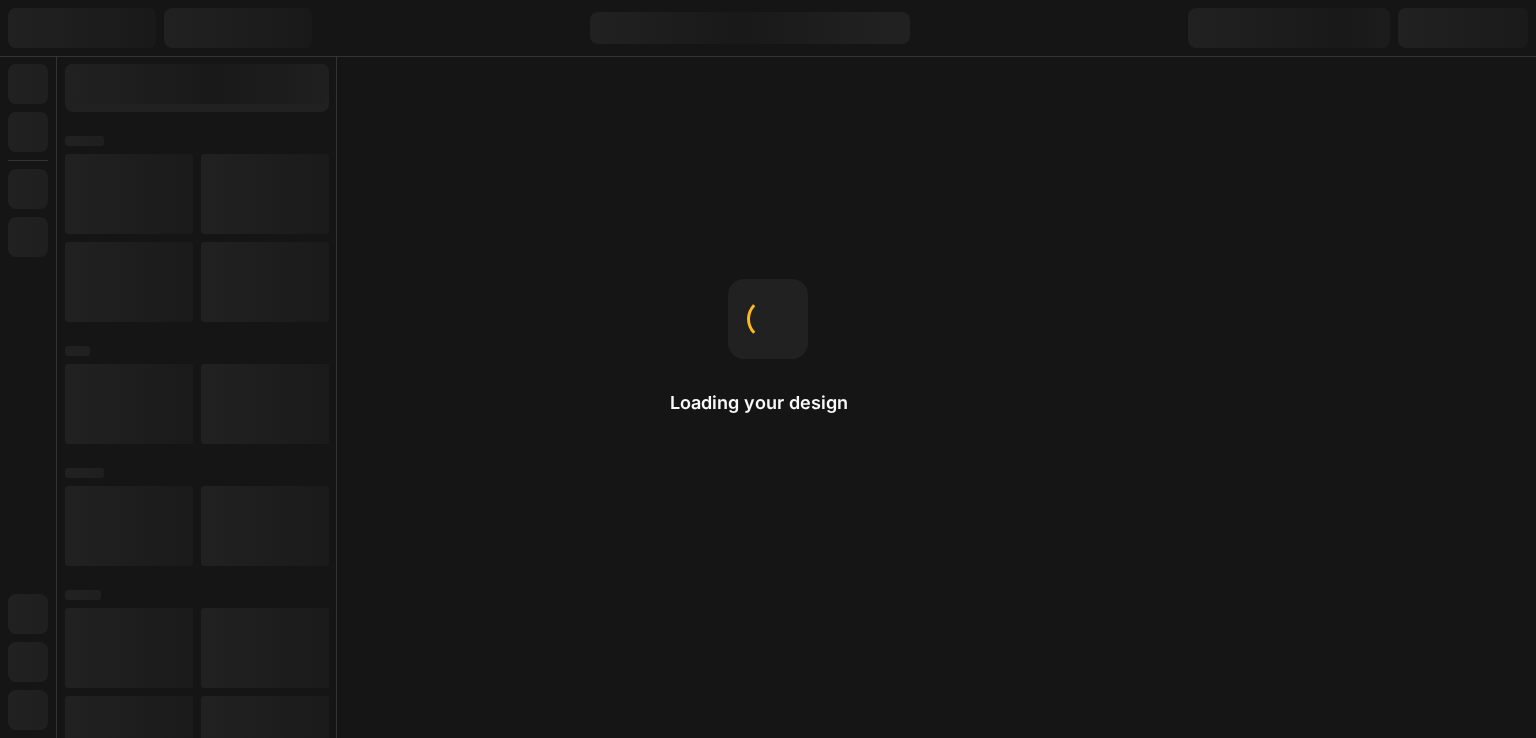 scroll, scrollTop: 0, scrollLeft: 0, axis: both 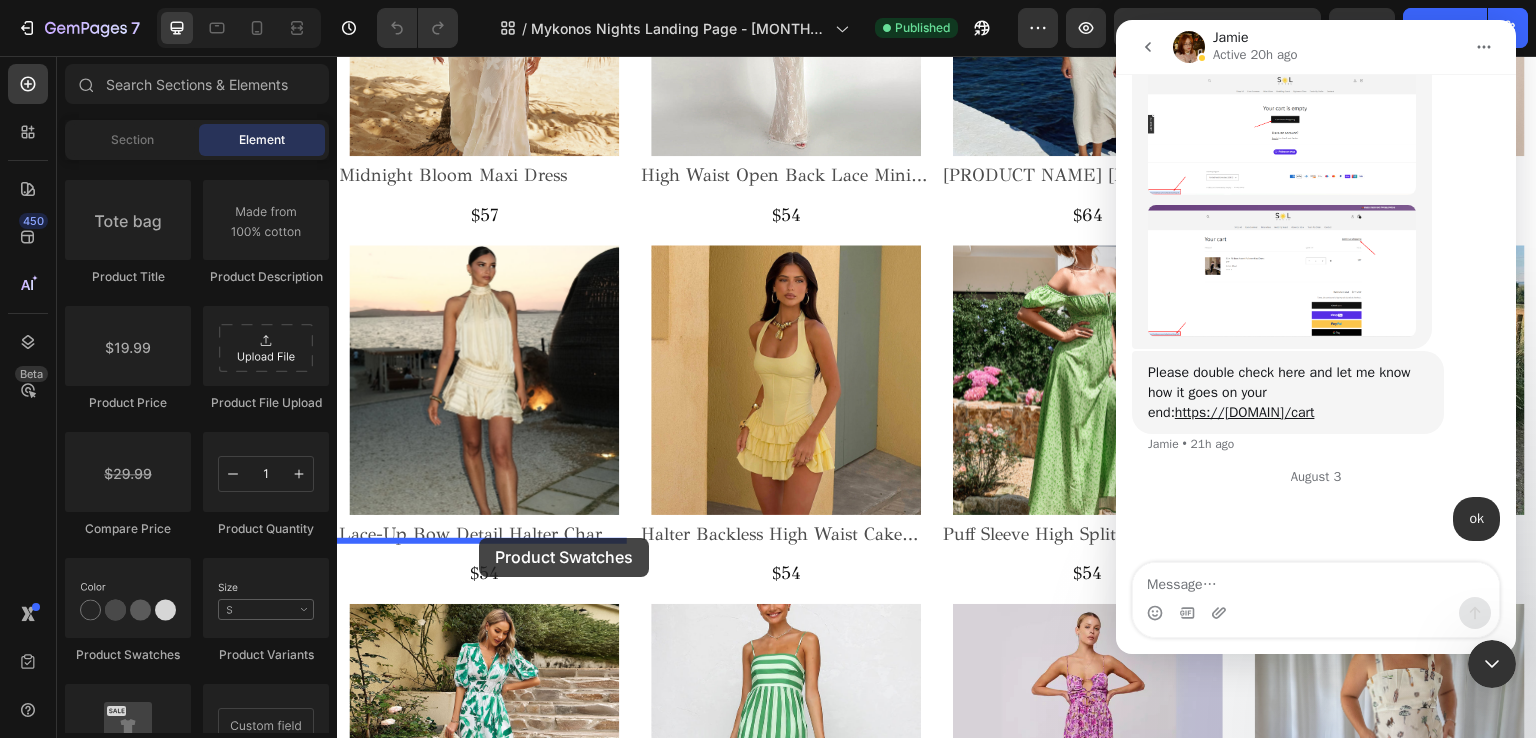 drag, startPoint x: 481, startPoint y: 677, endPoint x: 479, endPoint y: 538, distance: 139.01439 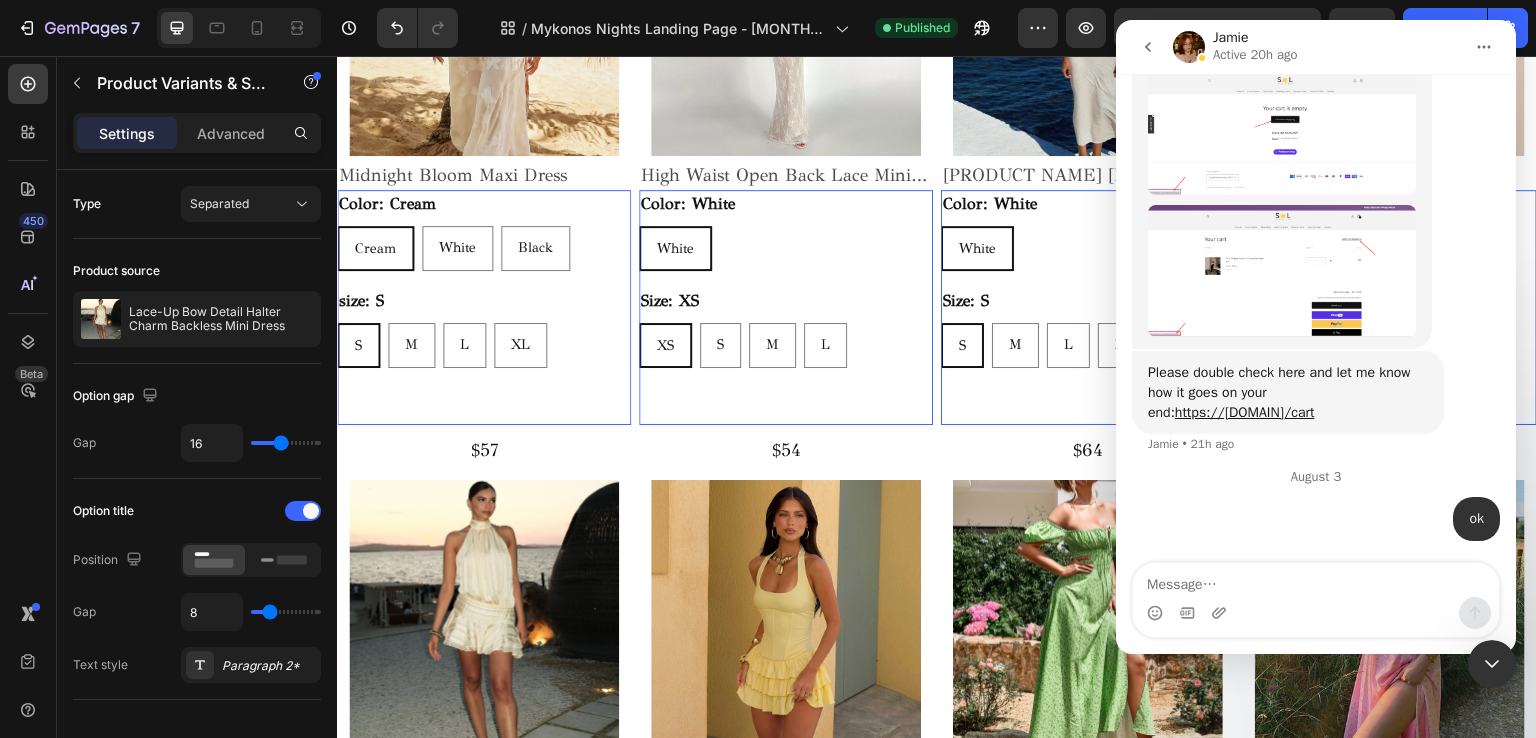 click on "Cream Cream Cream White White White Black Black Black" at bounding box center (484, 248) 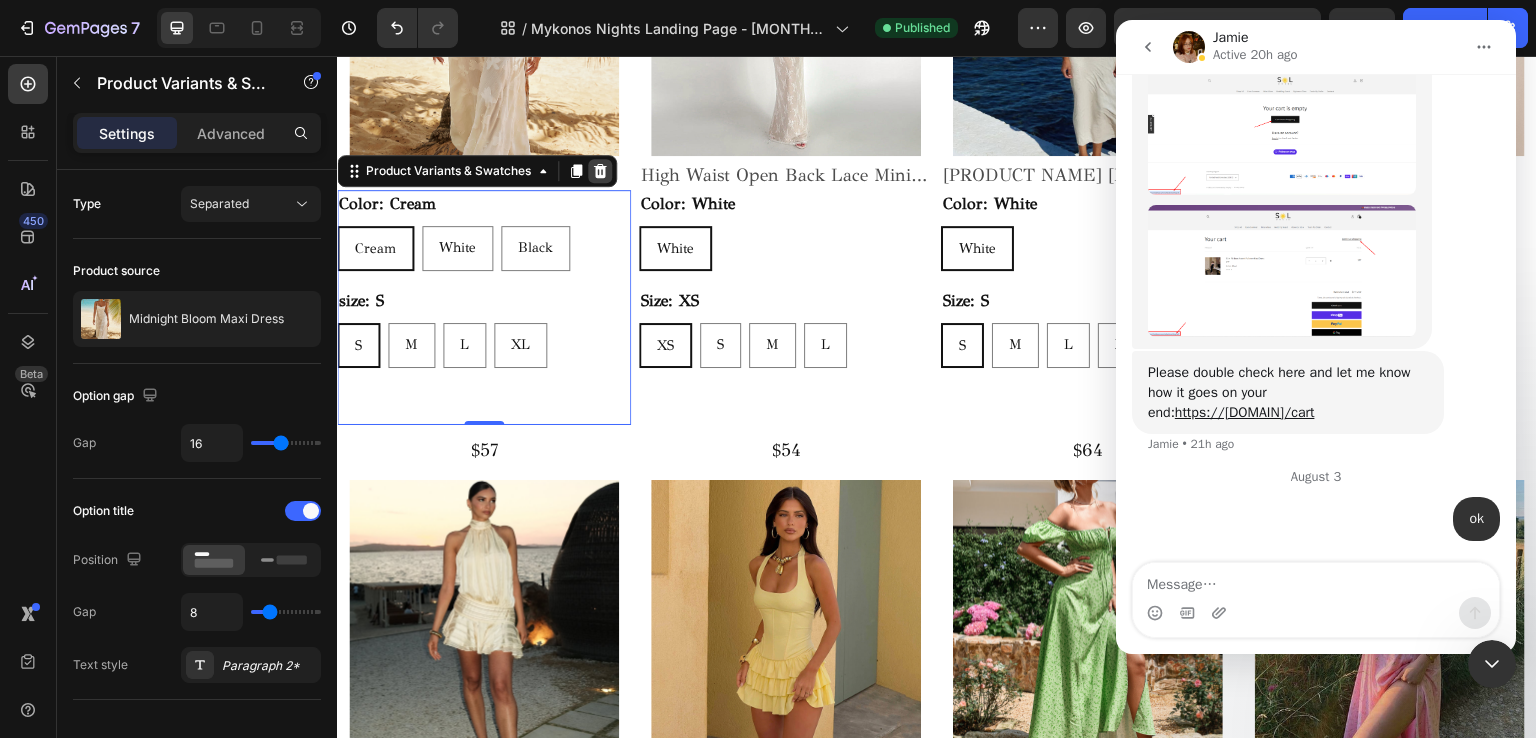 click 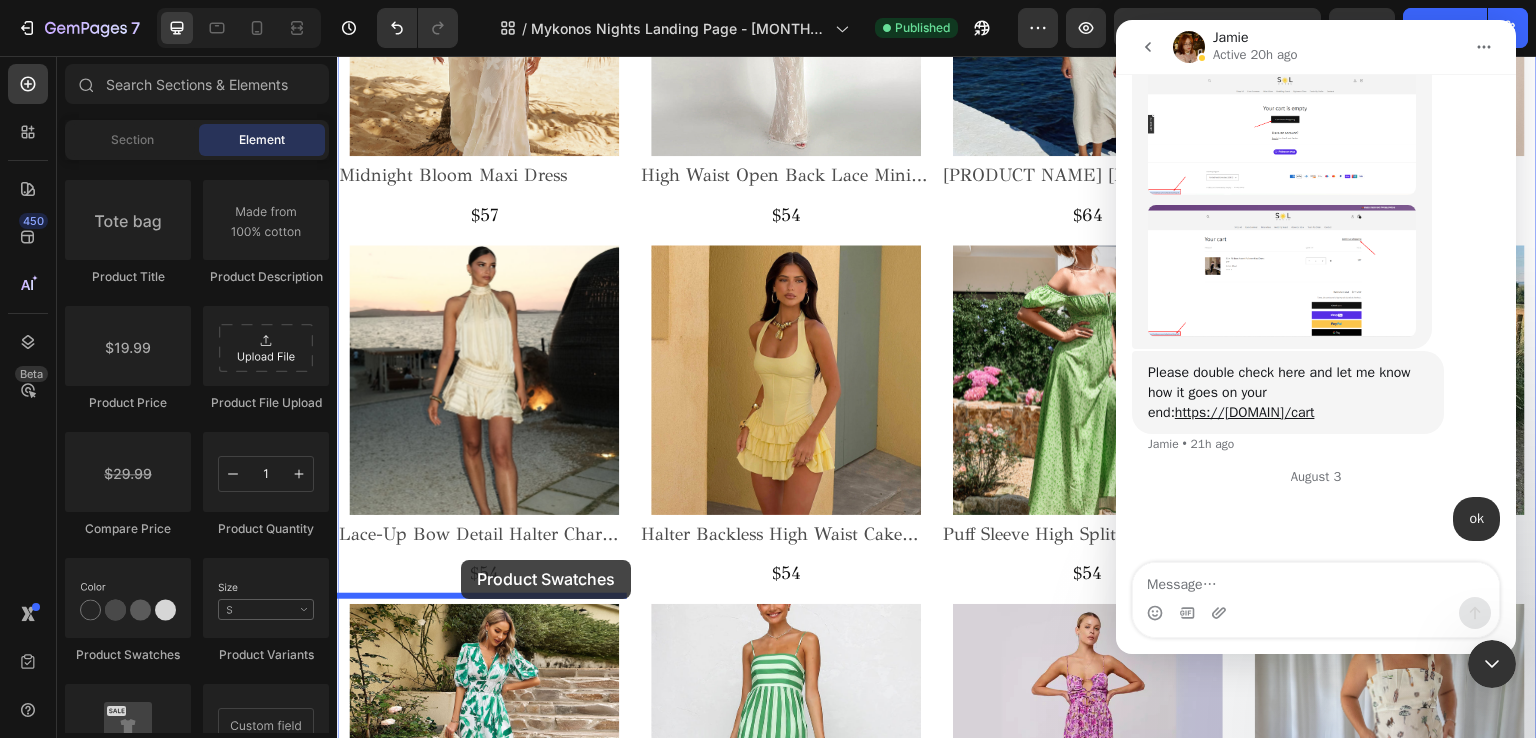 drag, startPoint x: 476, startPoint y: 649, endPoint x: 461, endPoint y: 560, distance: 90.255196 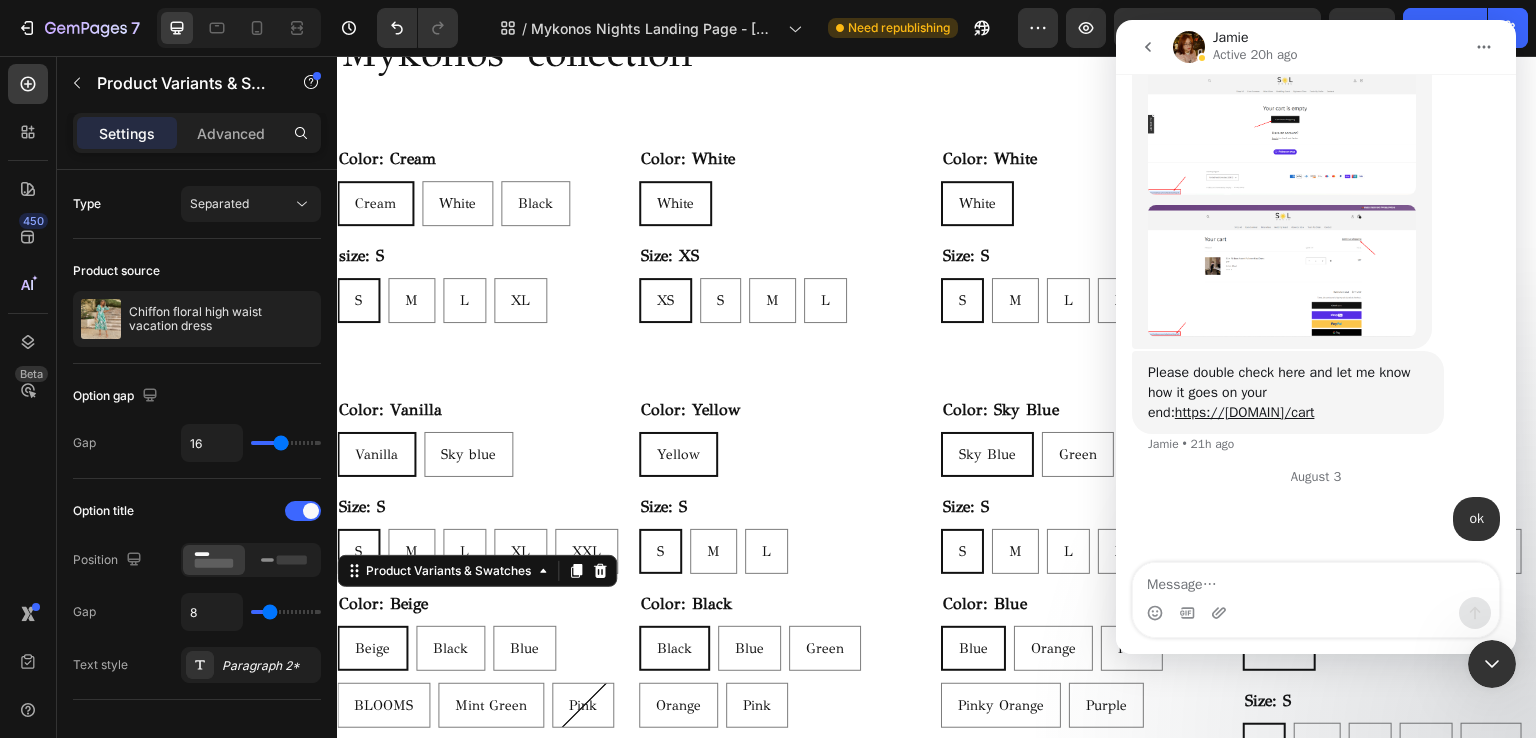 scroll, scrollTop: 1800, scrollLeft: 0, axis: vertical 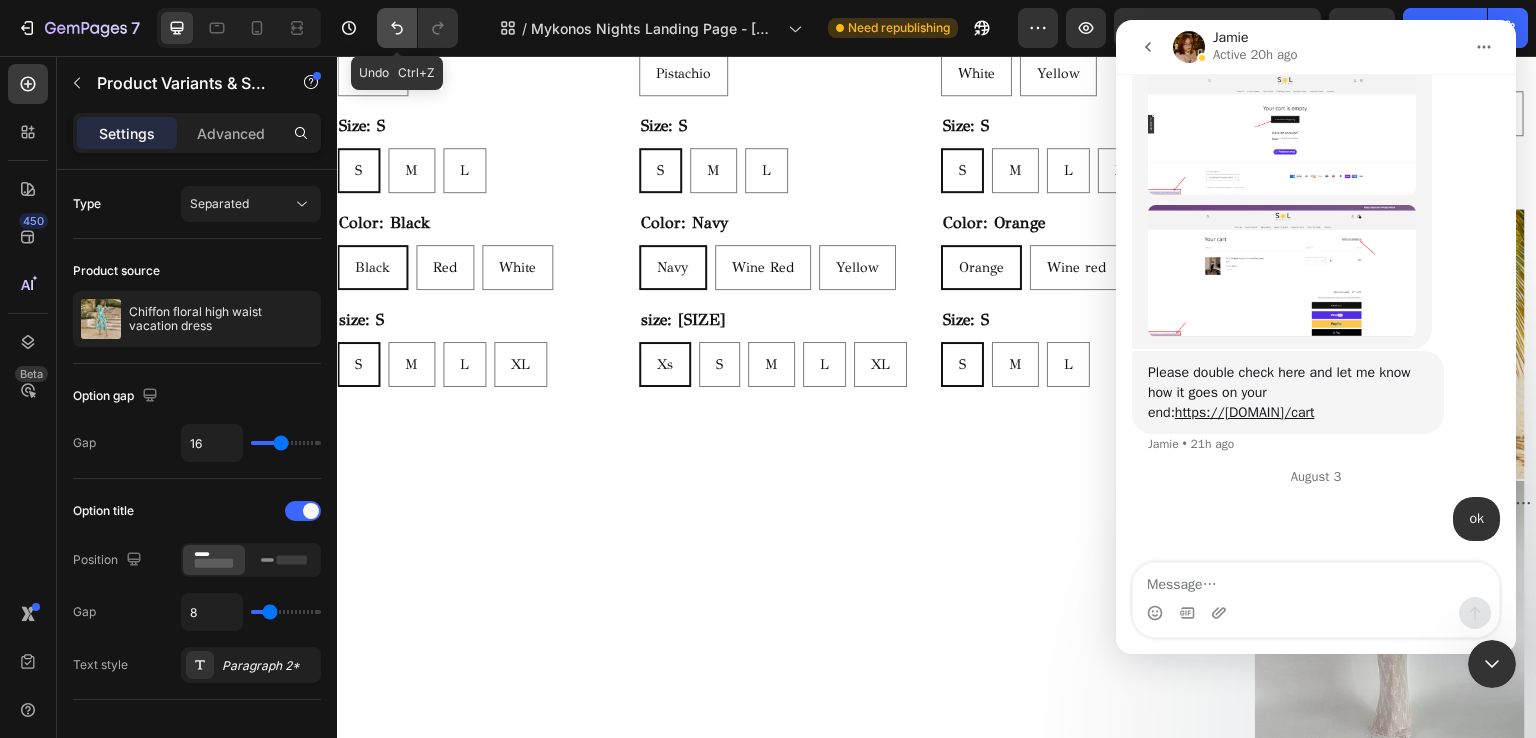 click 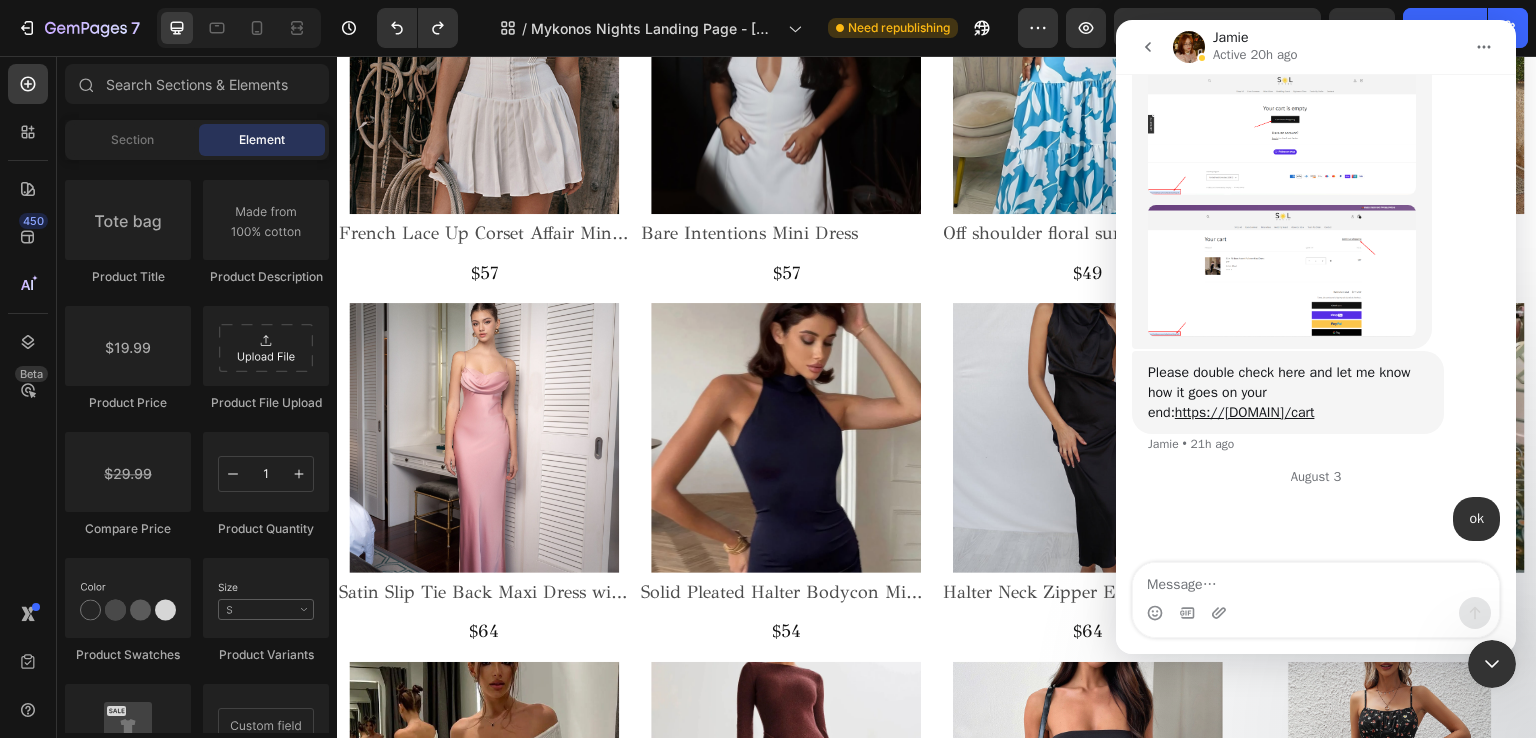 drag, startPoint x: 2387, startPoint y: 1220, endPoint x: 1499, endPoint y: 659, distance: 1050.3643 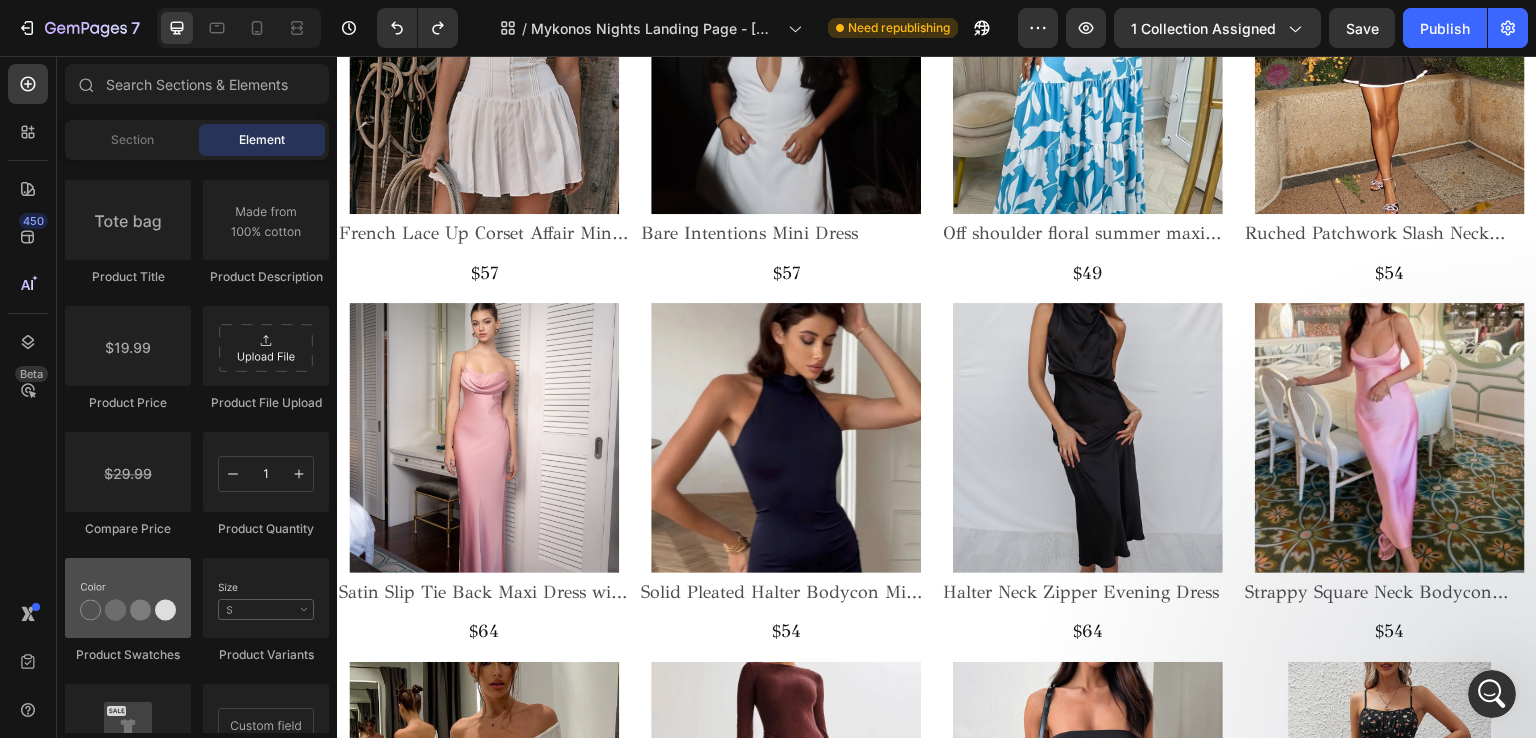 scroll, scrollTop: 0, scrollLeft: 0, axis: both 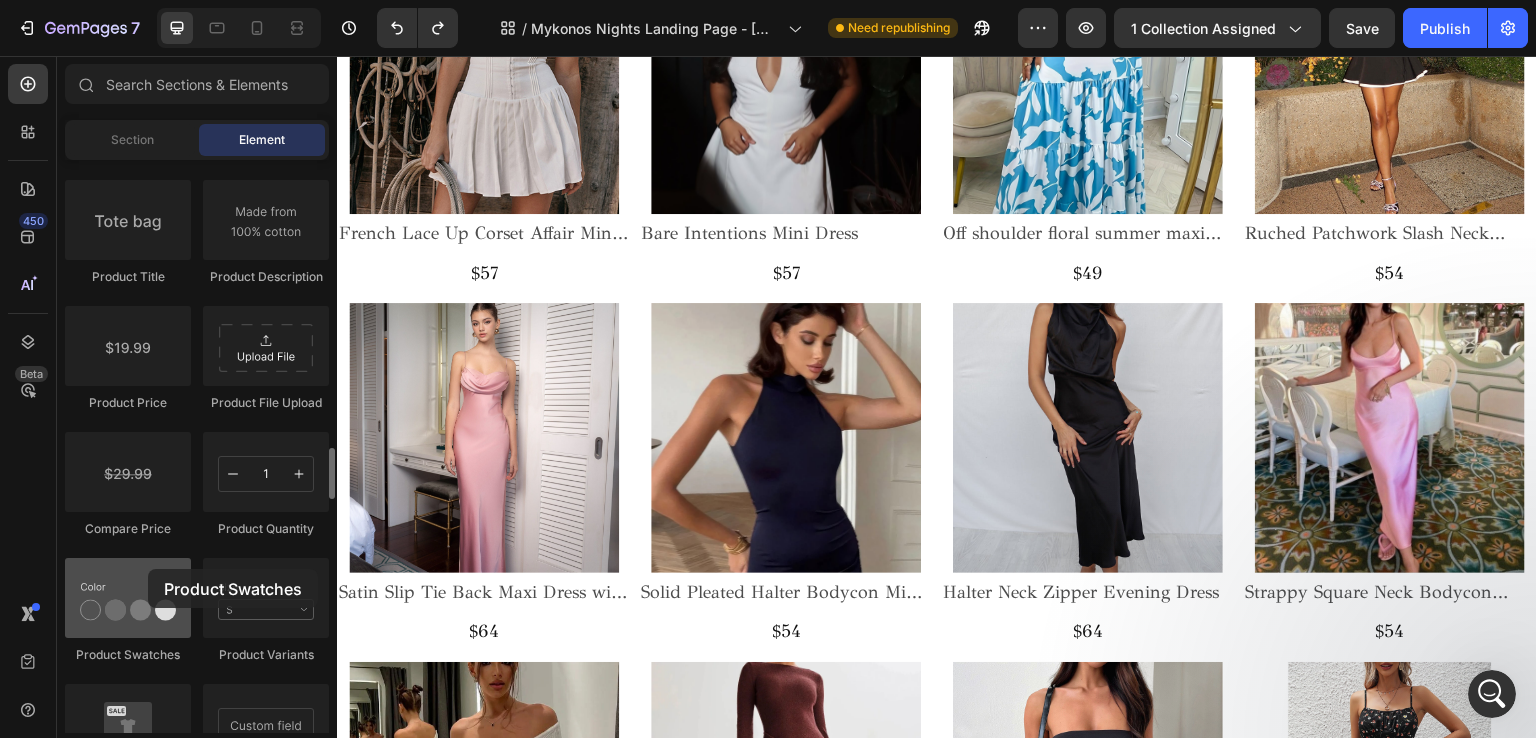 drag, startPoint x: 140, startPoint y: 582, endPoint x: 148, endPoint y: 569, distance: 15.264338 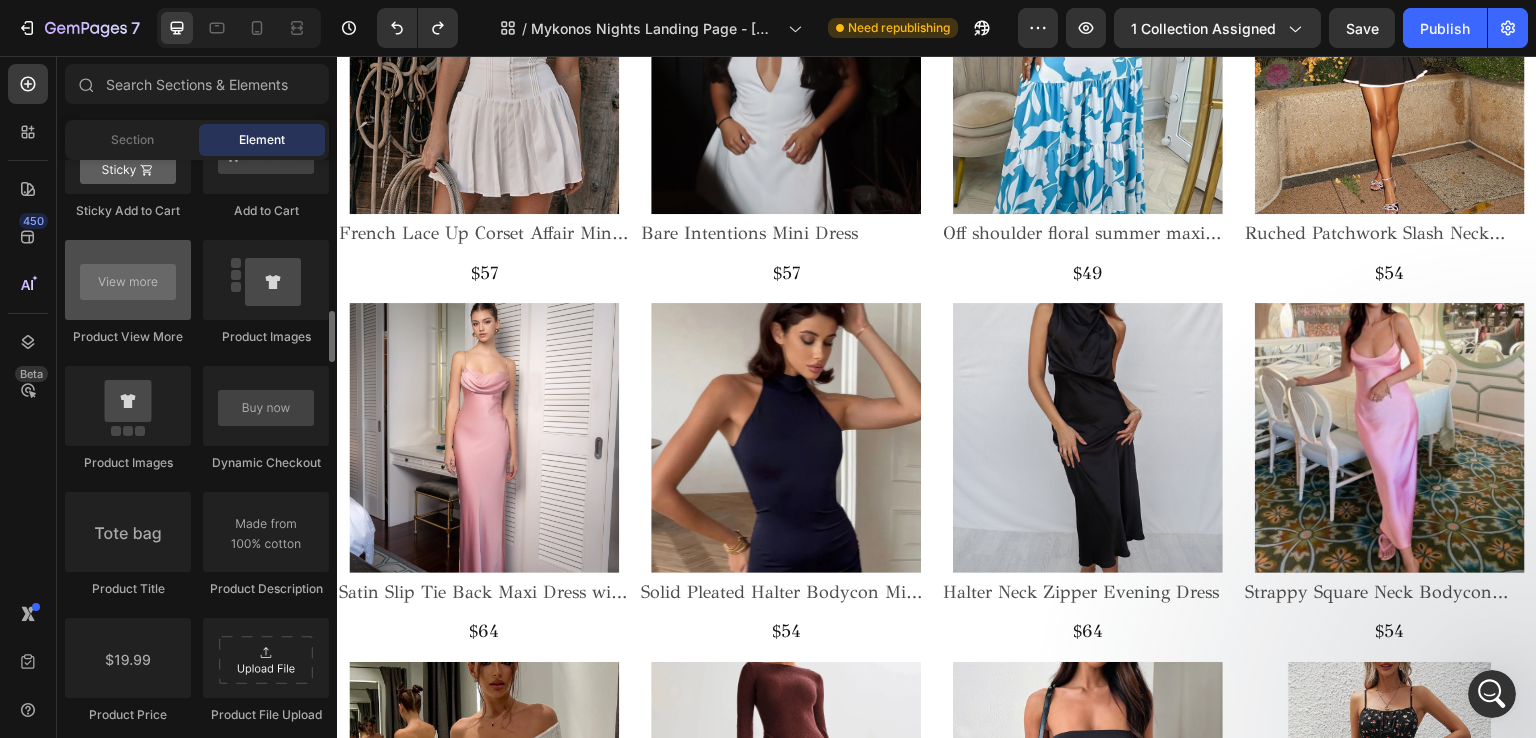 scroll, scrollTop: 2788, scrollLeft: 0, axis: vertical 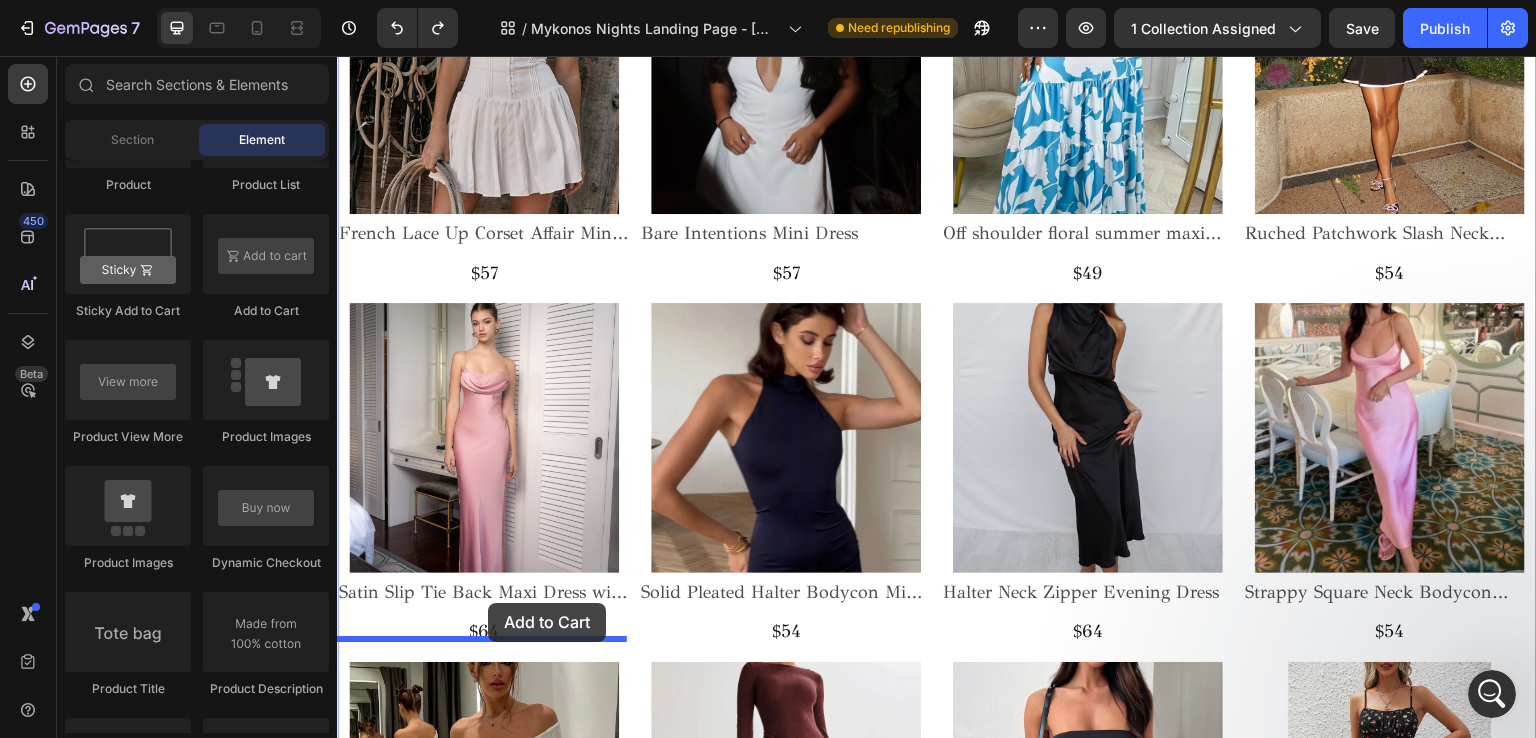 drag, startPoint x: 645, startPoint y: 364, endPoint x: 488, endPoint y: 603, distance: 285.95453 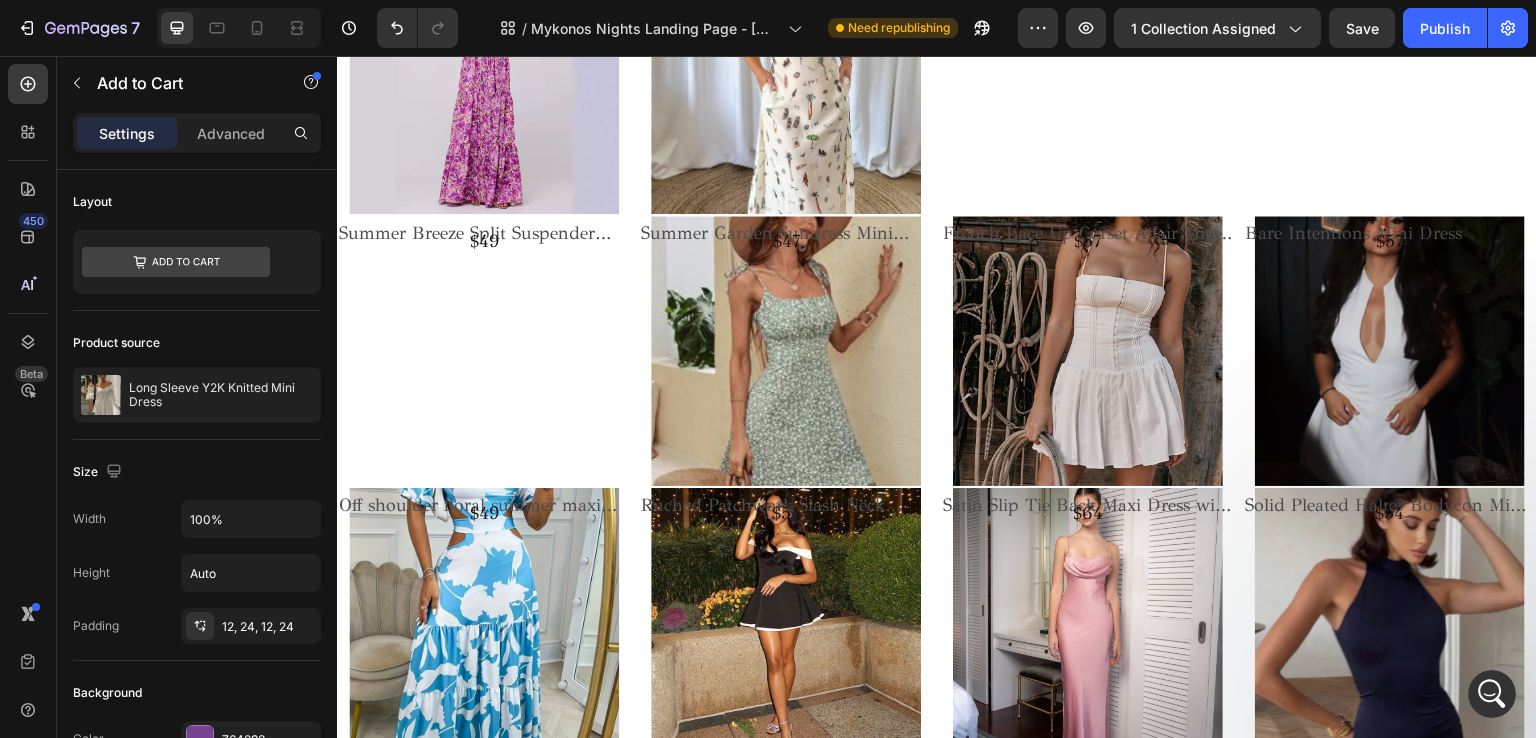 scroll, scrollTop: 2100, scrollLeft: 0, axis: vertical 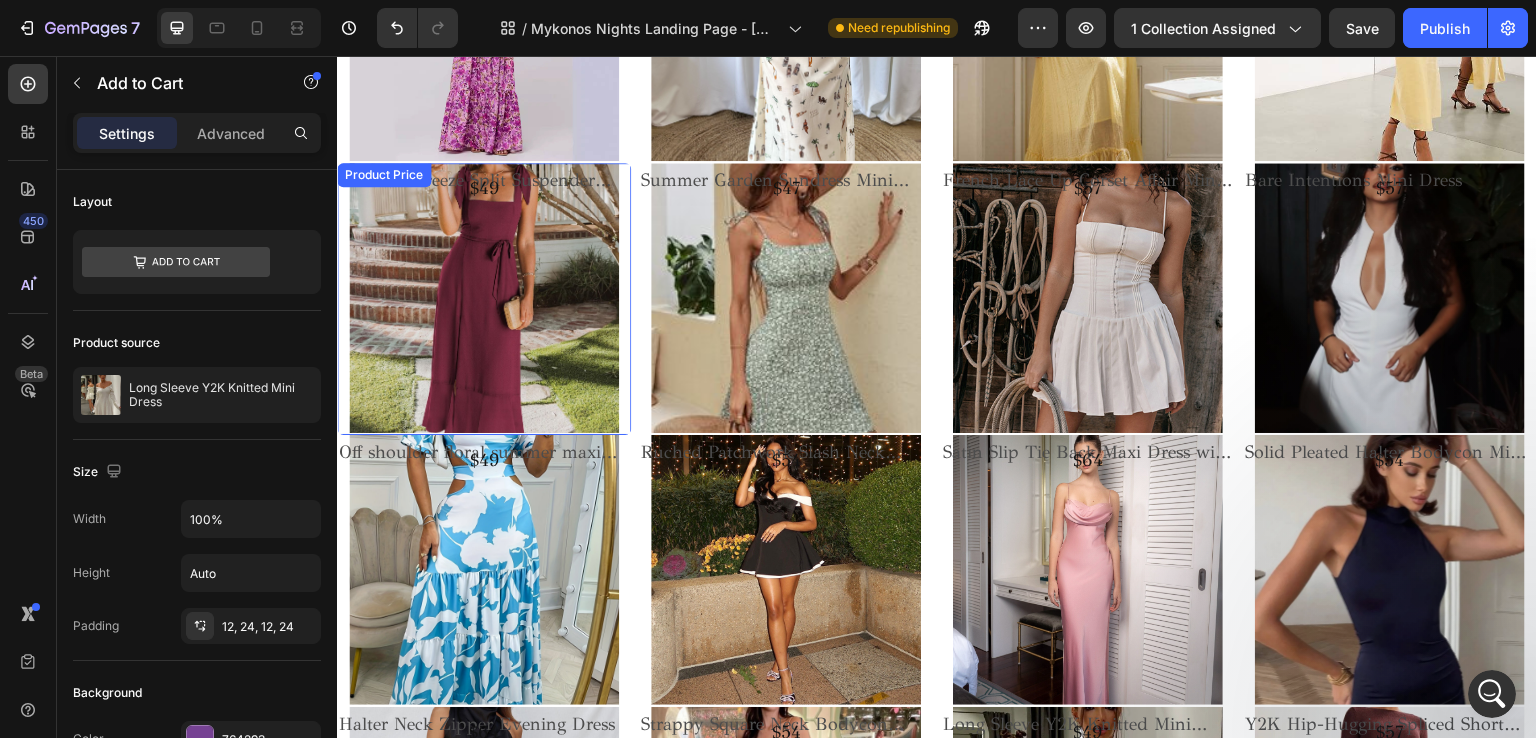 click on "$49 Product Price Product Price" at bounding box center [1390, -1061] 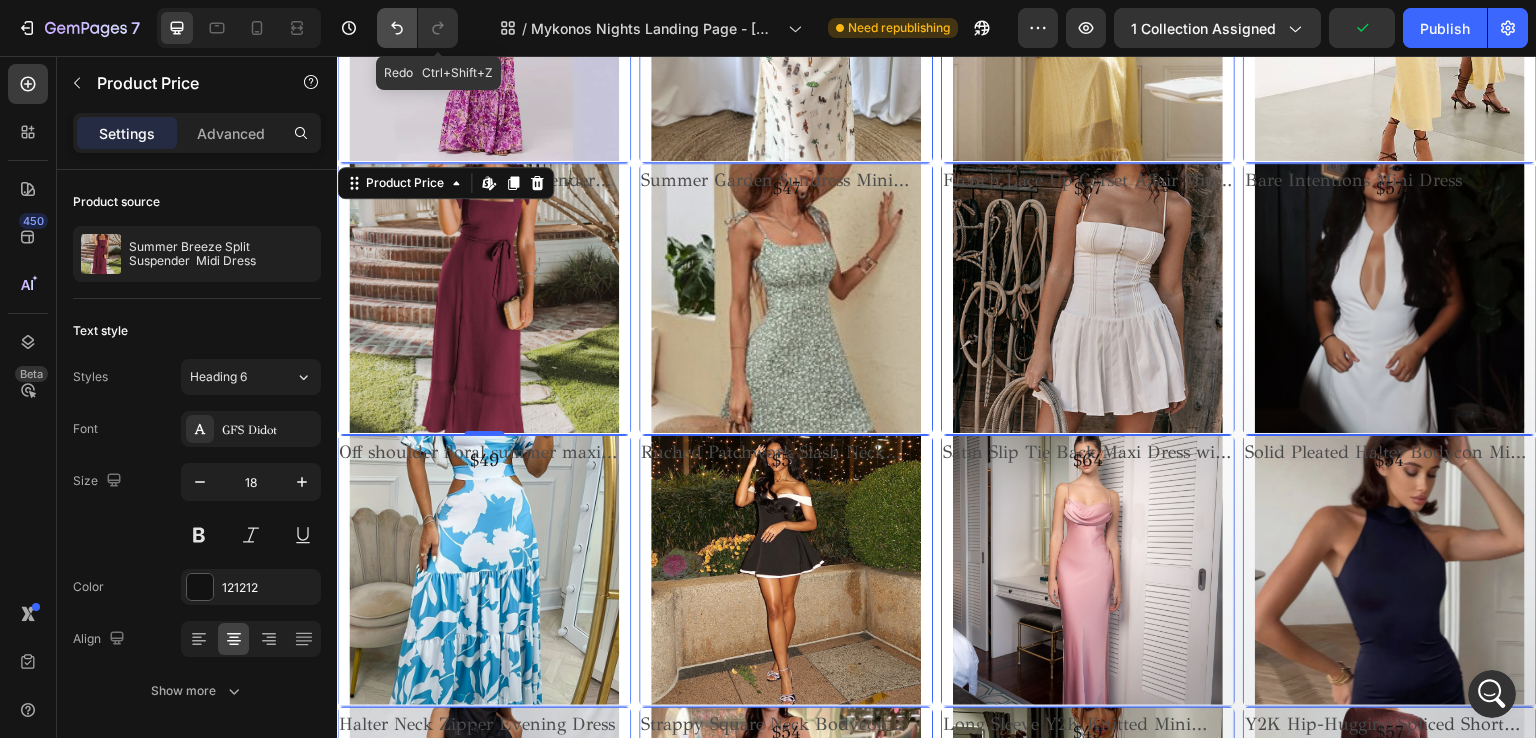 click 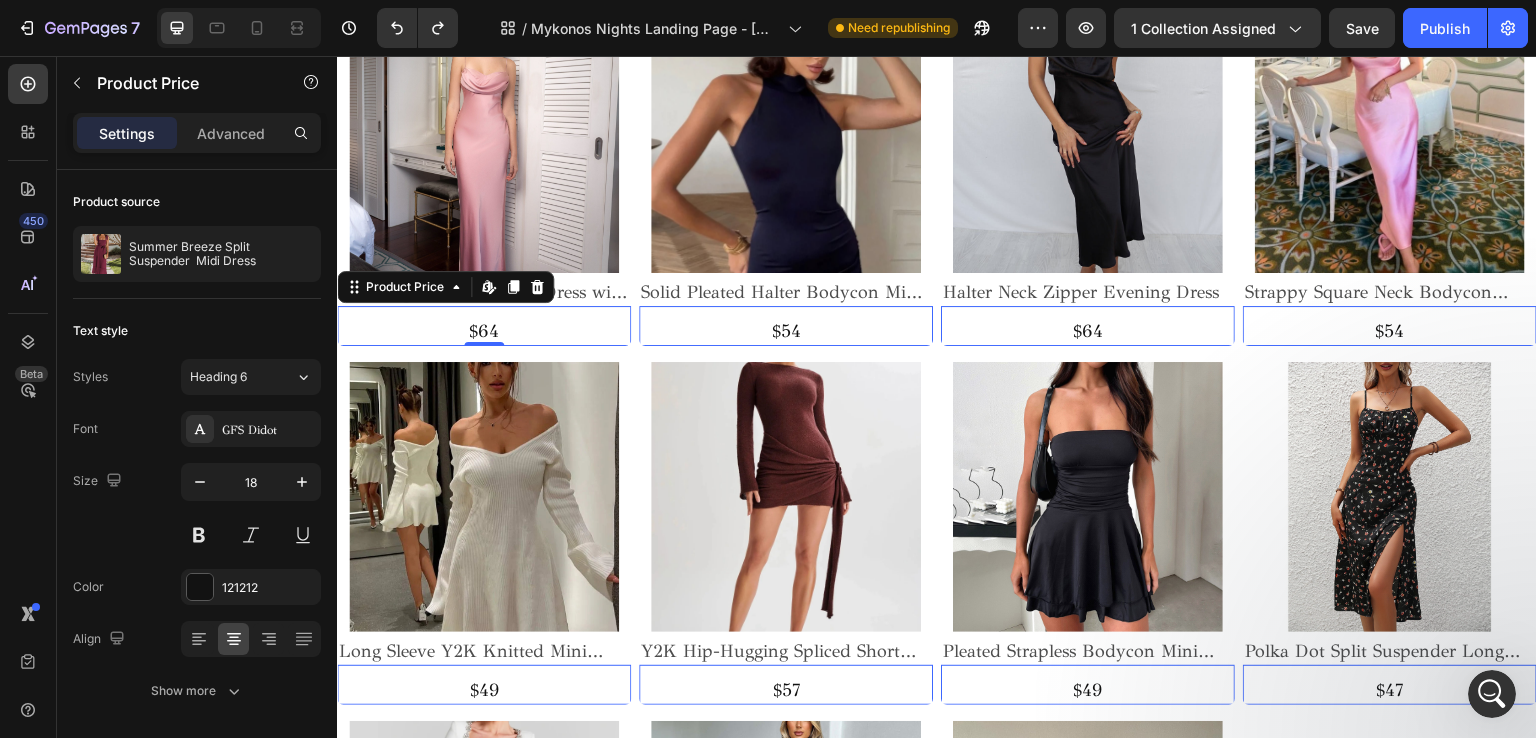 click on "$64" at bounding box center [484, -1463] 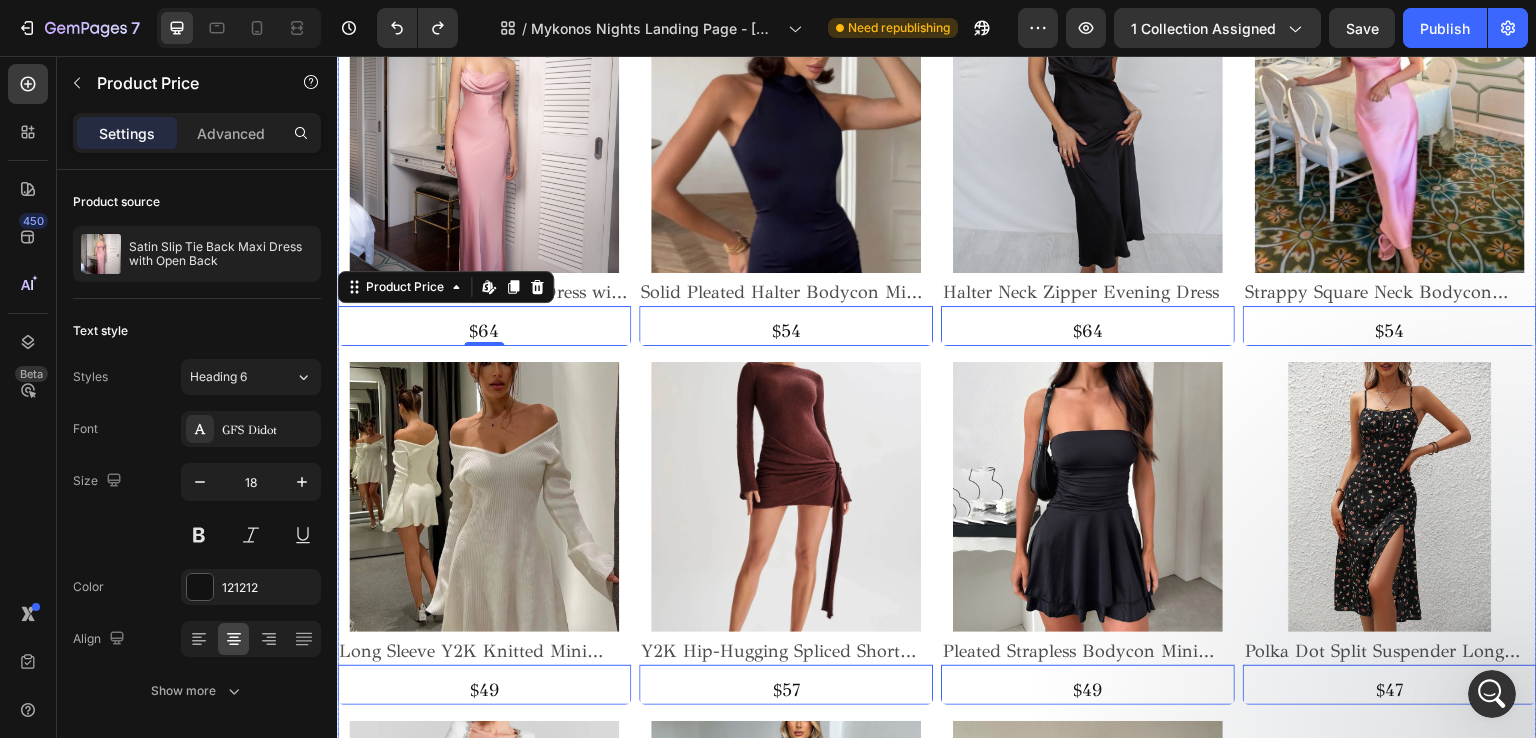 click on "Product Images Midnight Bloom Maxi Dress Product Title $57 Product Price   Edit content in Shopify 0 Product Price   Edit content in Shopify 0 Add To Bag Product Cart Button Row Product List Product Images High Waist Open Back Lace Mini Dress Product Title $54 Product Price   Edit content in Shopify 0 Product Price   Edit content in Shopify 0 Add To Bag Product Cart Button Row Product List Product Images Sunday Breeze Linen Dress Mykonos Product Title $64 Product Price   Edit content in Shopify 0 Product Price   Edit content in Shopify 0 Add To Bag Product Cart Button Row Product List Product Images Back Tie Sleeveless Slit Dress Product Title $67 Product Price   Edit content in Shopify 0 Product Price   Edit content in Shopify 0 Add To Bag Product Cart Button Row Product List Product Images Lace-Up Bow Detail Halter Charm Backless Mini Dress Product Title $54 Product Price   Edit content in Shopify 0 Product Price   Edit content in Shopify 0 Add To Bag Product Cart Button Row Product List Product Images $54" at bounding box center (937, -364) 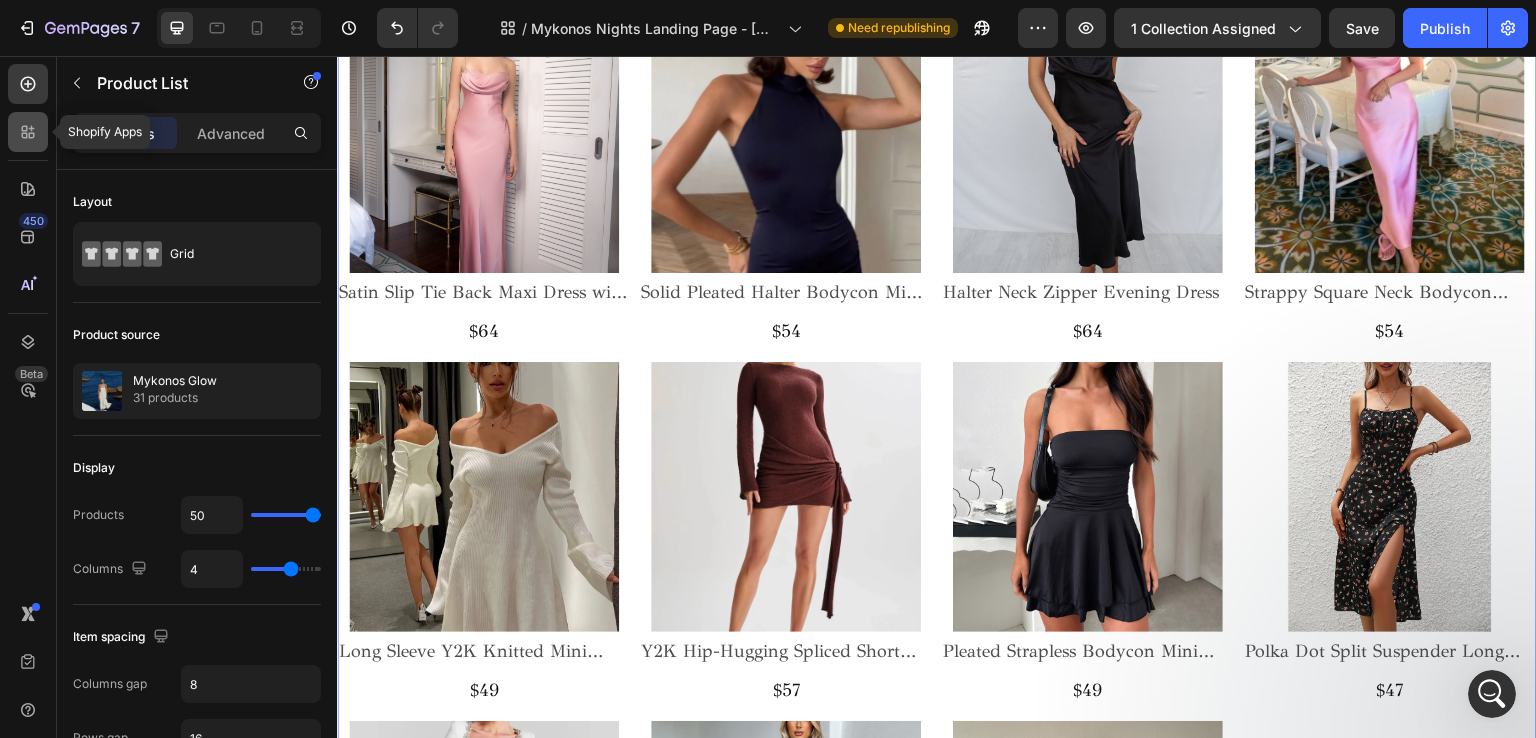 click 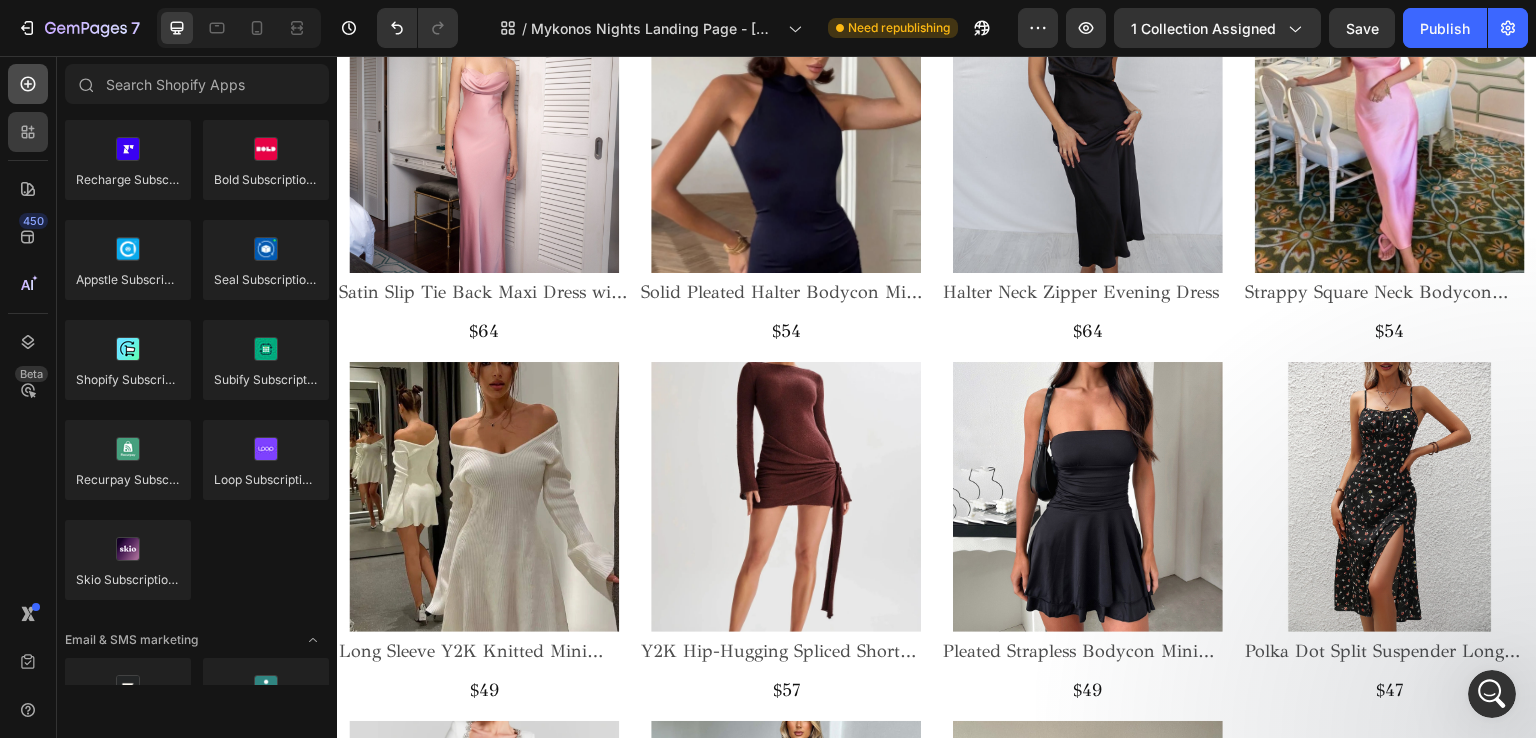 click 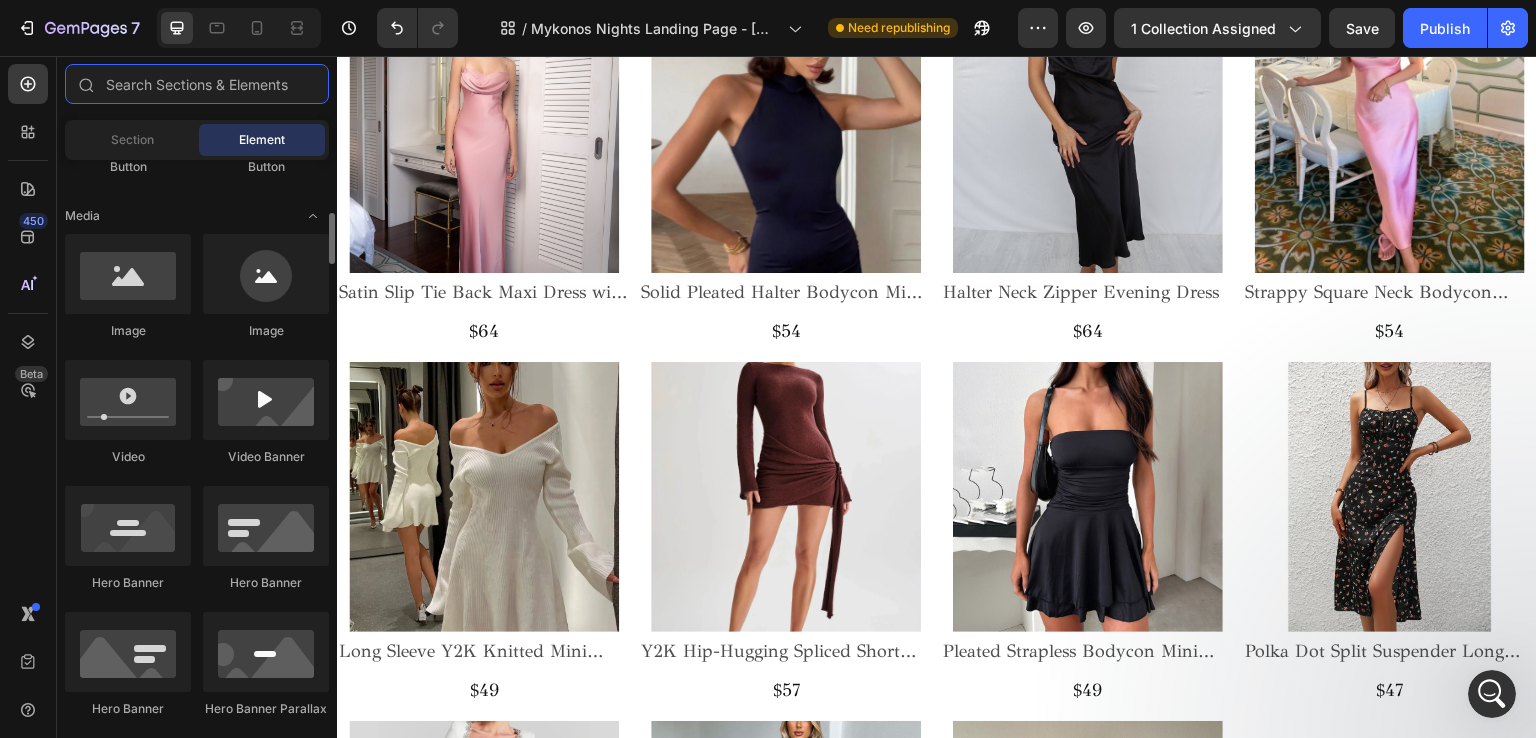 scroll, scrollTop: 0, scrollLeft: 0, axis: both 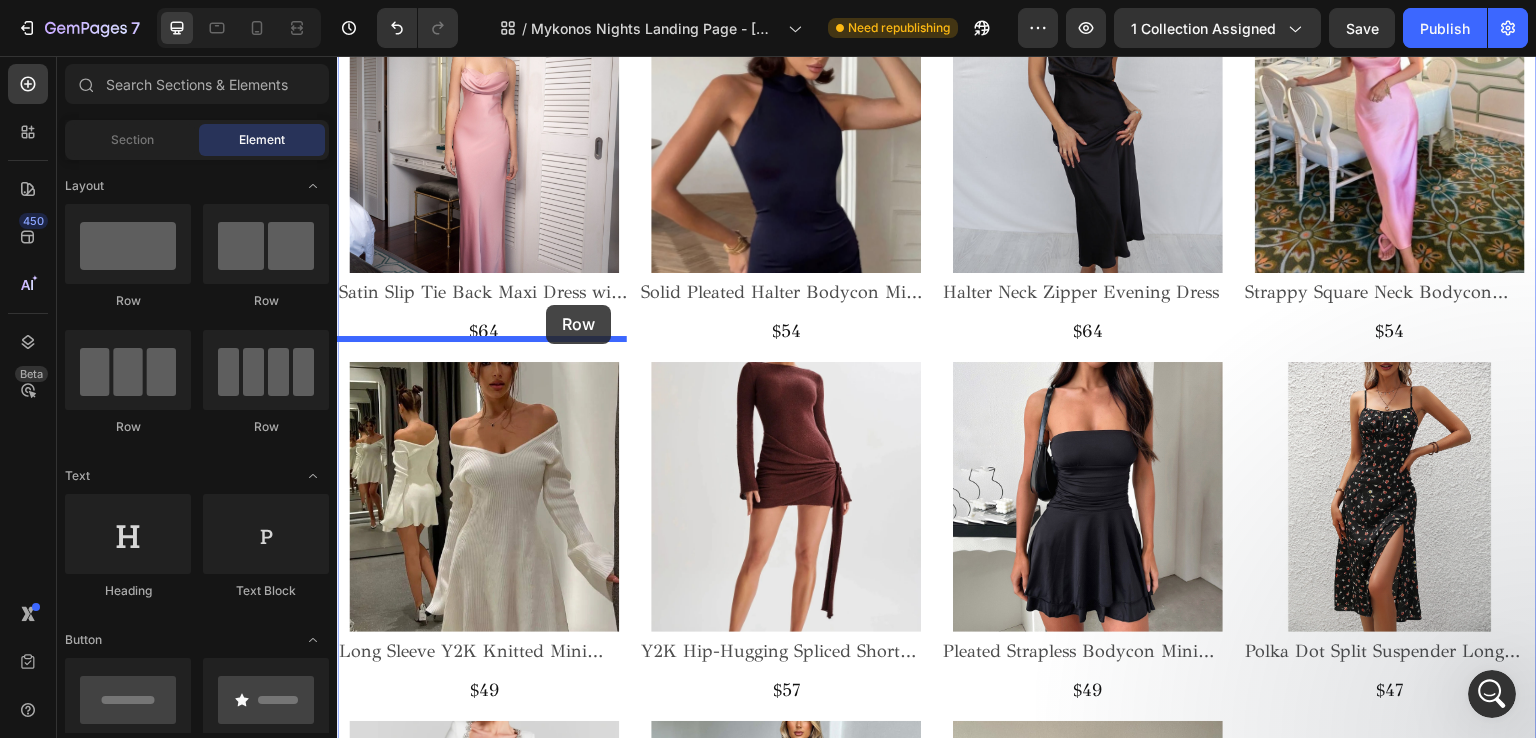 drag, startPoint x: 495, startPoint y: 320, endPoint x: 546, endPoint y: 305, distance: 53.160137 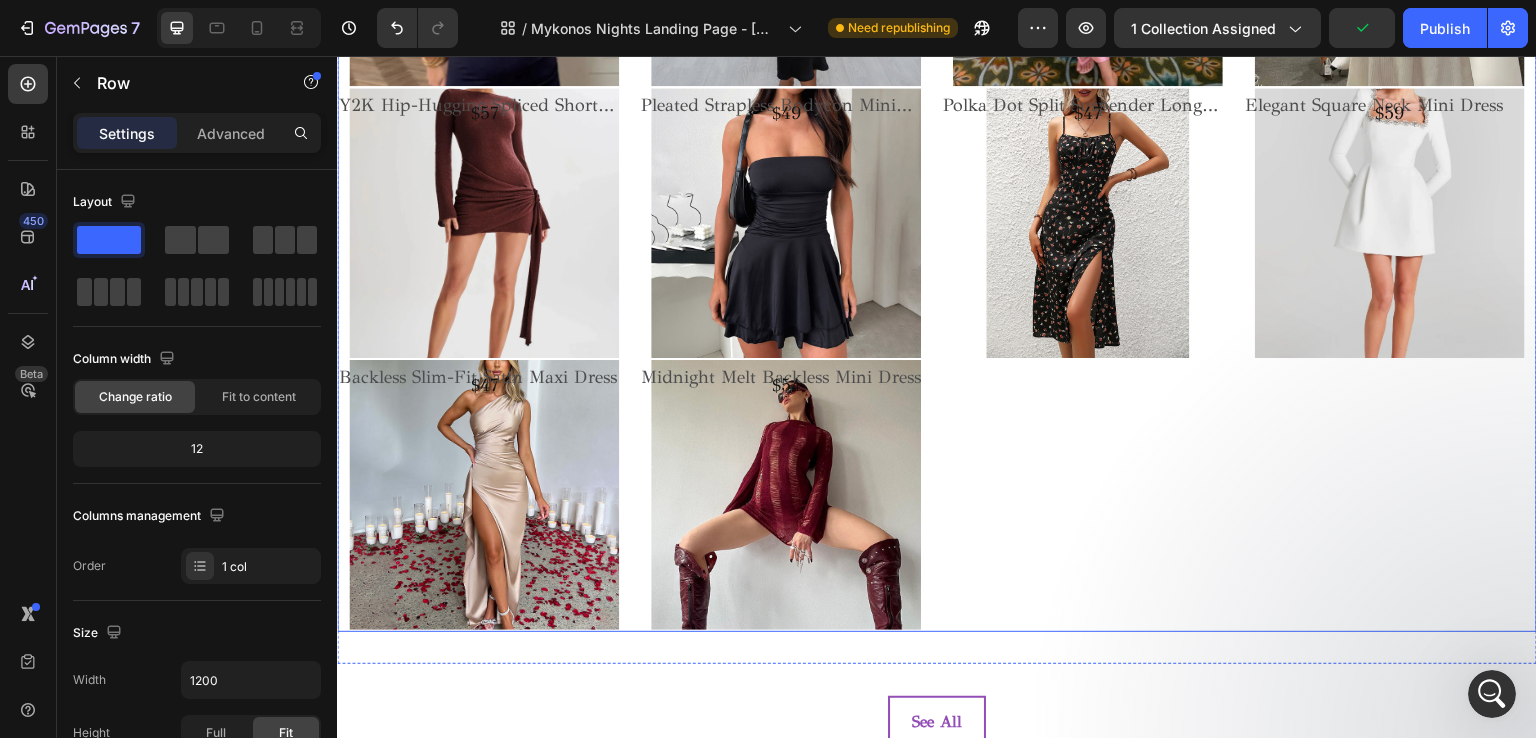 scroll, scrollTop: 2700, scrollLeft: 0, axis: vertical 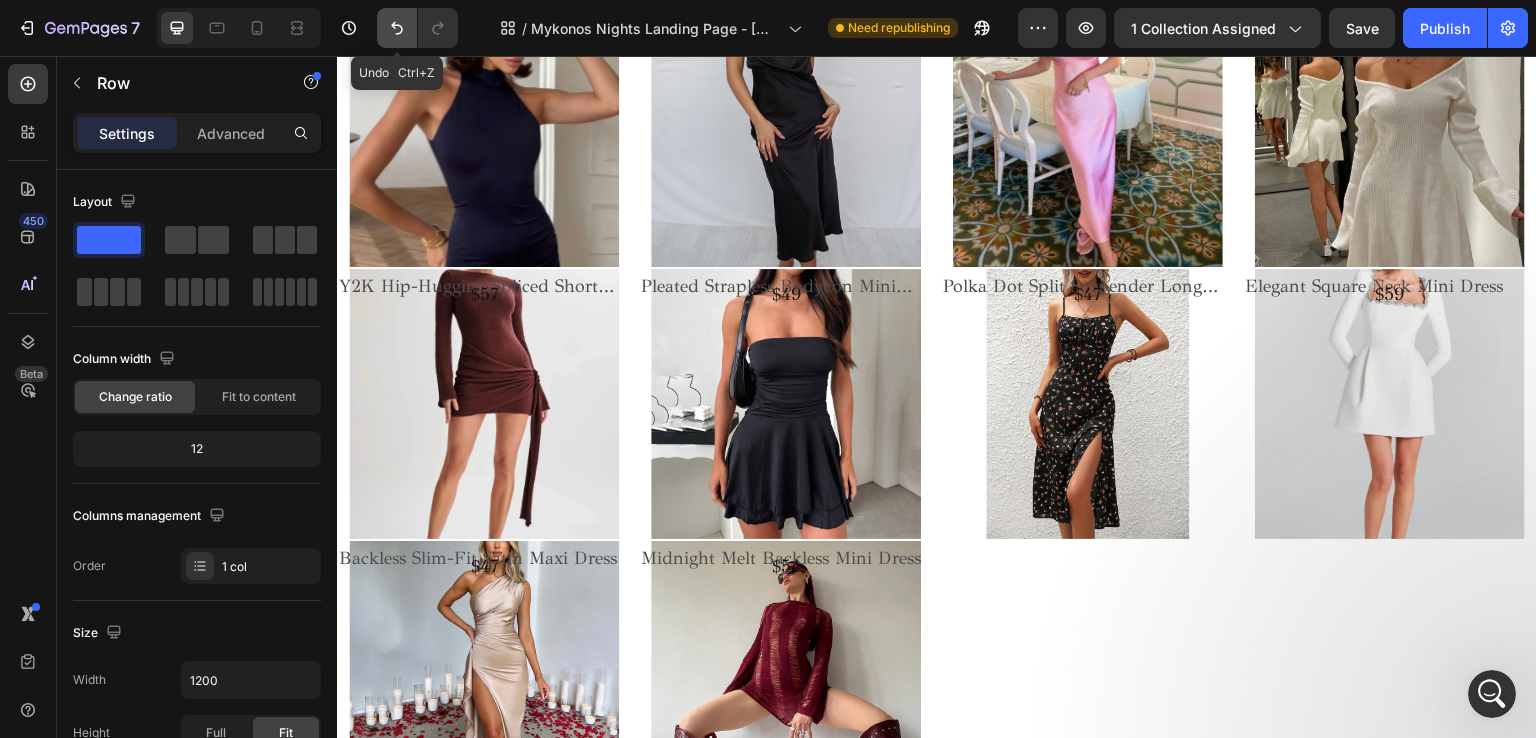 click 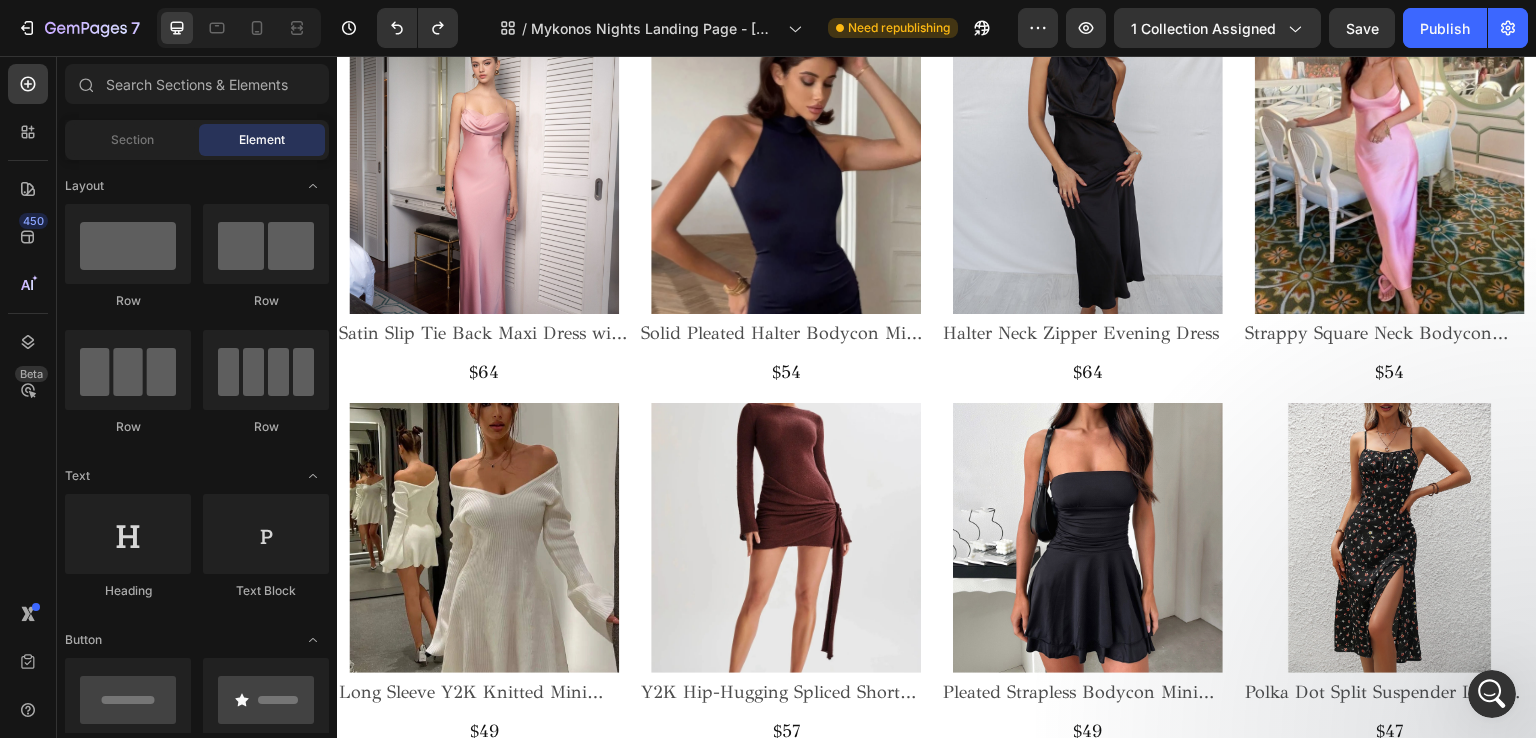 scroll, scrollTop: 2000, scrollLeft: 0, axis: vertical 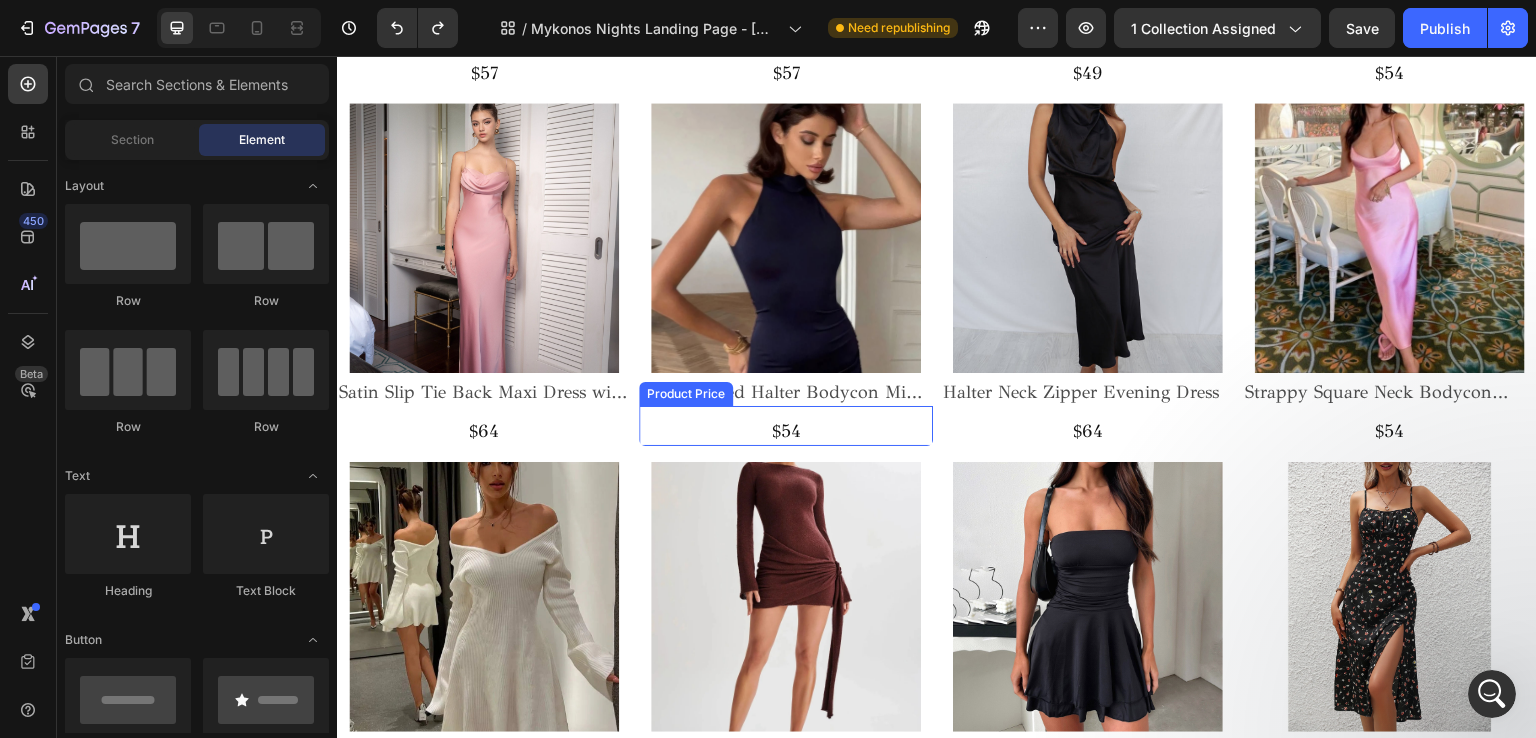 click on "$54" at bounding box center [484, -1363] 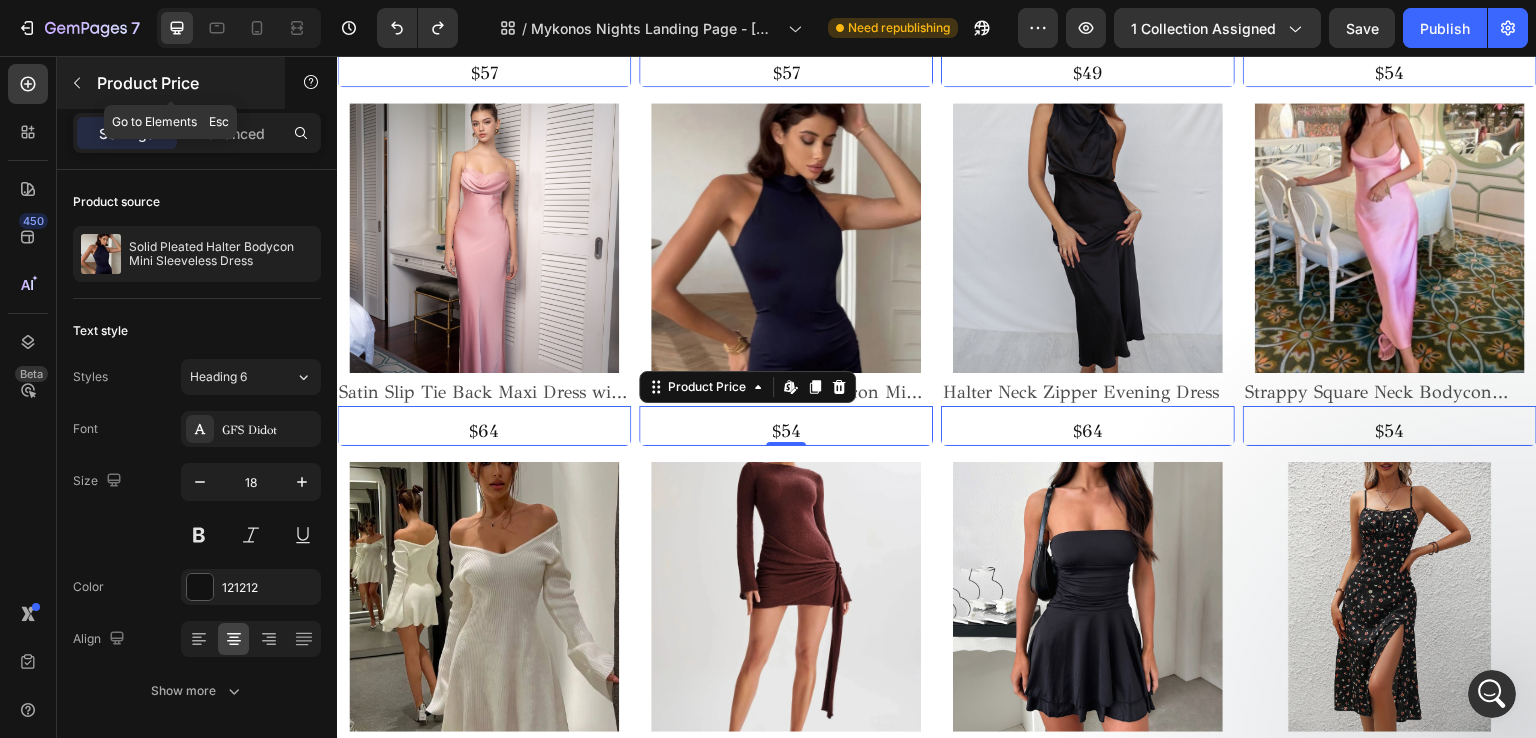 click on "Product Price" at bounding box center (171, 83) 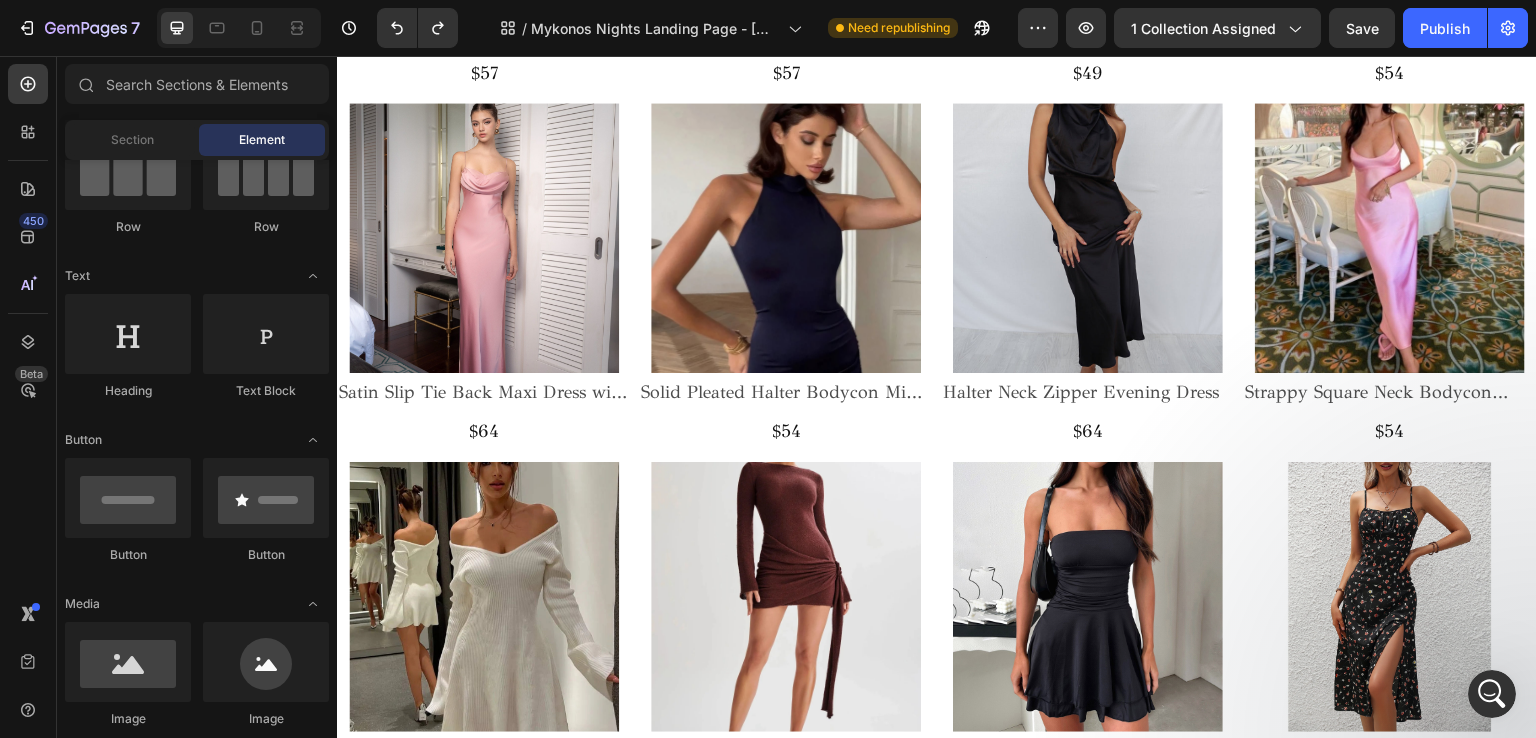 scroll, scrollTop: 0, scrollLeft: 0, axis: both 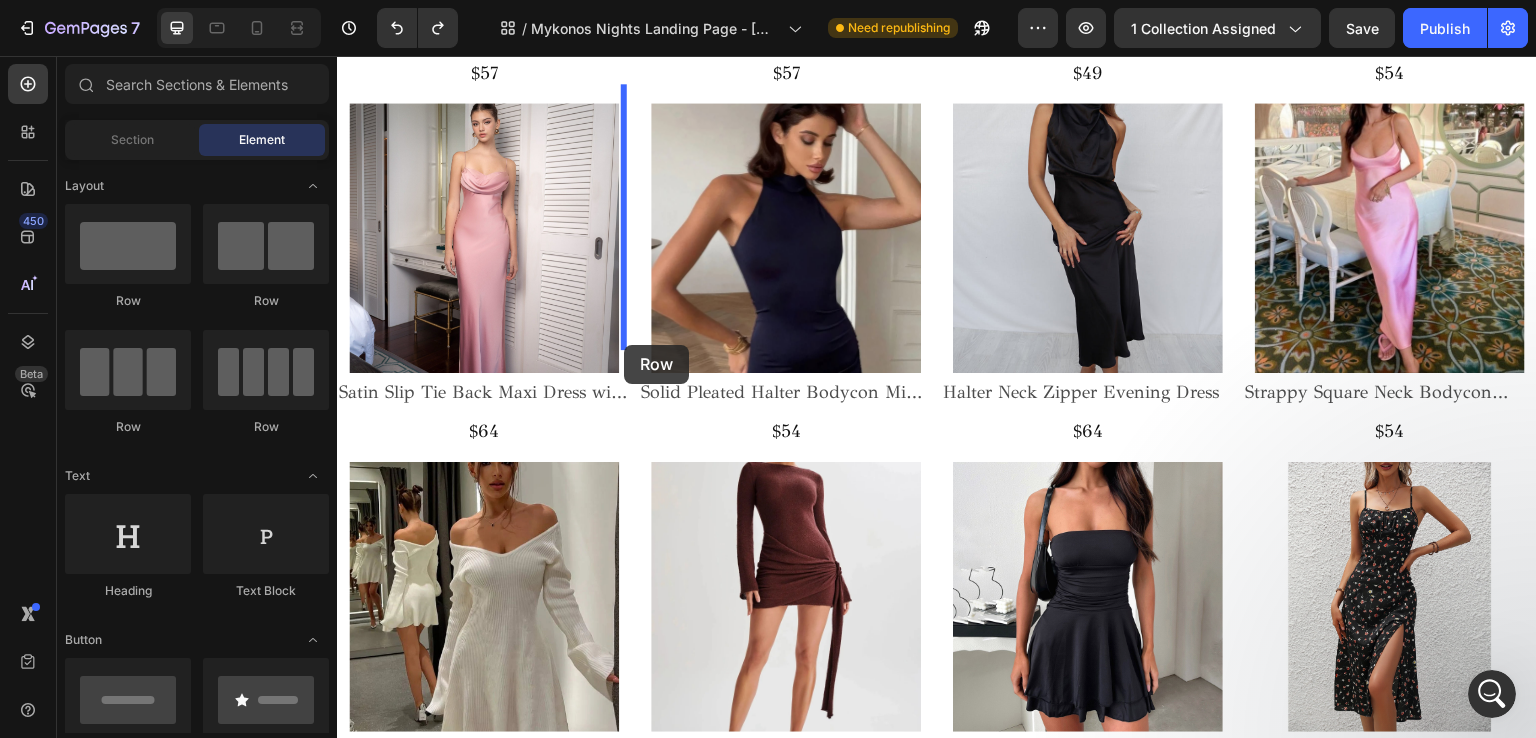 drag, startPoint x: 455, startPoint y: 399, endPoint x: 624, endPoint y: 345, distance: 177.41759 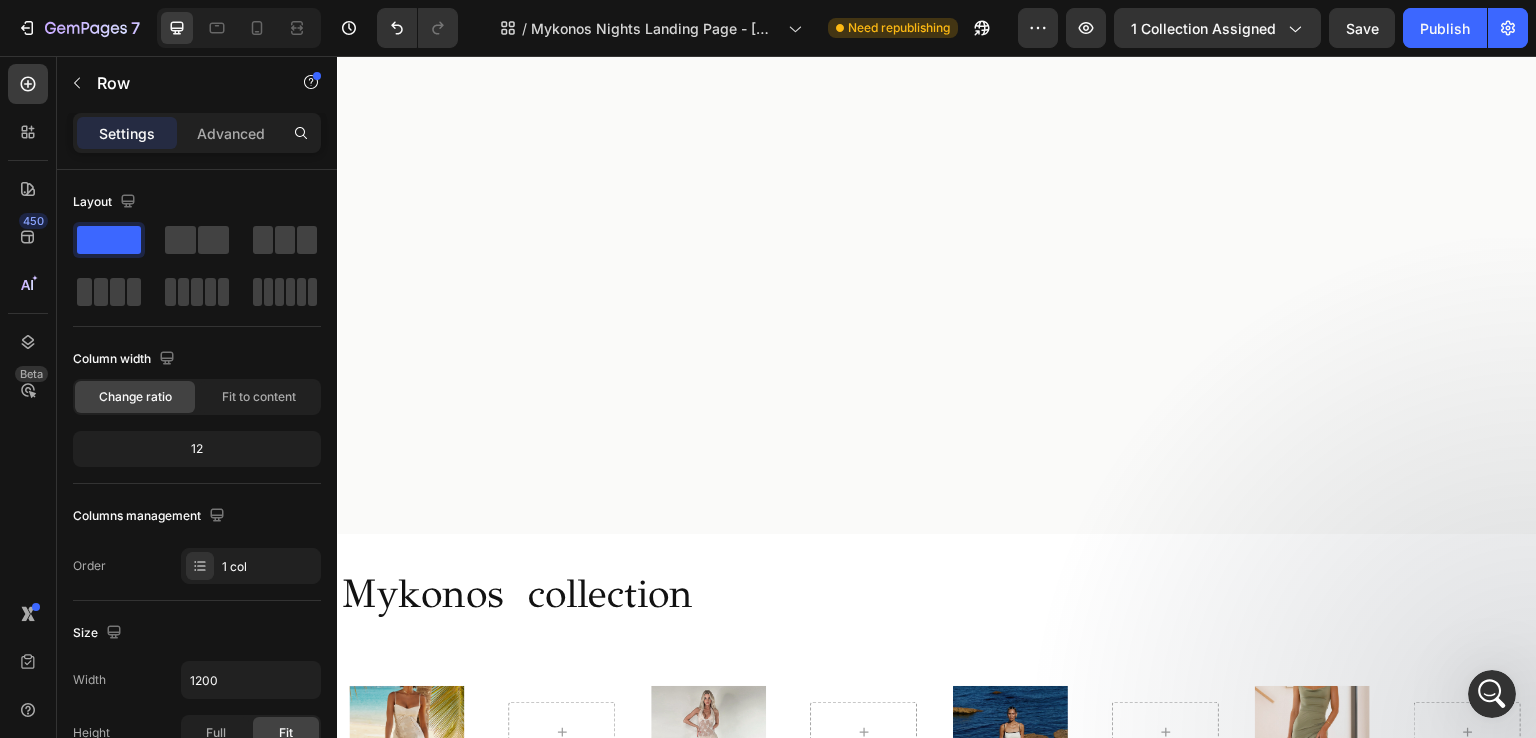 scroll, scrollTop: 1900, scrollLeft: 0, axis: vertical 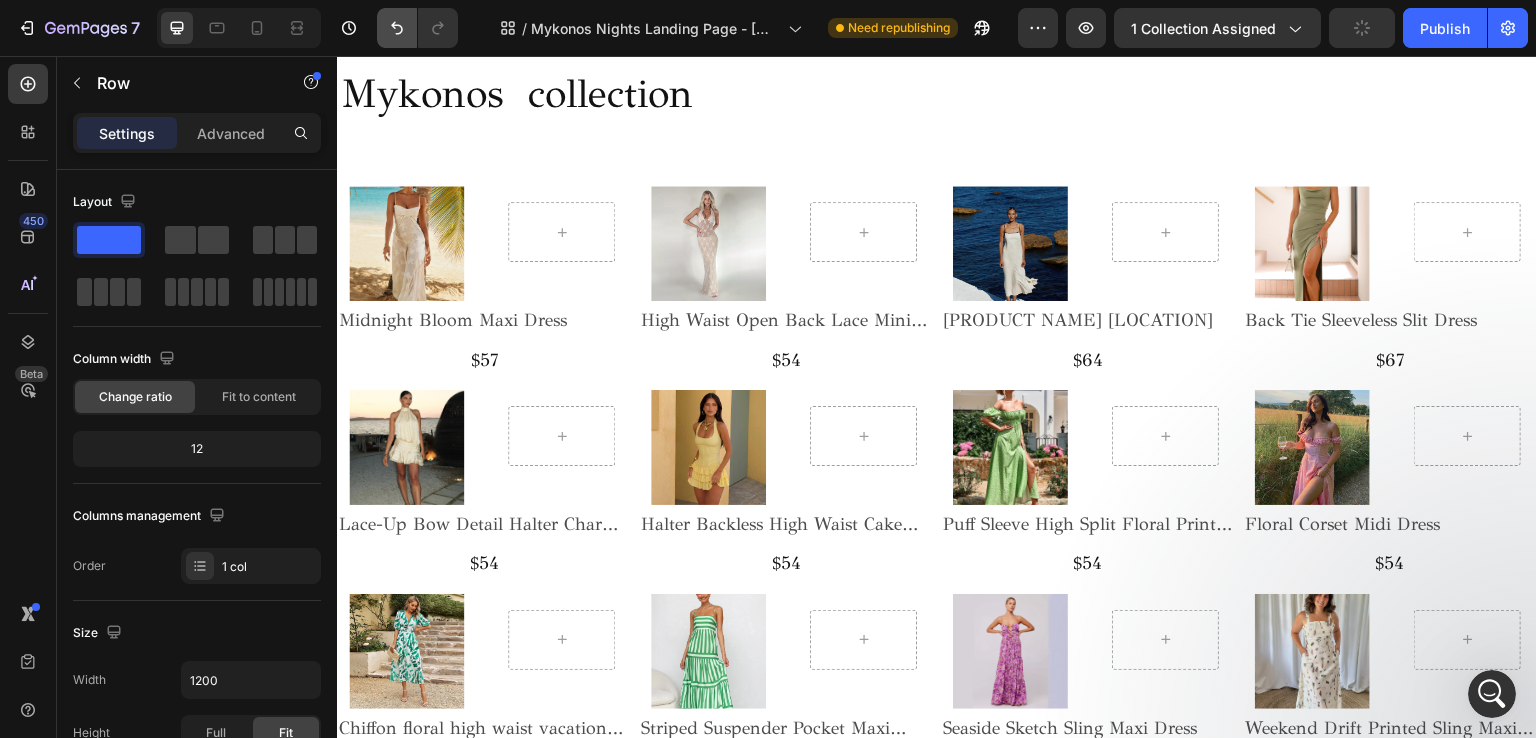 click 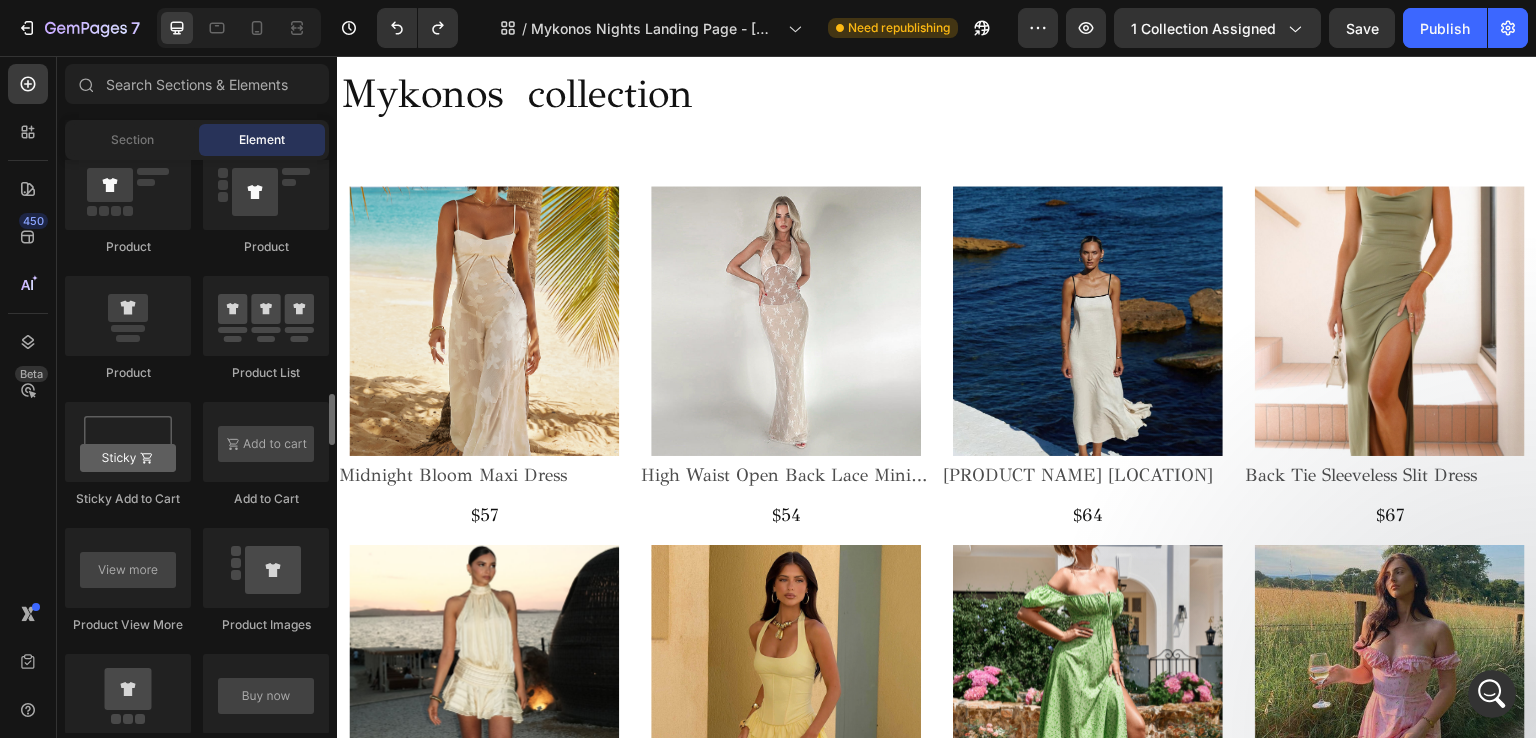 scroll, scrollTop: 2800, scrollLeft: 0, axis: vertical 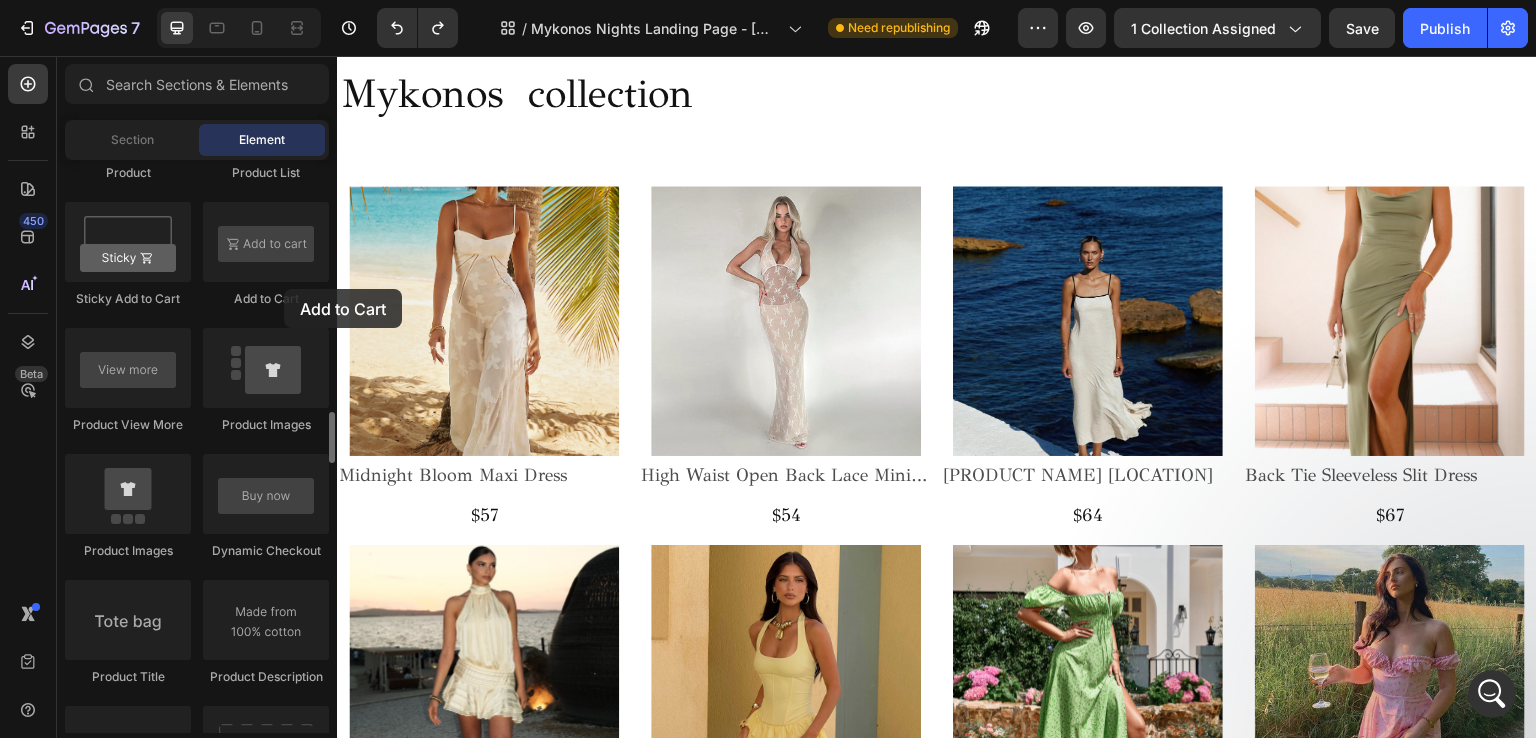 drag, startPoint x: 246, startPoint y: 285, endPoint x: 284, endPoint y: 289, distance: 38.209946 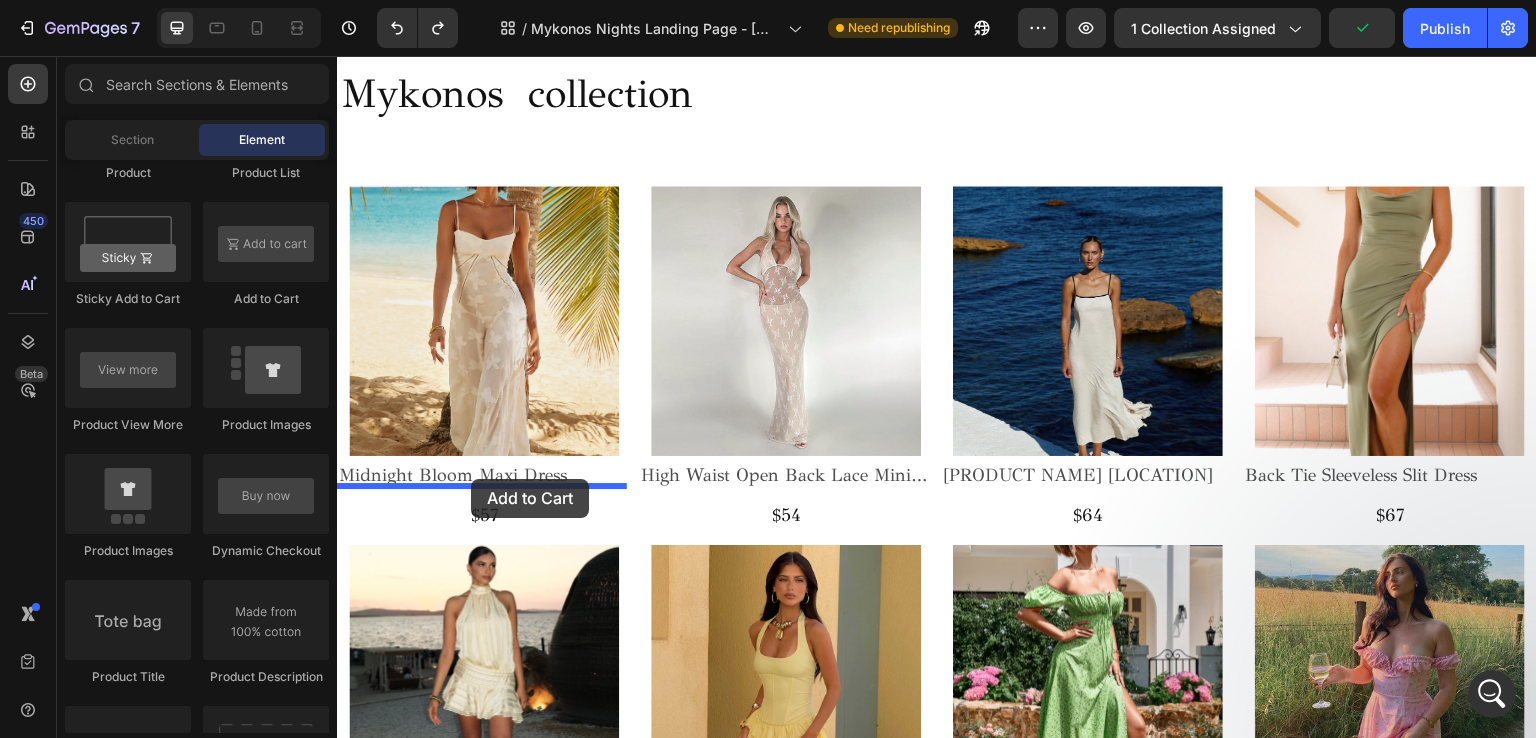 drag, startPoint x: 595, startPoint y: 329, endPoint x: 471, endPoint y: 479, distance: 194.61757 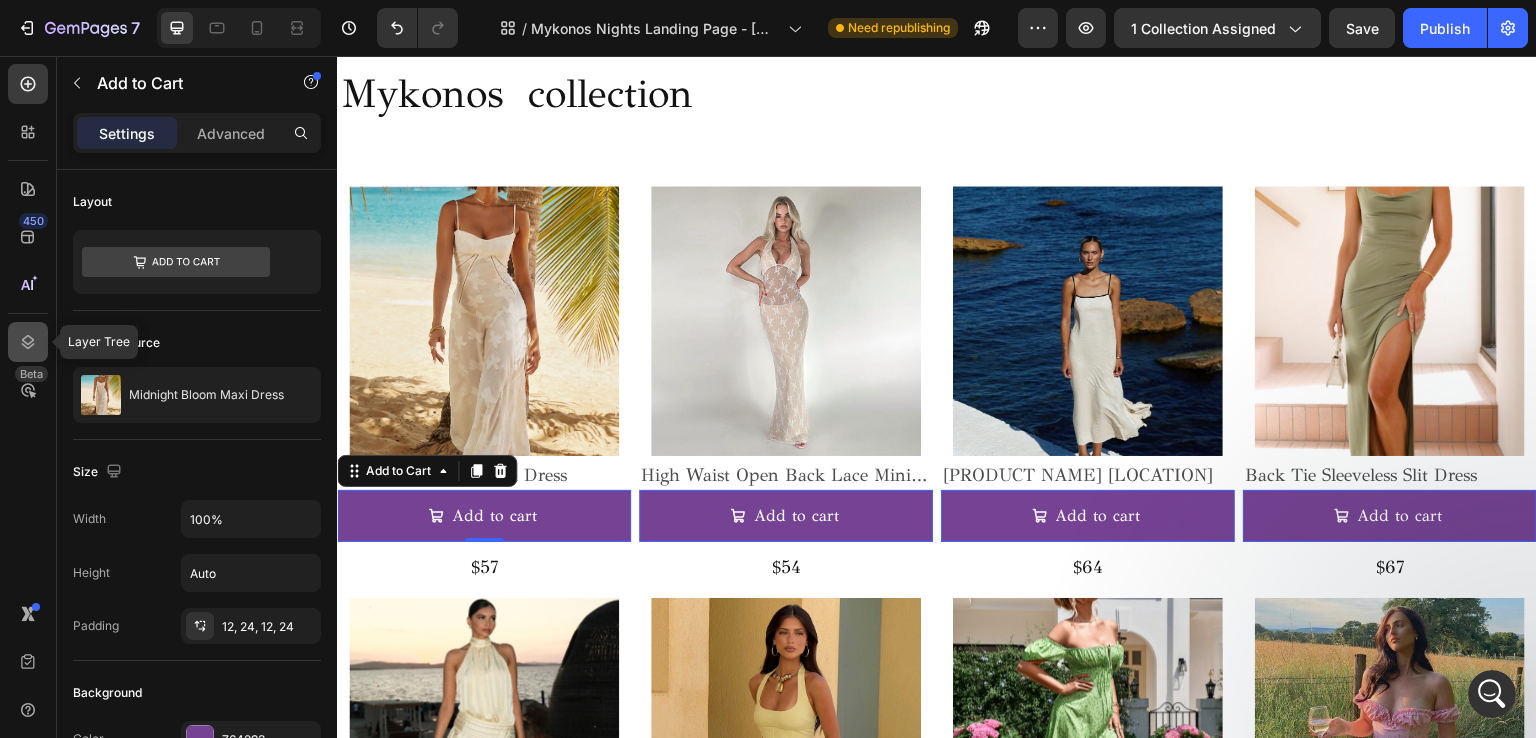 click 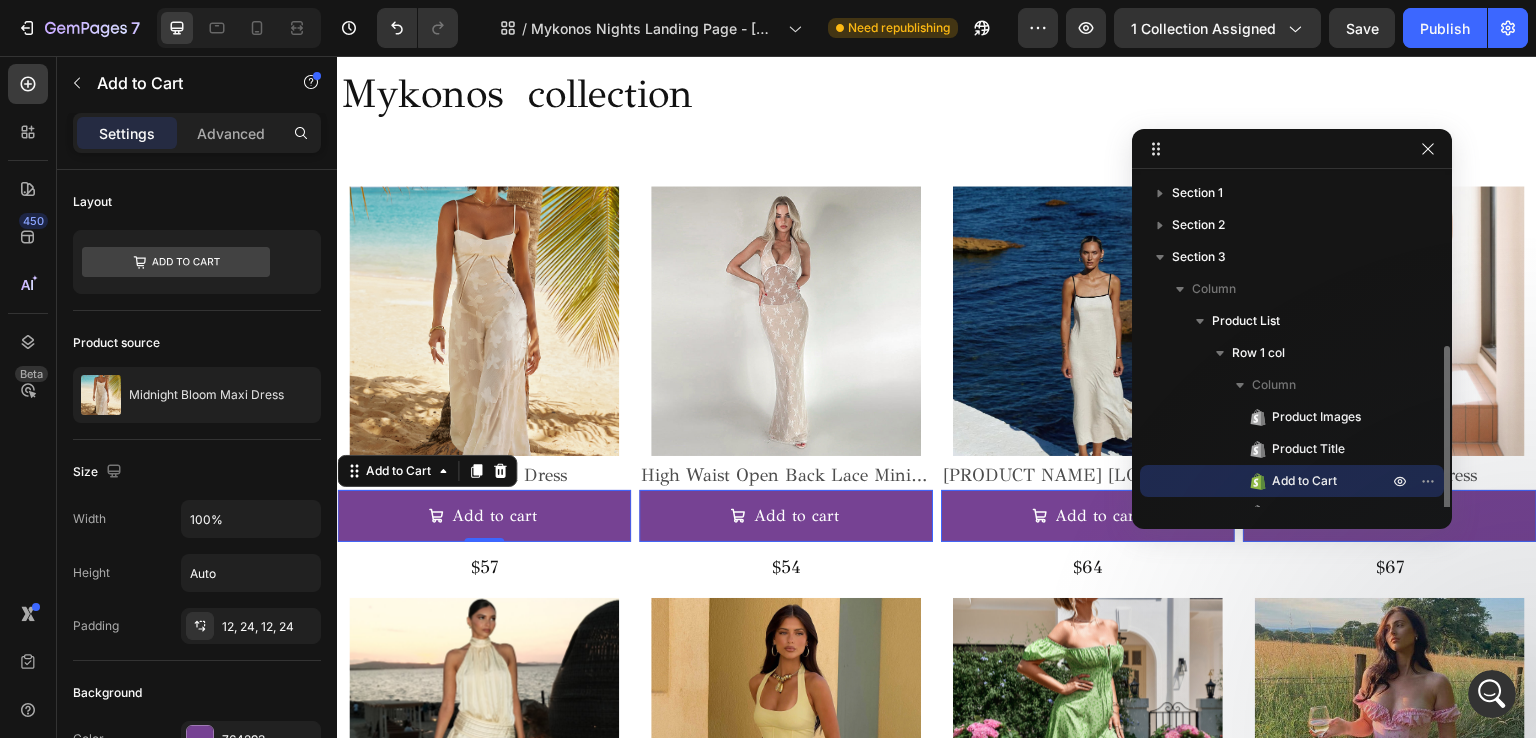scroll, scrollTop: 100, scrollLeft: 0, axis: vertical 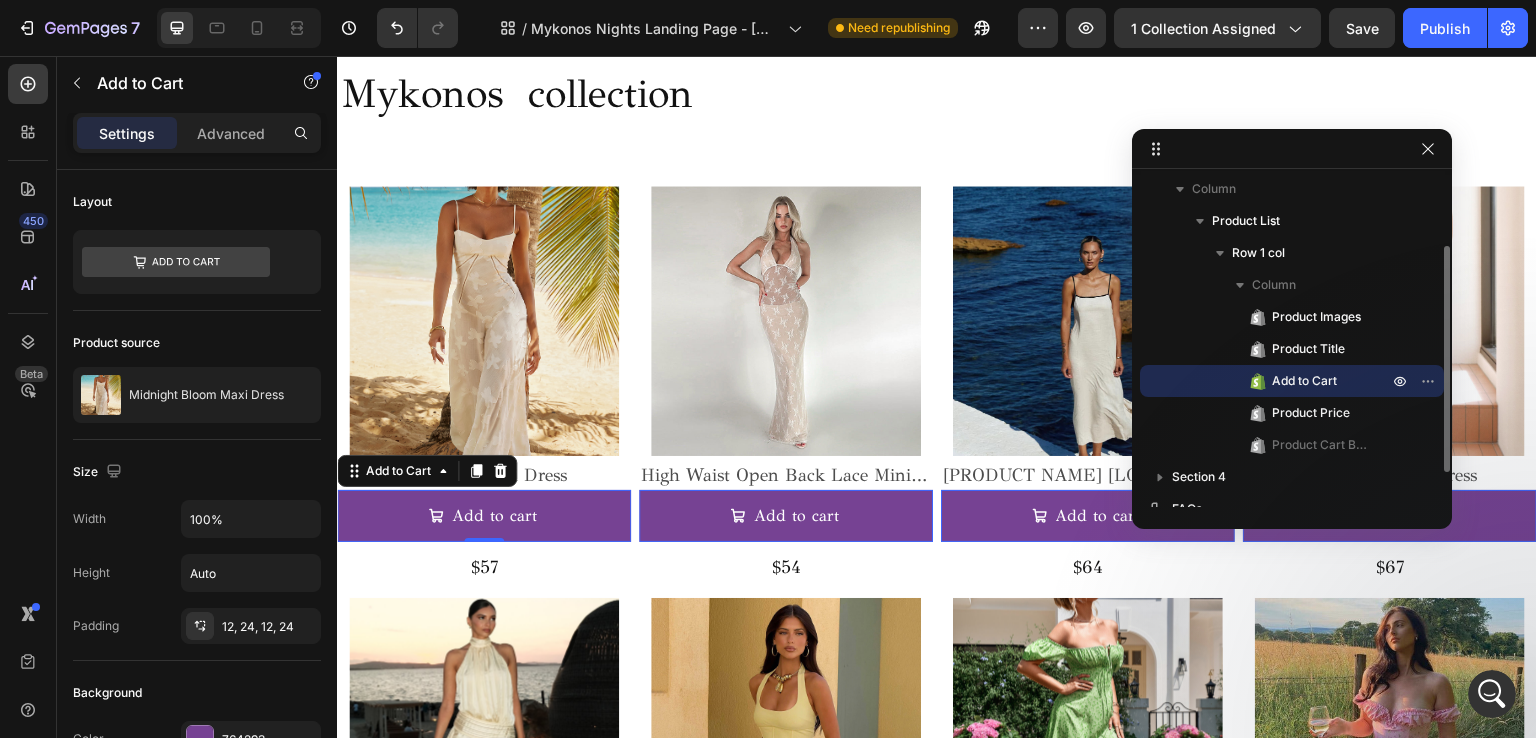 drag, startPoint x: 1254, startPoint y: 377, endPoint x: 1190, endPoint y: 396, distance: 66.760765 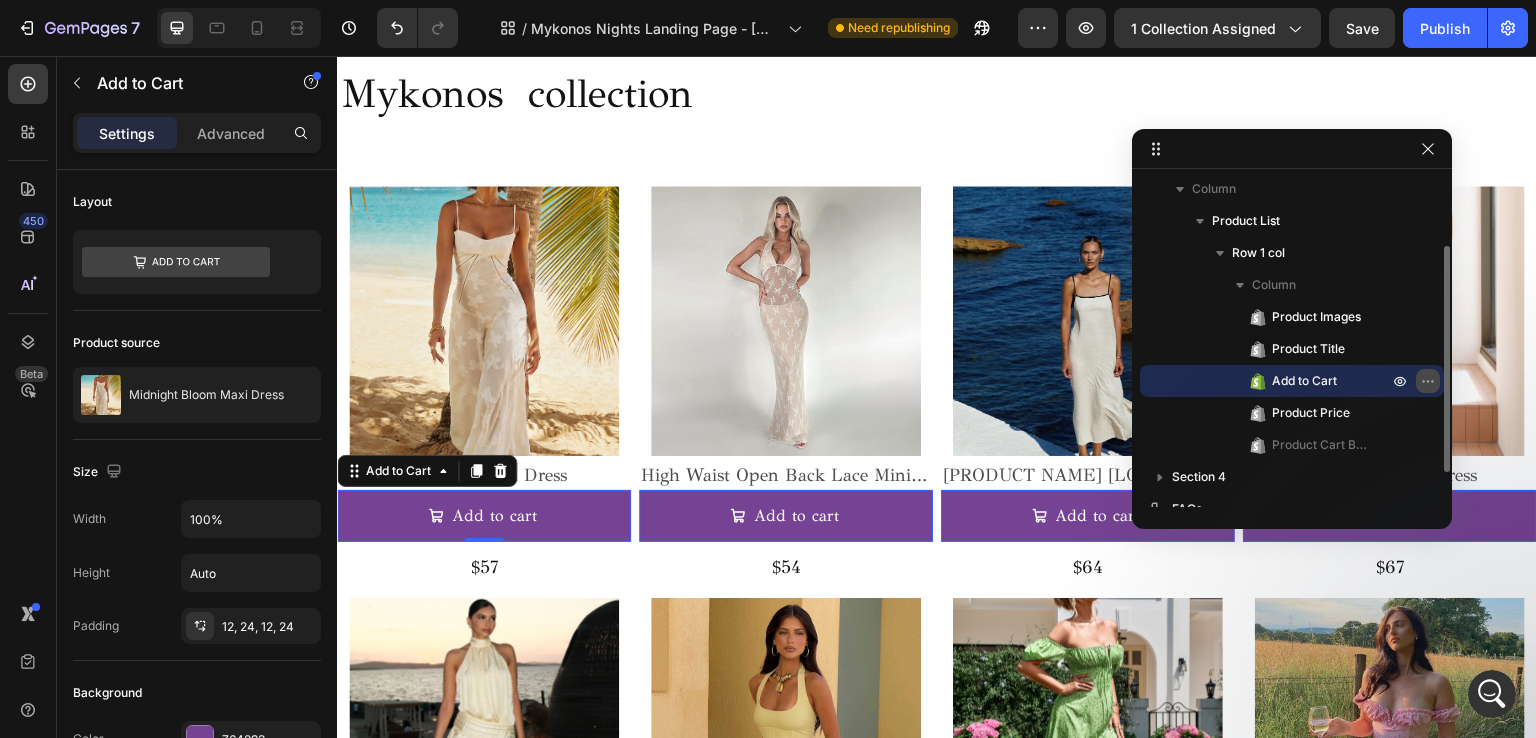 click 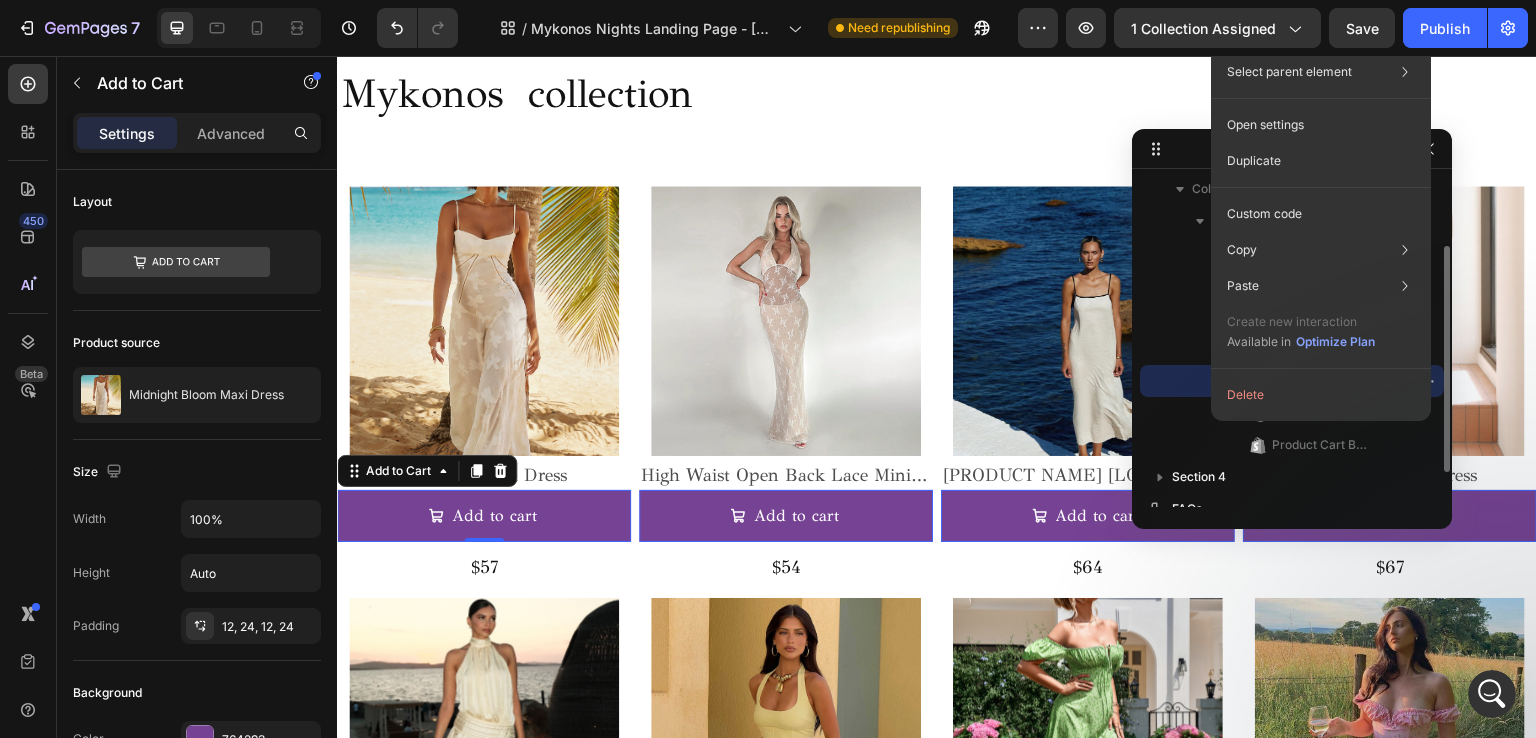 click on "Add to Cart" at bounding box center (1292, 381) 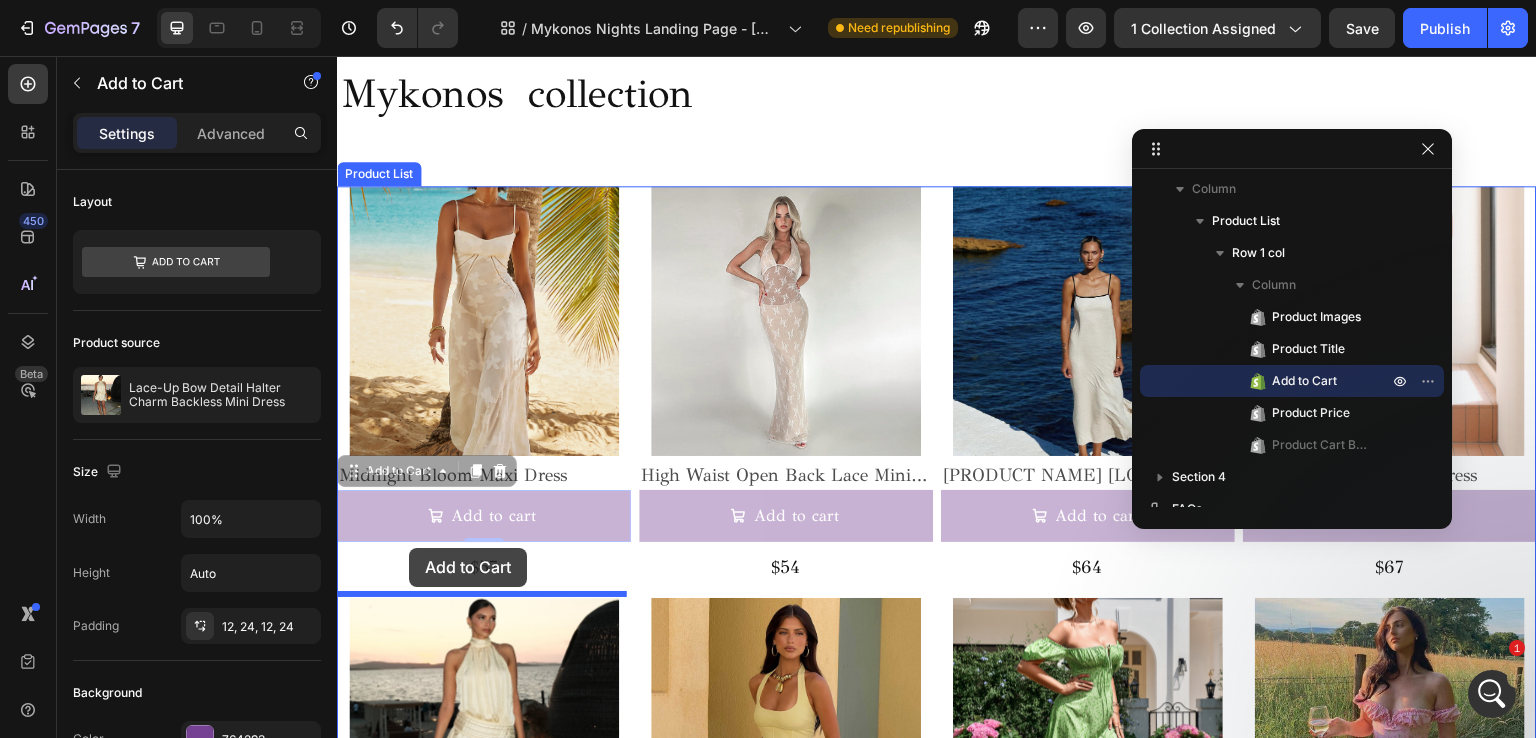 drag, startPoint x: 347, startPoint y: 473, endPoint x: 409, endPoint y: 548, distance: 97.308784 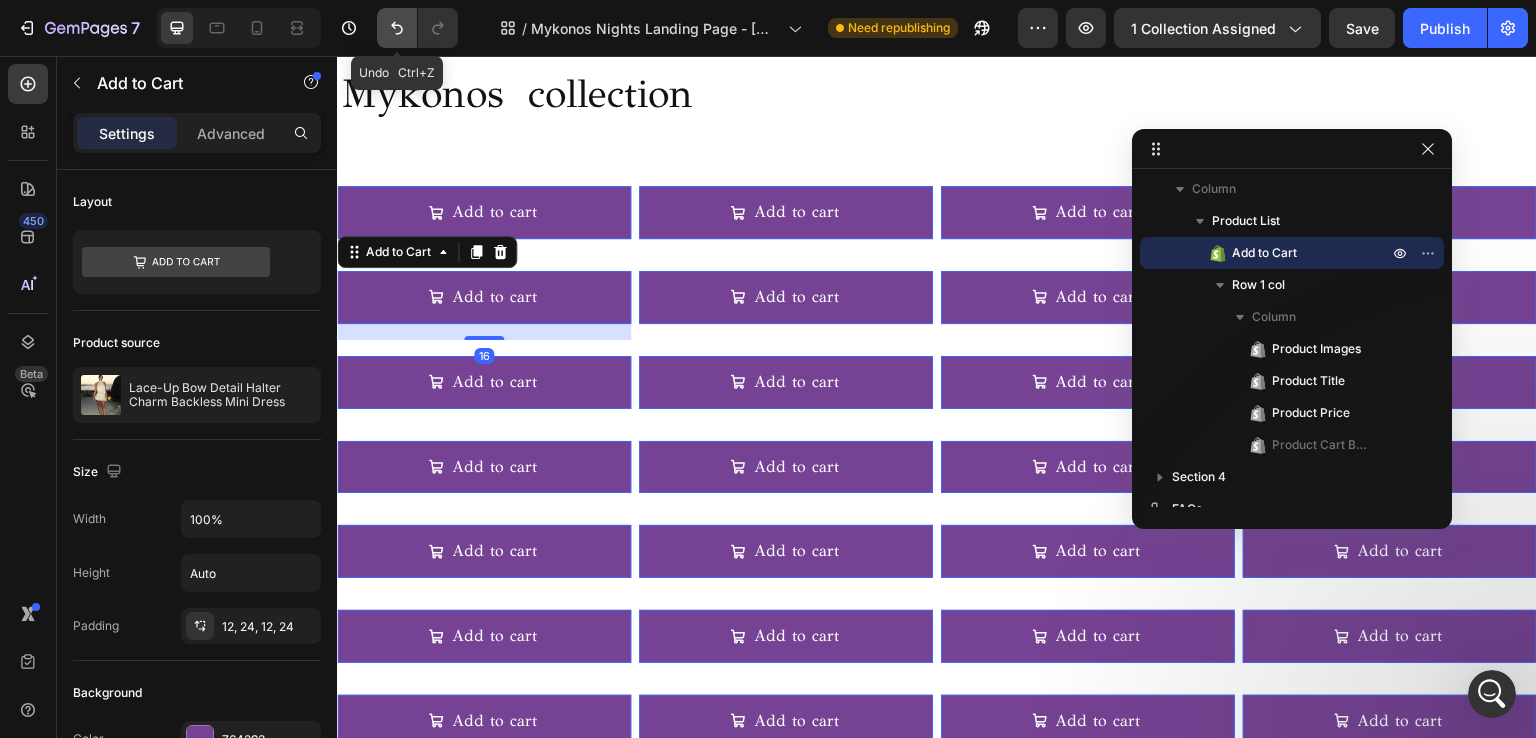 click 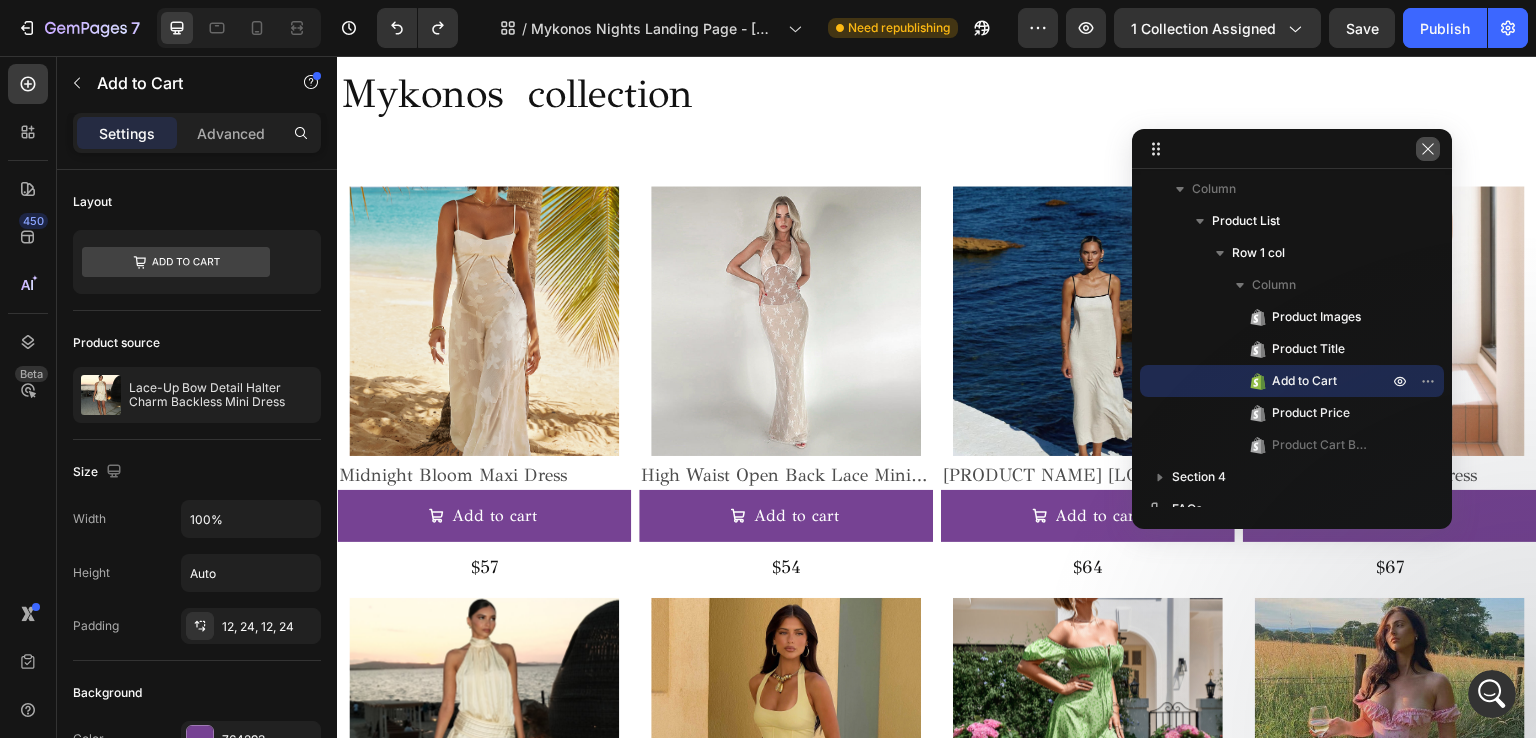 click at bounding box center [1428, 149] 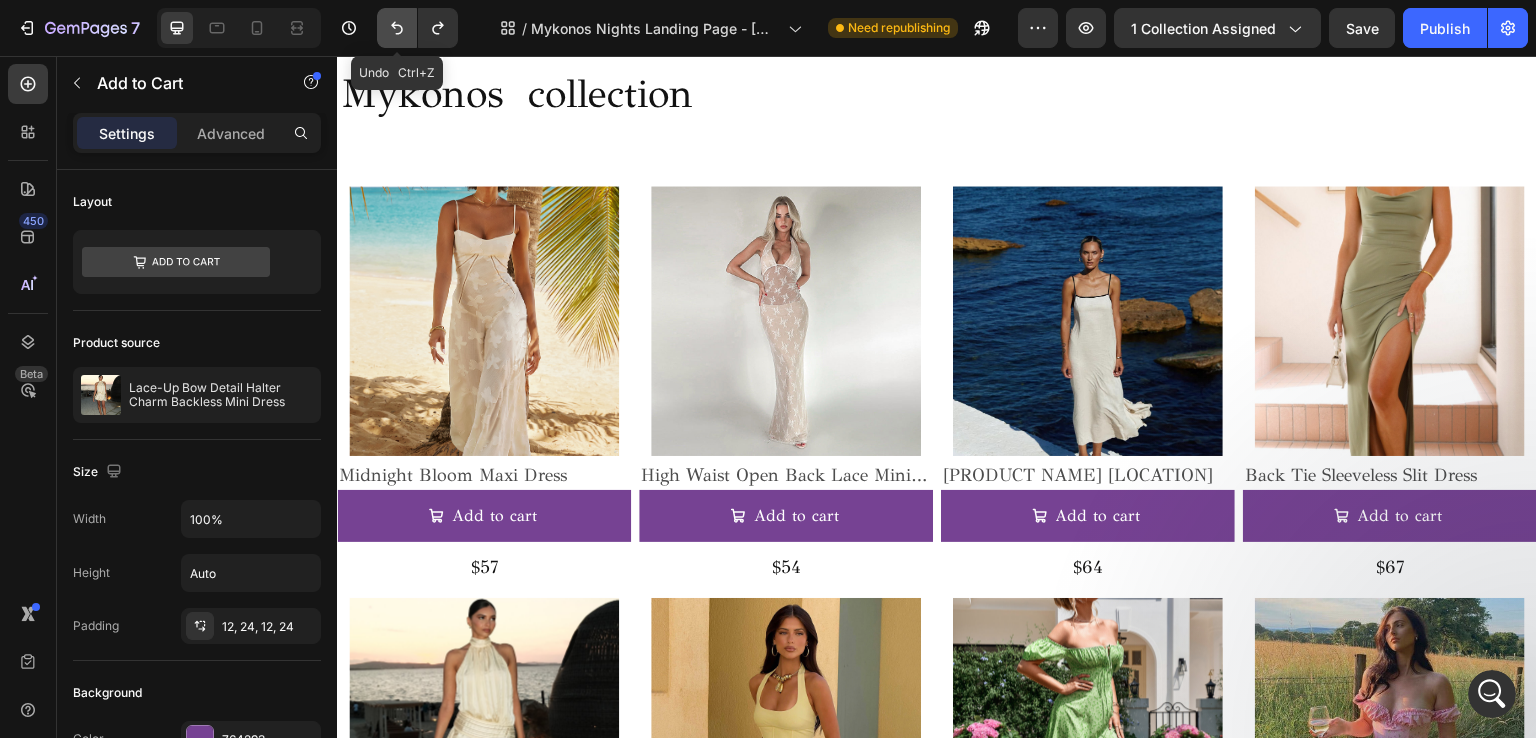 click 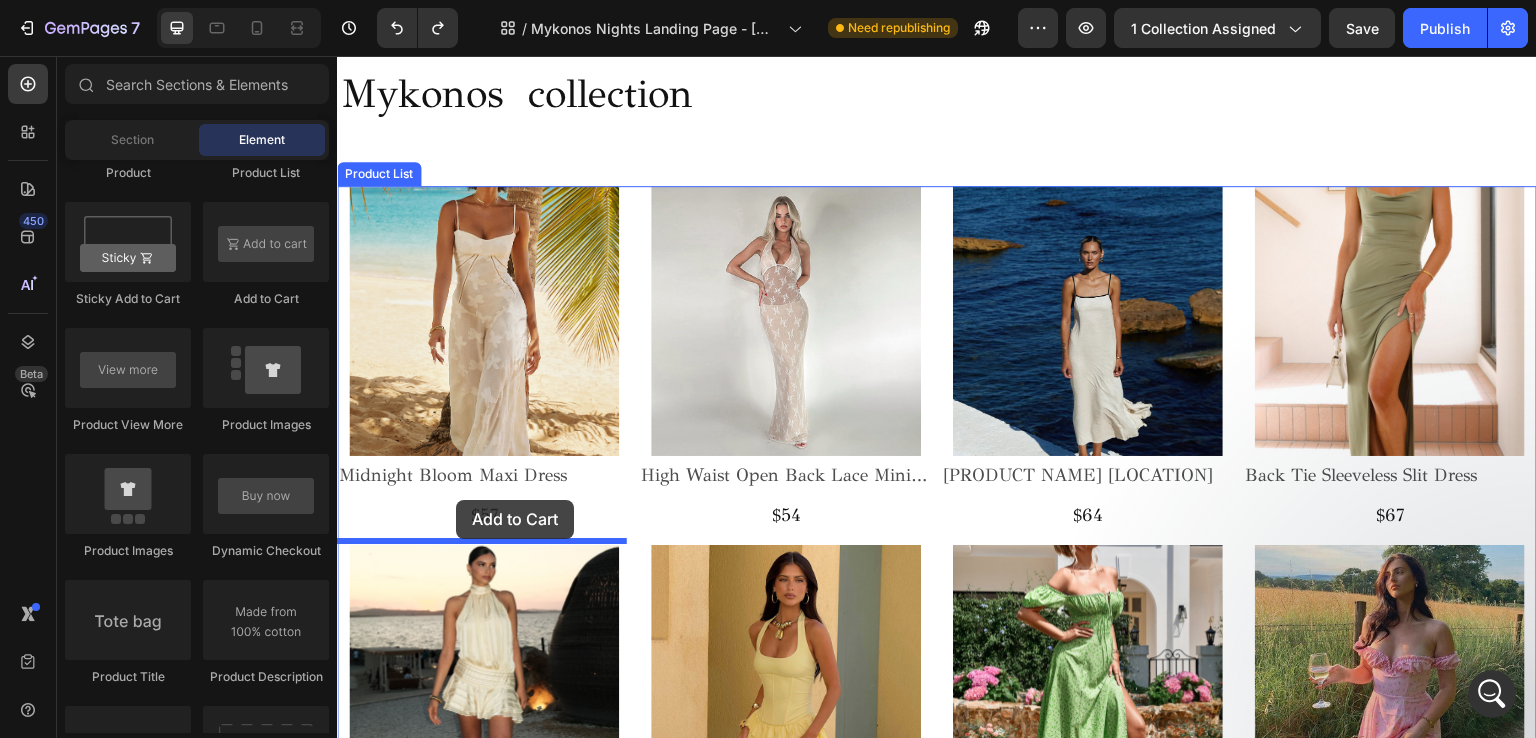 drag, startPoint x: 577, startPoint y: 324, endPoint x: 458, endPoint y: 499, distance: 211.62703 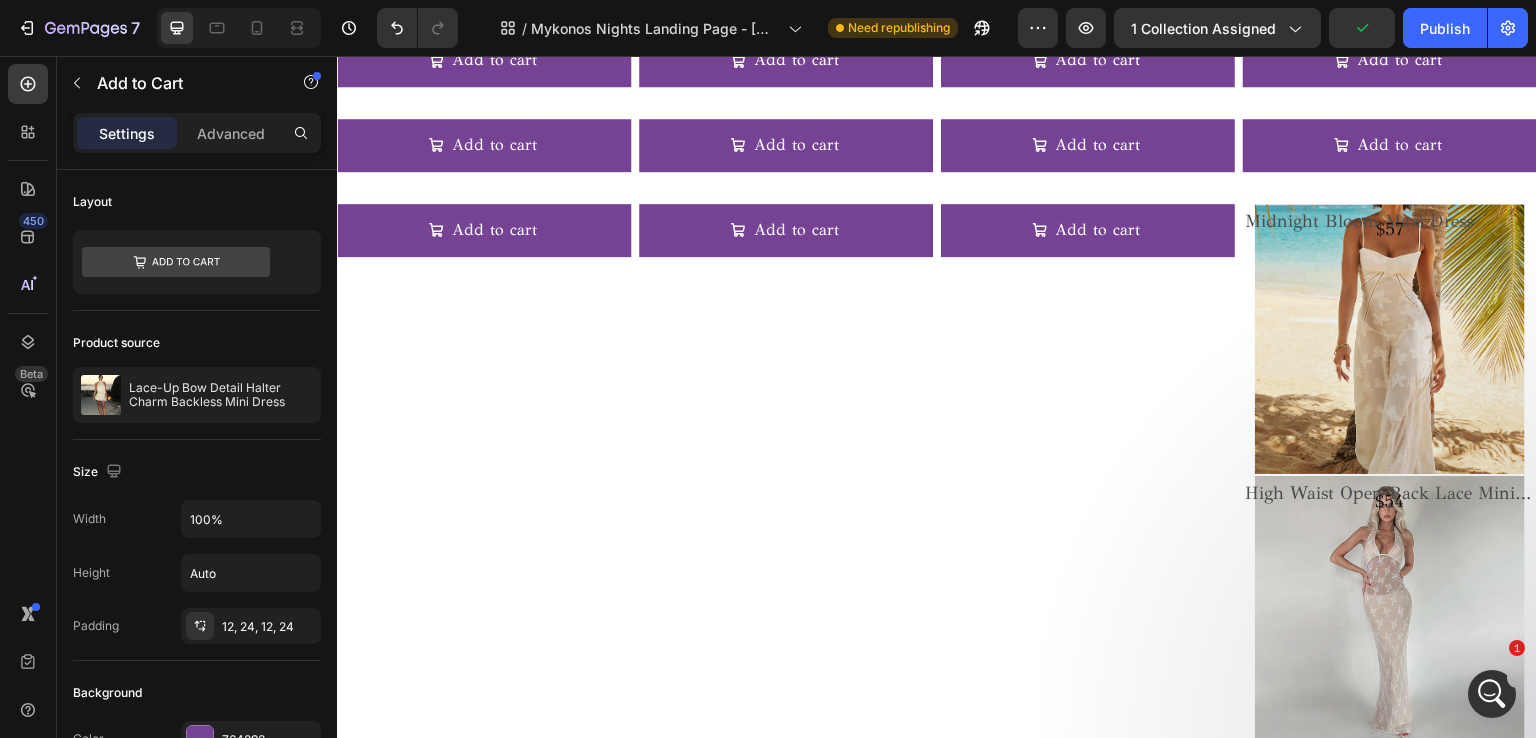 scroll, scrollTop: 2077, scrollLeft: 0, axis: vertical 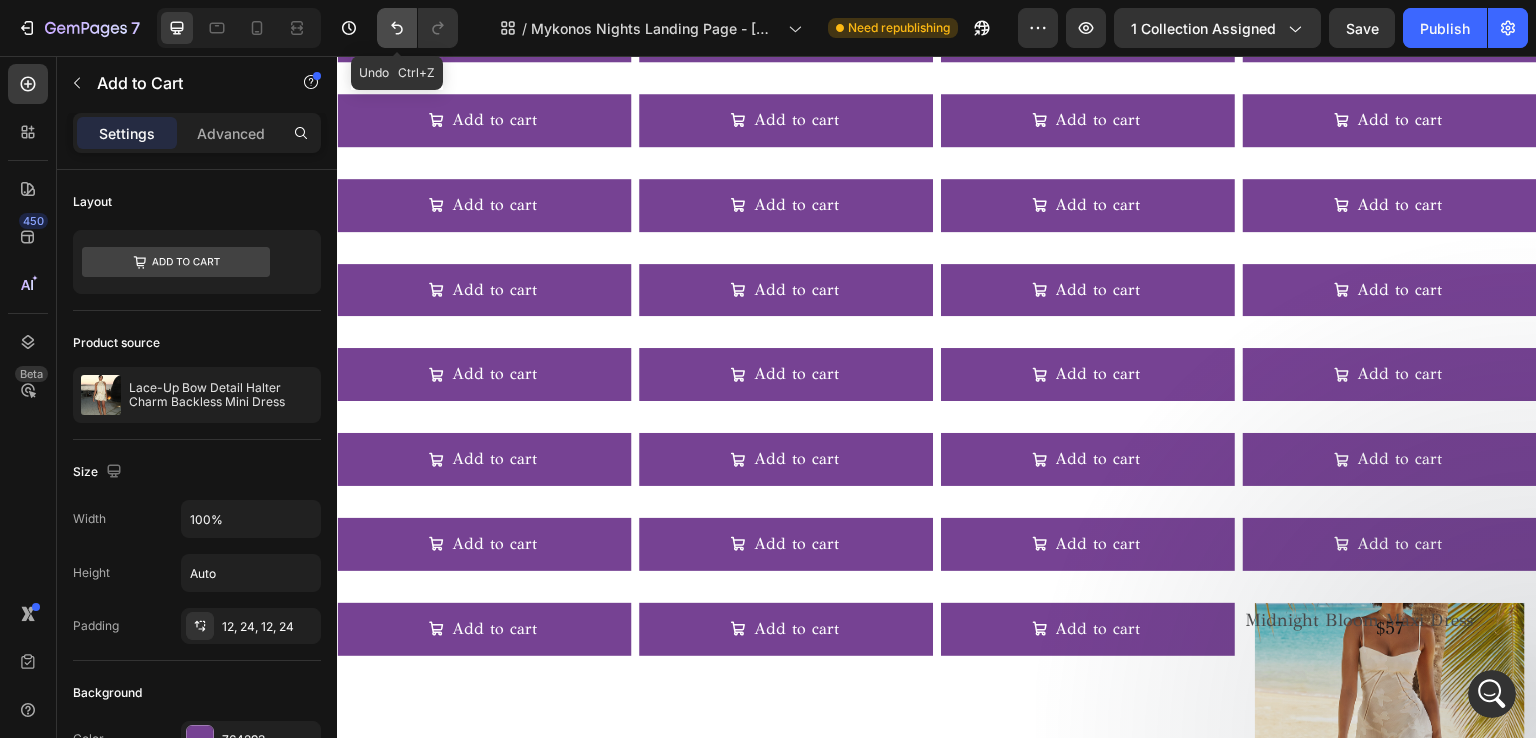 click 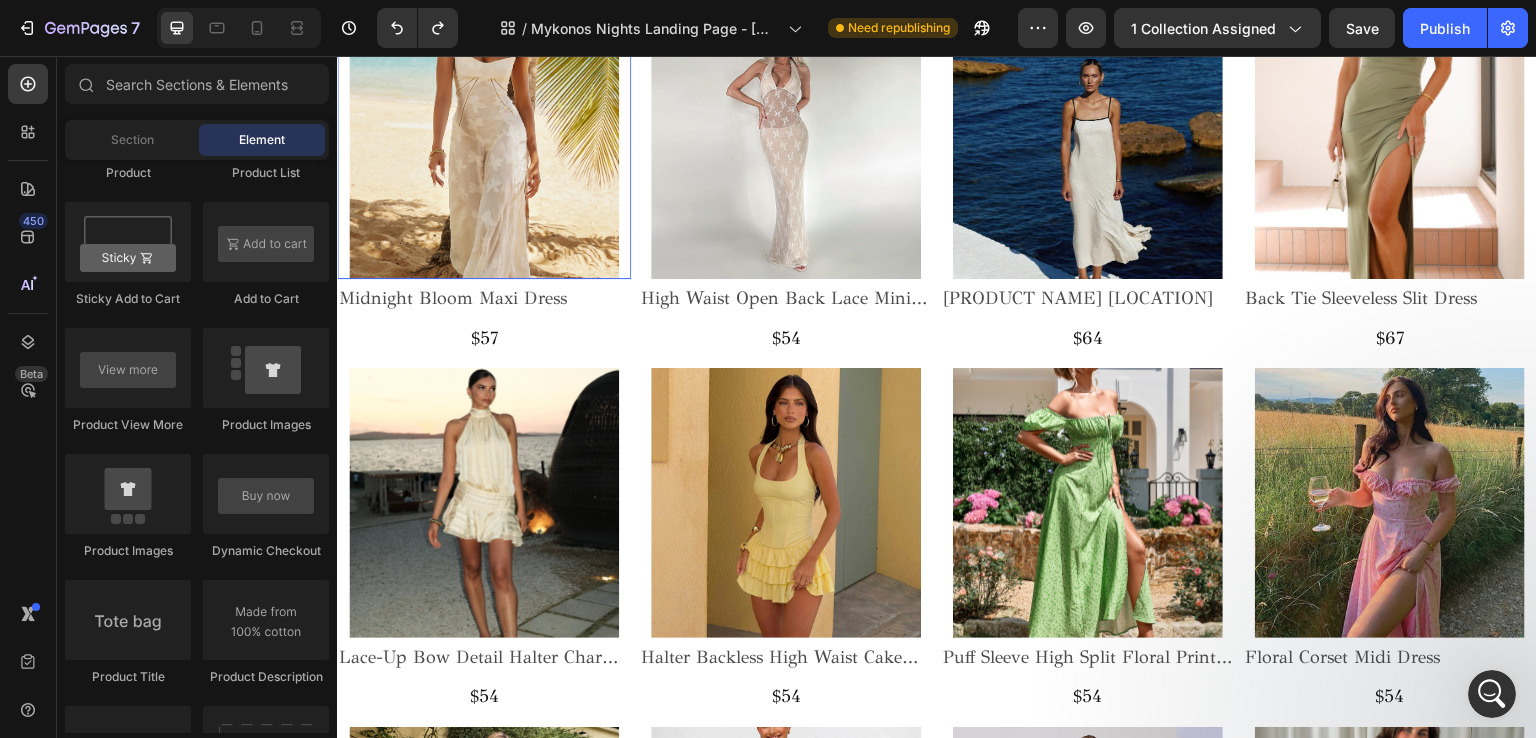 click at bounding box center [484, 144] 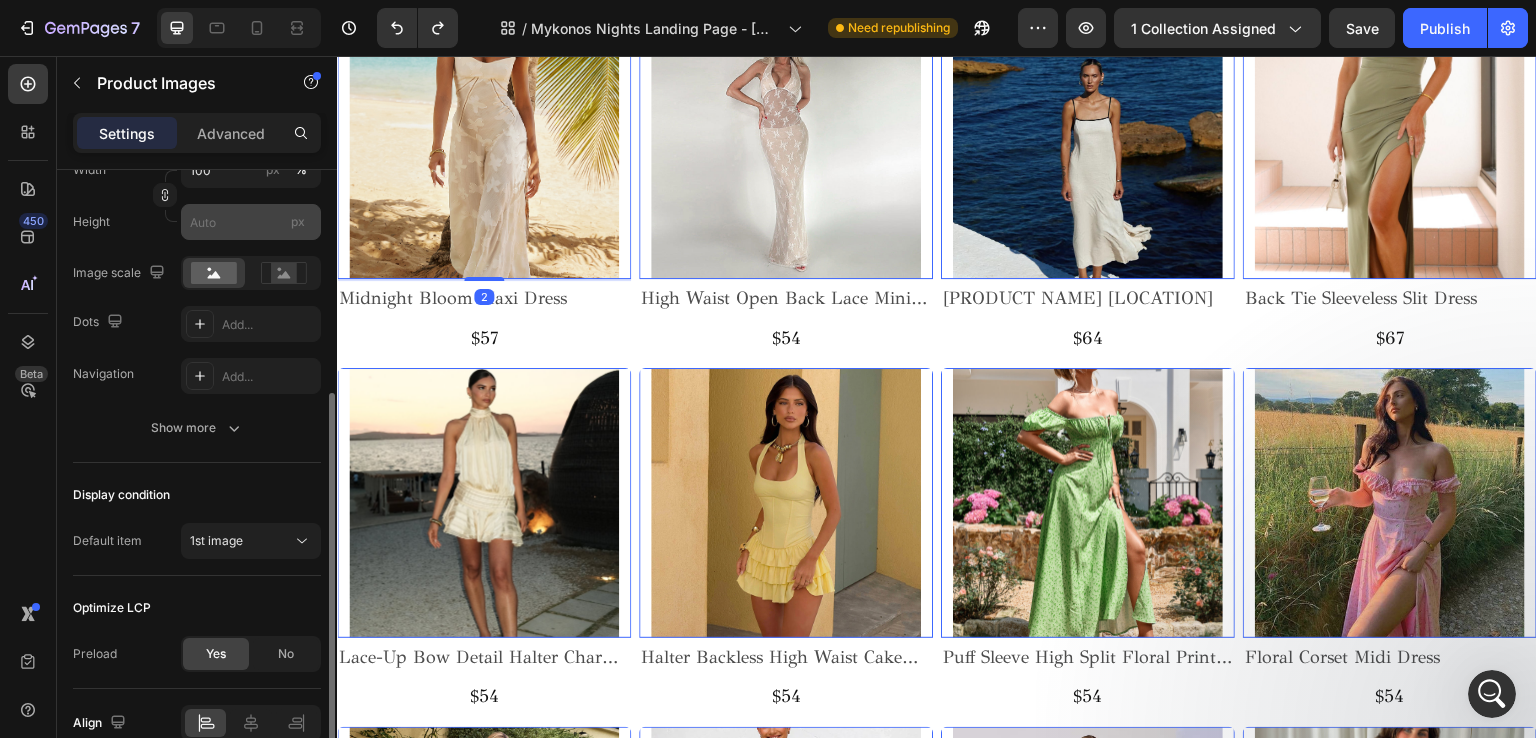 scroll, scrollTop: 100, scrollLeft: 0, axis: vertical 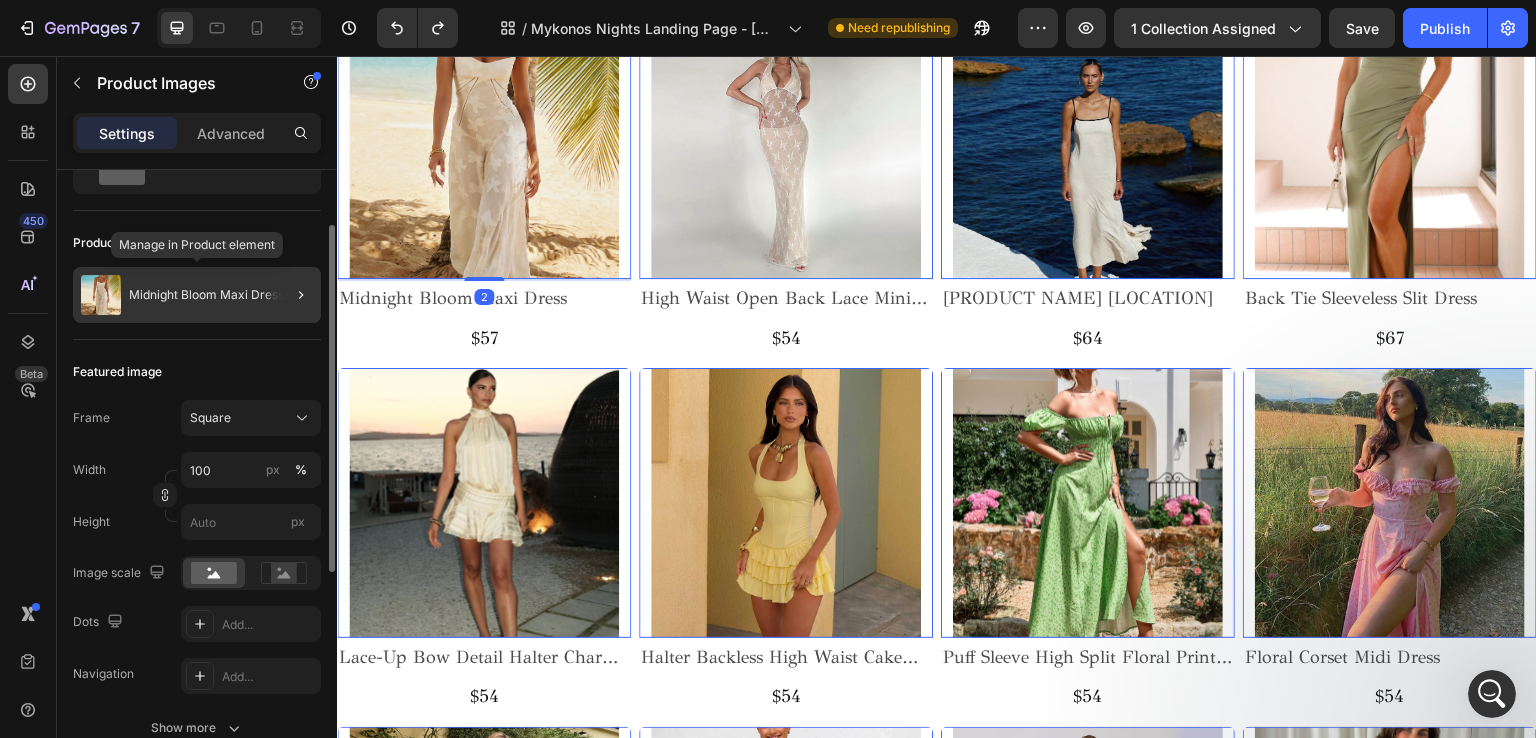 click on "Midnight Bloom Maxi Dress" 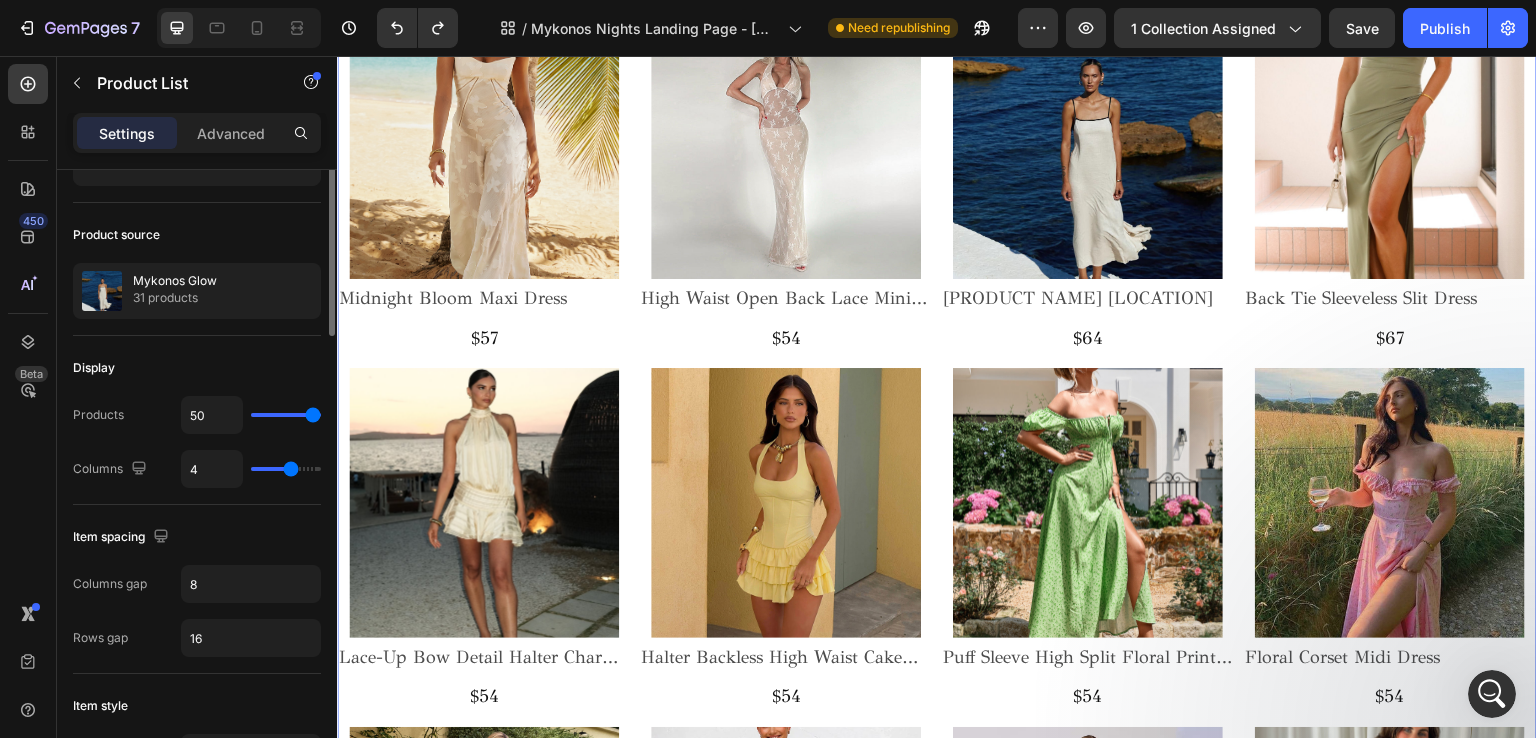 scroll, scrollTop: 0, scrollLeft: 0, axis: both 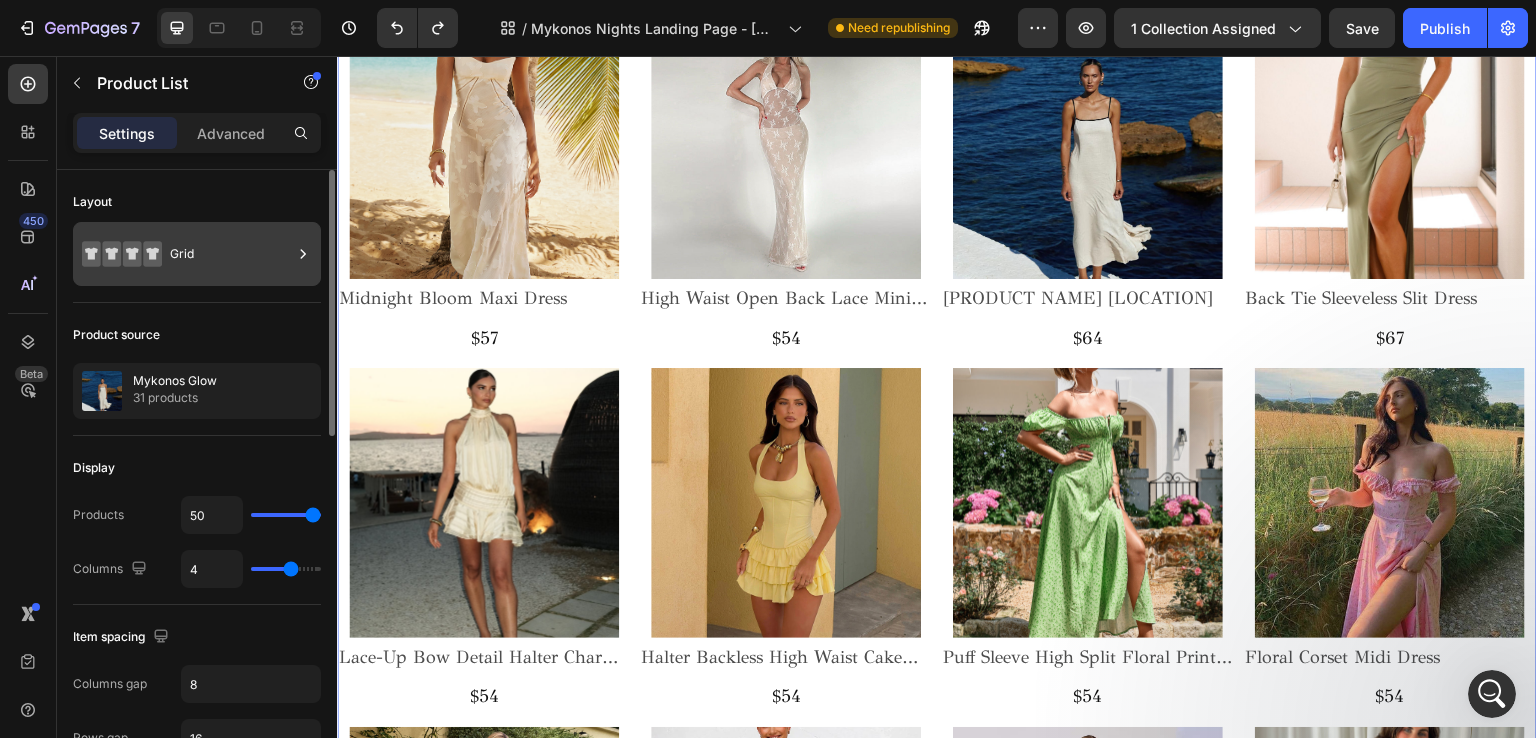 click on "Grid" at bounding box center (231, 254) 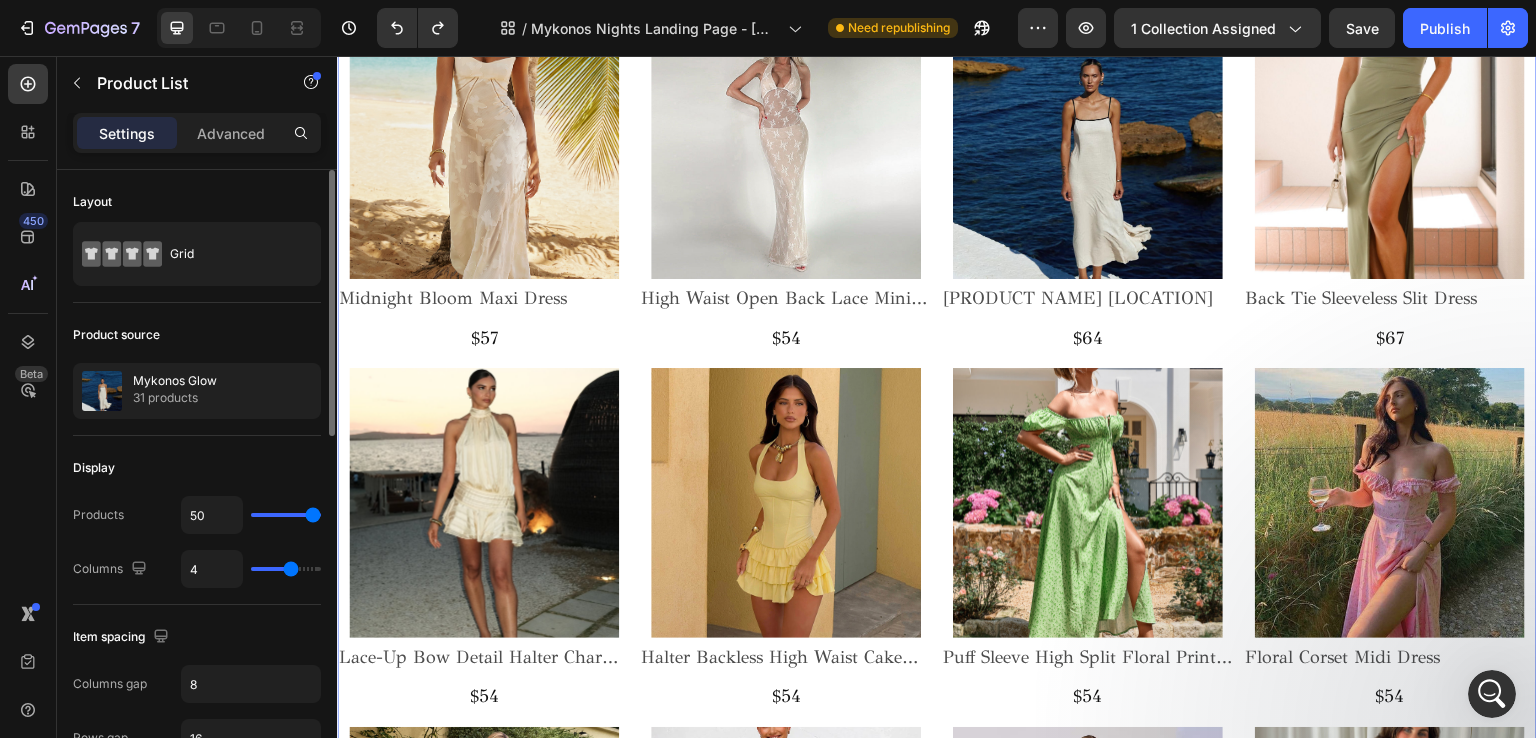 click on "Product source Mykonos Glow 31 products" 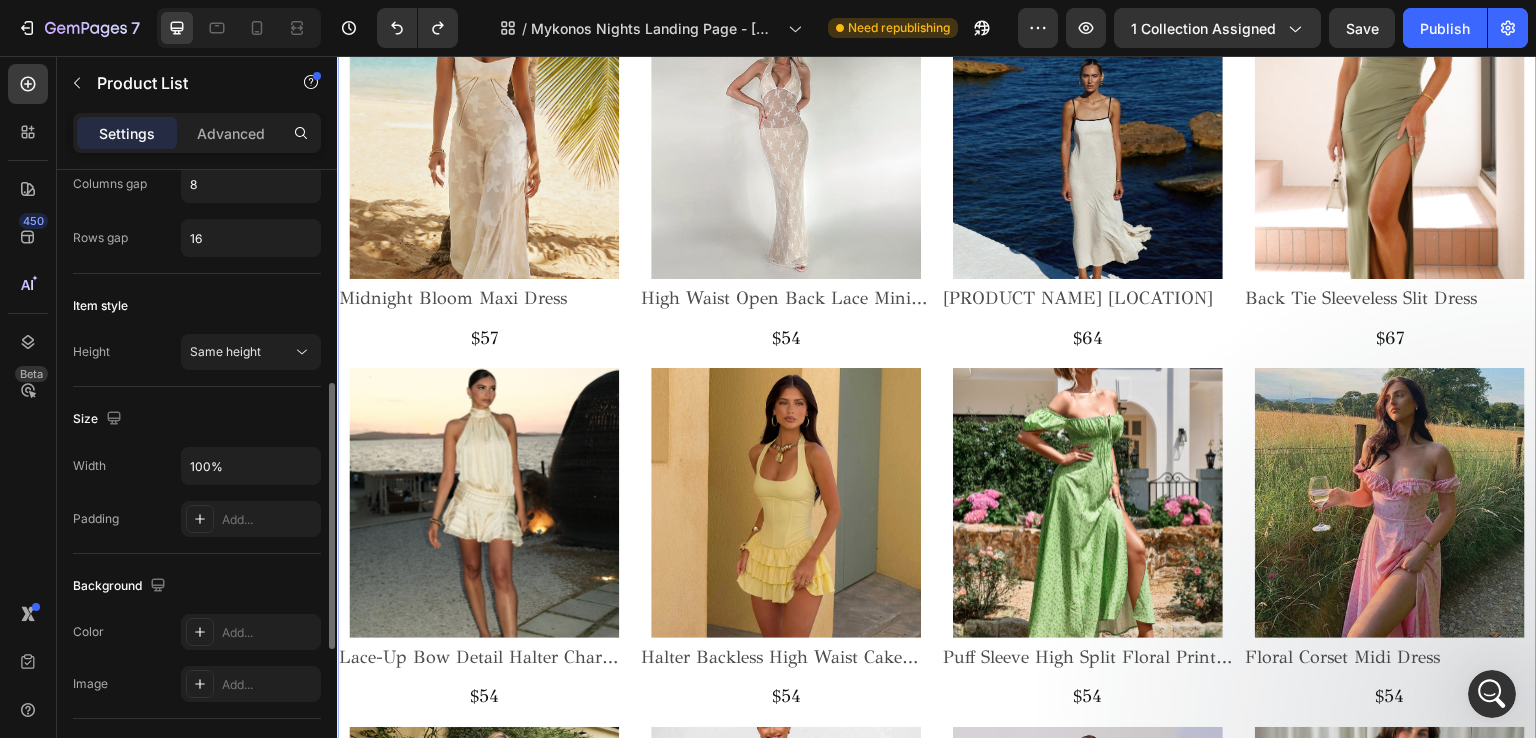 scroll, scrollTop: 842, scrollLeft: 0, axis: vertical 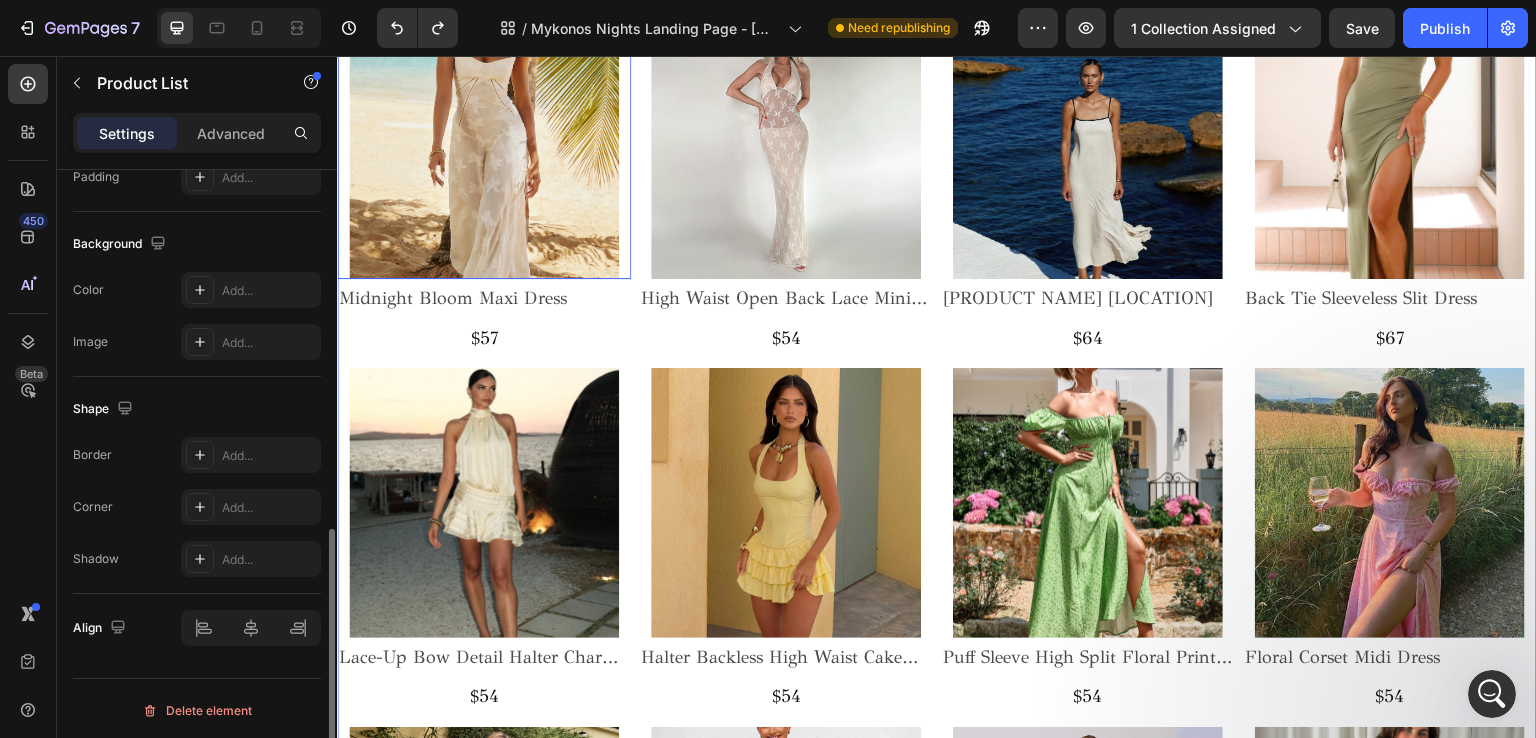 click at bounding box center [484, 144] 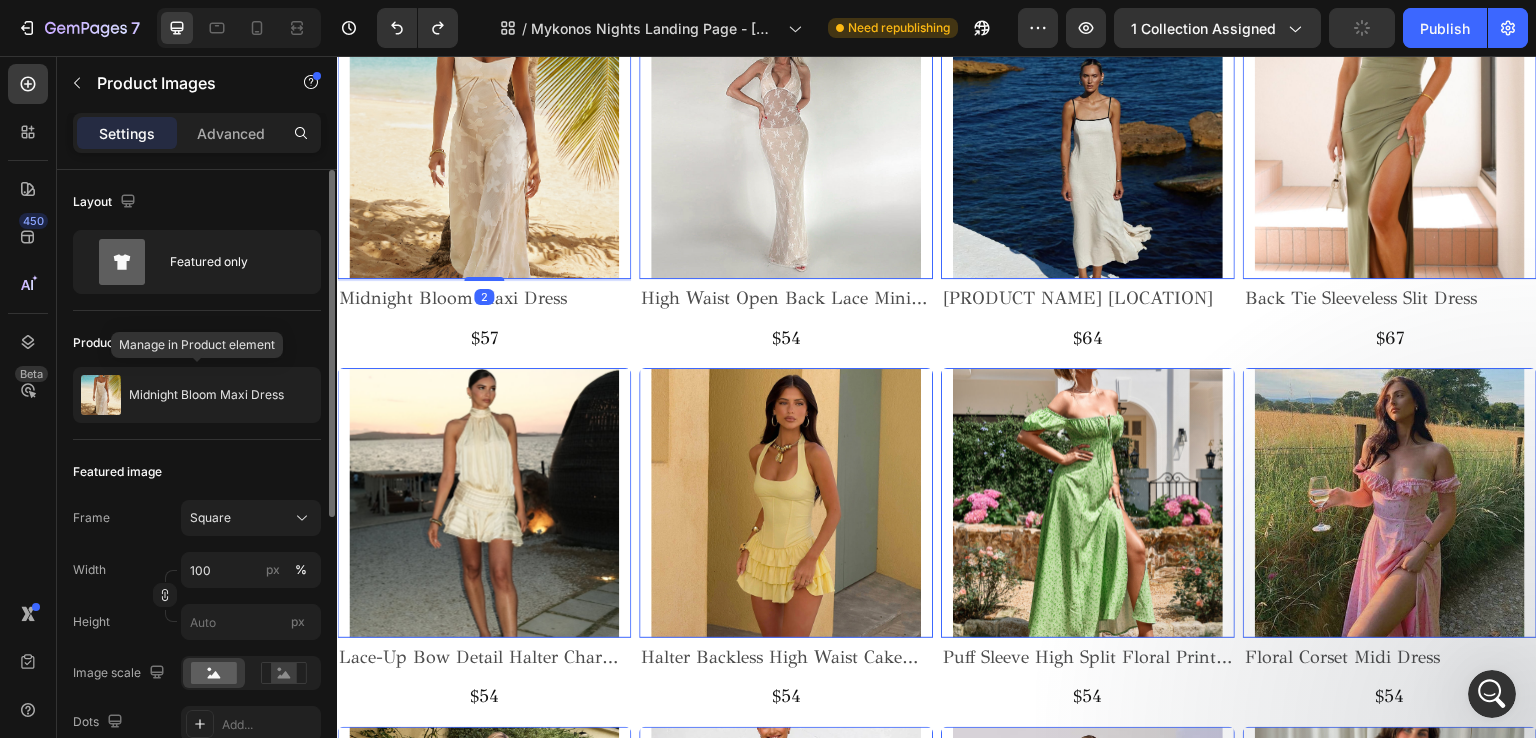 scroll, scrollTop: 498, scrollLeft: 0, axis: vertical 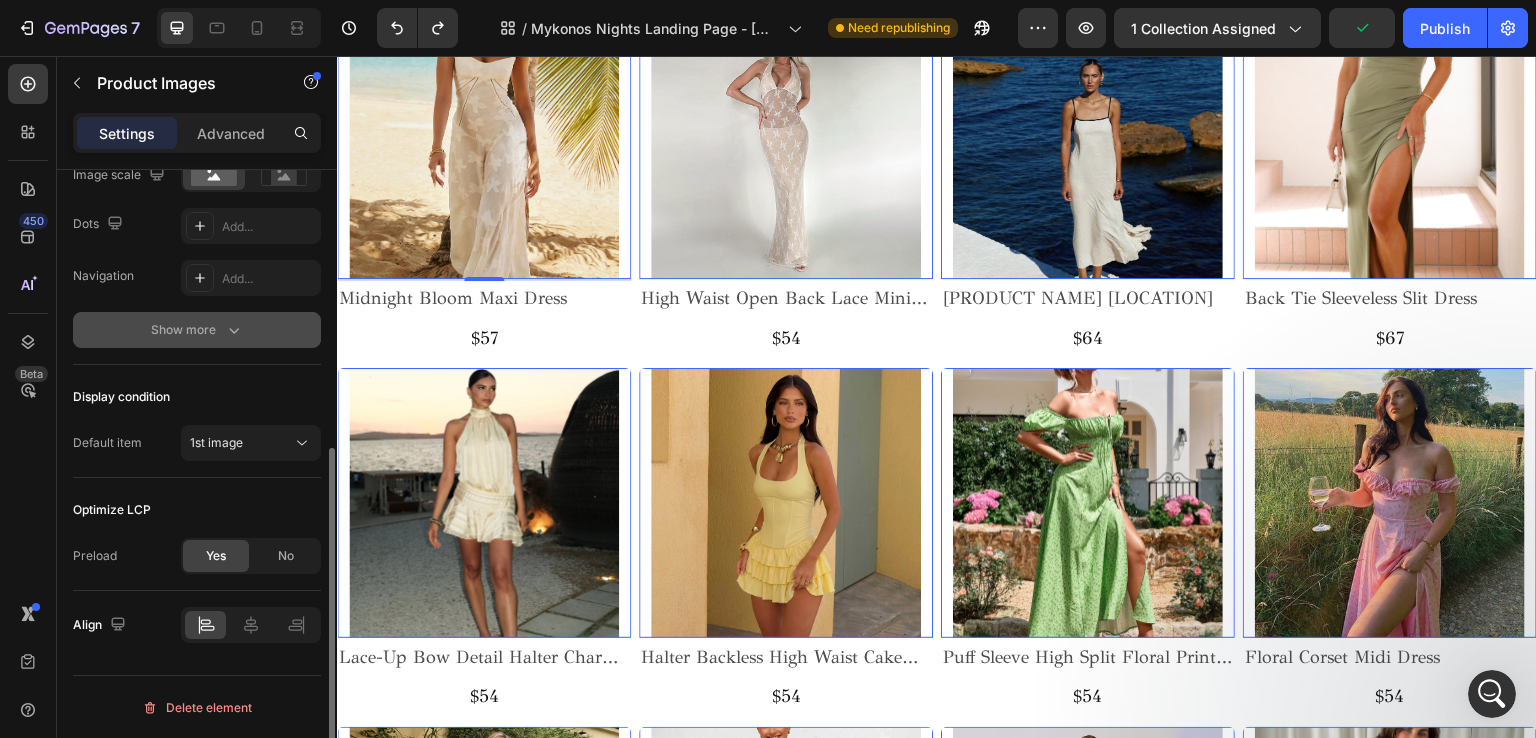 click on "Show more" at bounding box center [197, 330] 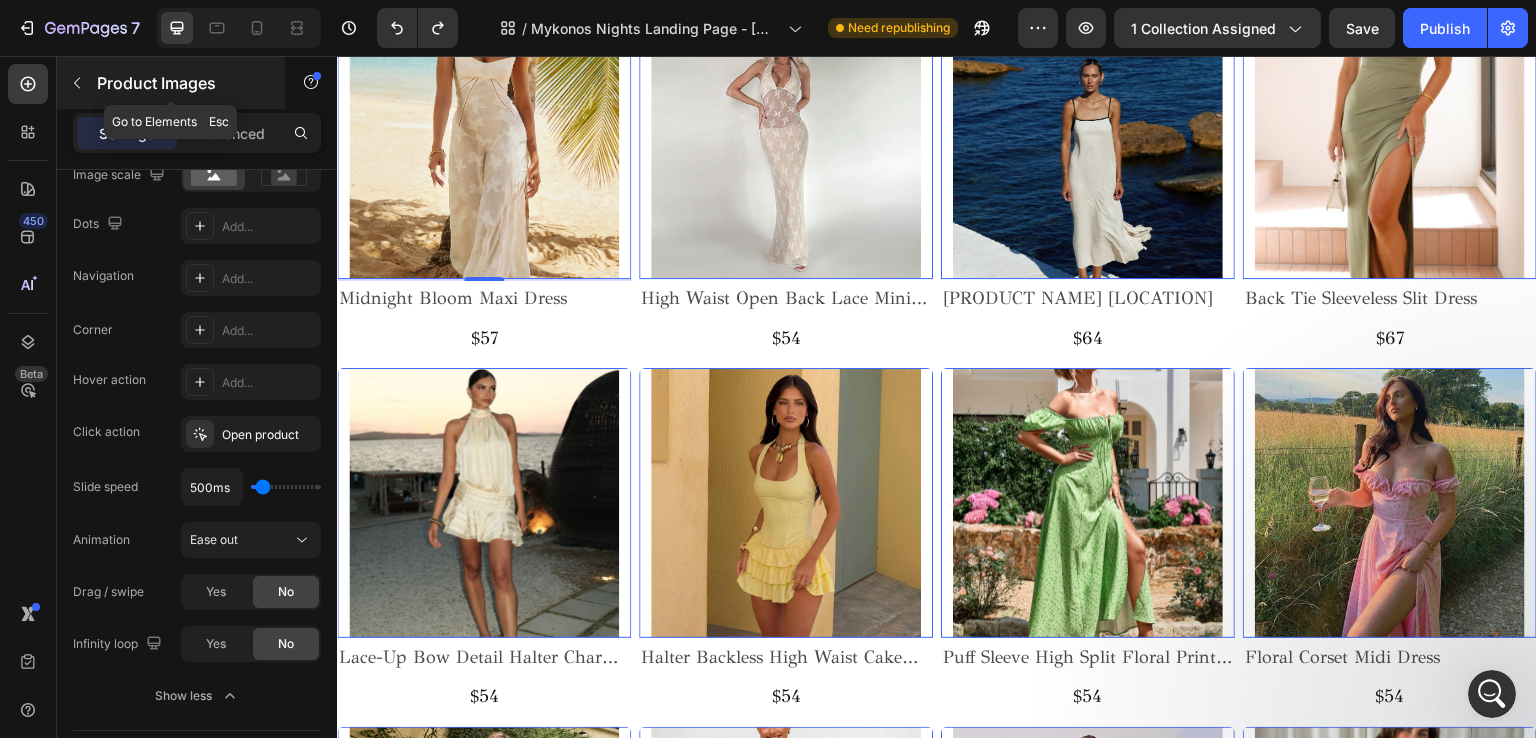 click 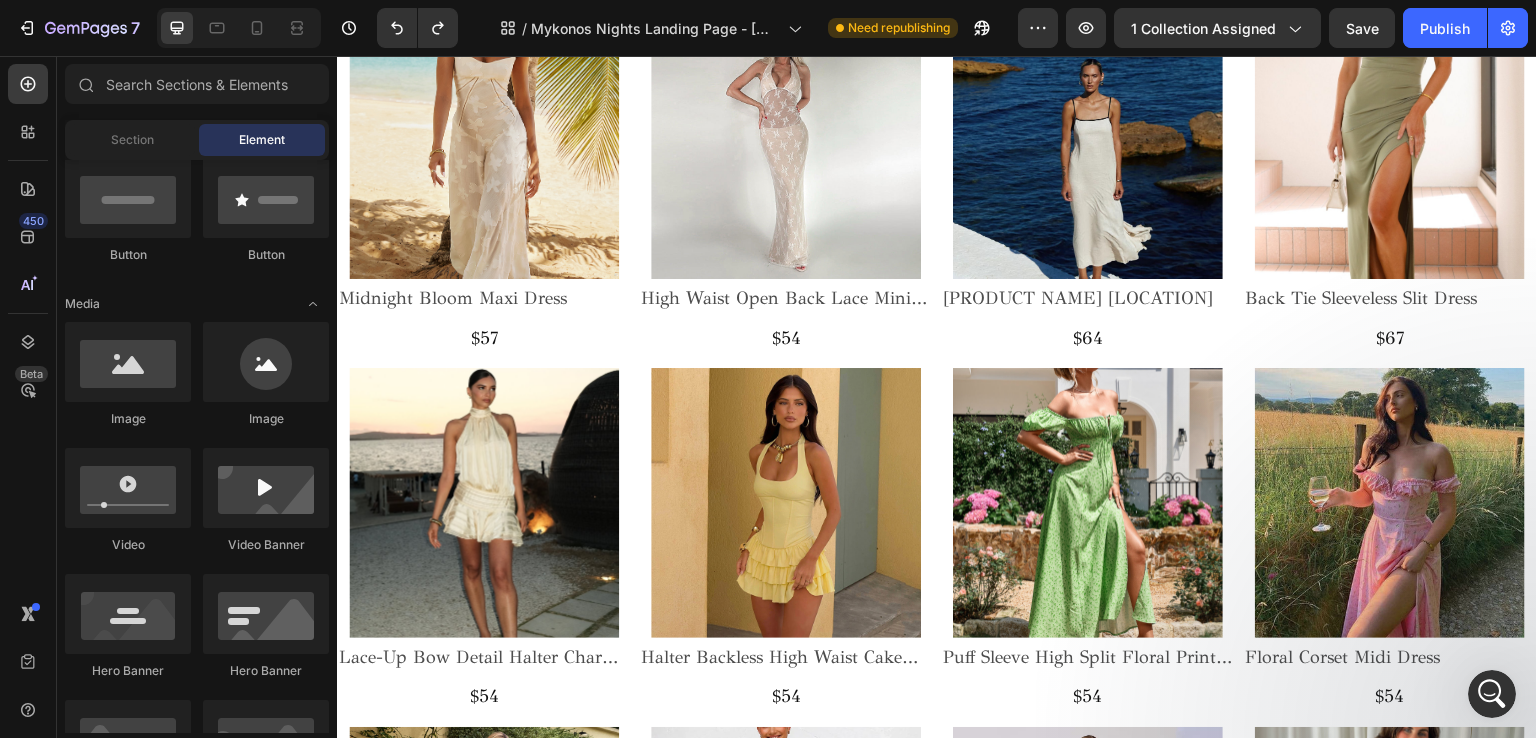 scroll, scrollTop: 0, scrollLeft: 0, axis: both 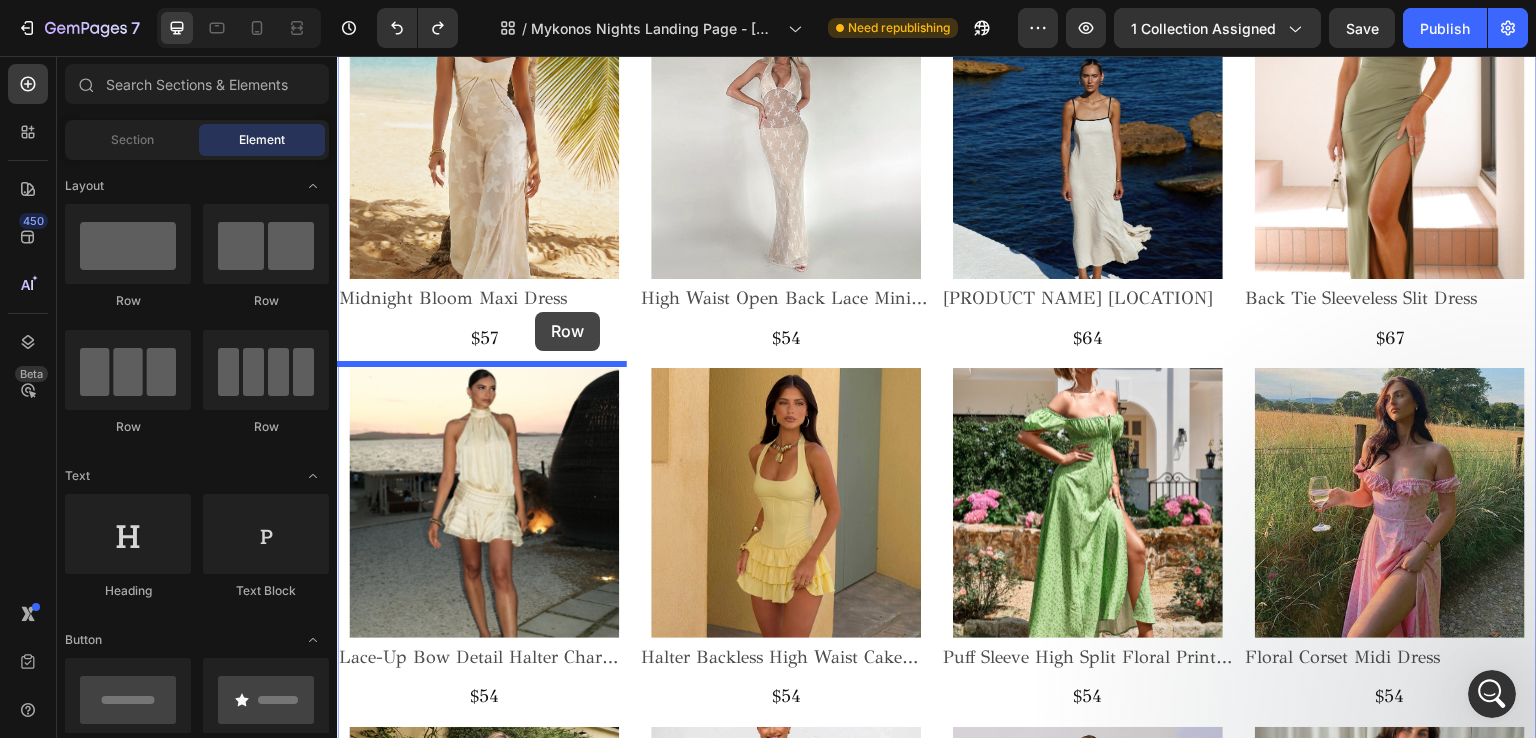 drag, startPoint x: 449, startPoint y: 274, endPoint x: 535, endPoint y: 312, distance: 94.02127 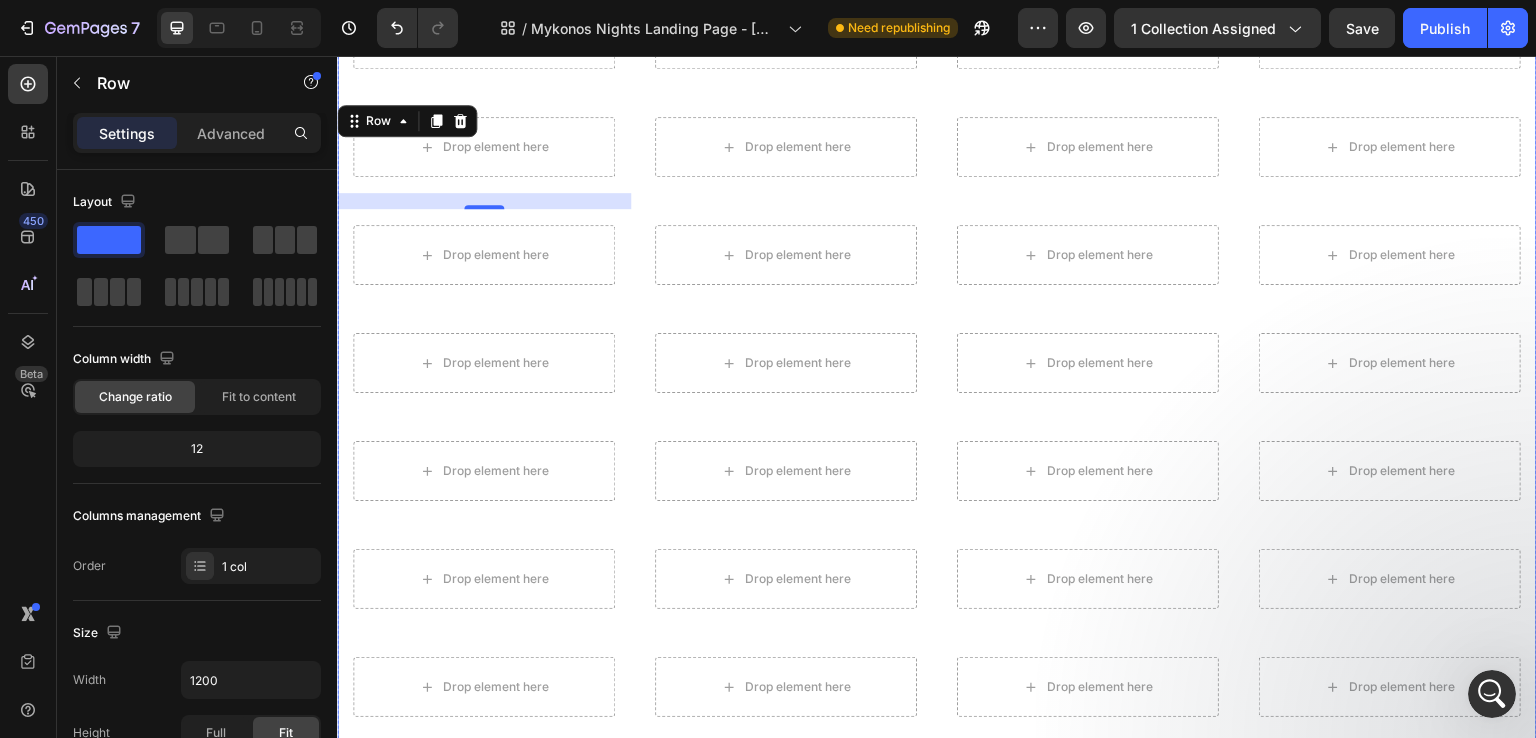 scroll, scrollTop: 0, scrollLeft: 0, axis: both 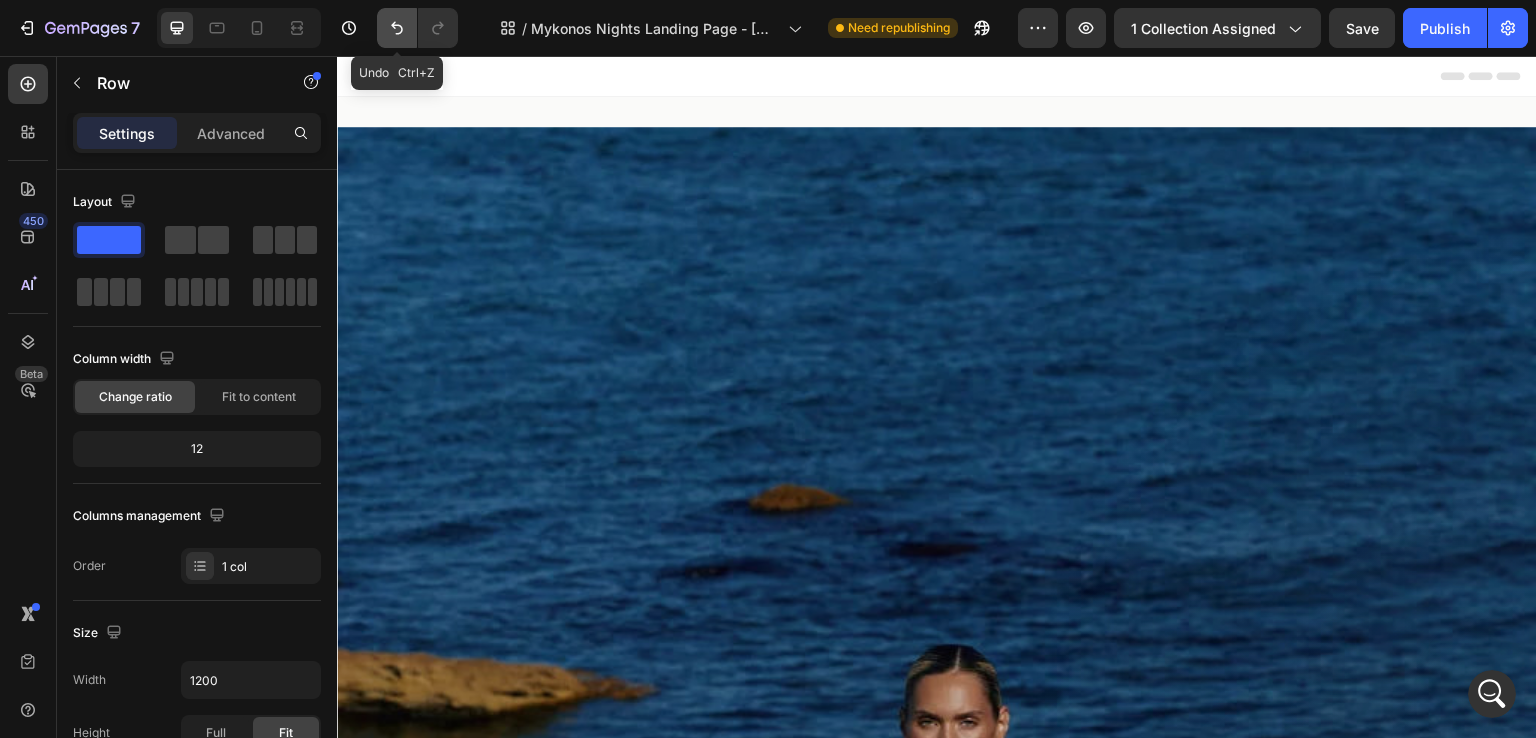 click 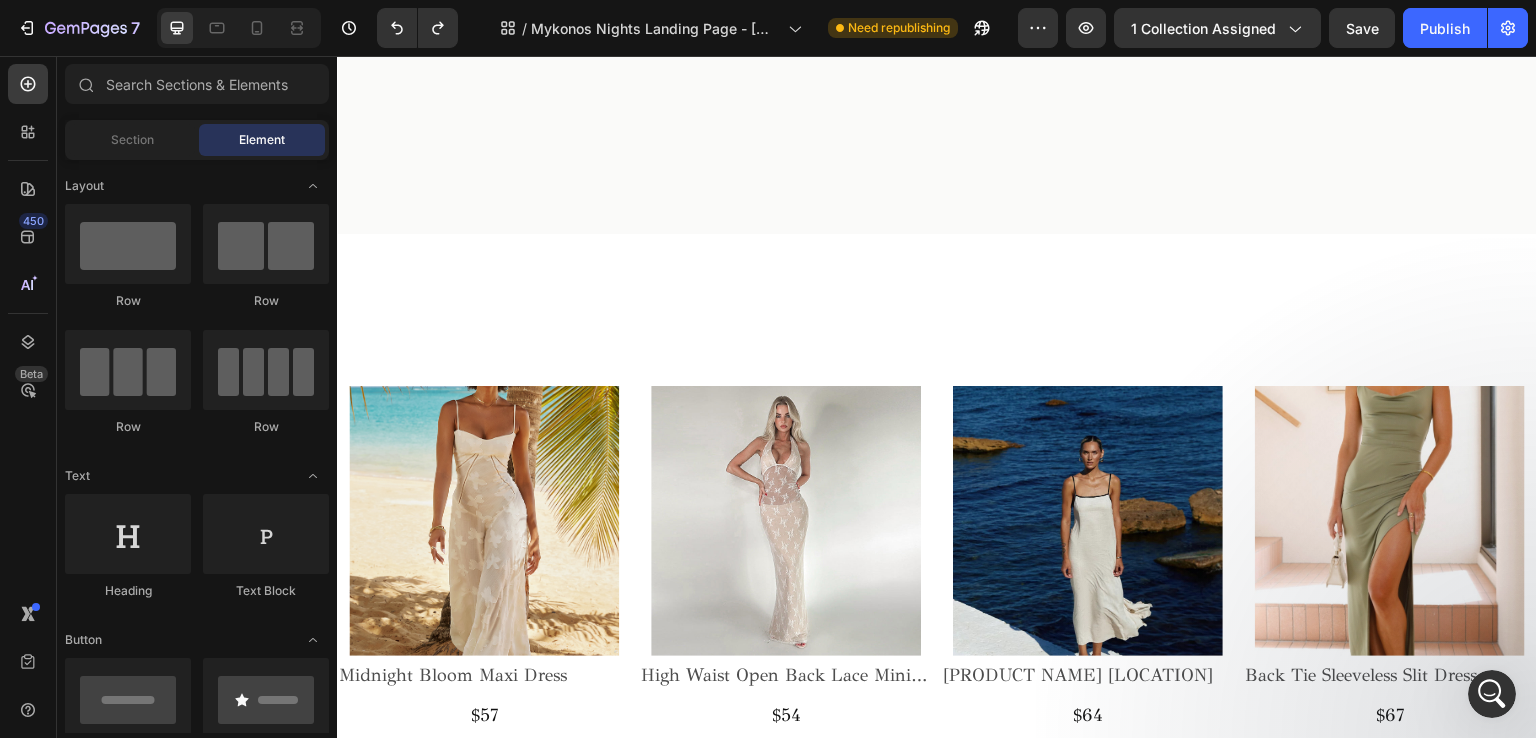scroll, scrollTop: 2200, scrollLeft: 0, axis: vertical 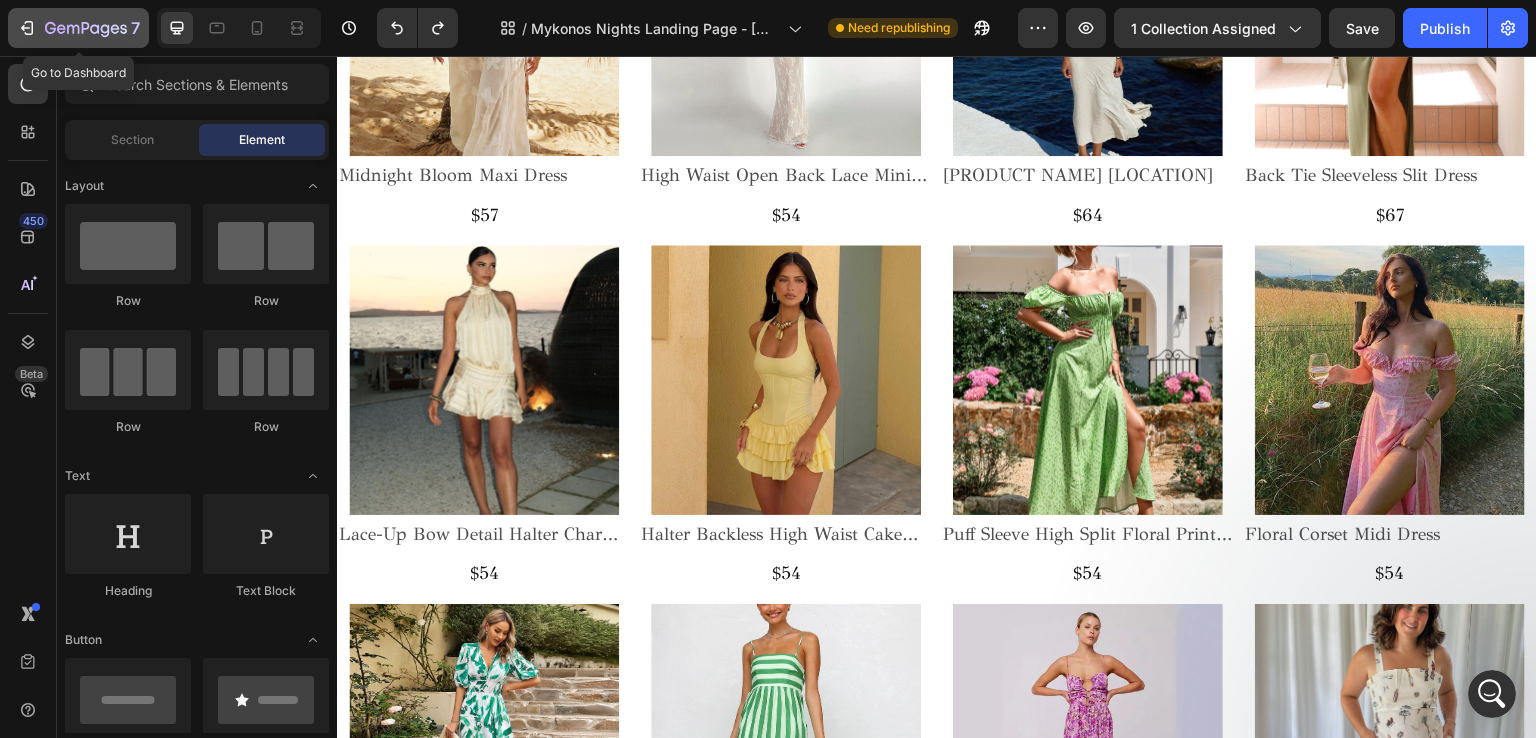 click 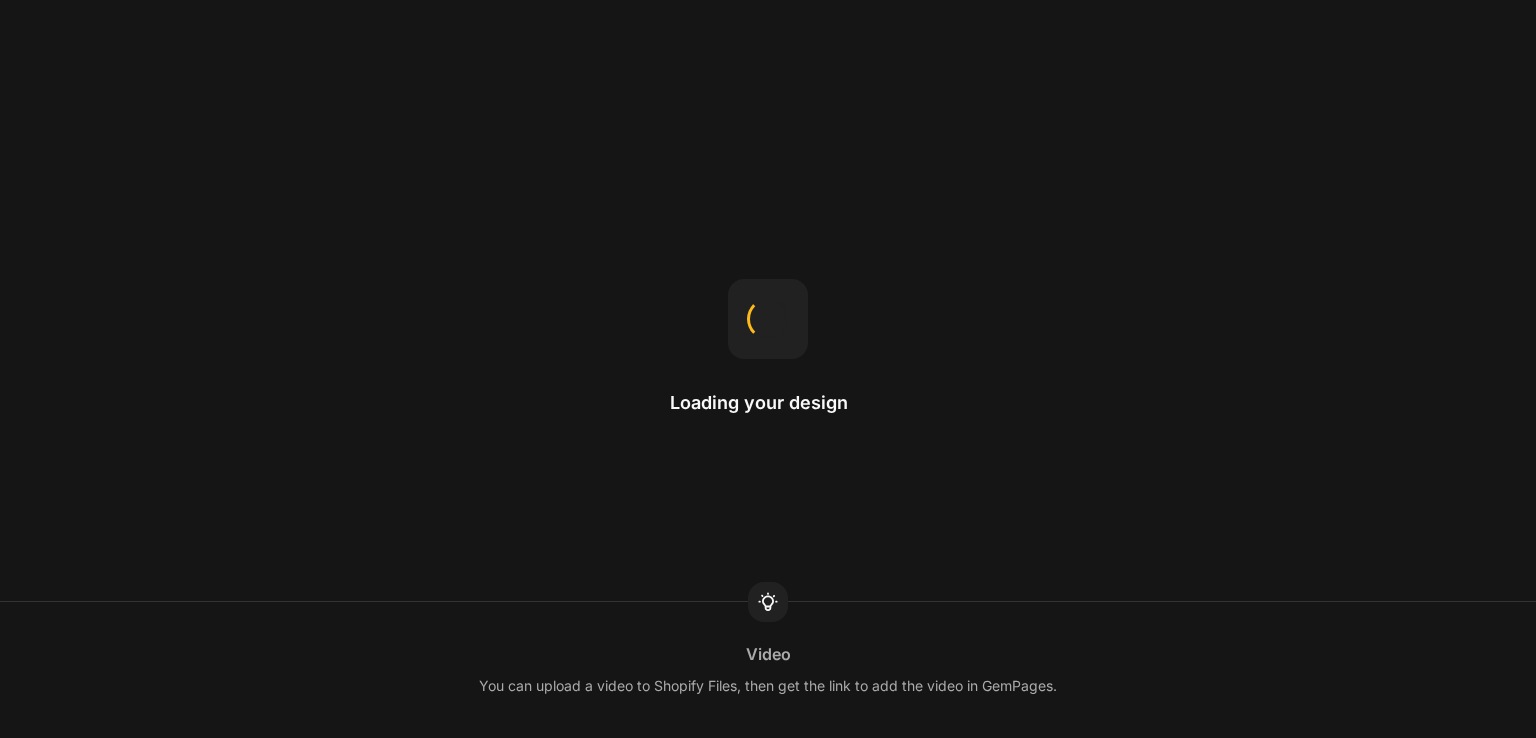 scroll, scrollTop: 0, scrollLeft: 0, axis: both 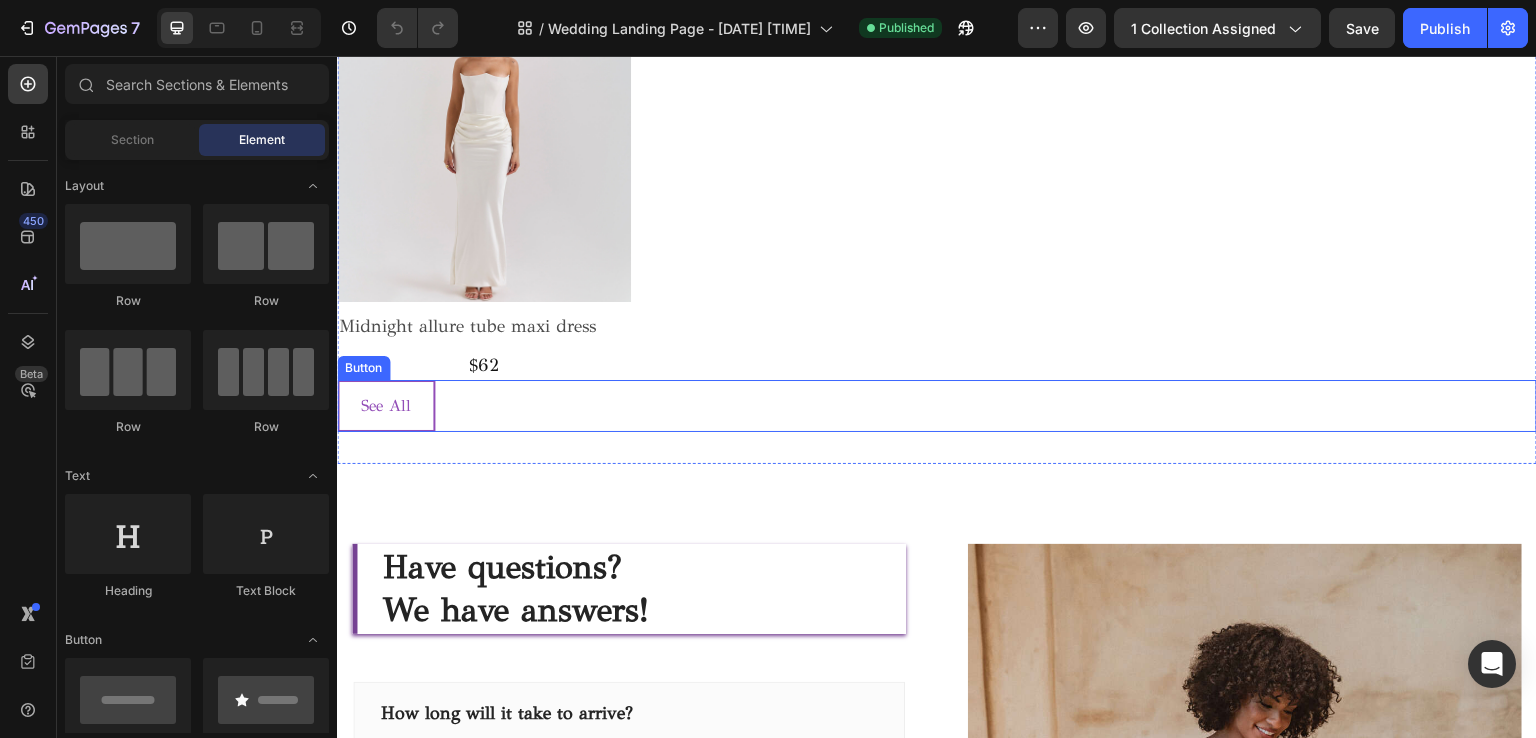 click on "See All Button" at bounding box center [937, 406] 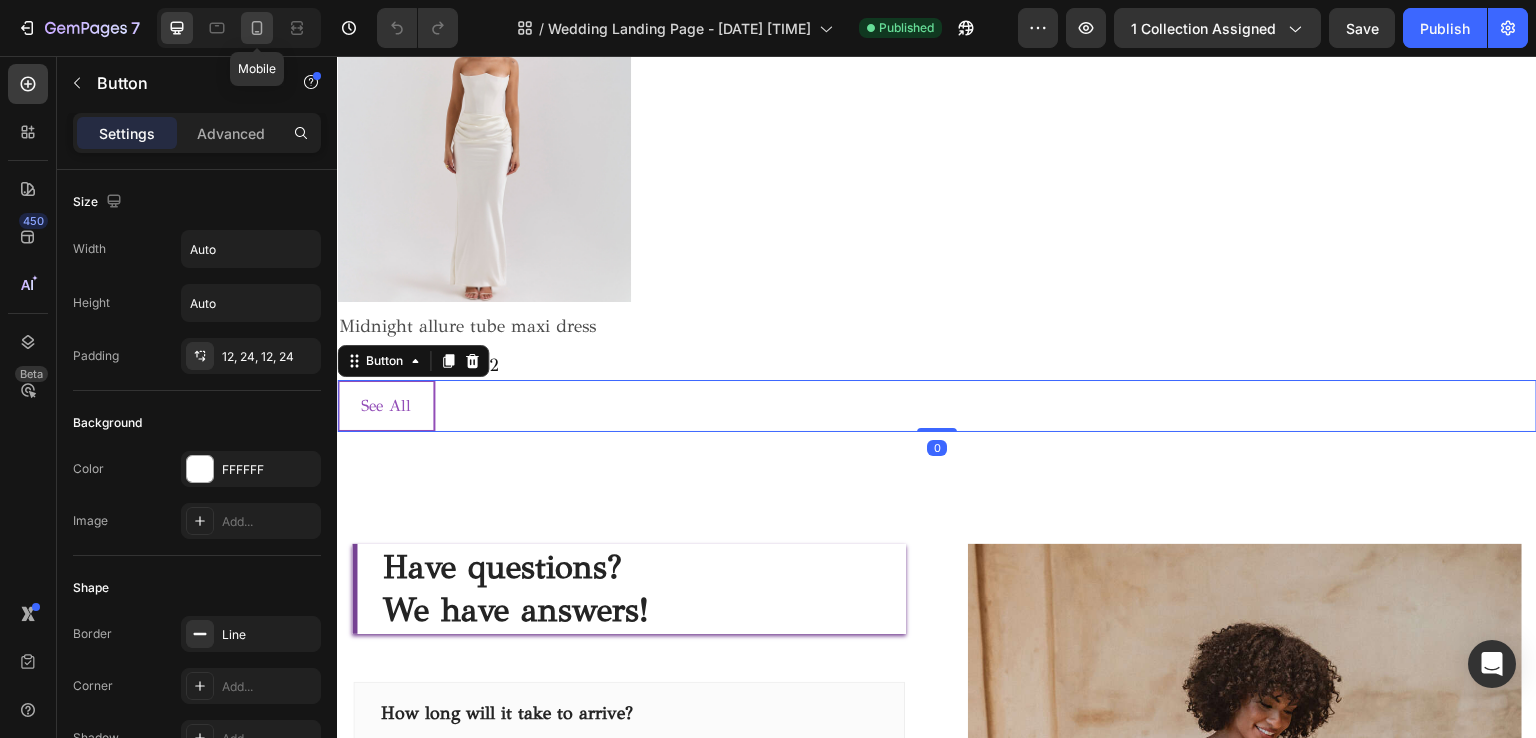 click 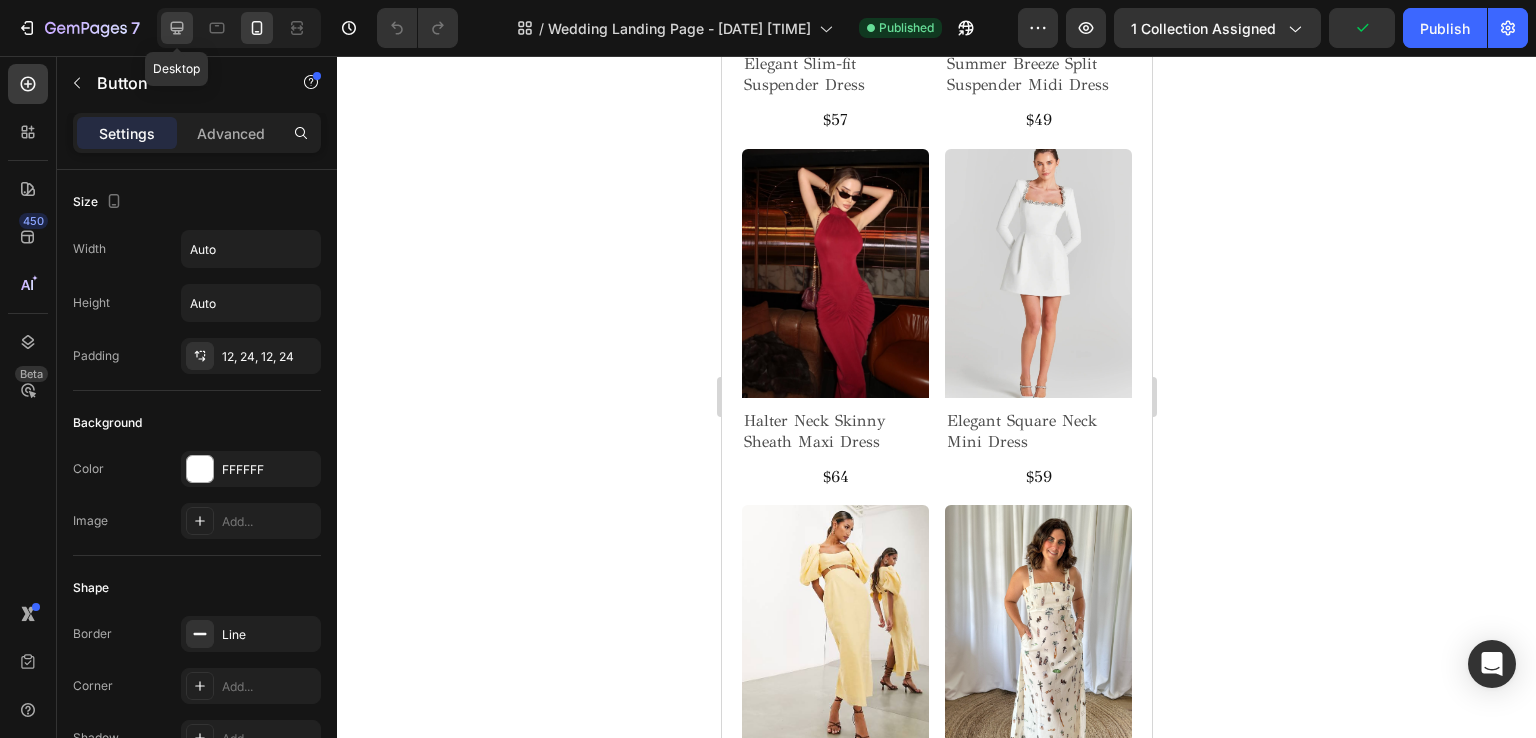click 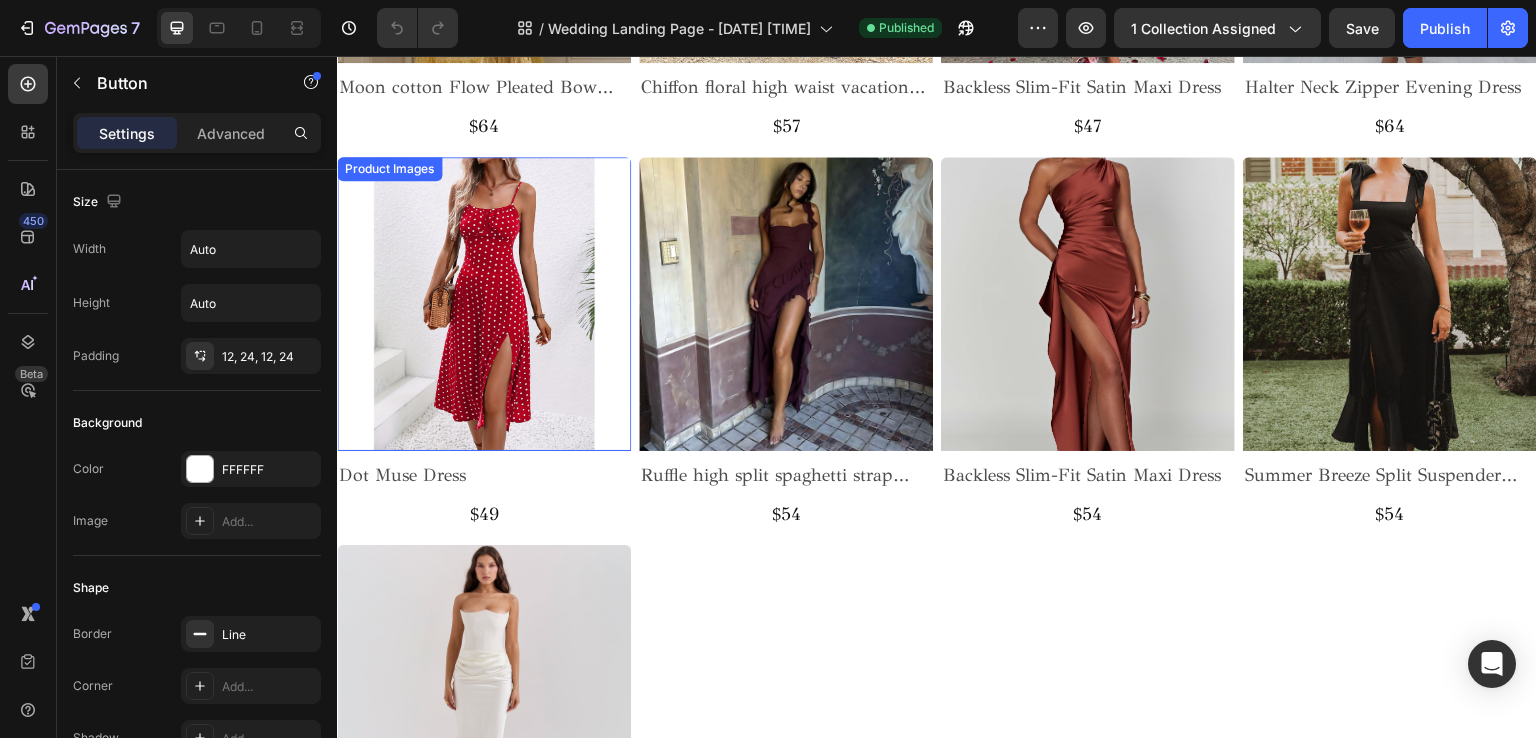 scroll, scrollTop: 4563, scrollLeft: 0, axis: vertical 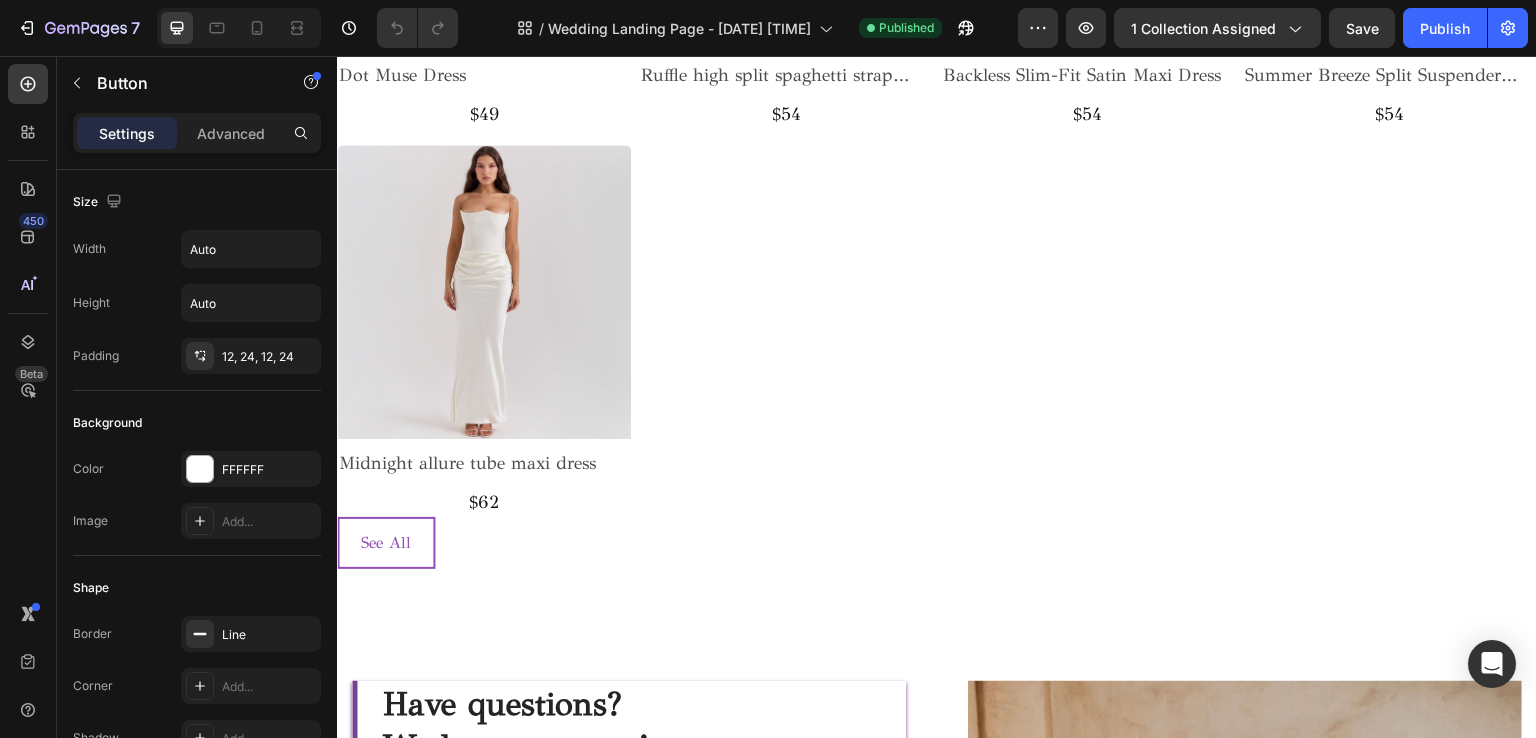 click on "See All Button" at bounding box center [937, 543] 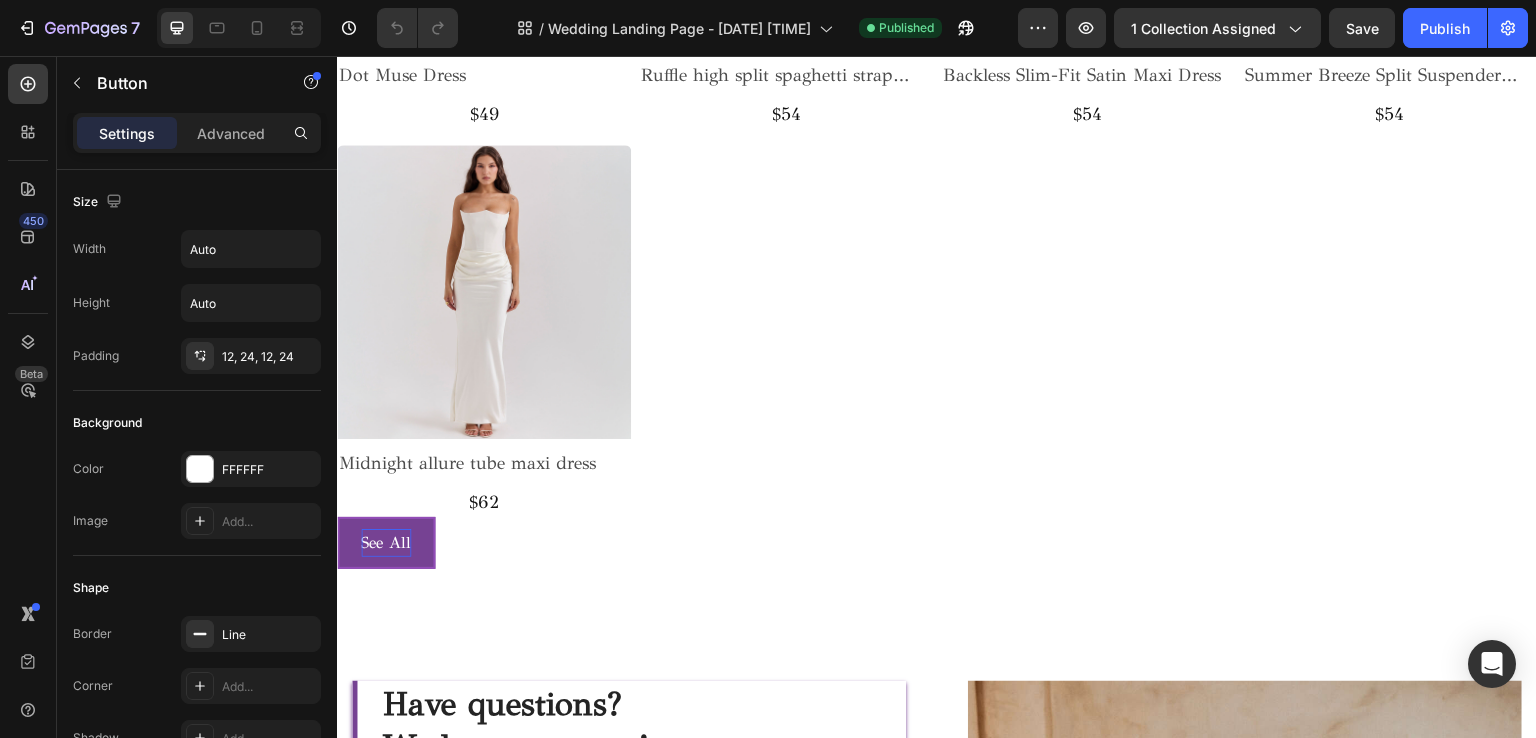 click on "See All" at bounding box center (386, 543) 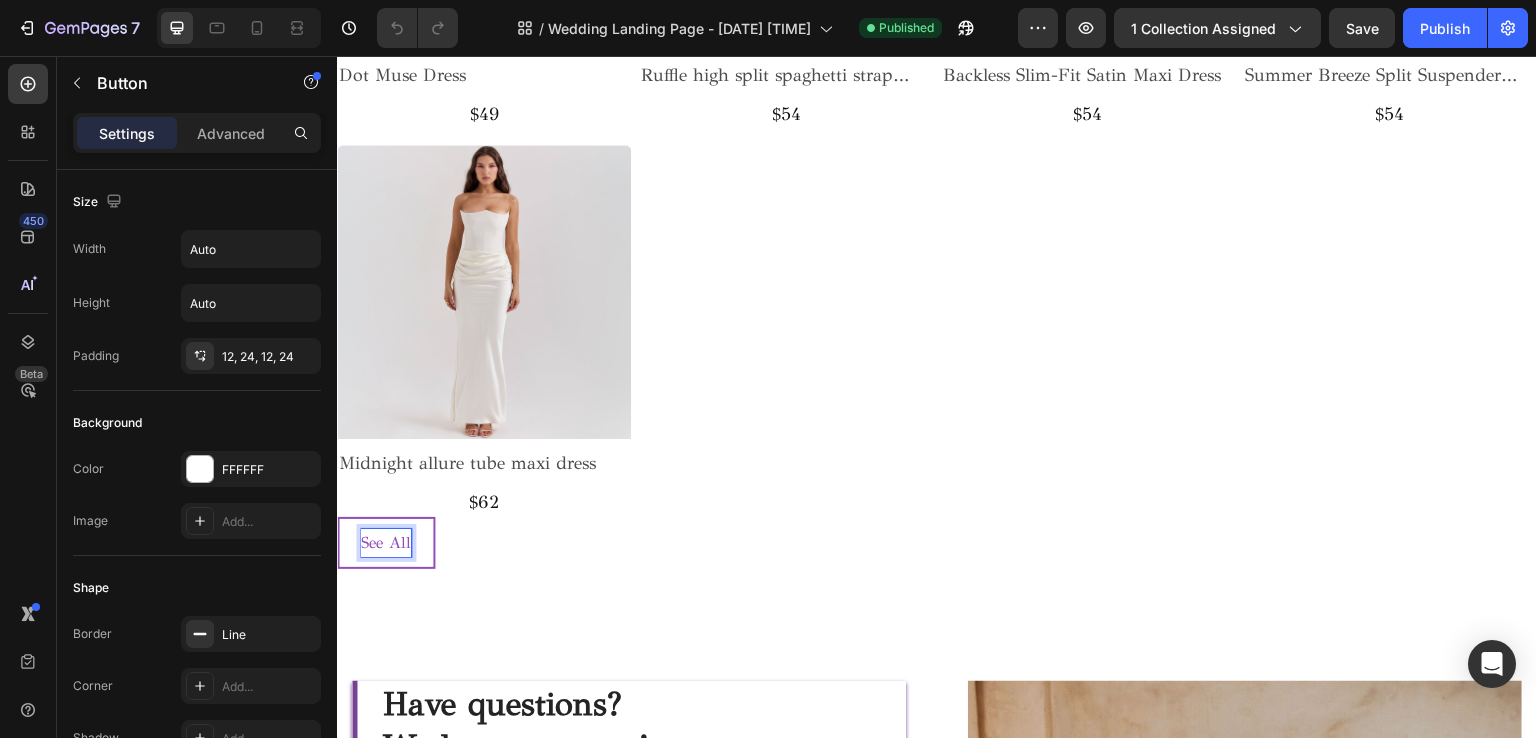 click on "See All Button" at bounding box center [937, 543] 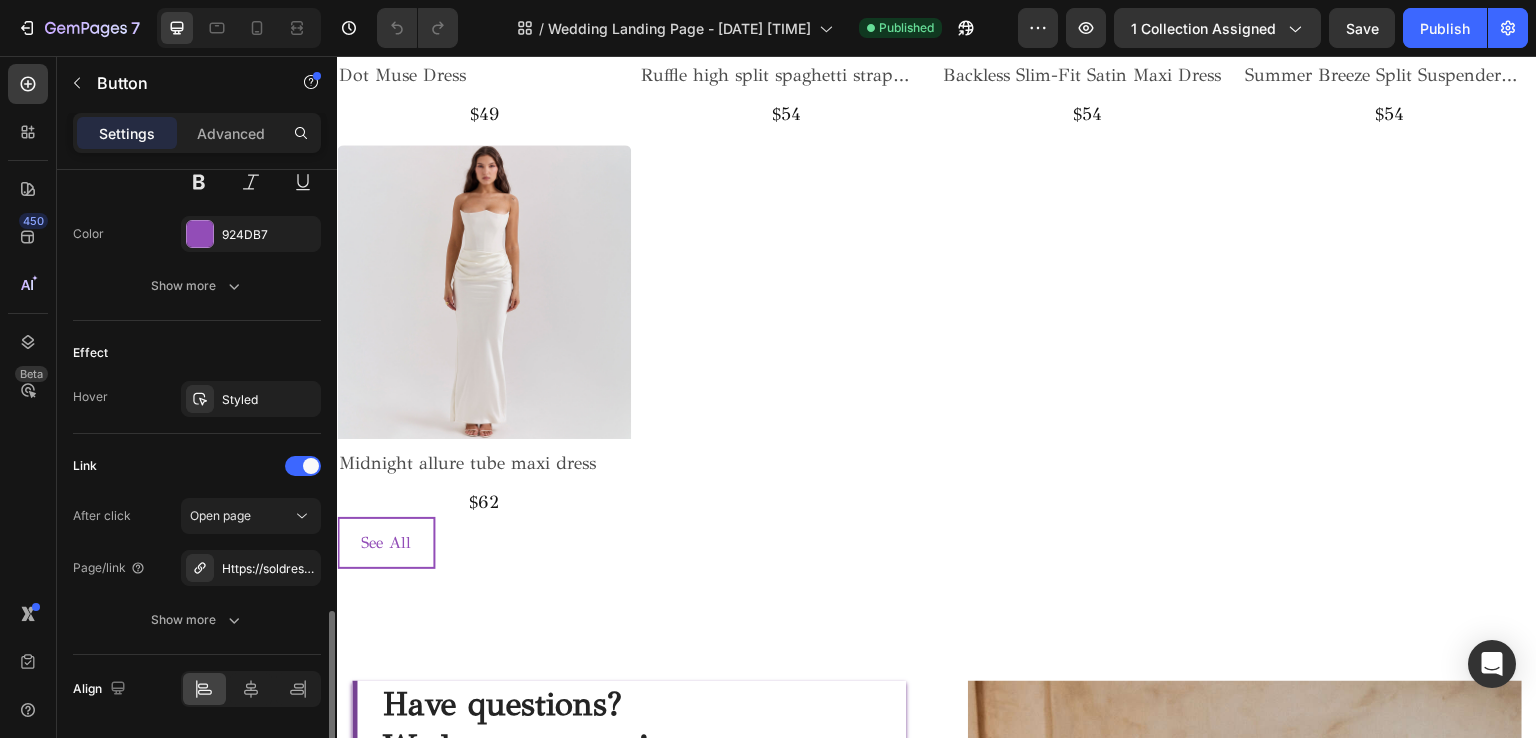 scroll, scrollTop: 962, scrollLeft: 0, axis: vertical 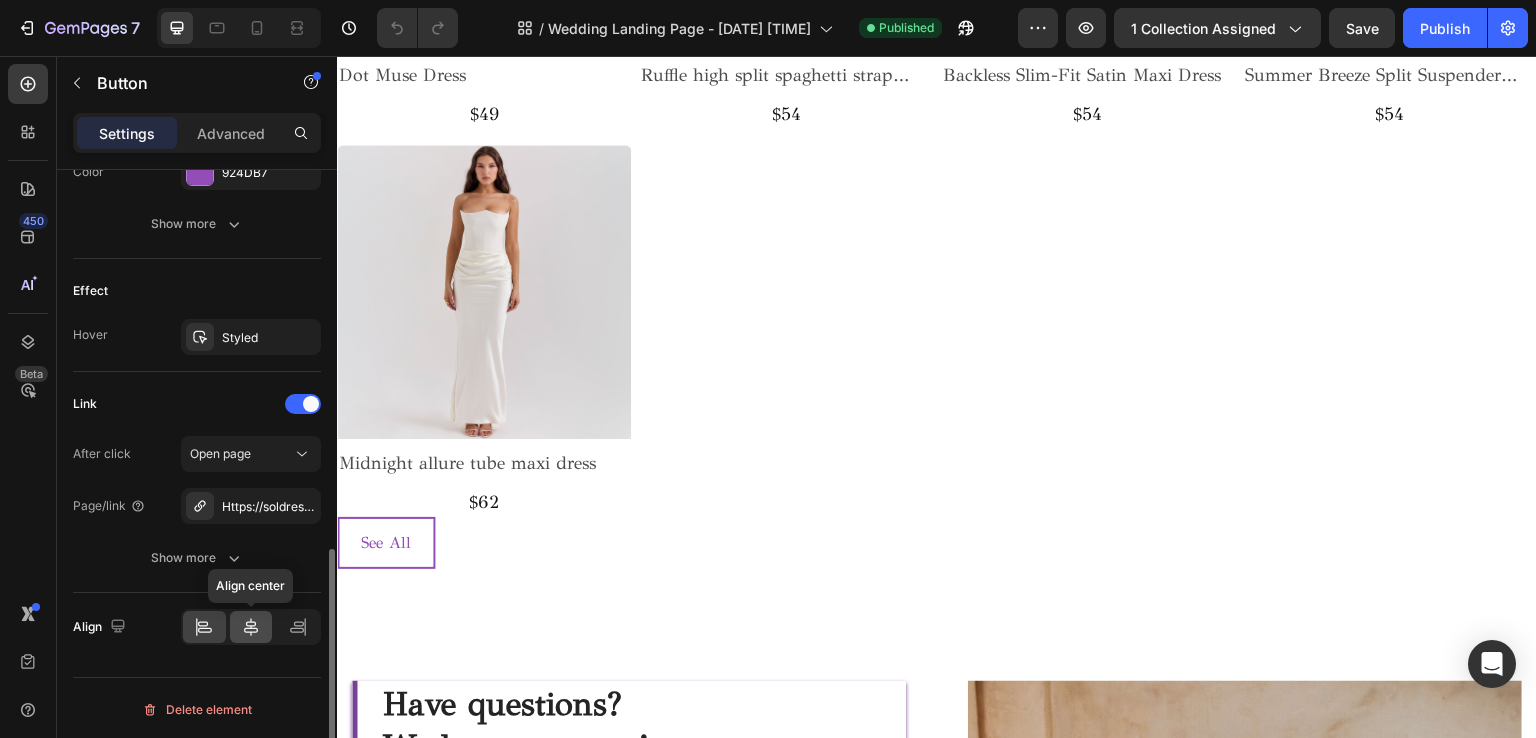 click 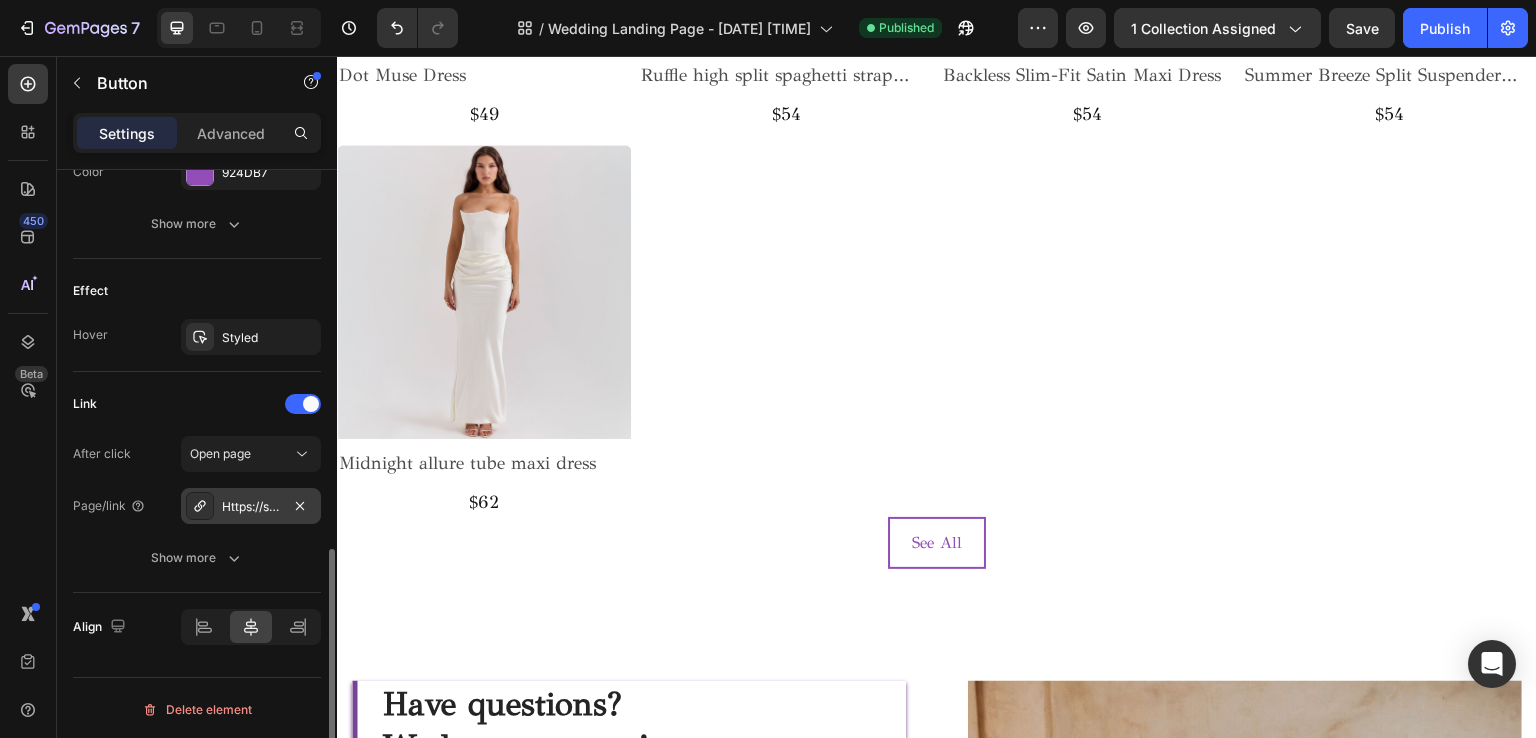 click on "Https://soldress.Com/all-p" at bounding box center [251, 507] 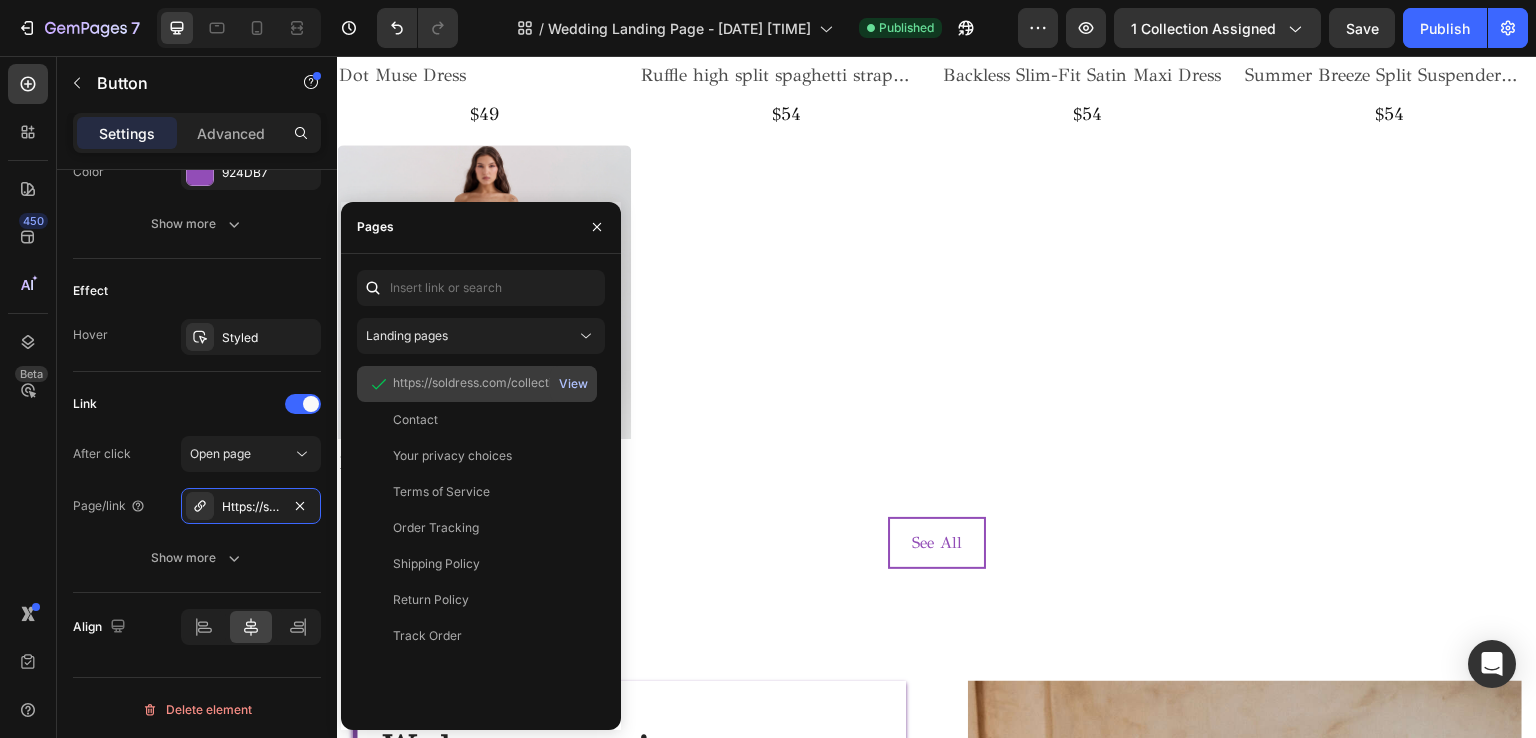 click on "View" at bounding box center (573, 384) 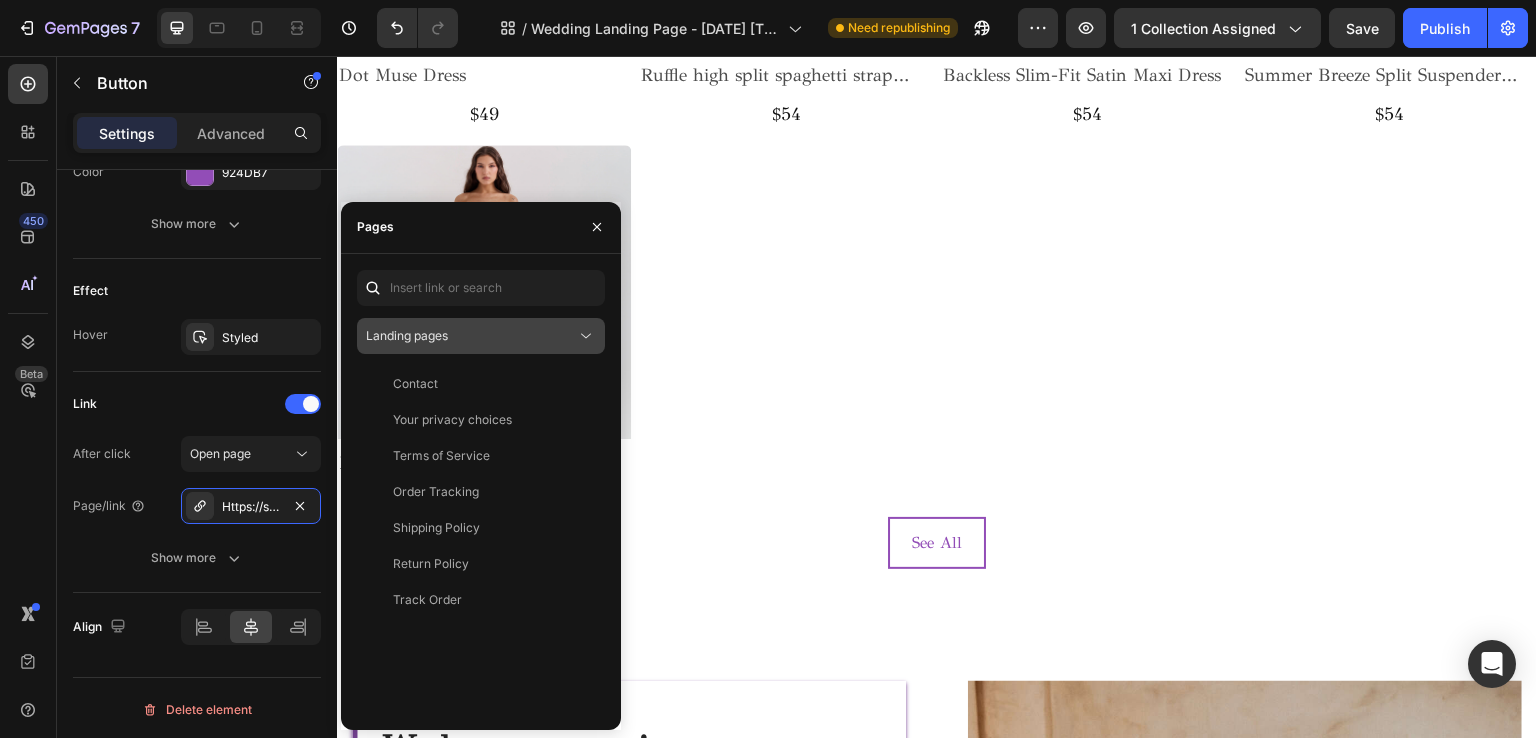 click on "Landing pages" at bounding box center (471, 336) 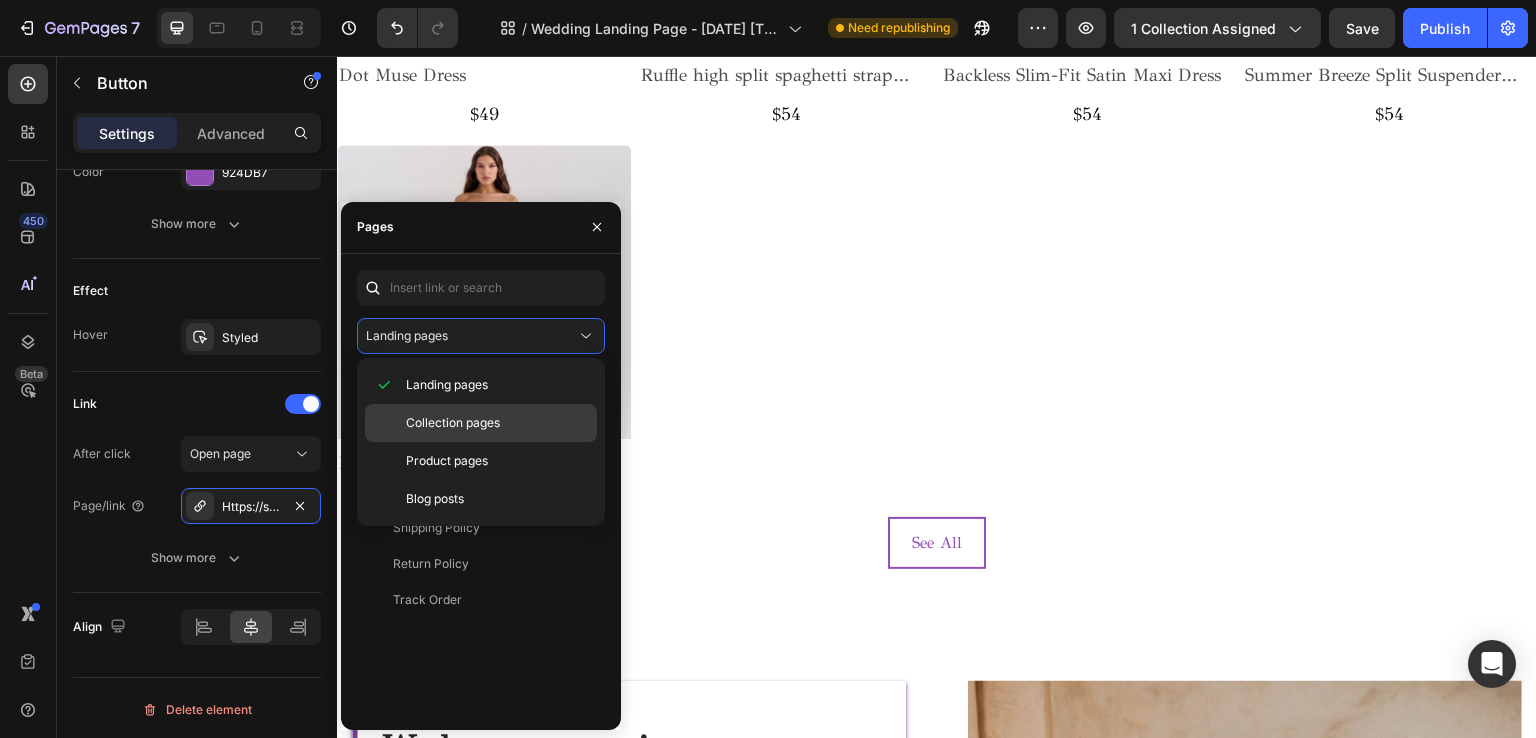click on "Collection pages" at bounding box center (497, 423) 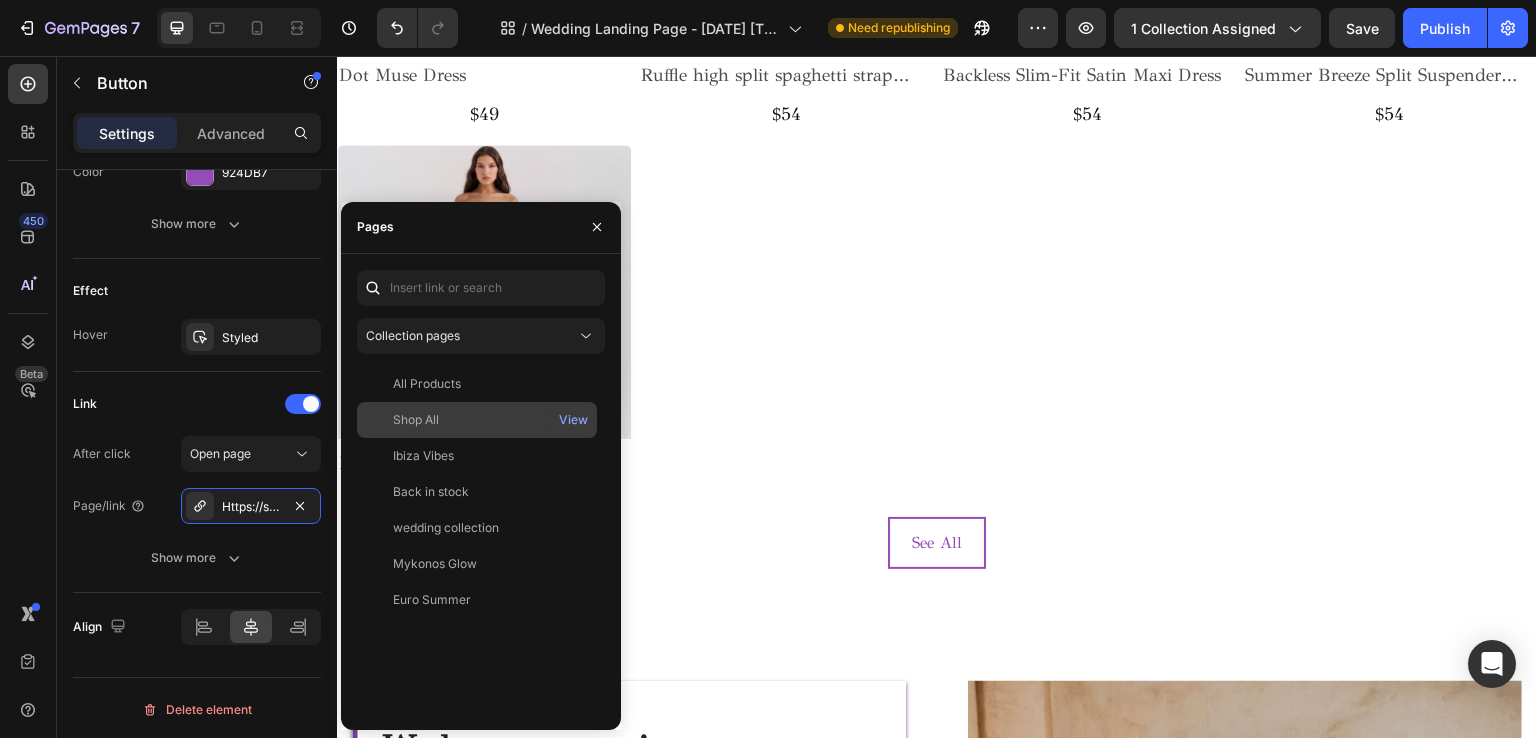 click on "Shop All" at bounding box center (477, 420) 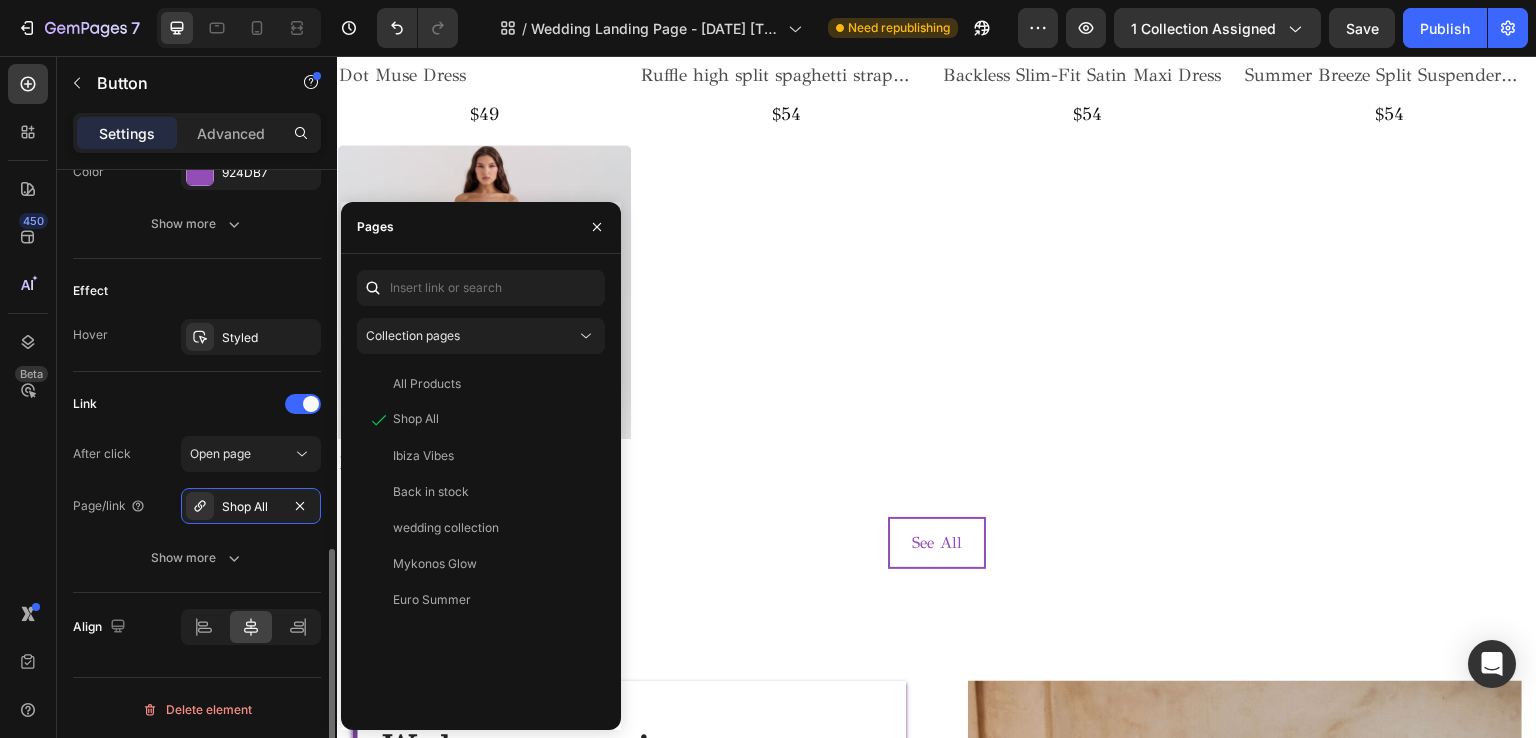 click on "Link" at bounding box center [197, 404] 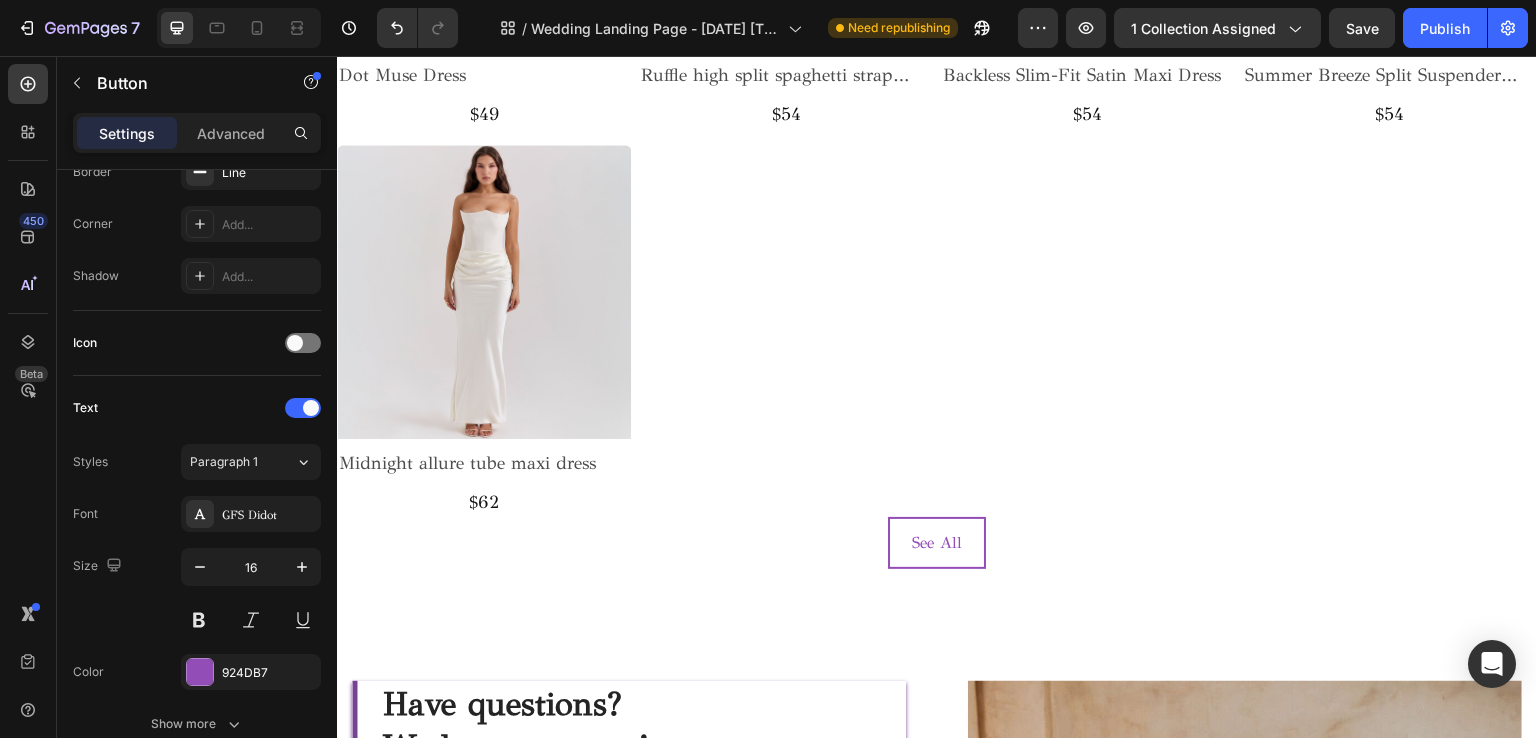 scroll, scrollTop: 0, scrollLeft: 0, axis: both 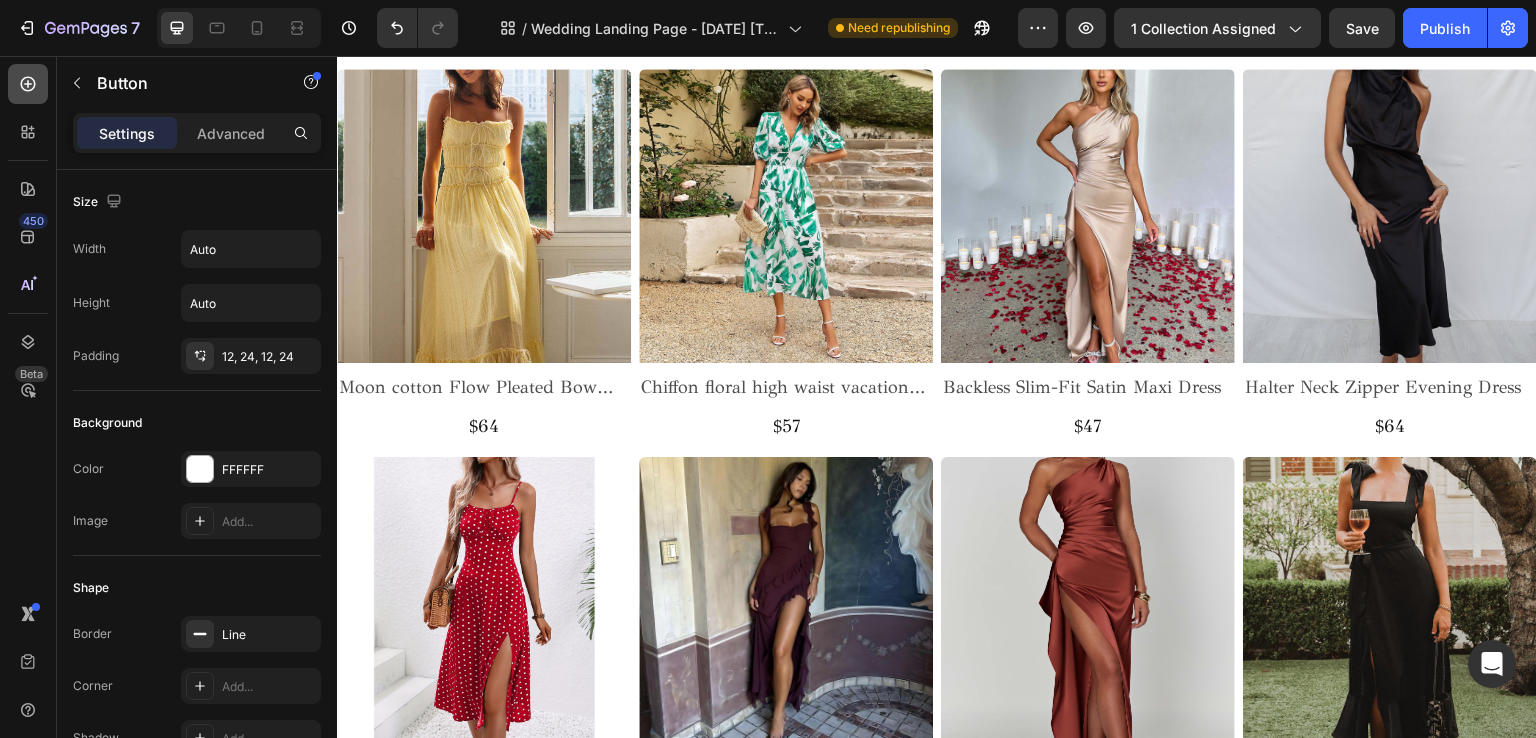click 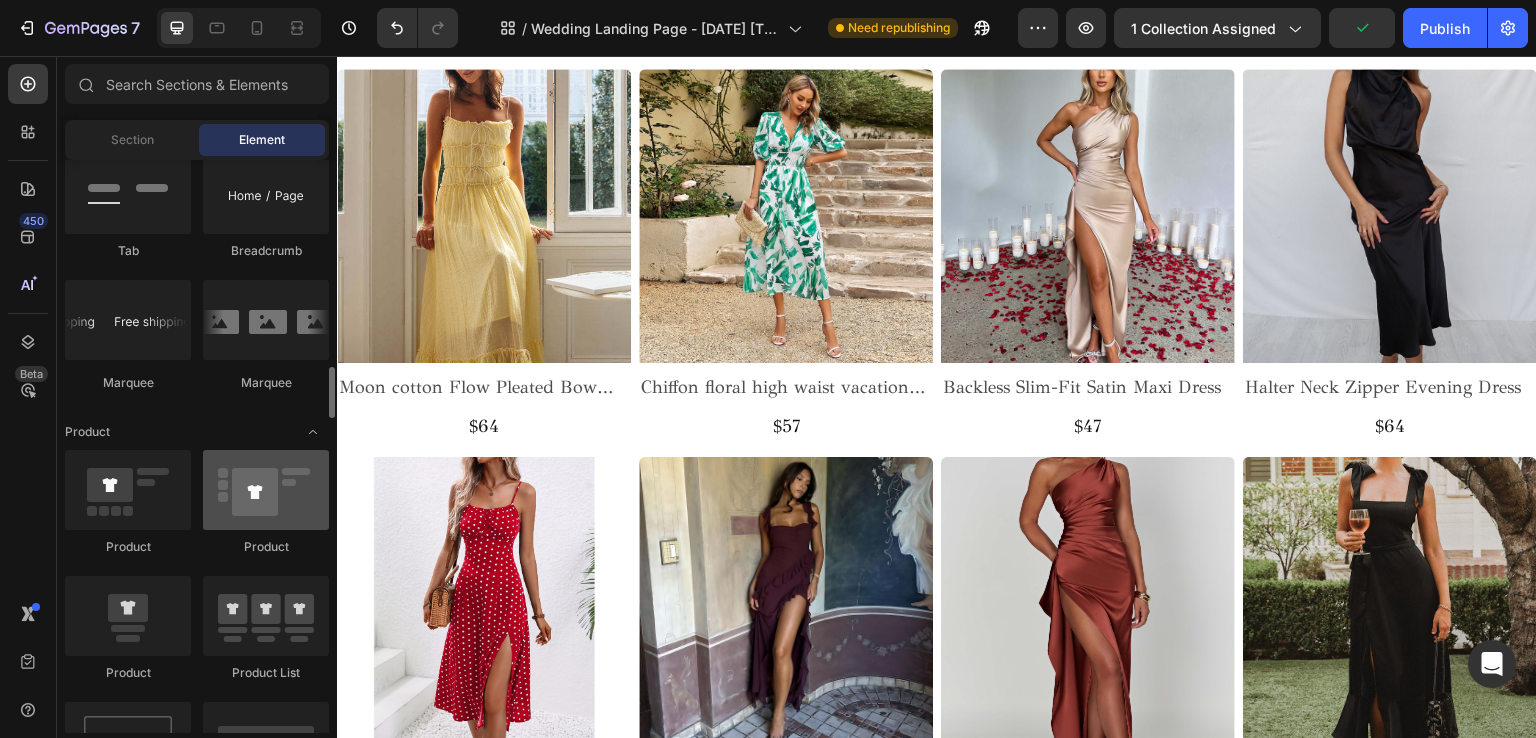 scroll, scrollTop: 2600, scrollLeft: 0, axis: vertical 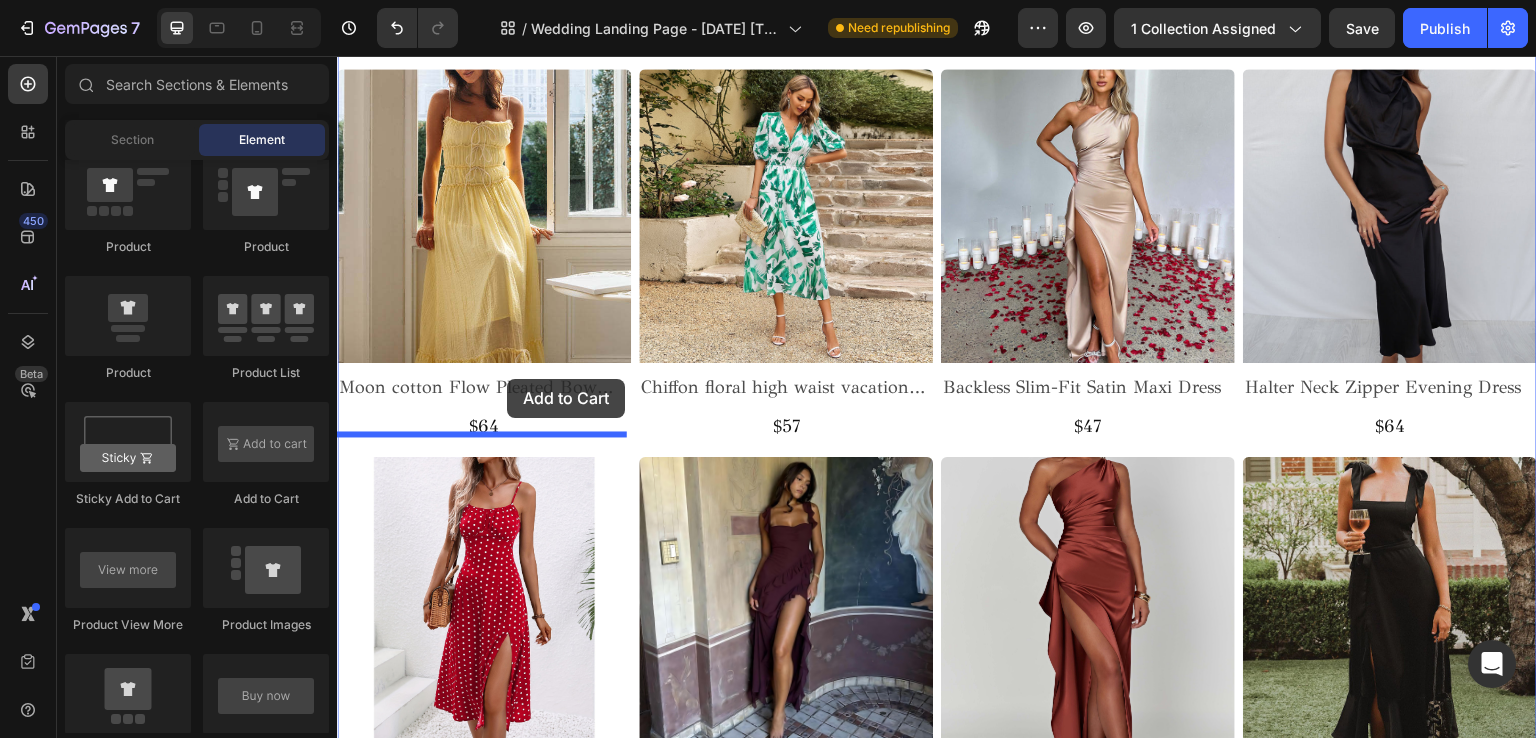 drag, startPoint x: 399, startPoint y: 400, endPoint x: 507, endPoint y: 379, distance: 110.02273 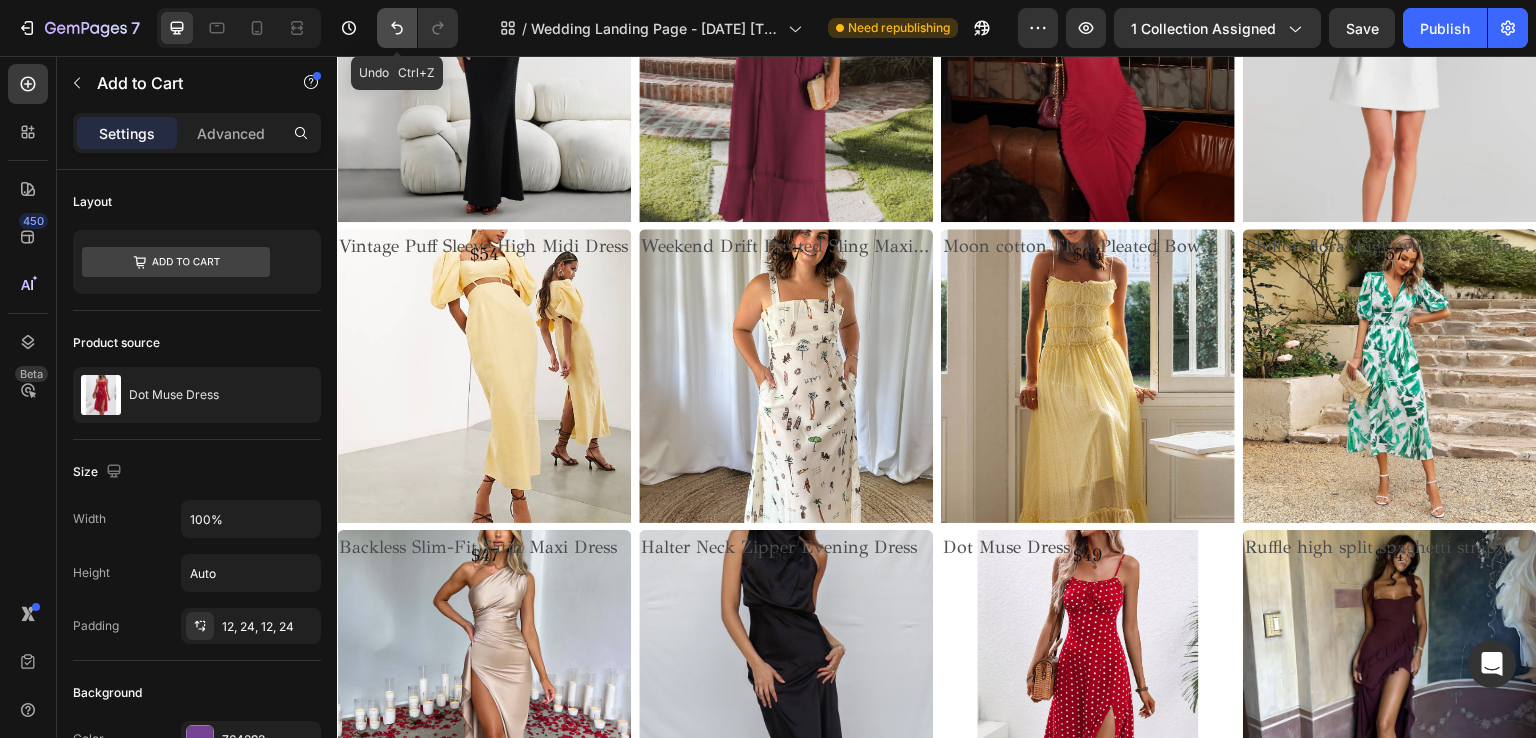 click 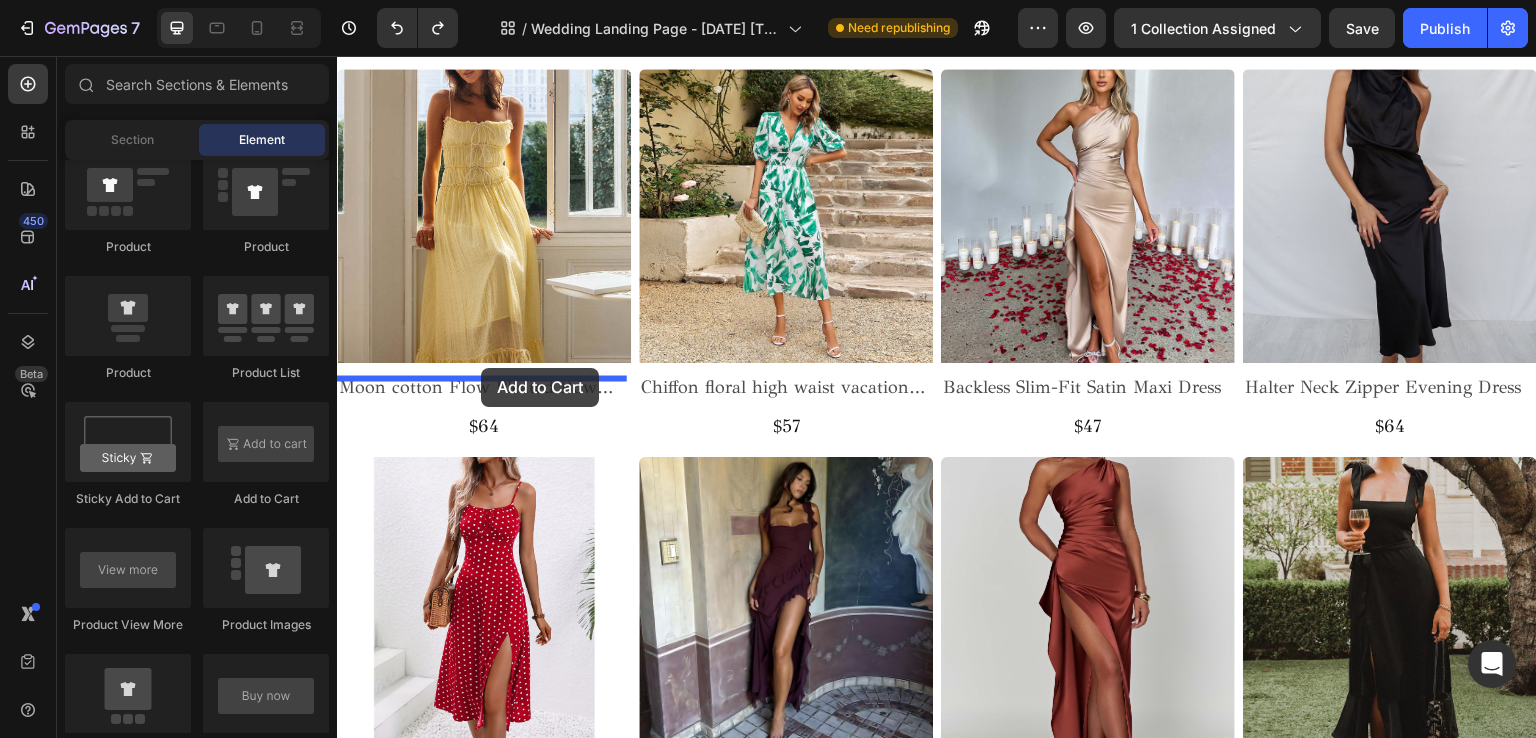 drag, startPoint x: 440, startPoint y: 380, endPoint x: 481, endPoint y: 368, distance: 42.72002 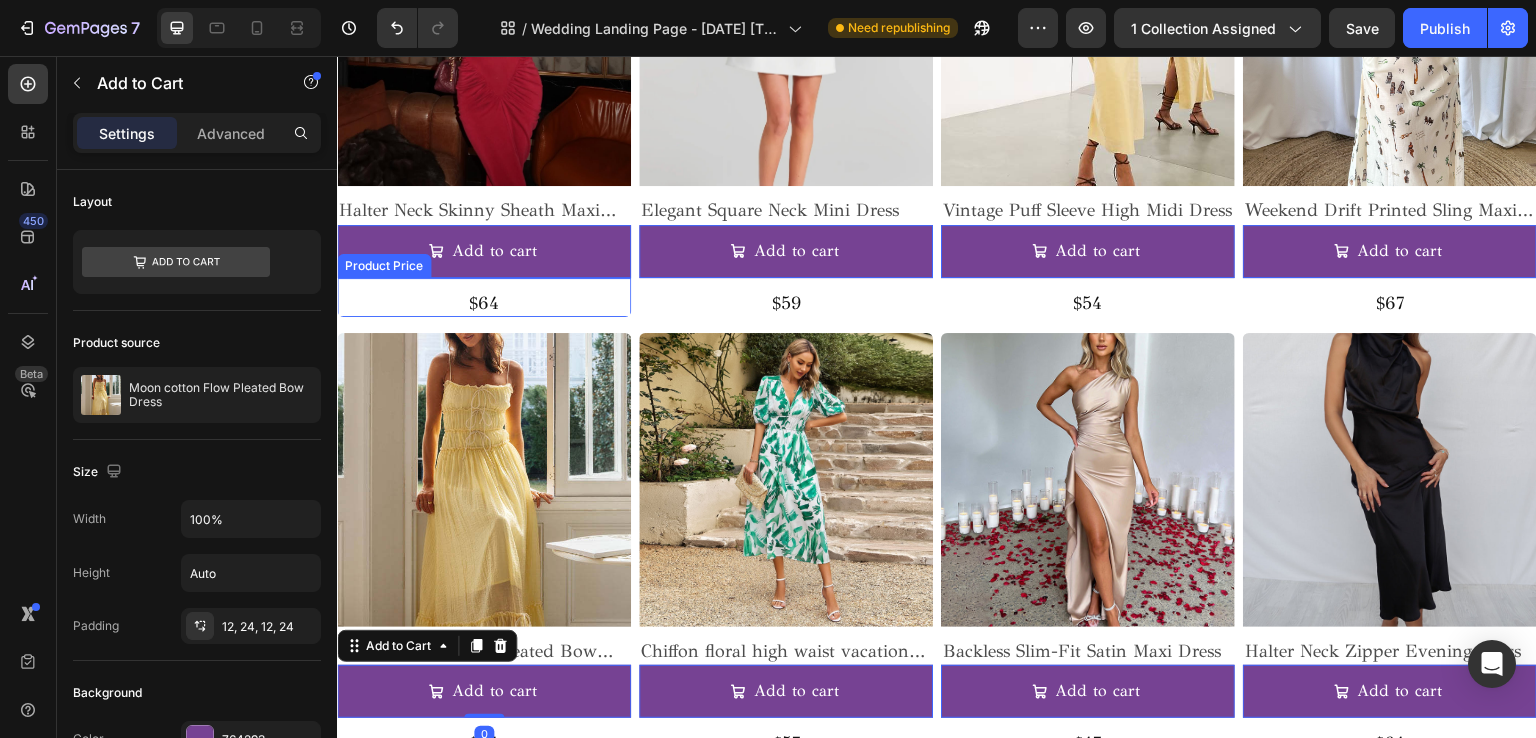 click on "$64" at bounding box center (484, -1460) 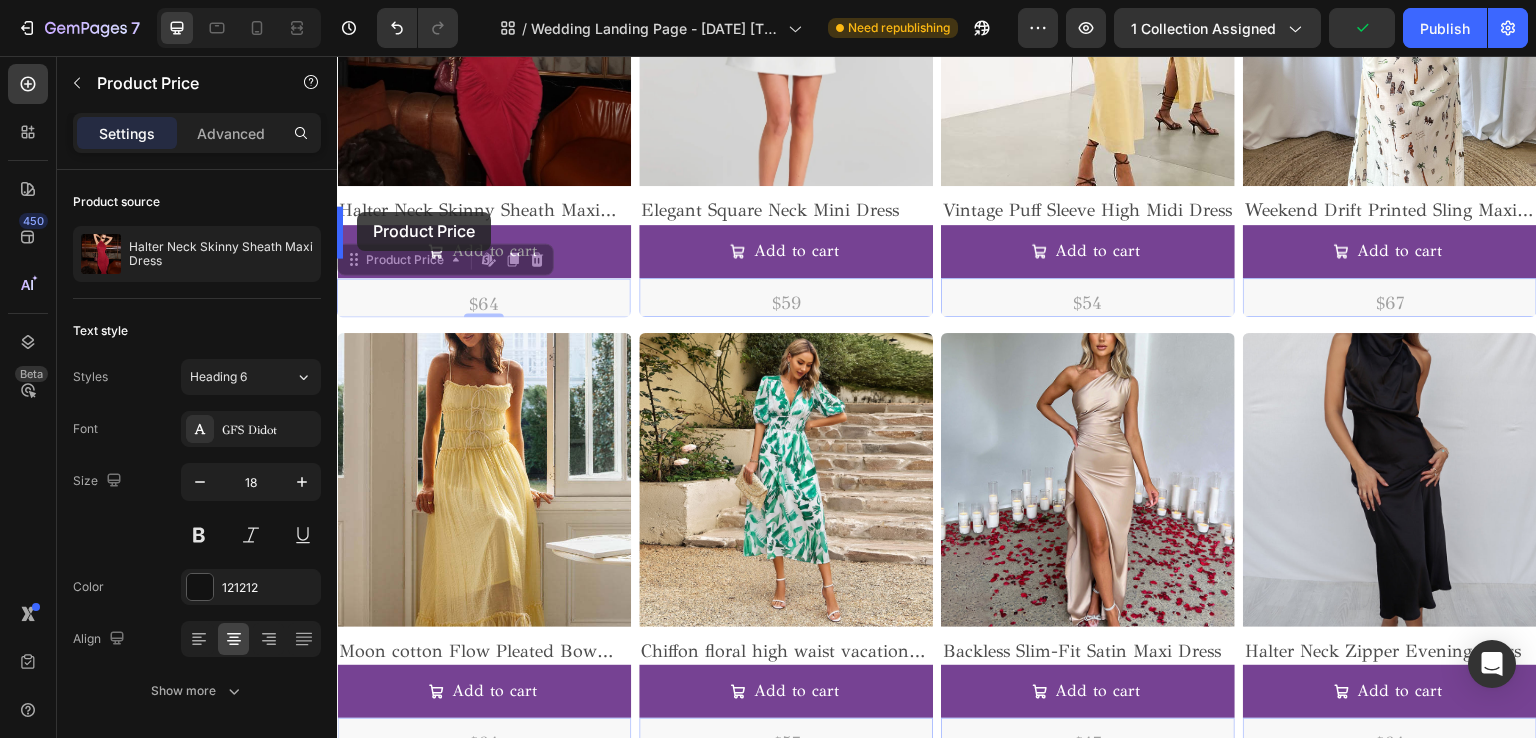 drag, startPoint x: 349, startPoint y: 239, endPoint x: 357, endPoint y: 212, distance: 28.160255 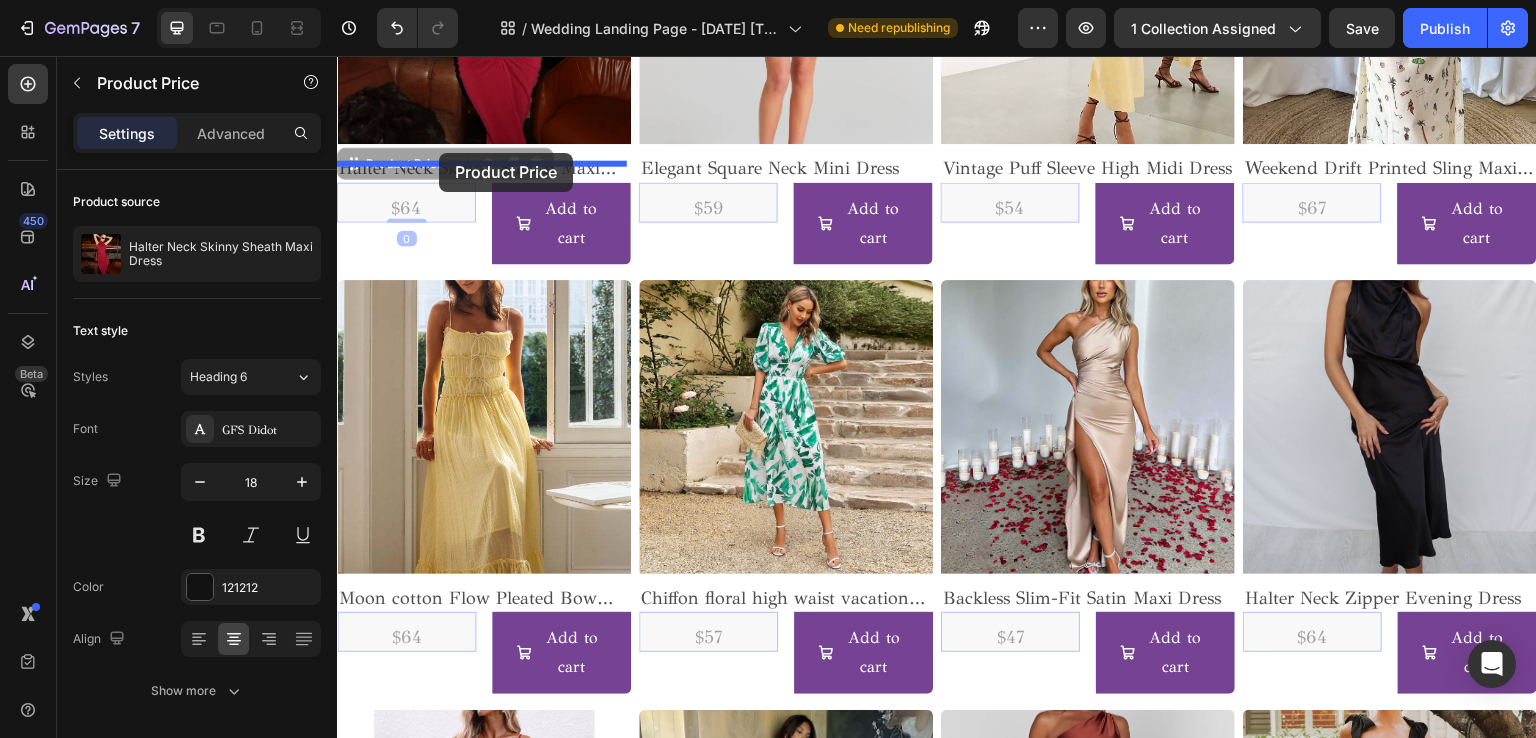 drag, startPoint x: 353, startPoint y: 145, endPoint x: 439, endPoint y: 153, distance: 86.37129 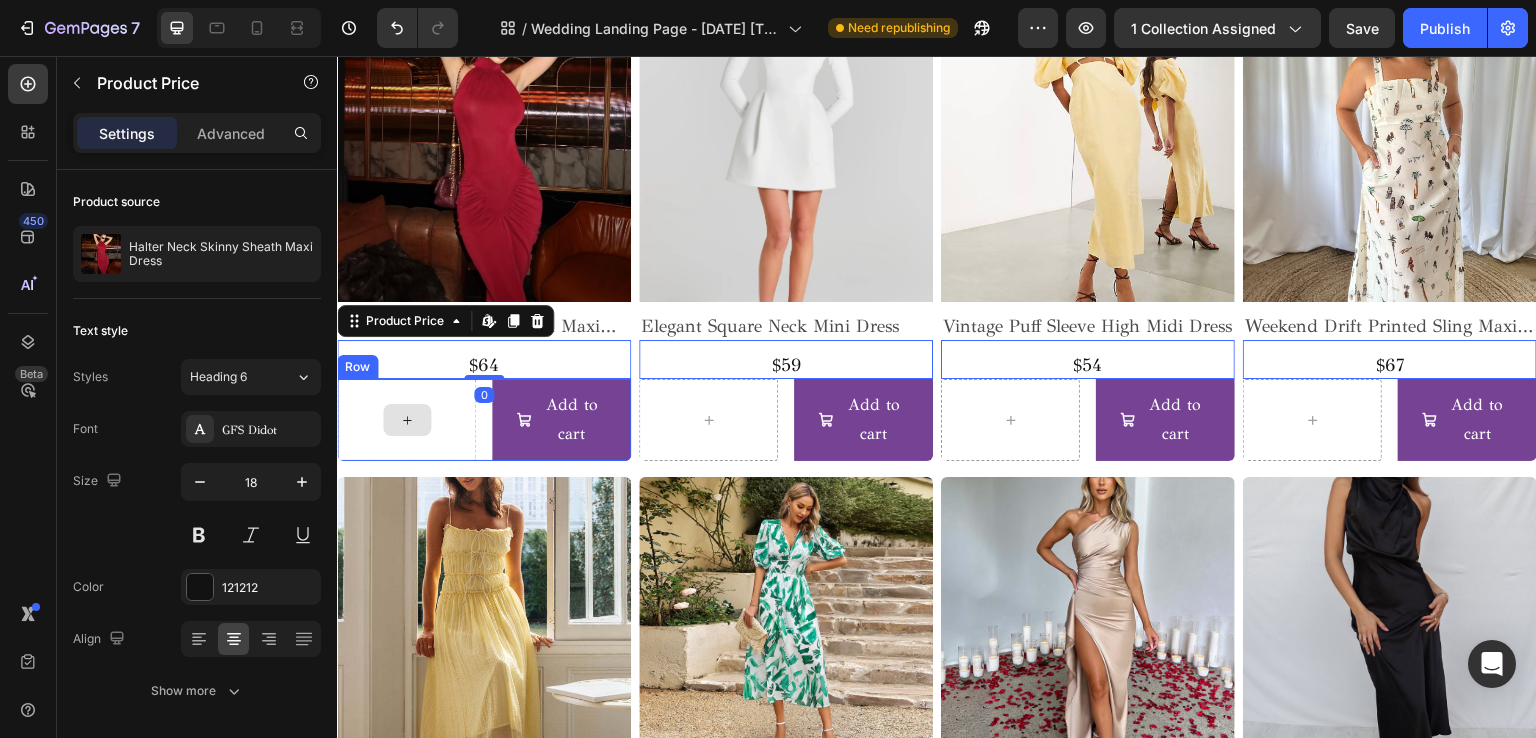click at bounding box center [407, 420] 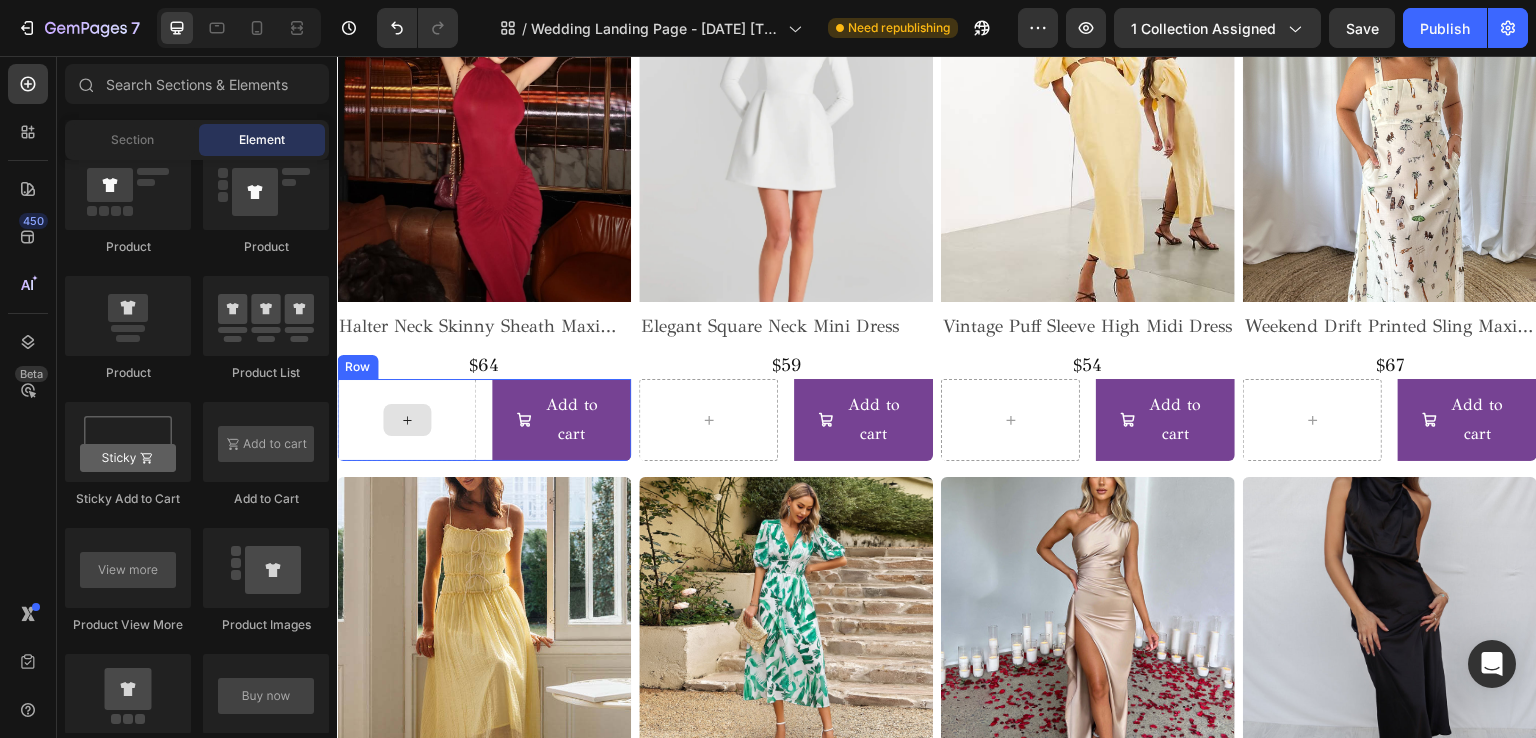 click at bounding box center (406, 420) 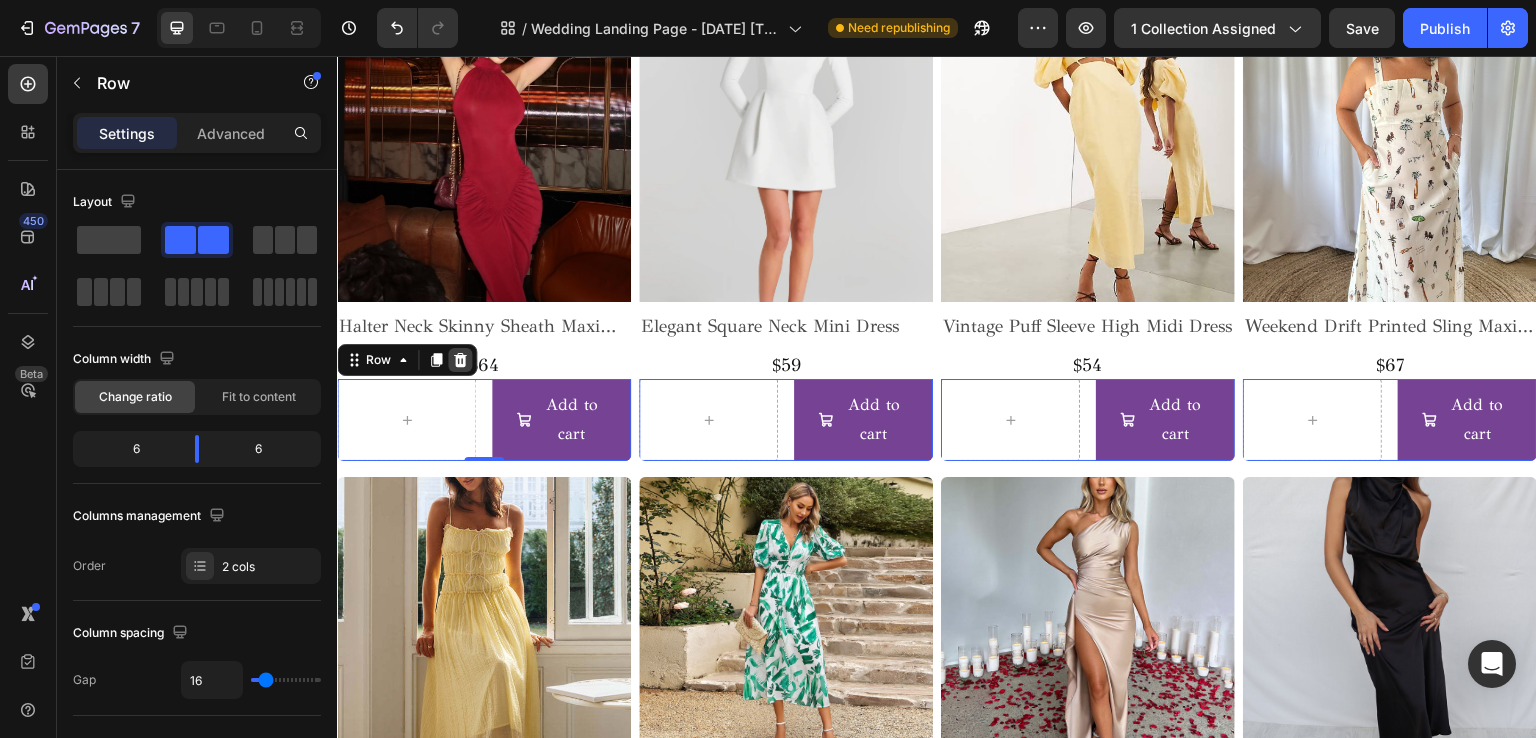 click 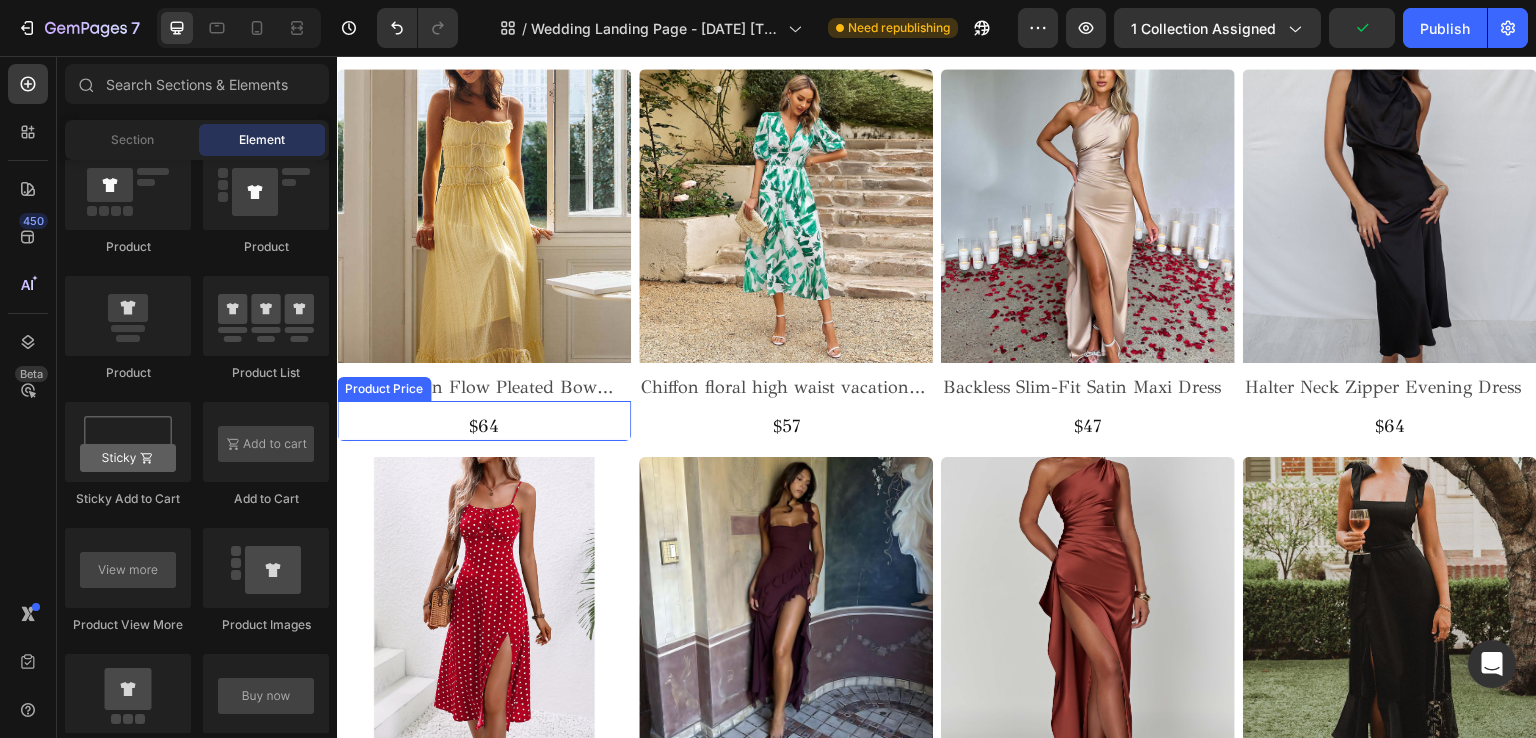 click on "$64" at bounding box center (484, -1513) 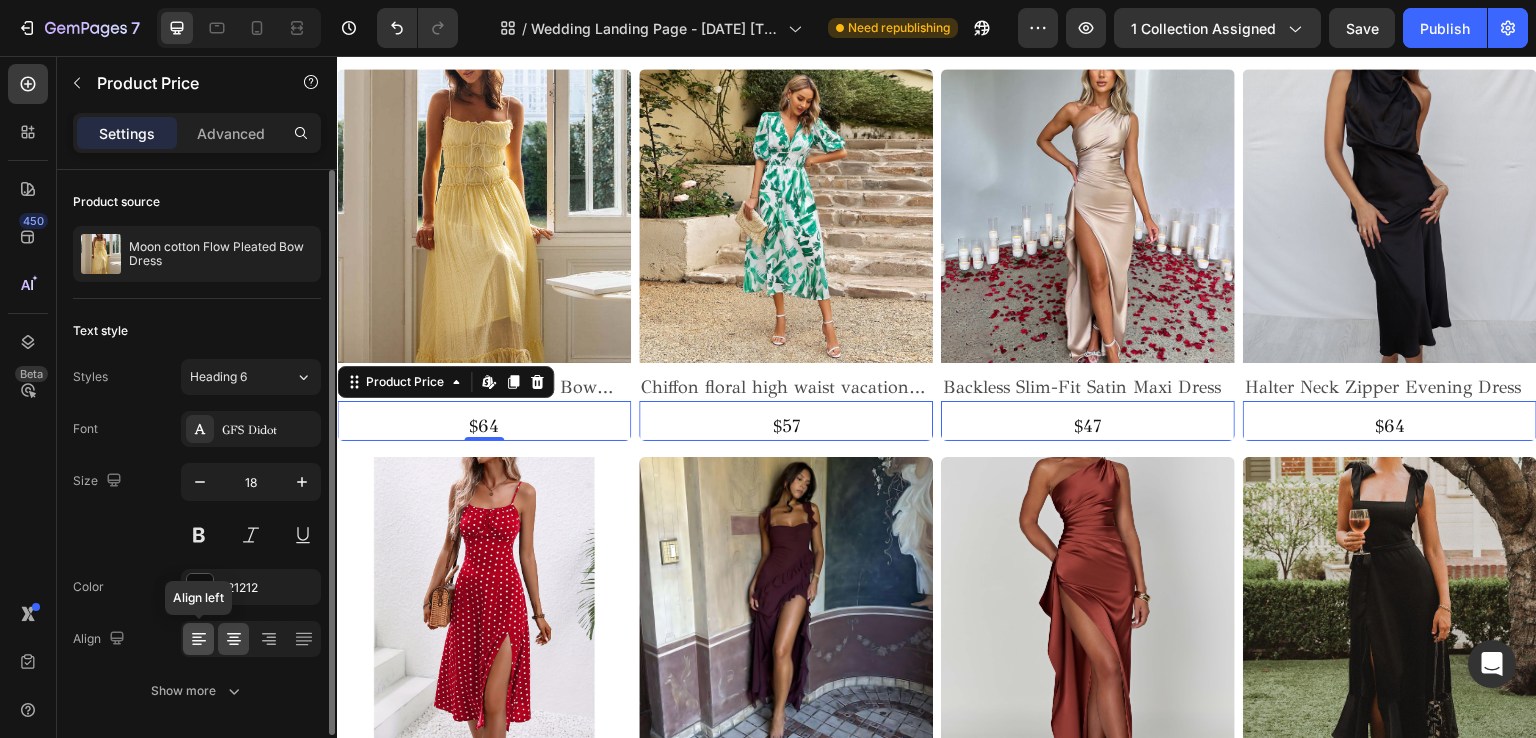 drag, startPoint x: 204, startPoint y: 650, endPoint x: 203, endPoint y: 639, distance: 11.045361 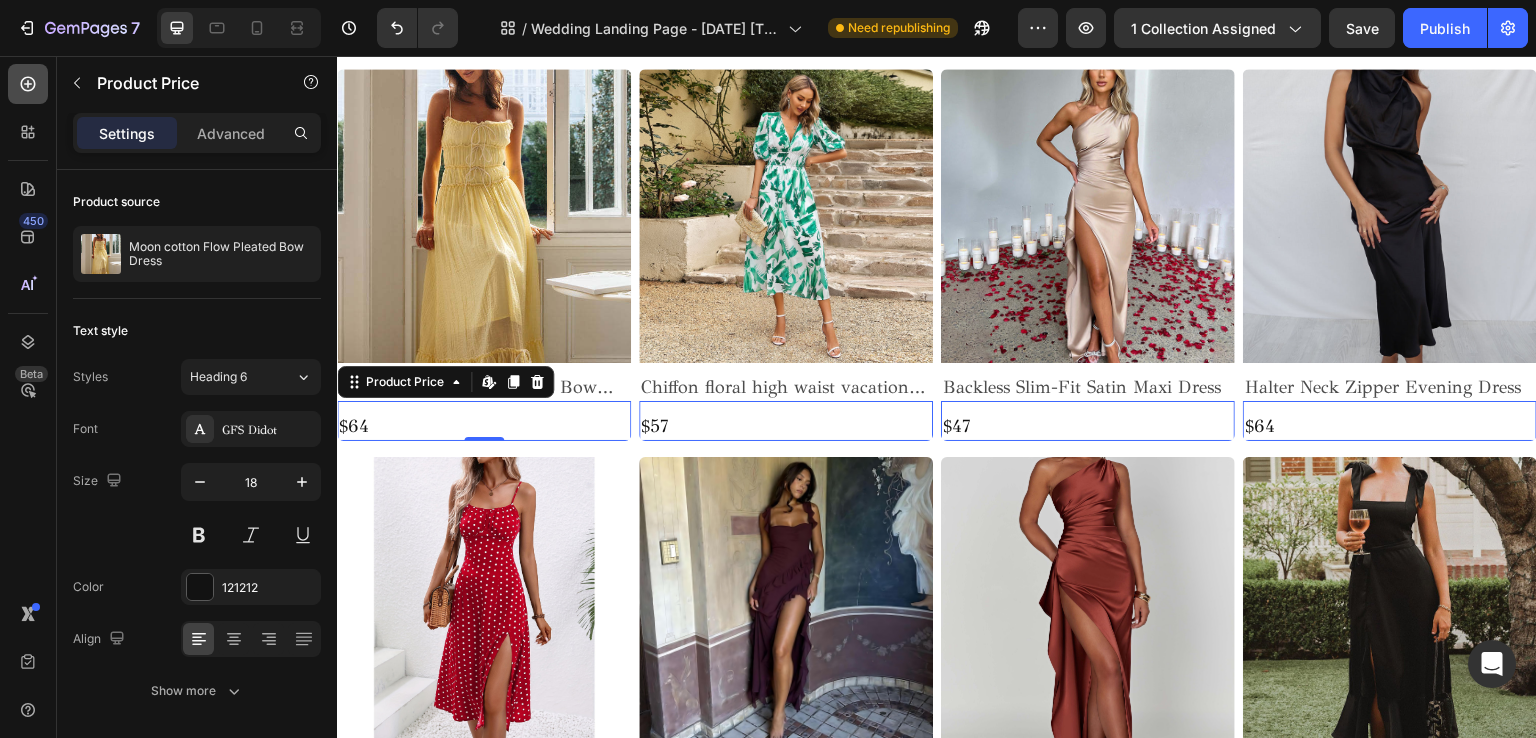 click 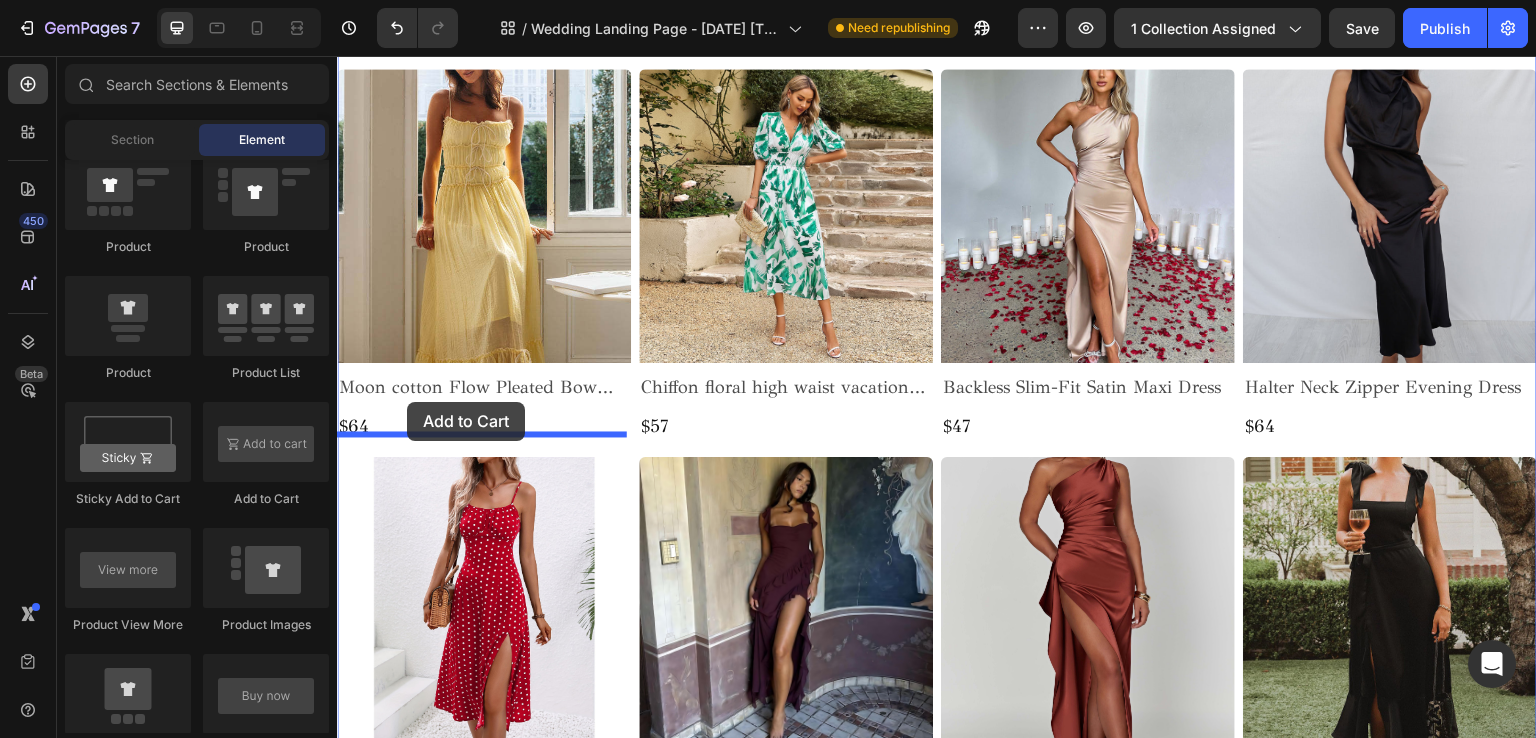 drag, startPoint x: 348, startPoint y: 441, endPoint x: 407, endPoint y: 402, distance: 70.724815 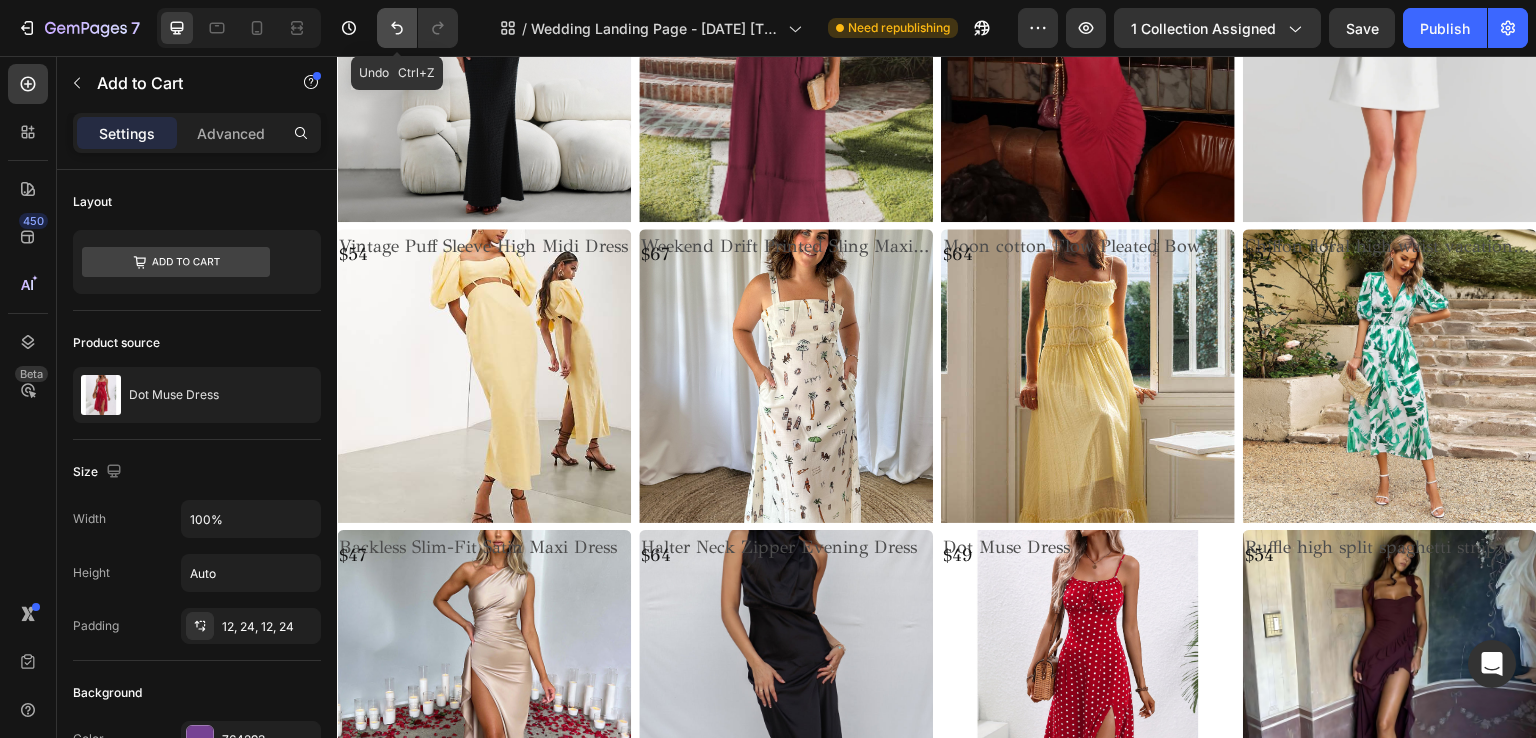 click 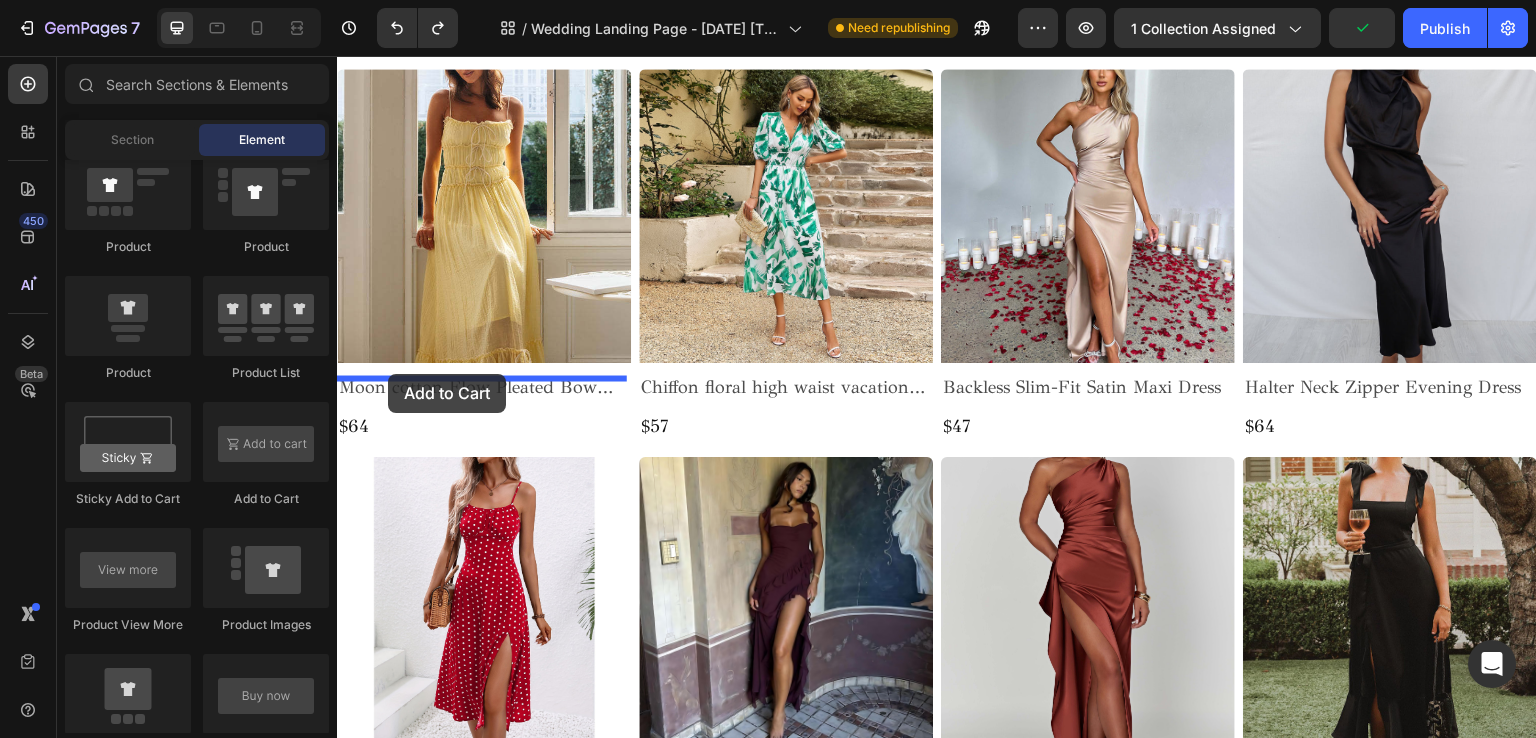 drag, startPoint x: 552, startPoint y: 510, endPoint x: 388, endPoint y: 374, distance: 213.05399 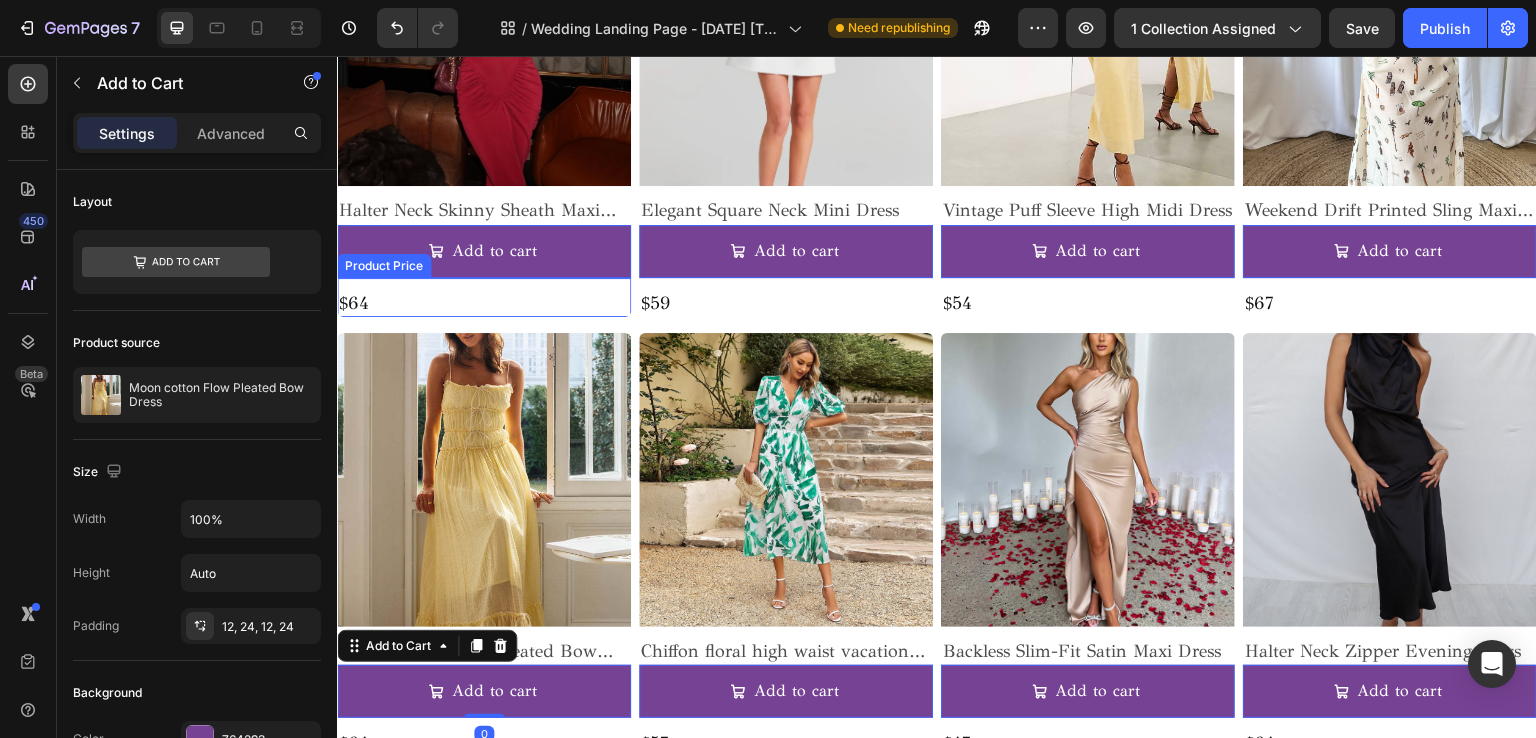 click on "$64" at bounding box center (484, -1460) 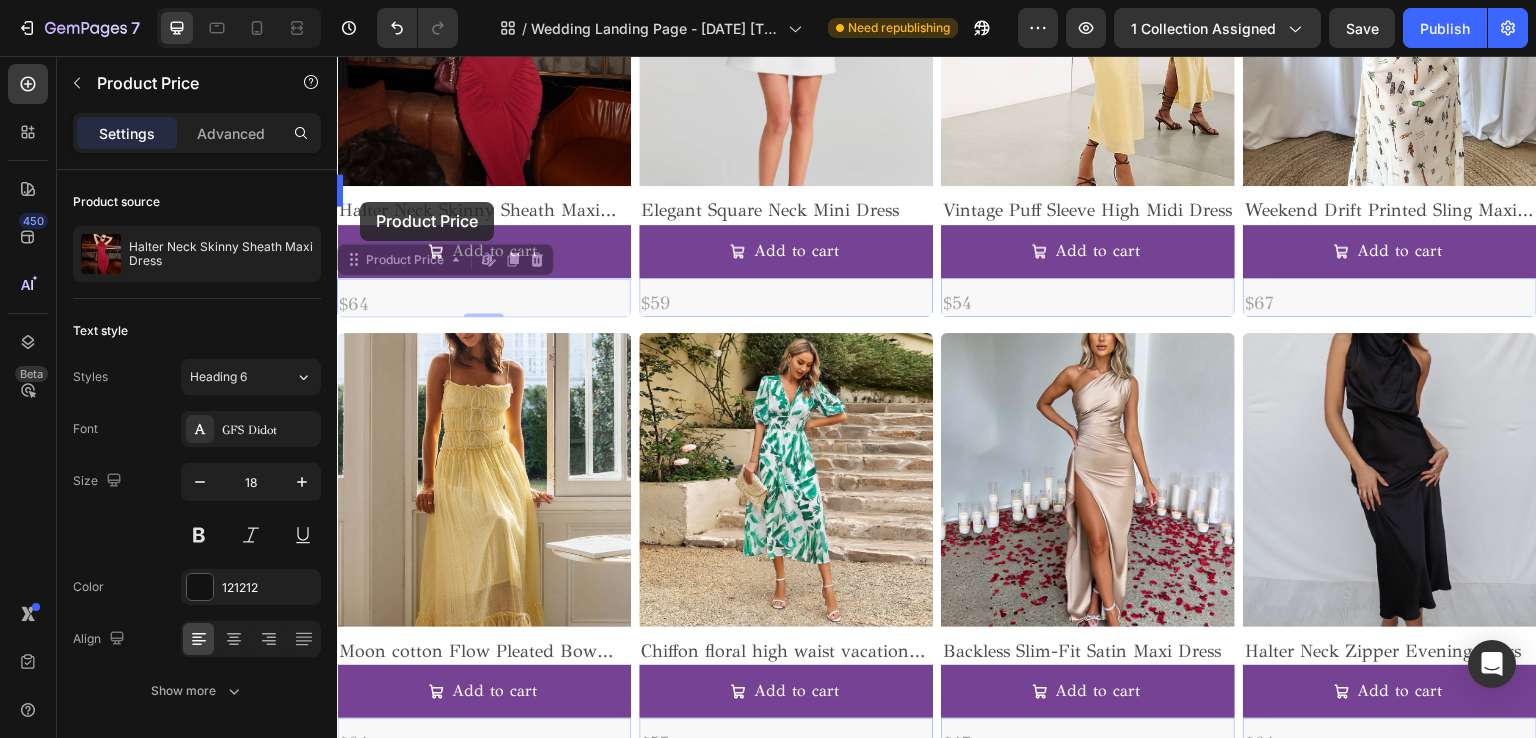 drag, startPoint x: 351, startPoint y: 241, endPoint x: 360, endPoint y: 202, distance: 40.024994 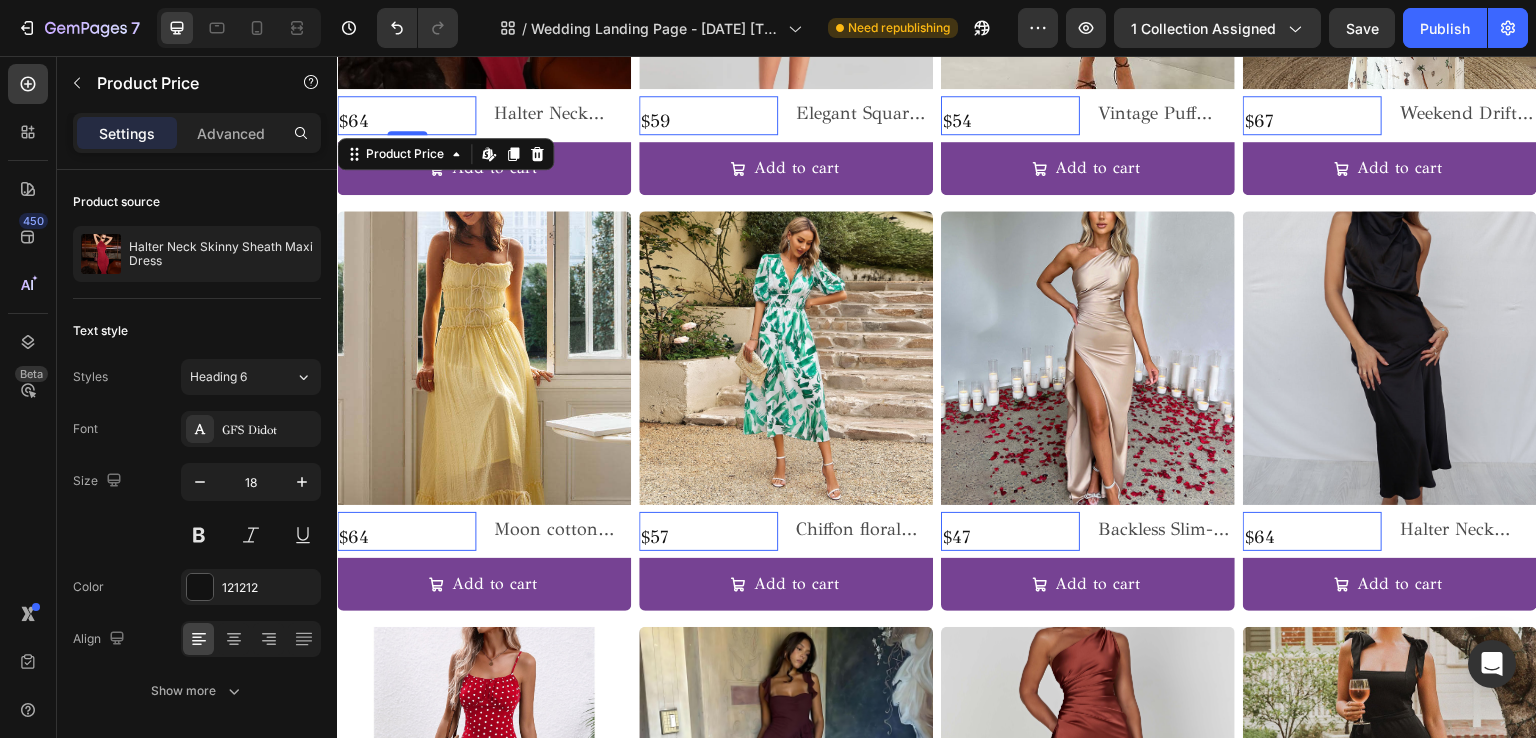 click on "$64 Product Price   Edit content in Shopify 0 Product Price   Edit content in Shopify 0" at bounding box center [406, -1550] 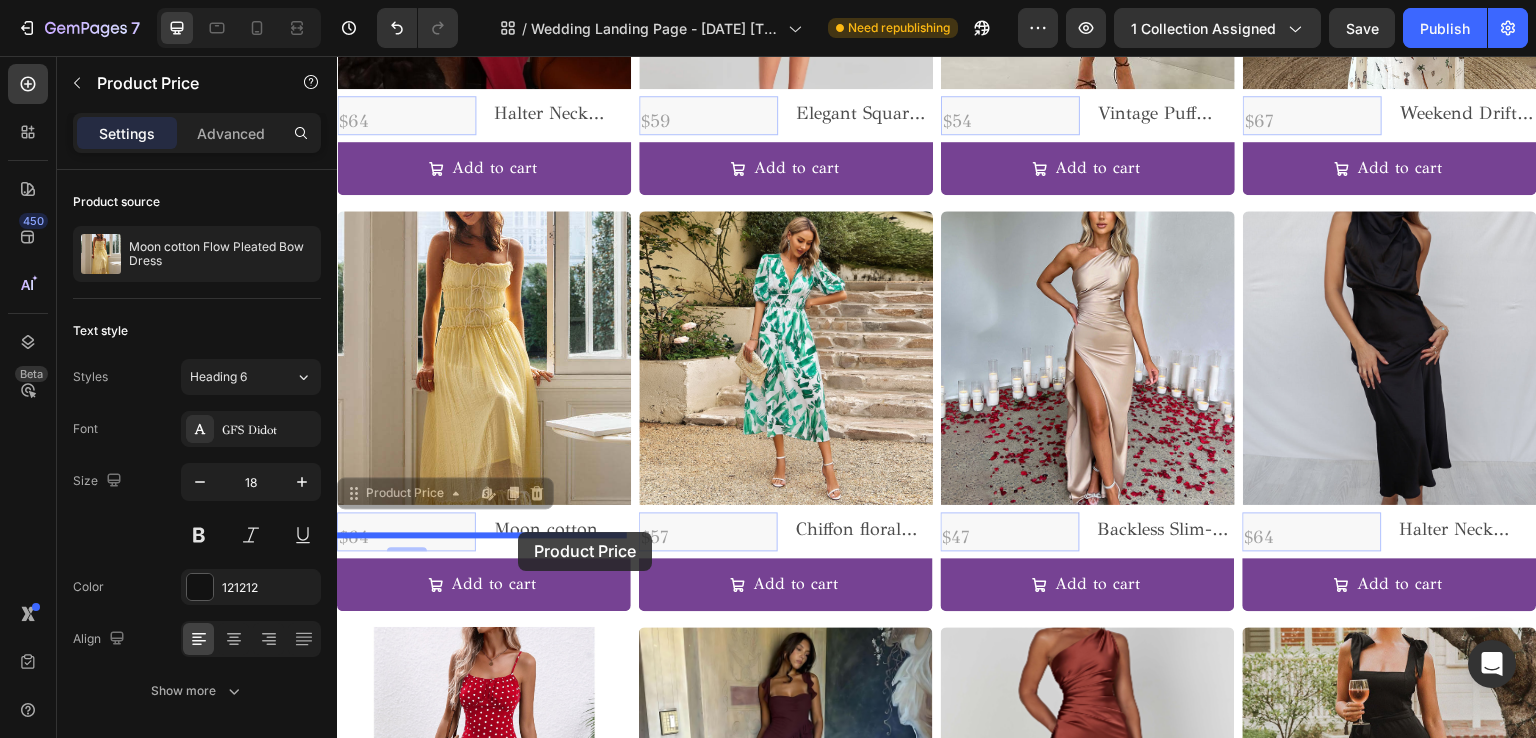 drag, startPoint x: 360, startPoint y: 476, endPoint x: 518, endPoint y: 532, distance: 167.63054 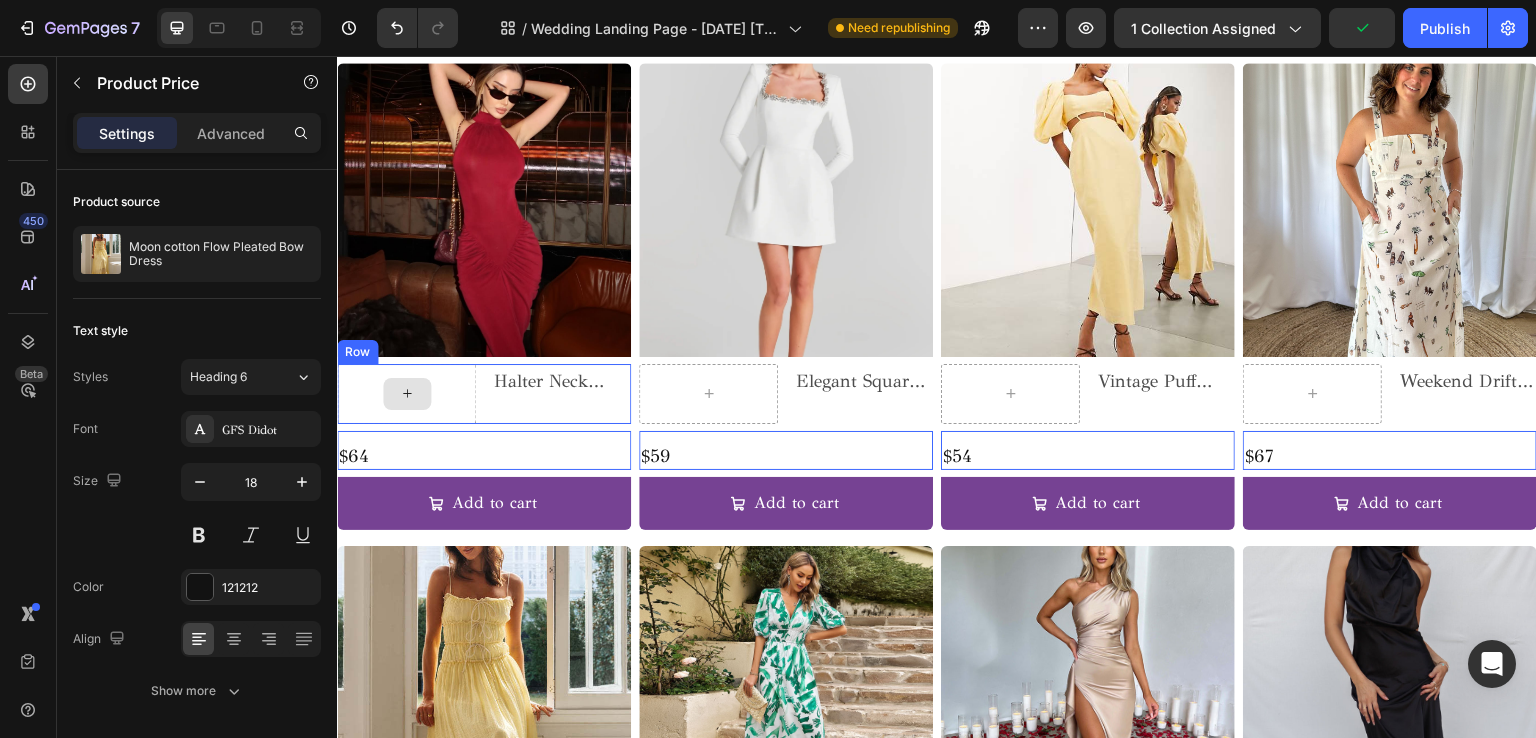 click at bounding box center [406, 394] 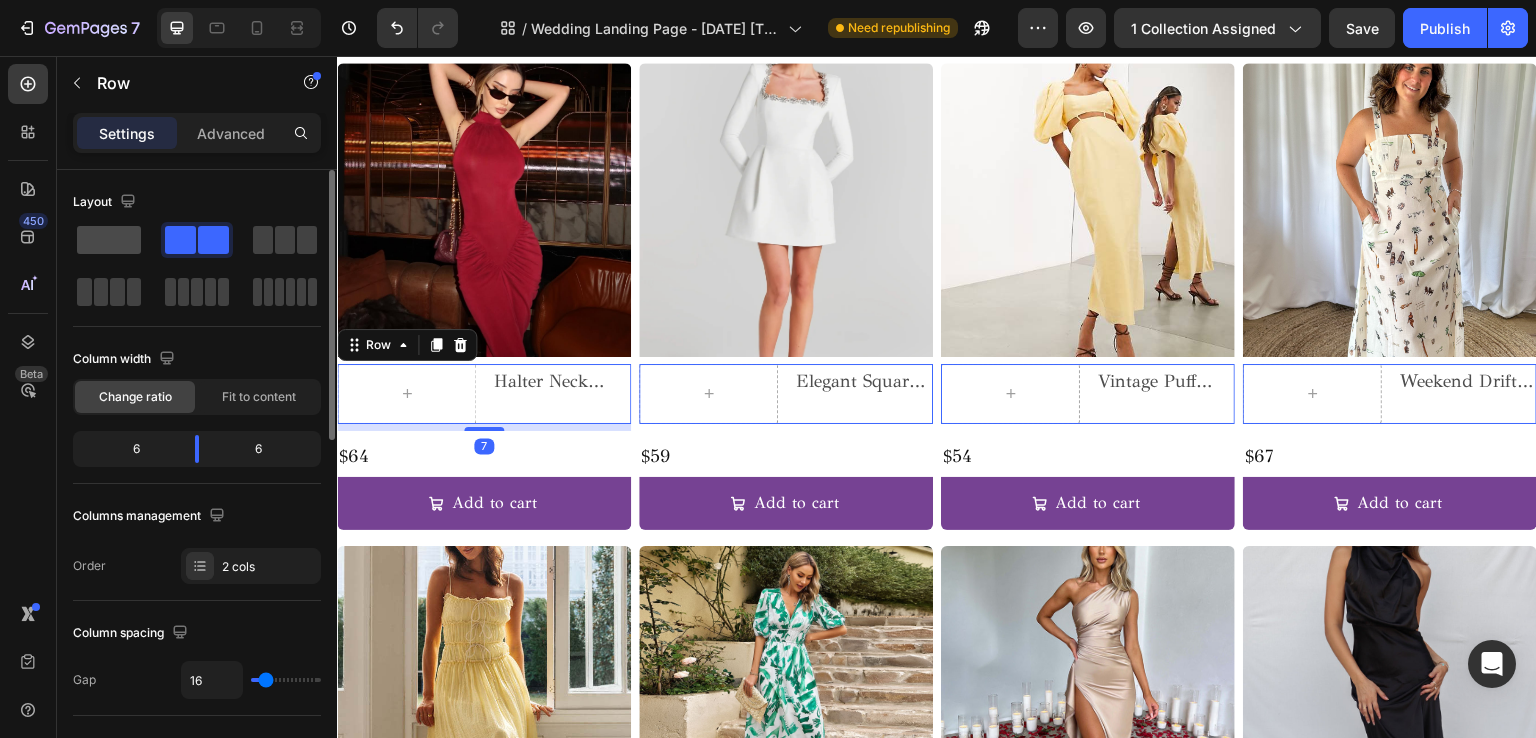 click 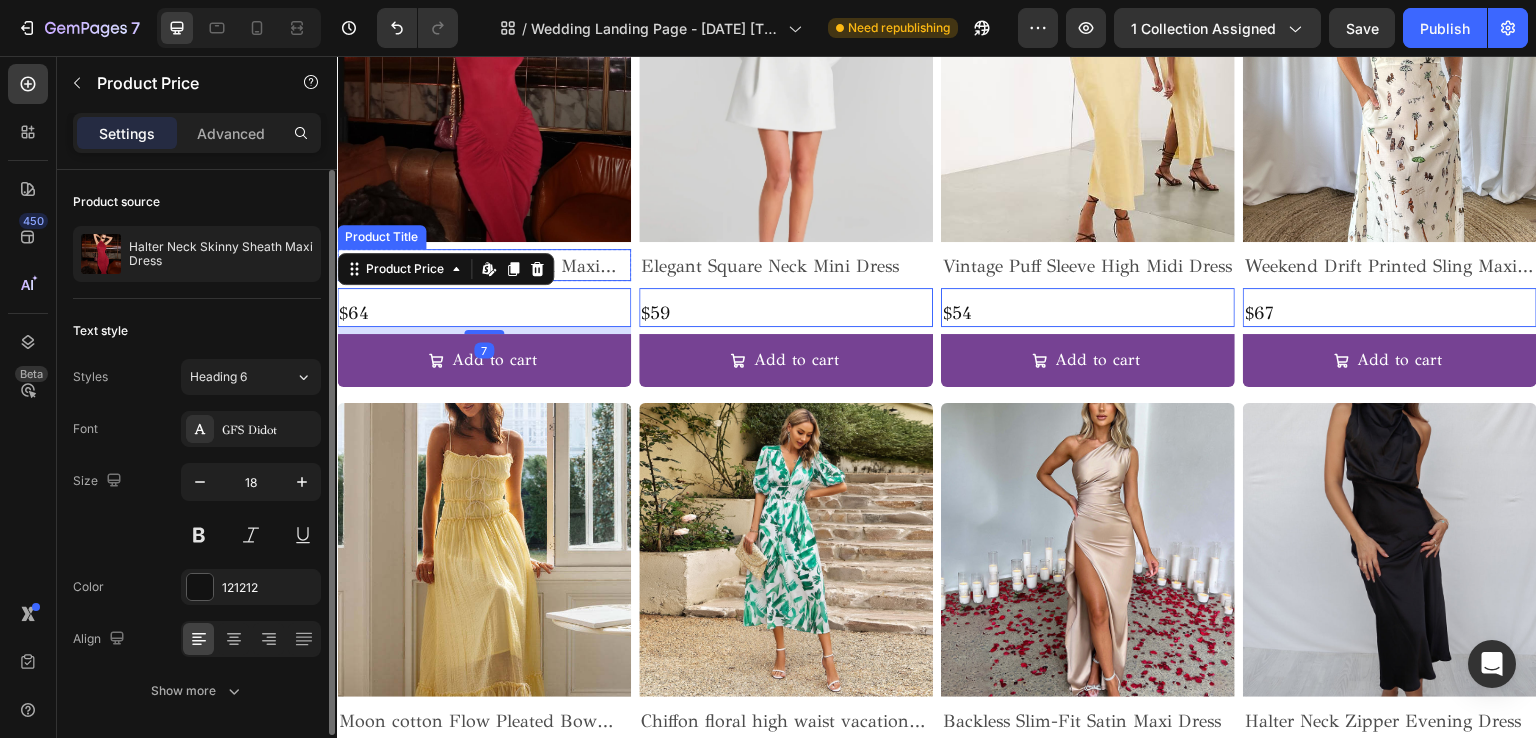 click on "Halter Neck Skinny Sheath Maxi Dress" at bounding box center [484, 266] 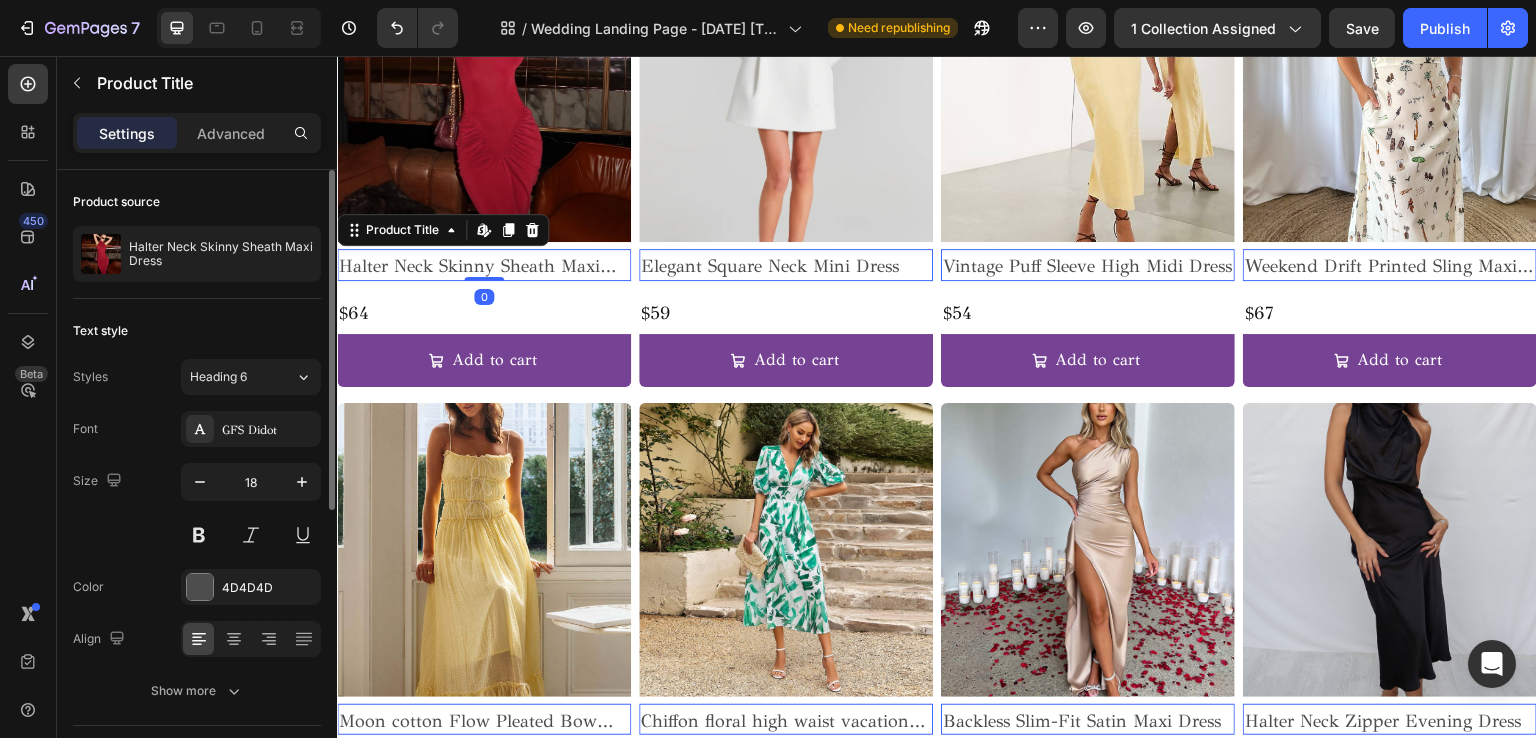 click on "Halter Neck Skinny Sheath Maxi Dress Product Title   Edit content in Shopify 0" at bounding box center (484, -1554) 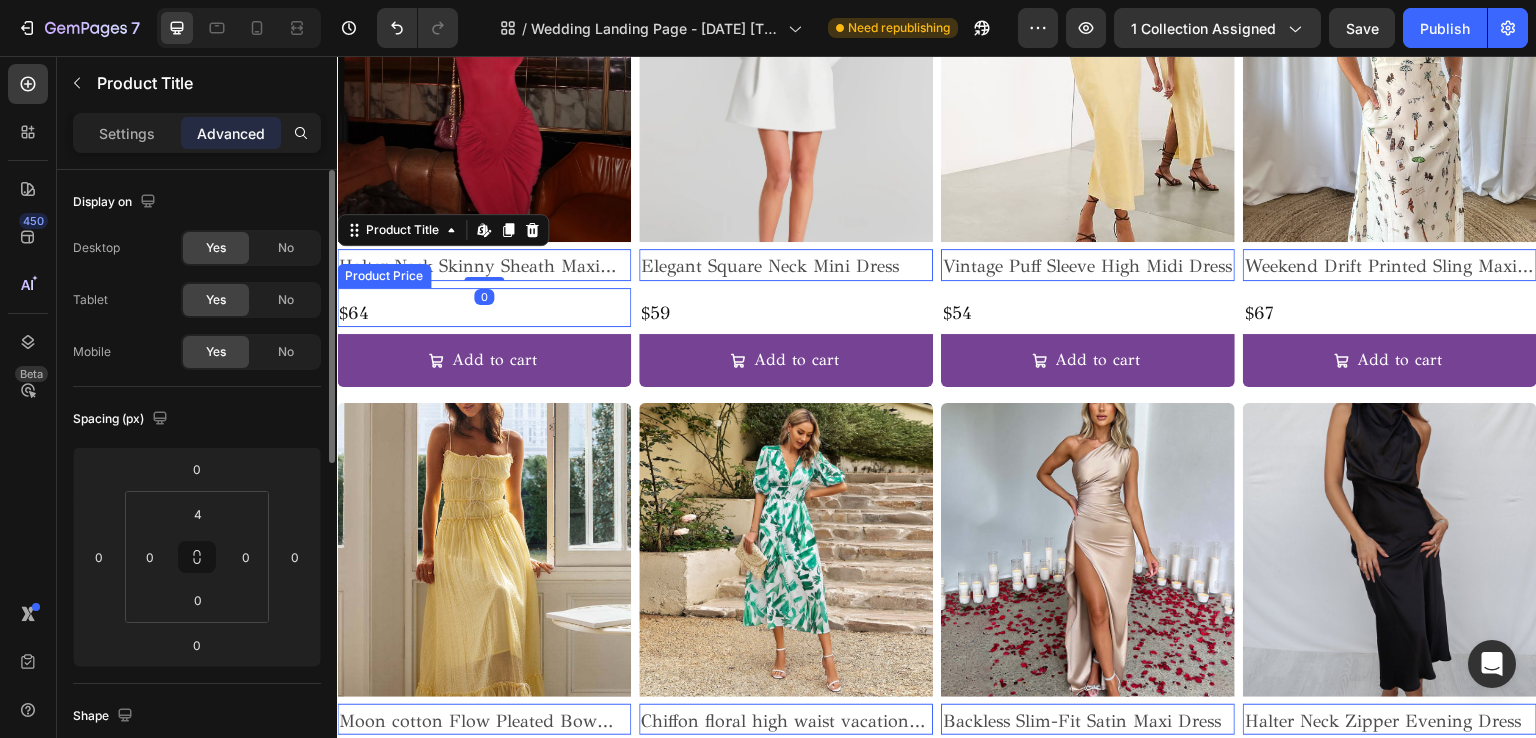 click on "$64" at bounding box center (484, -1506) 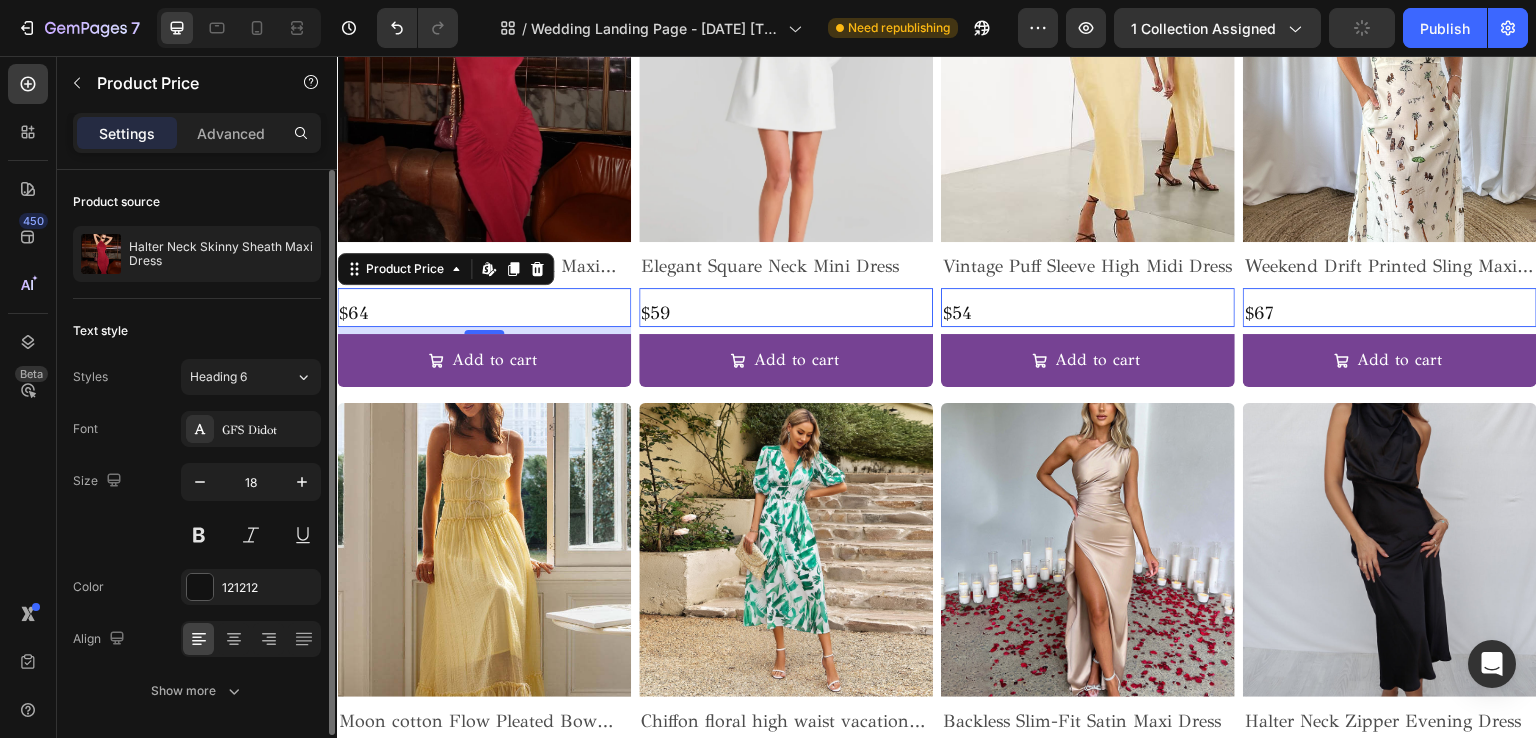 click on "Text style" at bounding box center (197, 331) 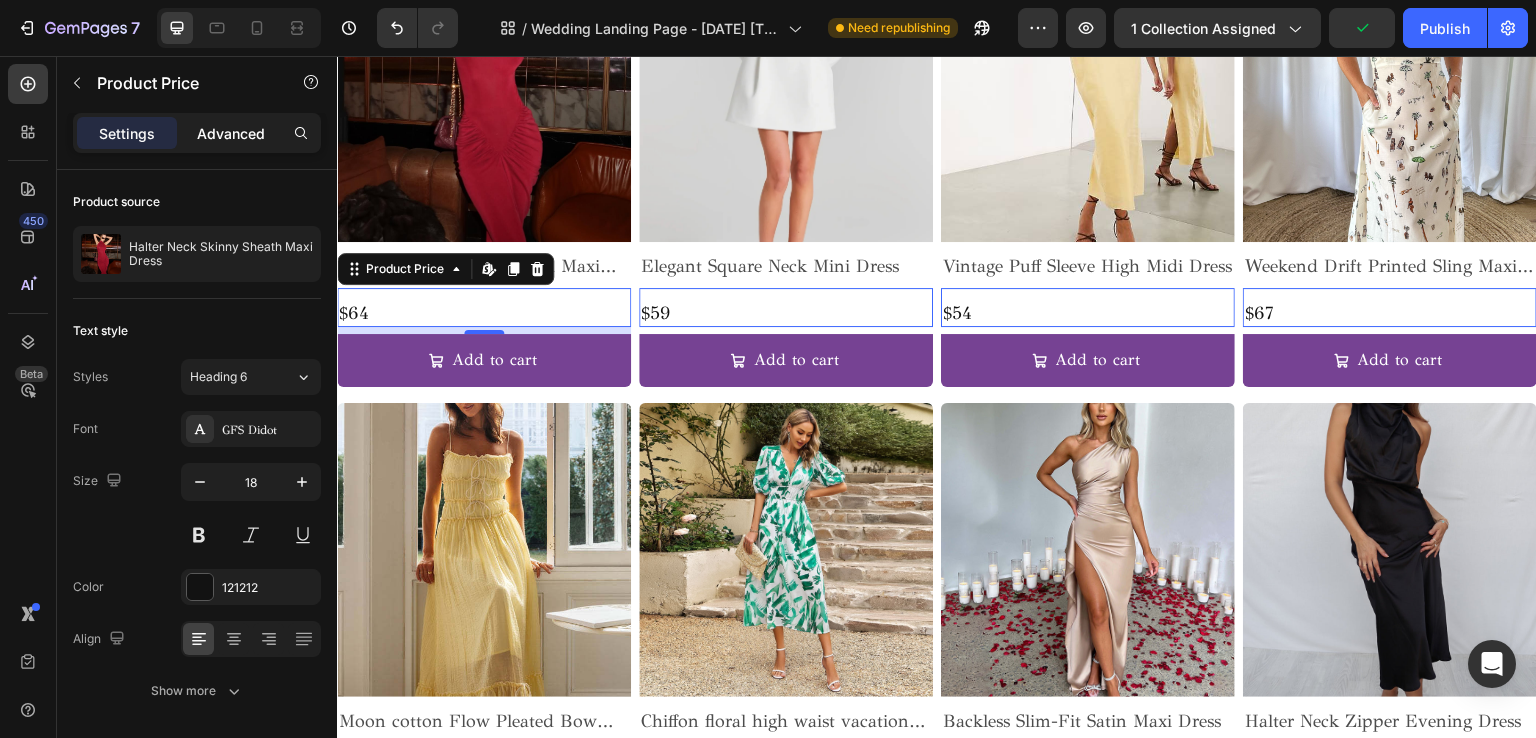 click on "Advanced" at bounding box center (231, 133) 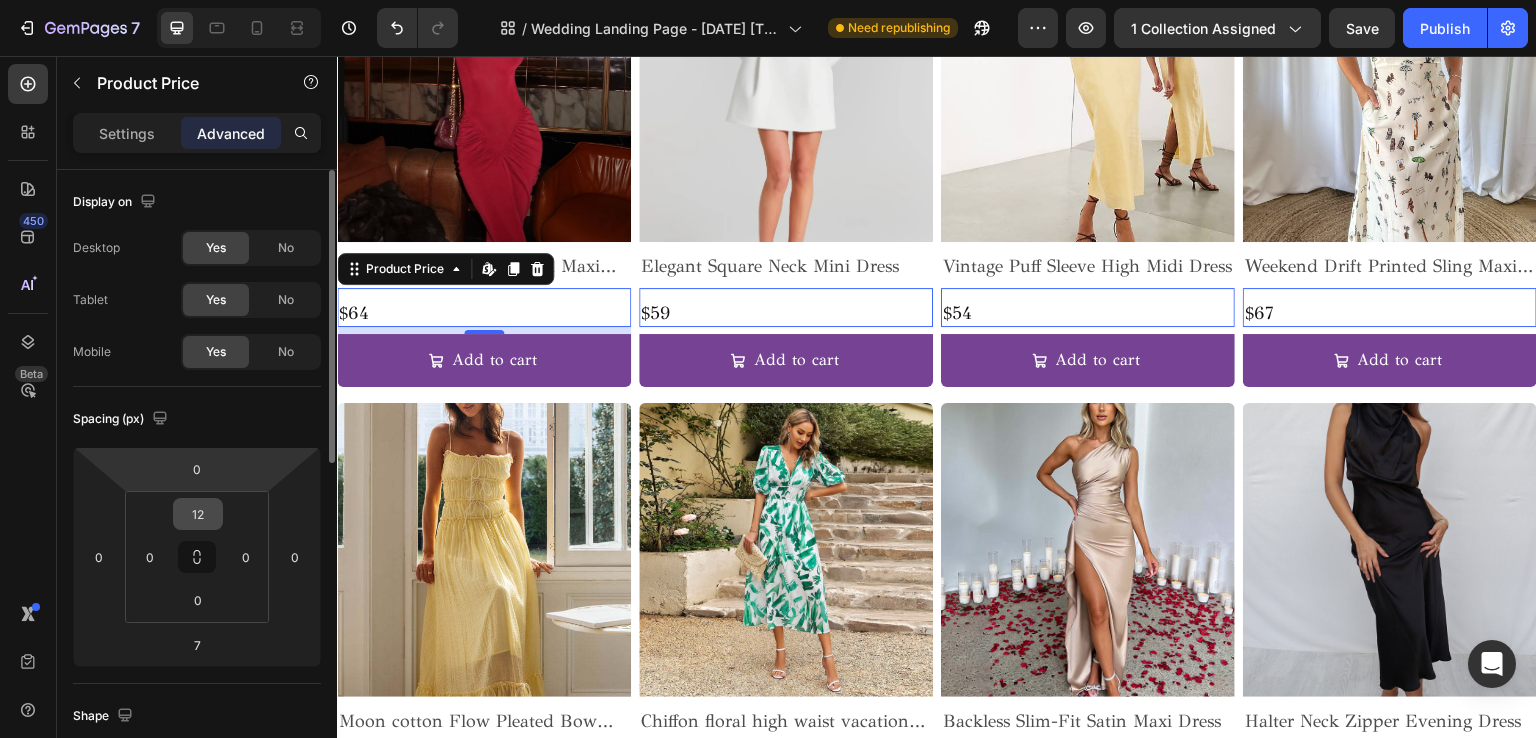 click on "12" at bounding box center [198, 514] 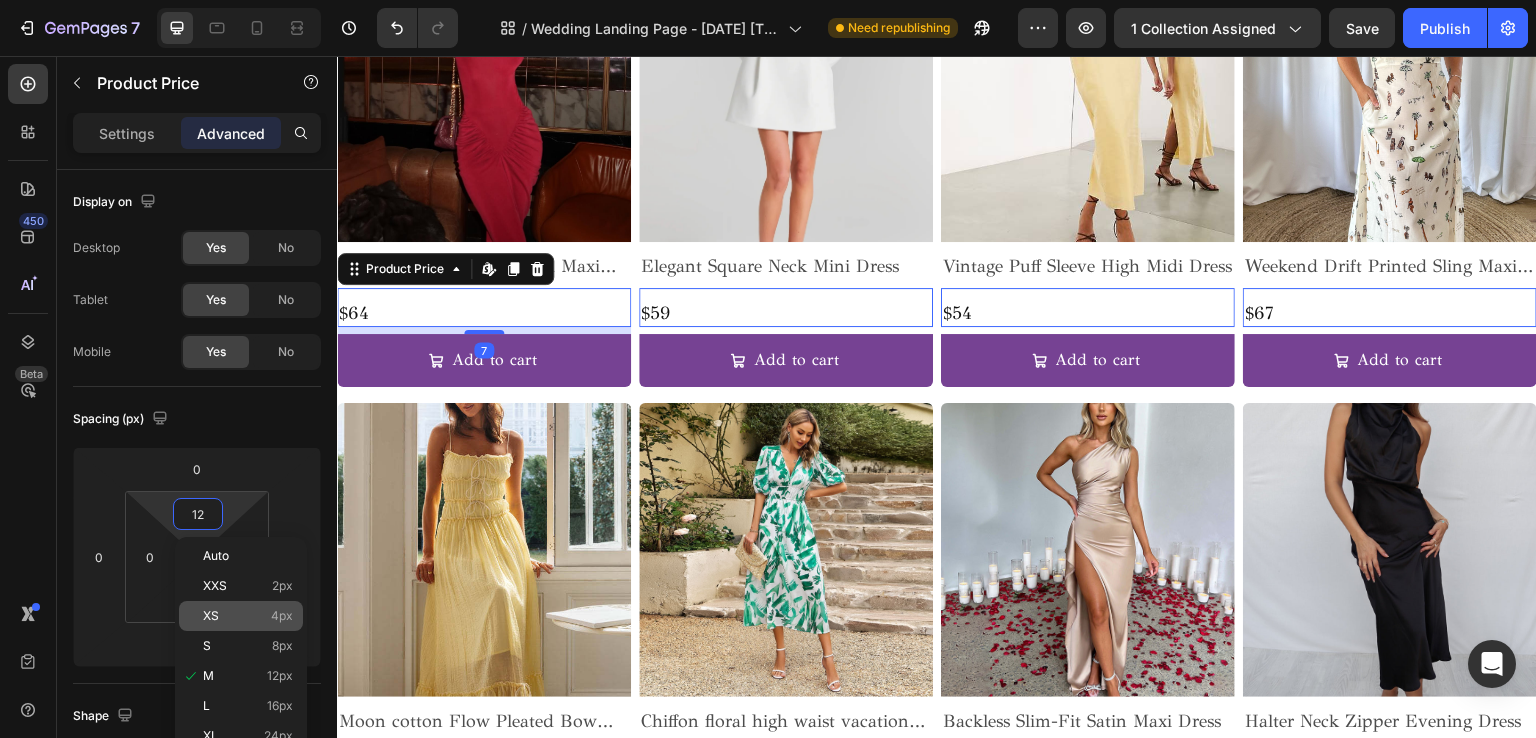 click on "XS 4px" at bounding box center (248, 616) 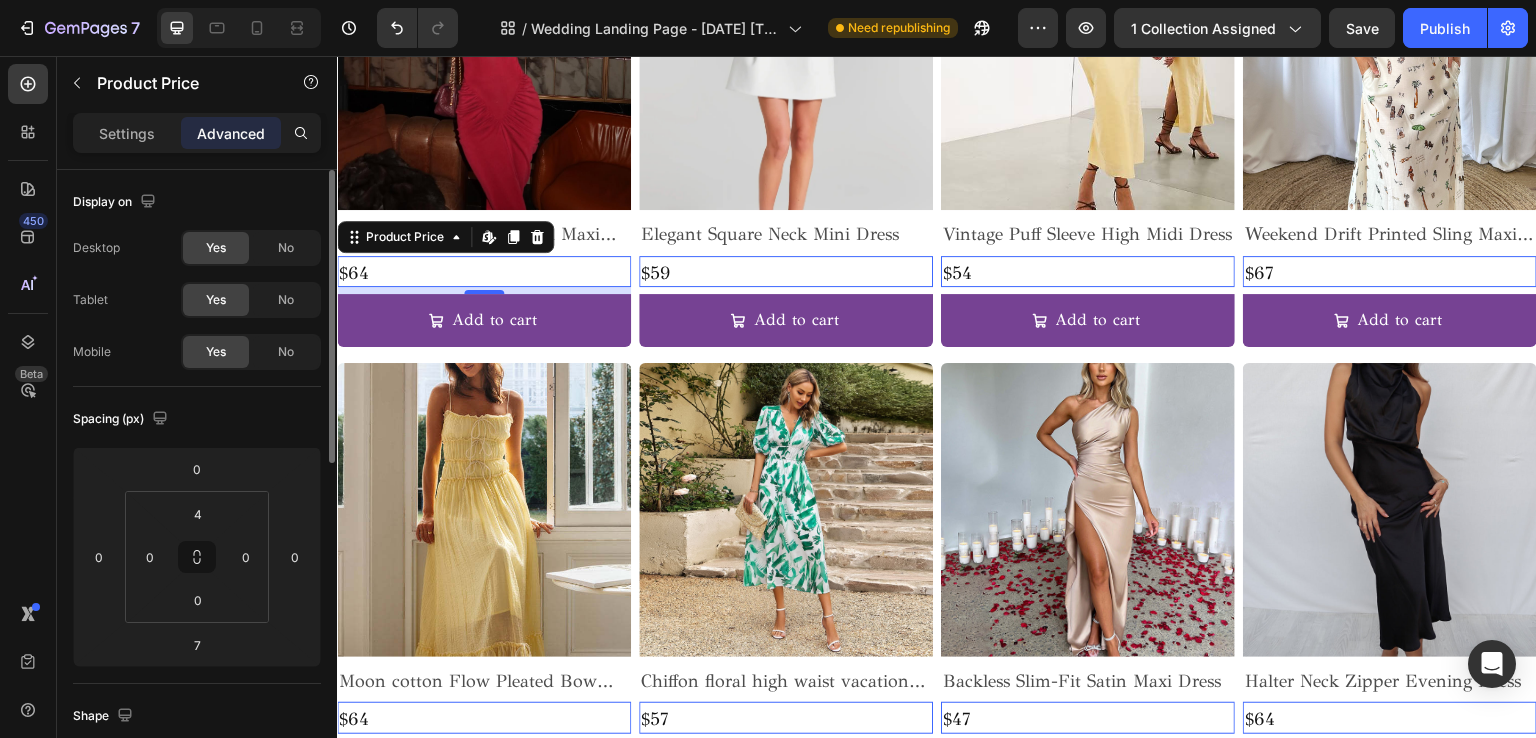 click on "Spacing (px)" at bounding box center [197, 419] 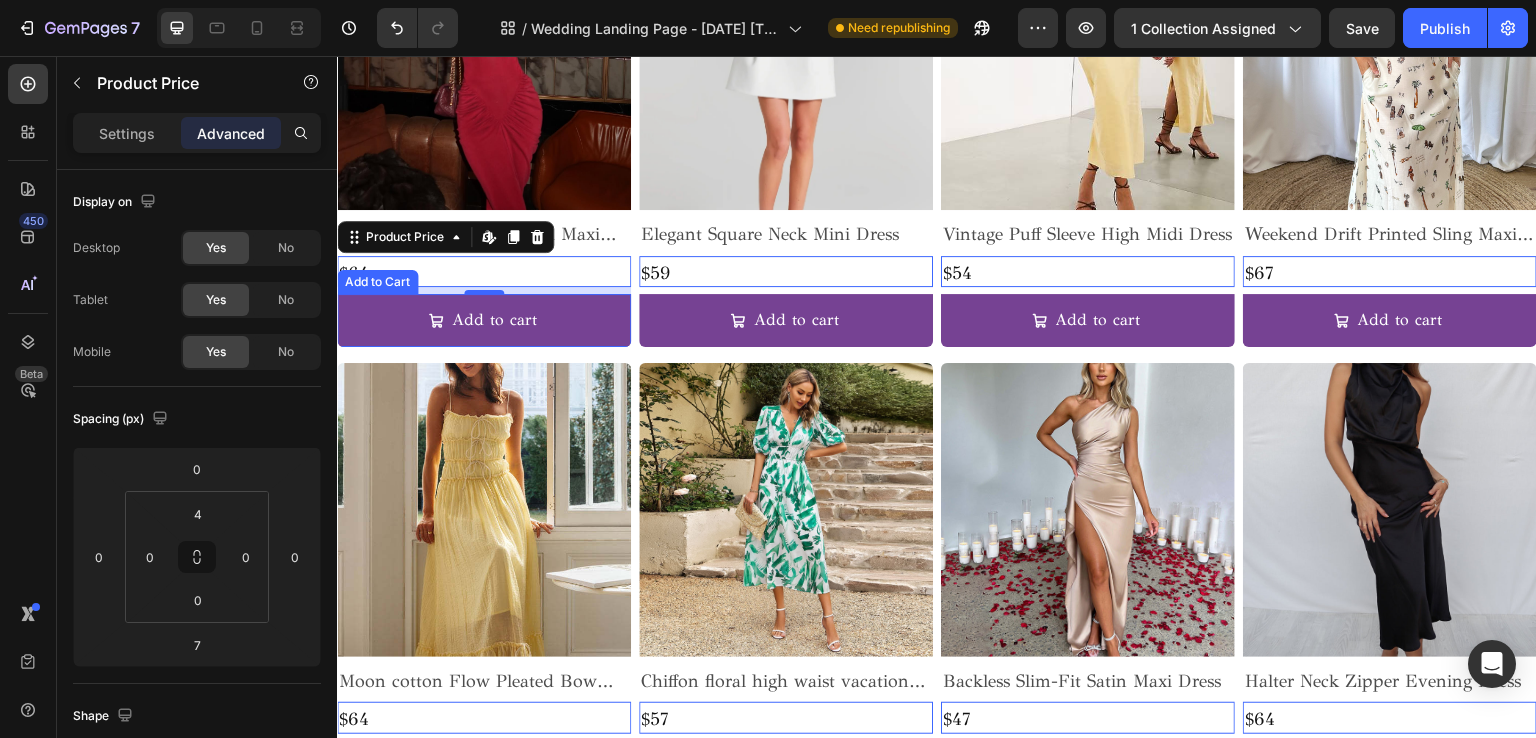 click on "Add to cart" at bounding box center (484, -1466) 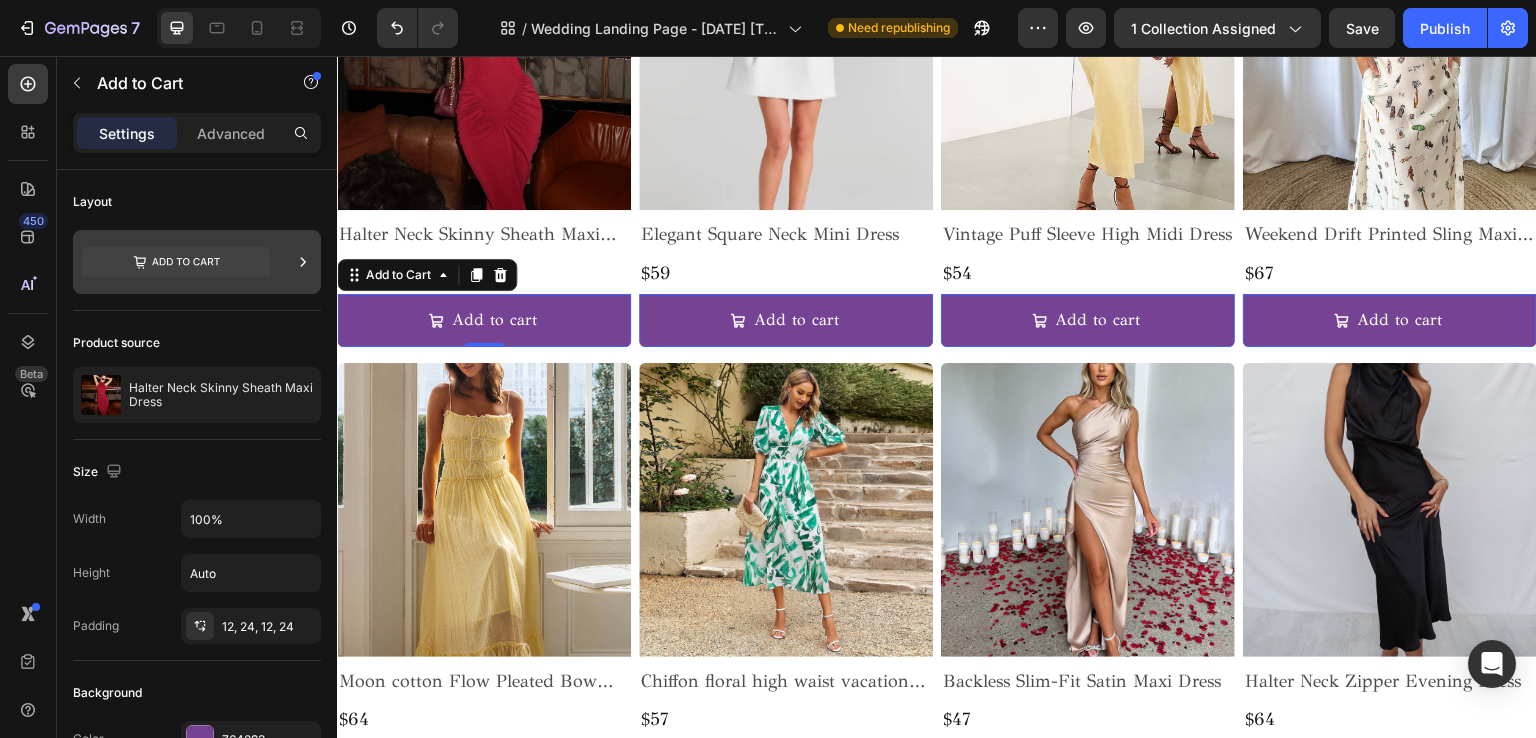 click 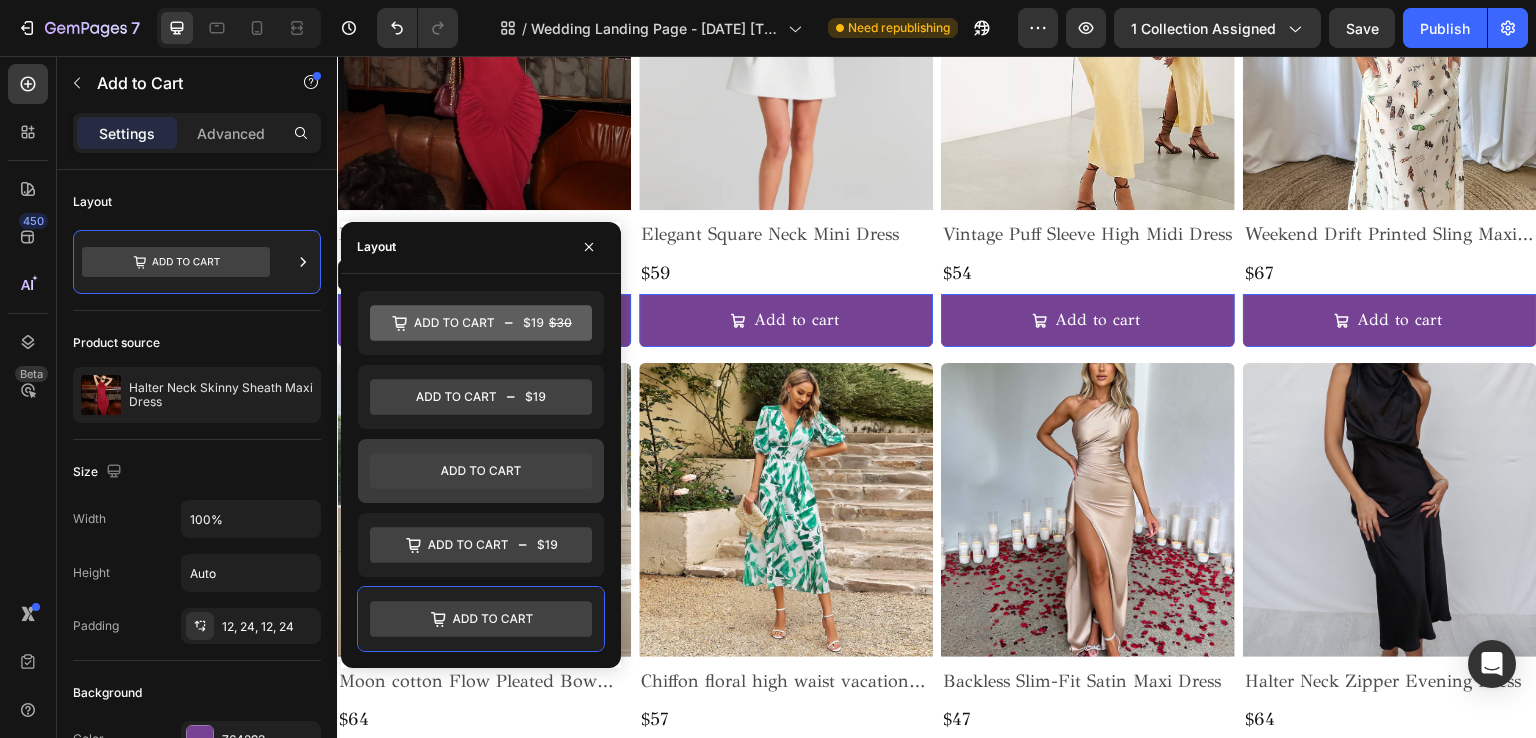 click 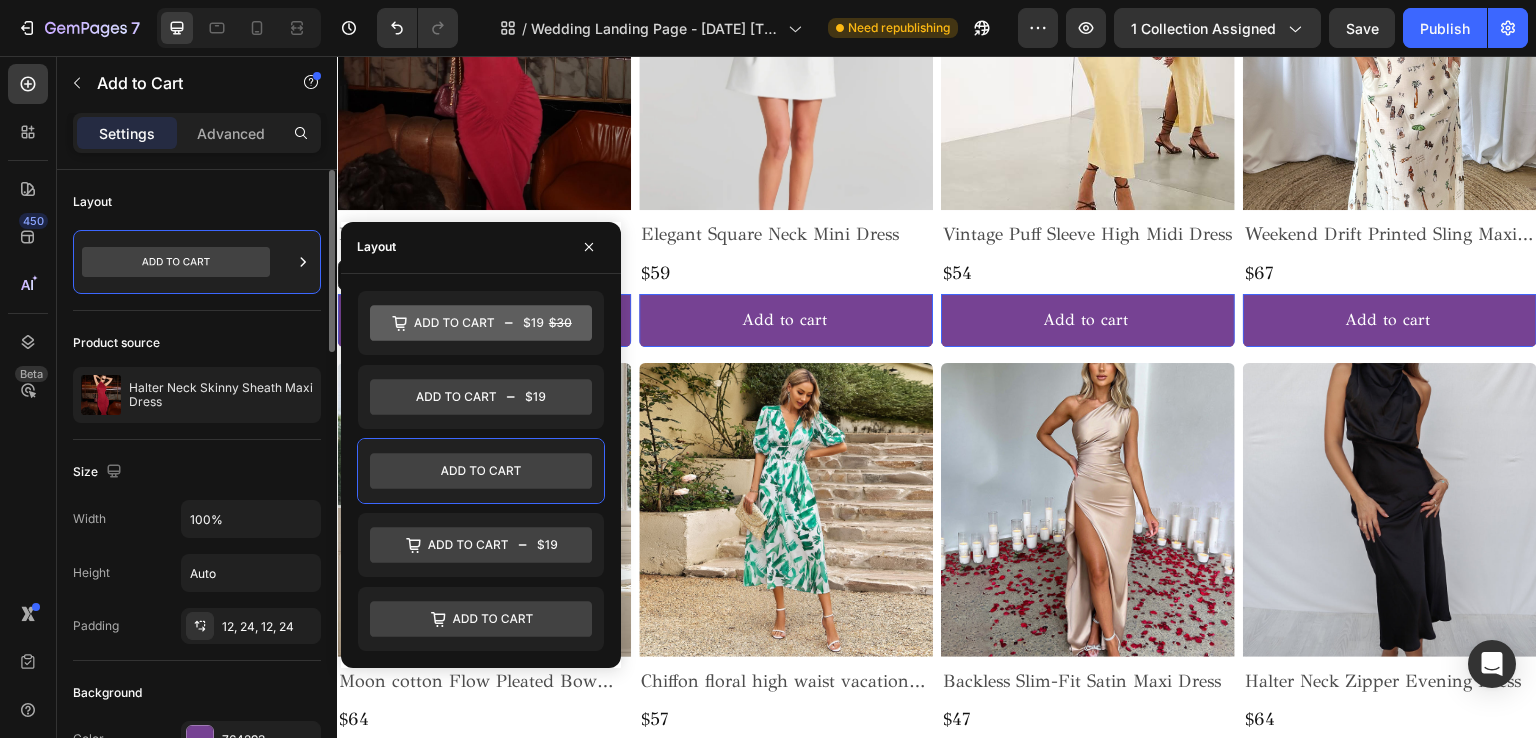 click on "Product source Halter Neck Skinny Sheath Maxi Dress" 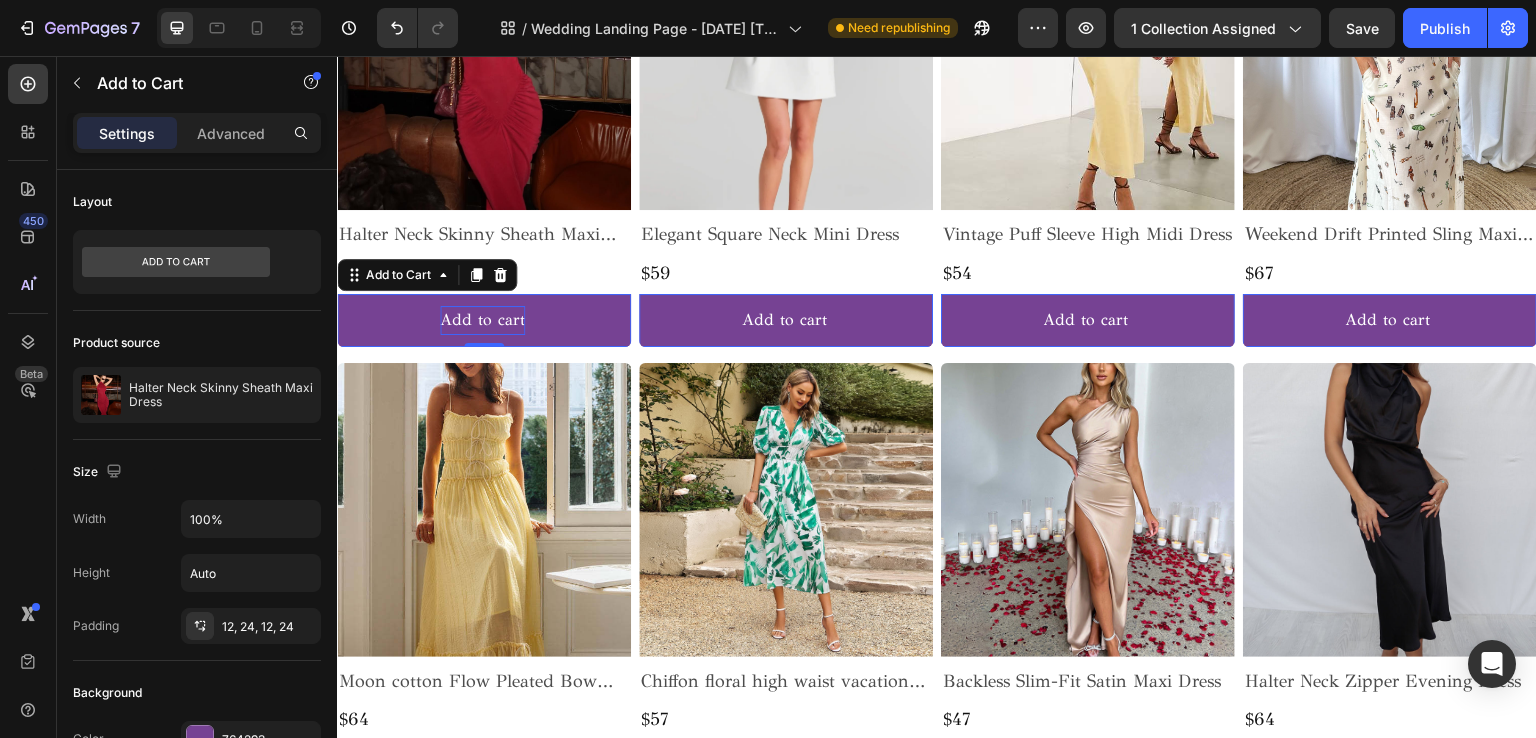 click on "Add to cart" at bounding box center (482, -1466) 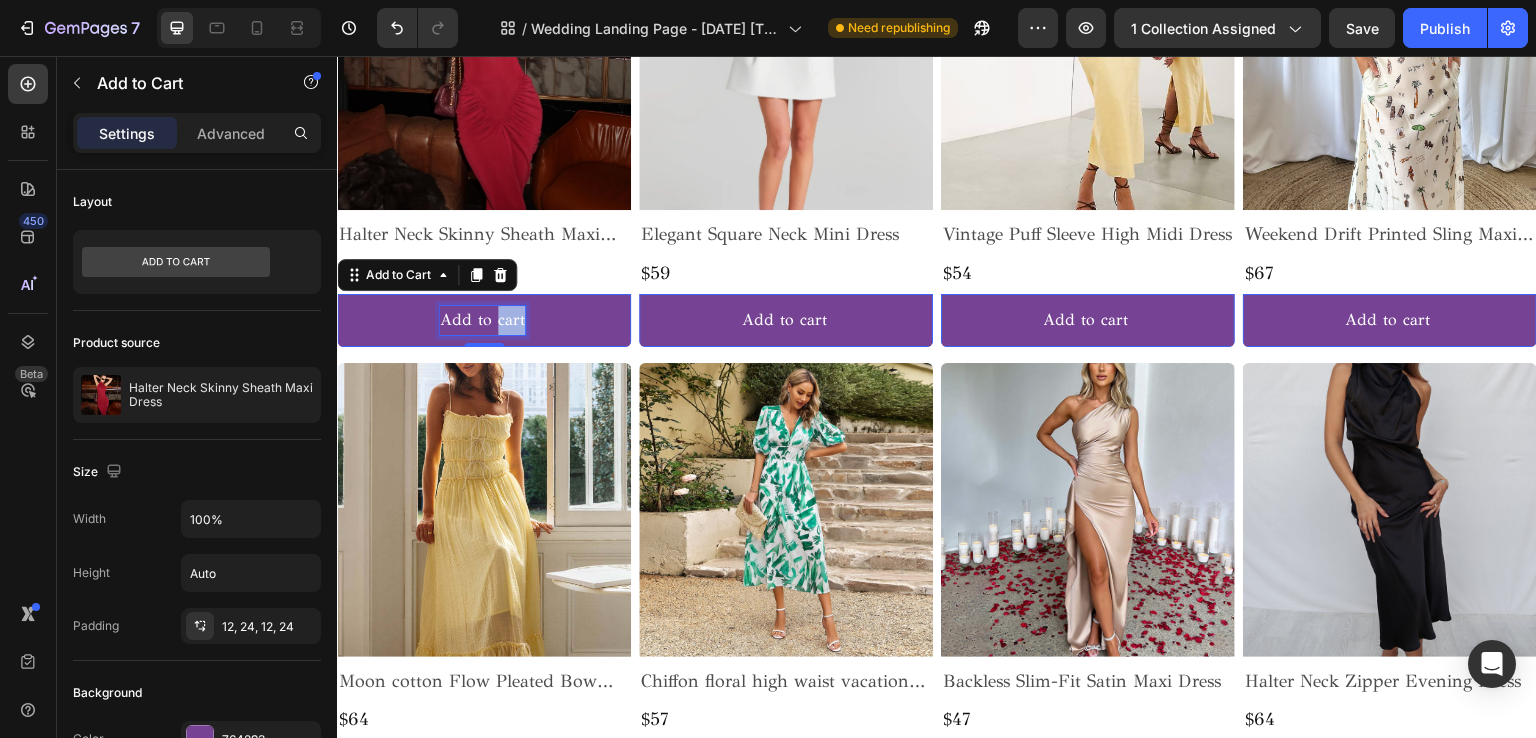 click on "Add to cart" at bounding box center (482, 320) 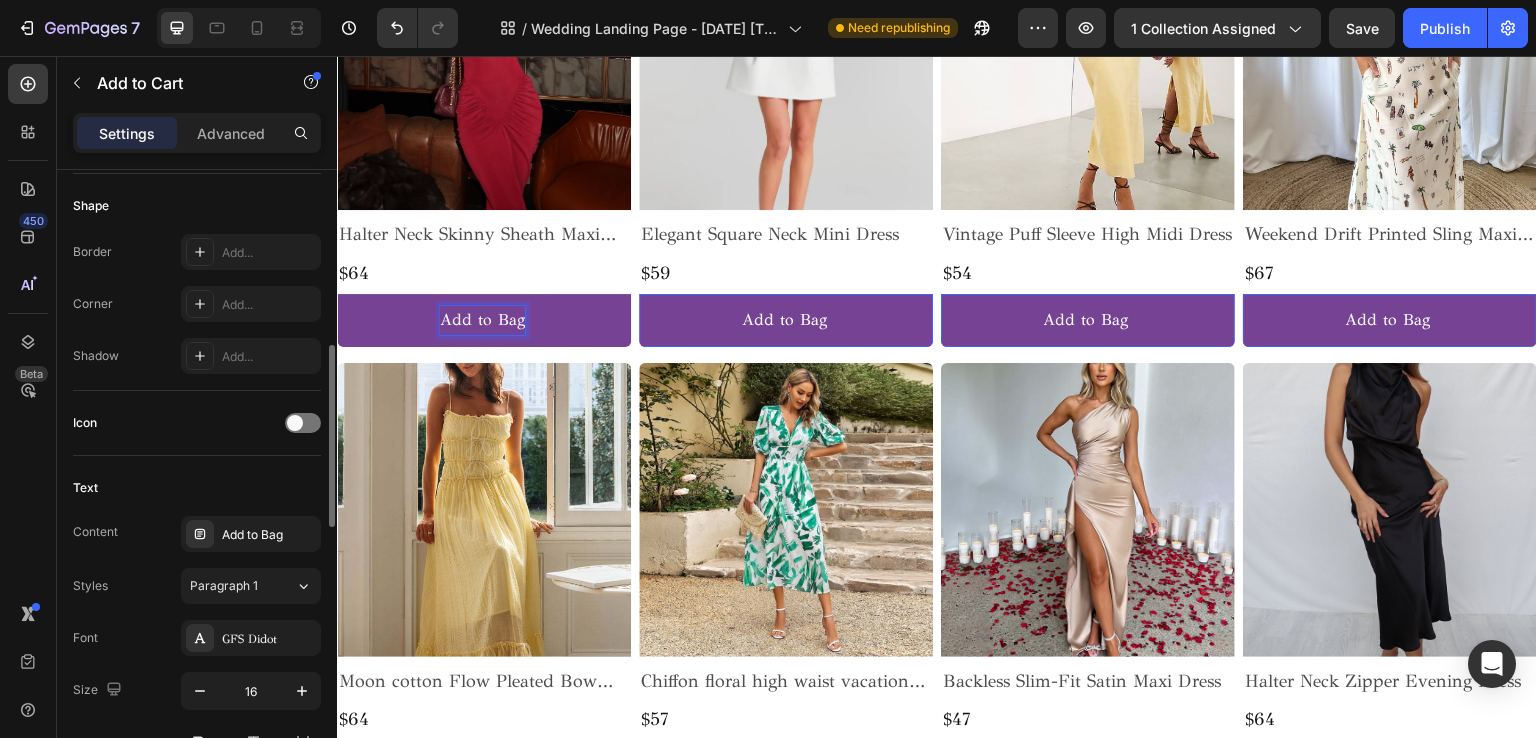 scroll, scrollTop: 1100, scrollLeft: 0, axis: vertical 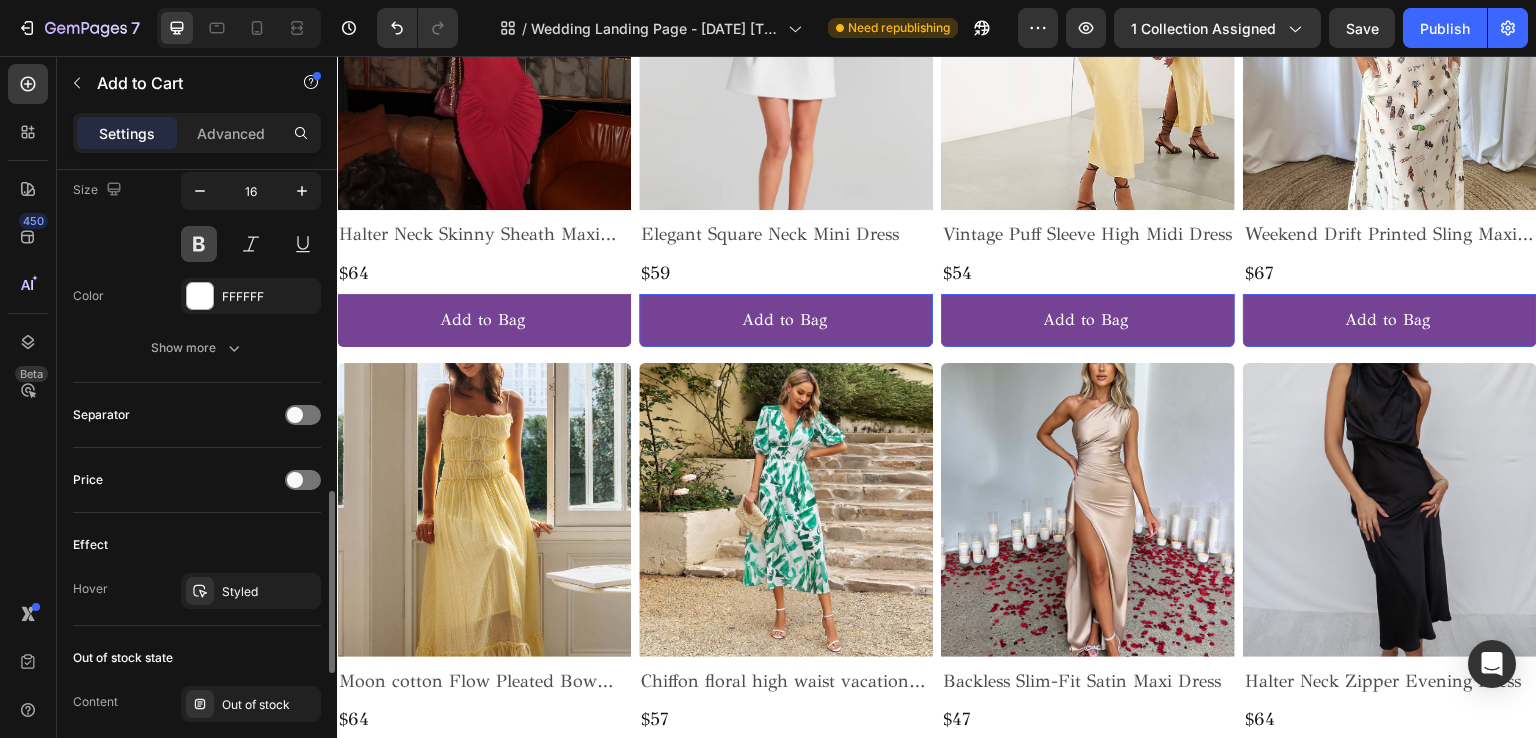 click at bounding box center (199, 244) 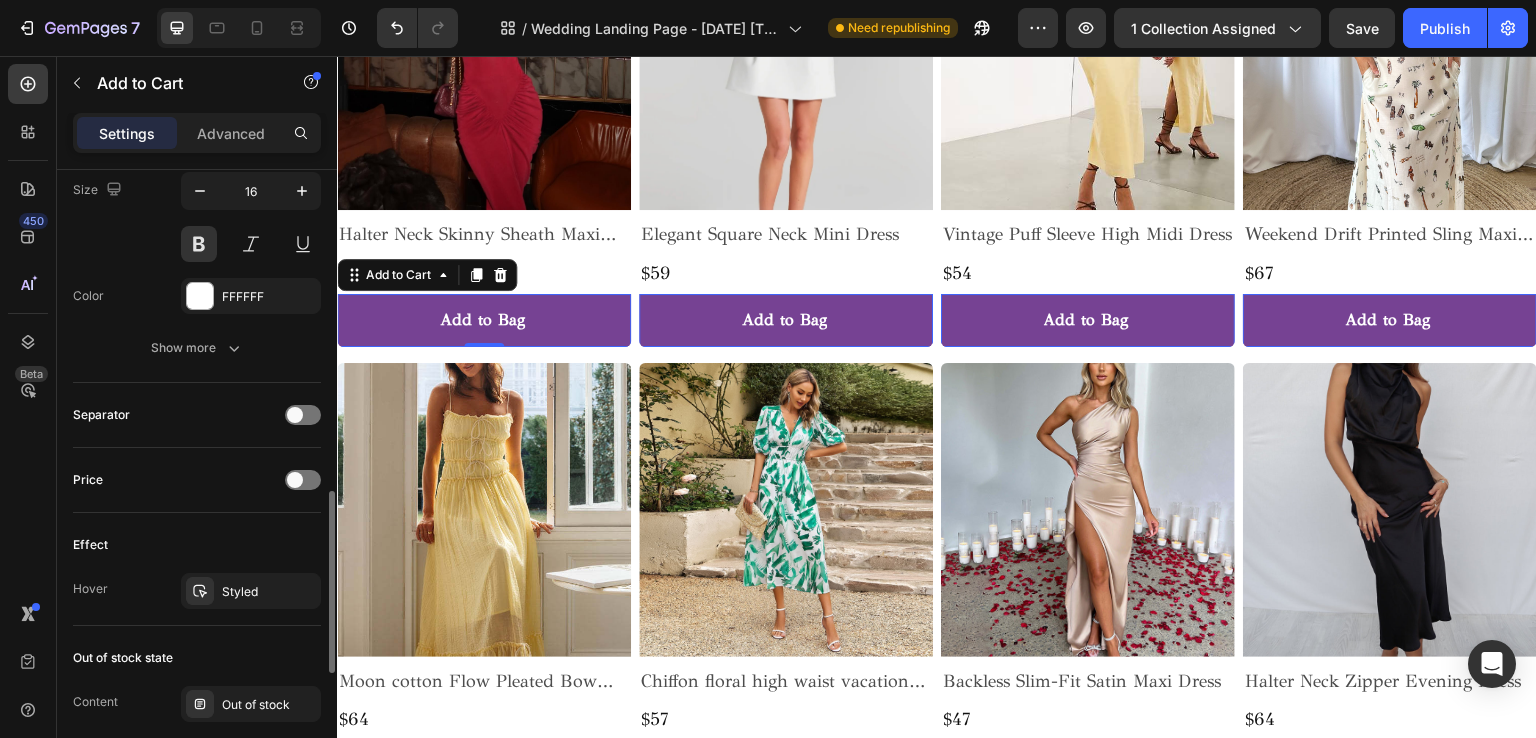 click on "Size 16" at bounding box center (197, 217) 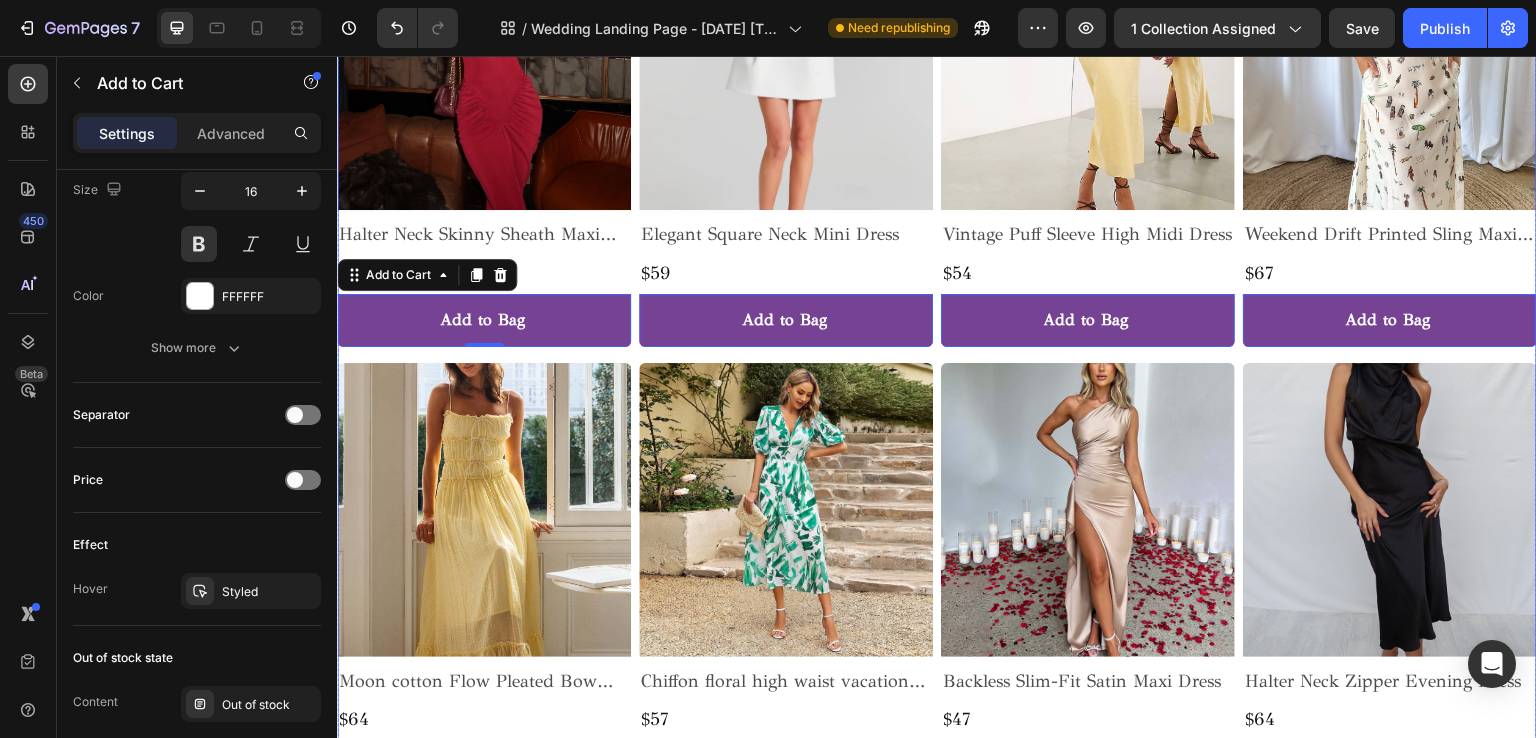 scroll, scrollTop: 3663, scrollLeft: 0, axis: vertical 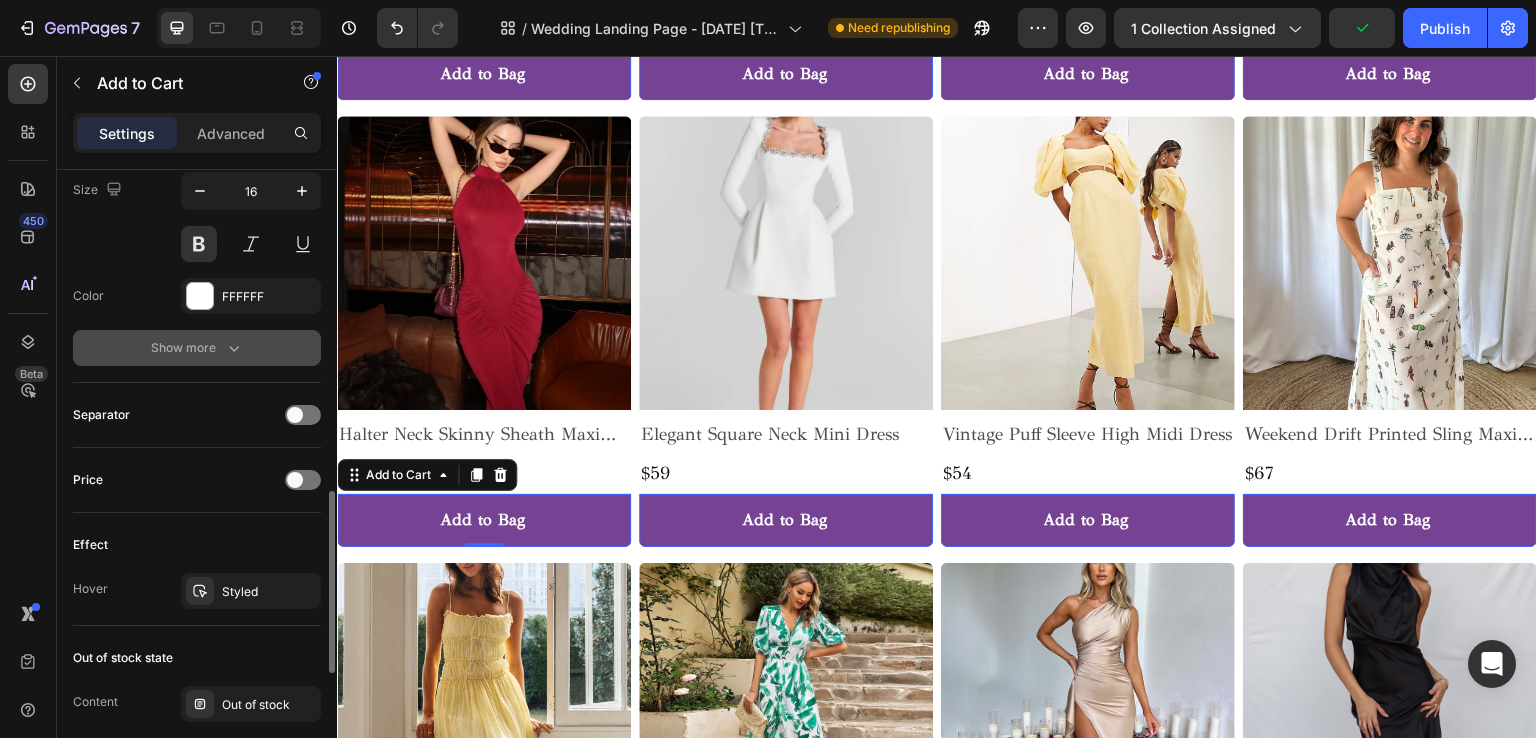 click on "Show more" at bounding box center (197, 348) 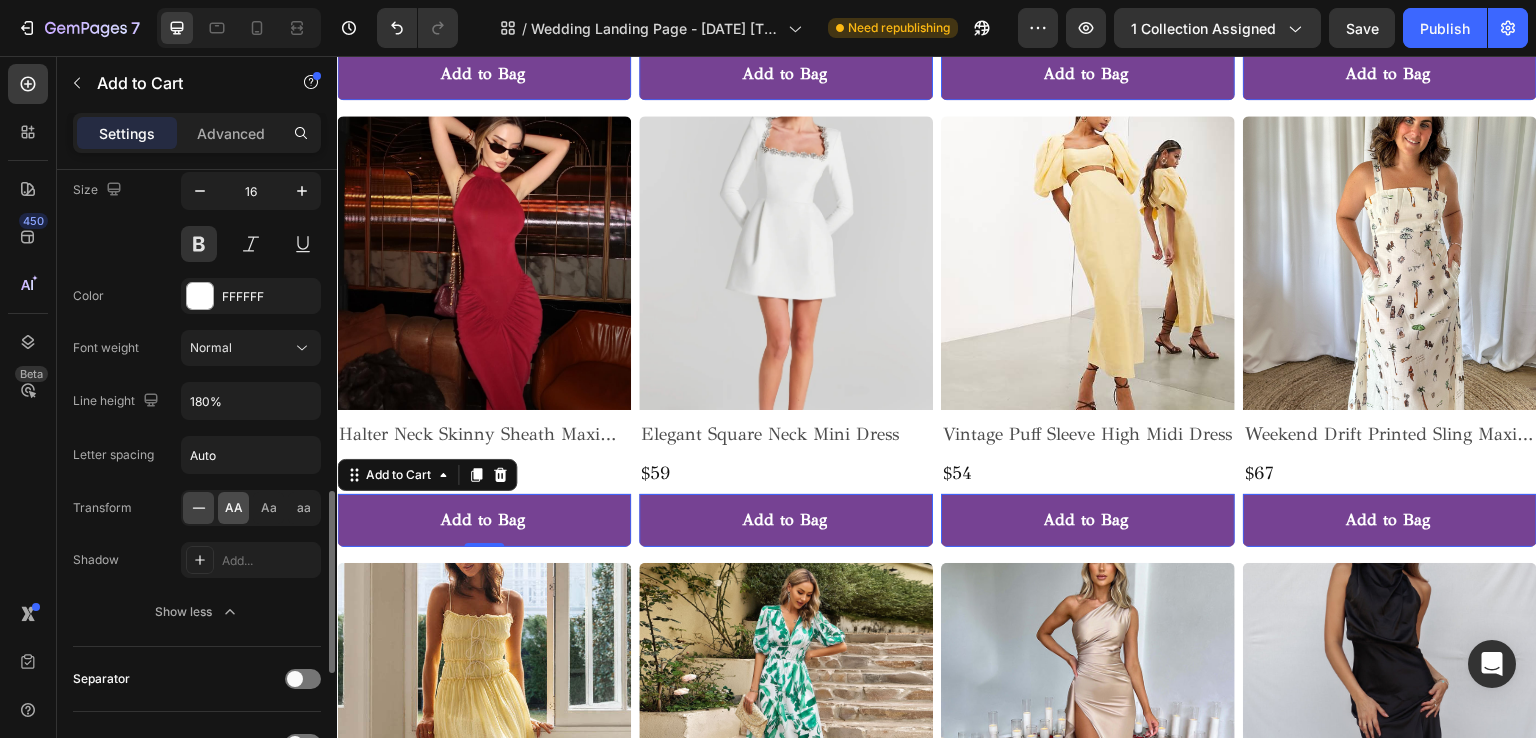 click on "AA" 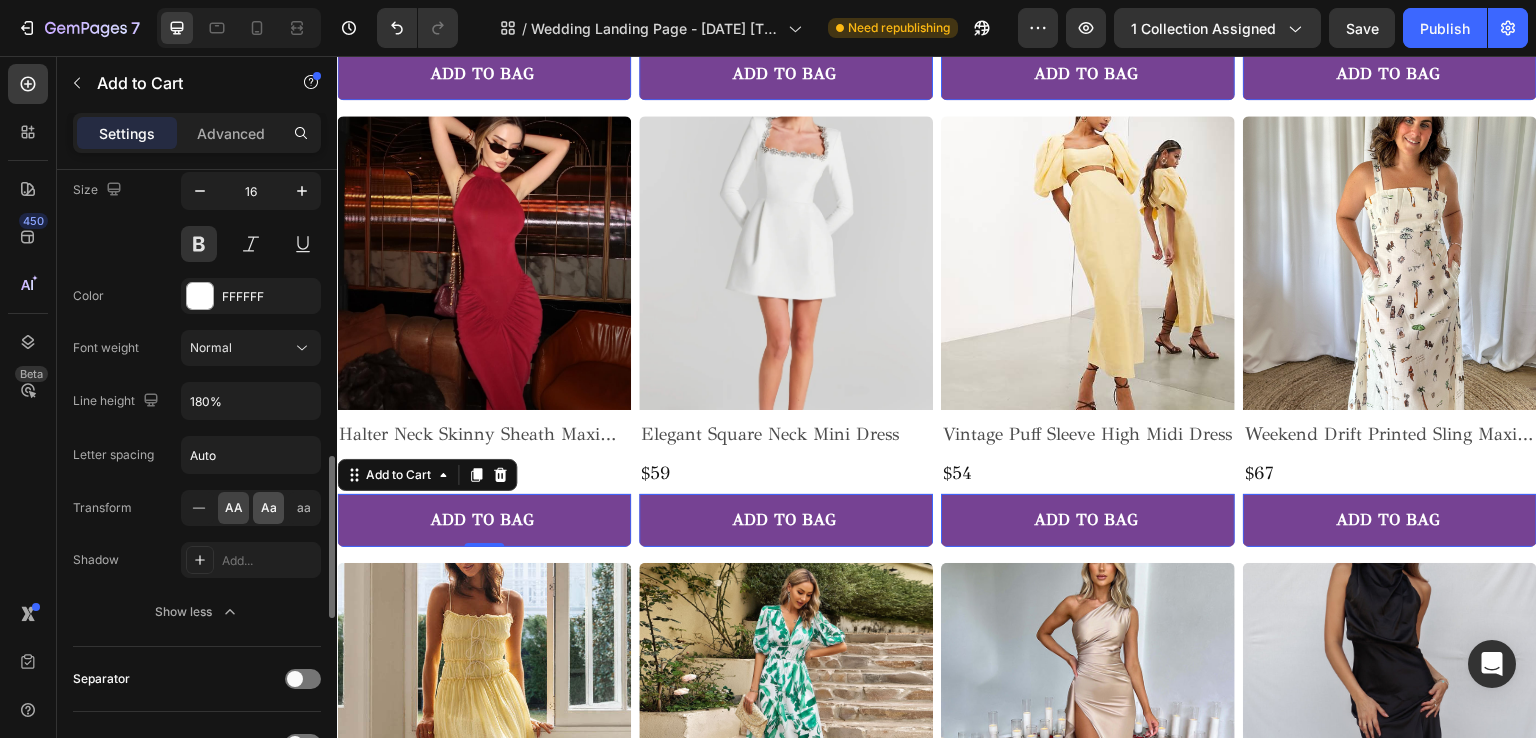 click on "Aa" 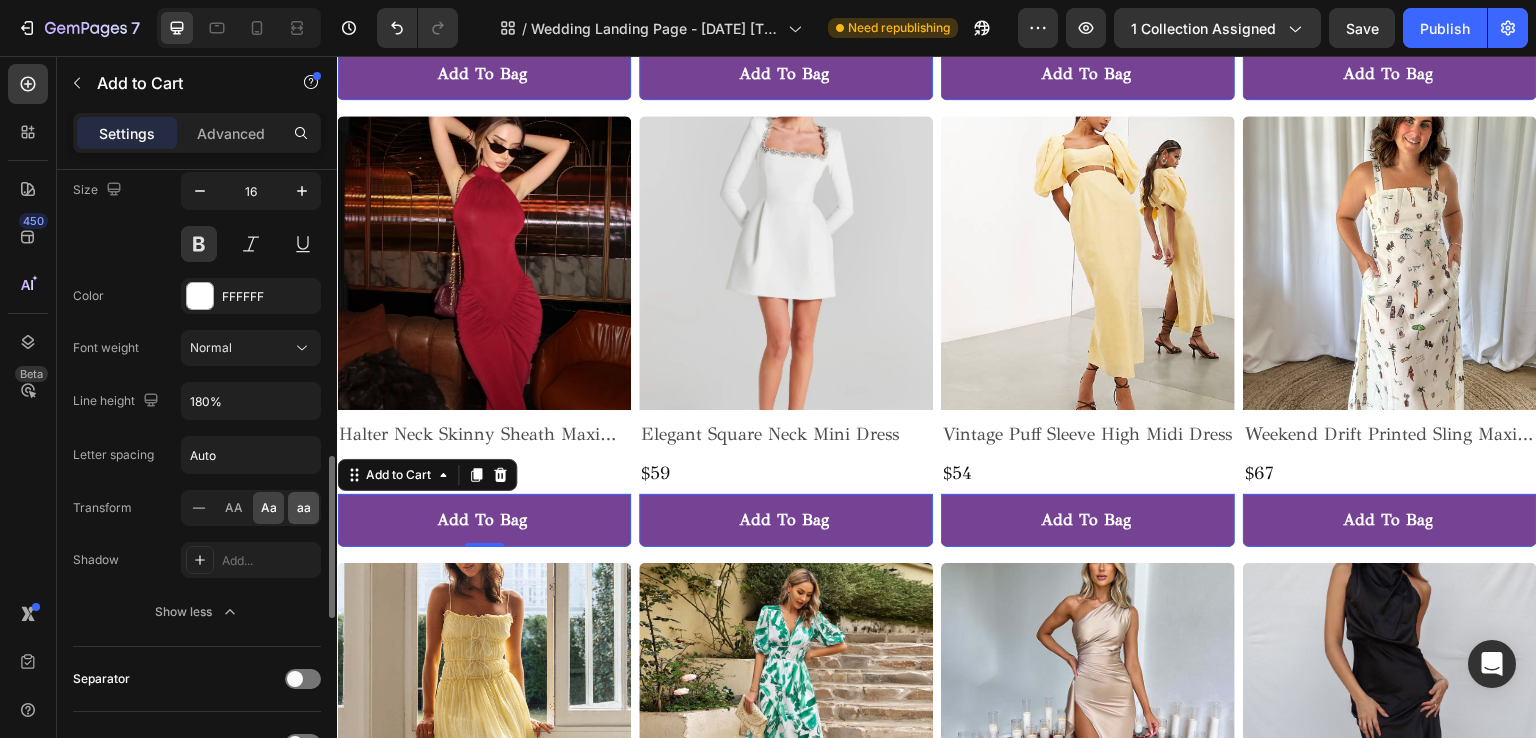 click on "aa" 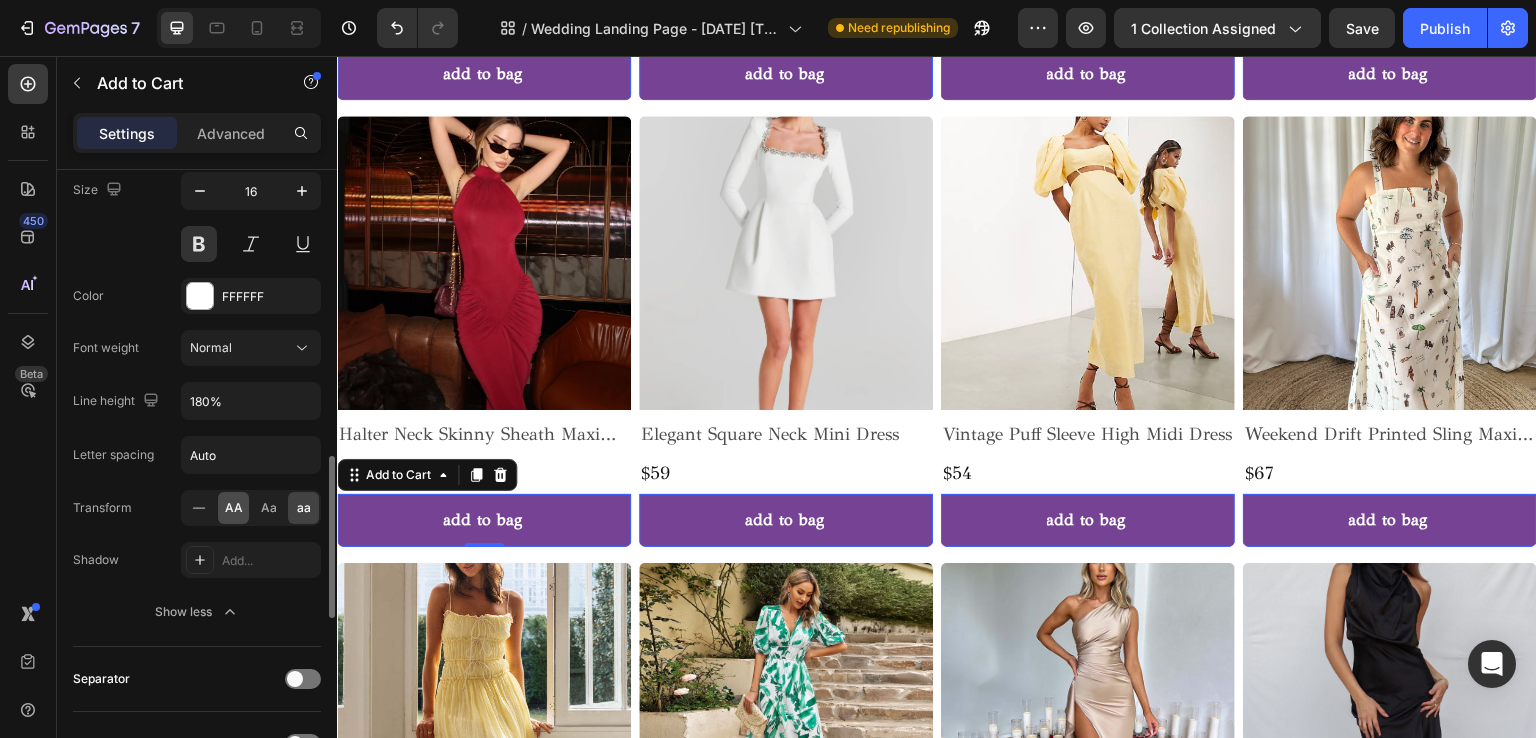 click on "AA" 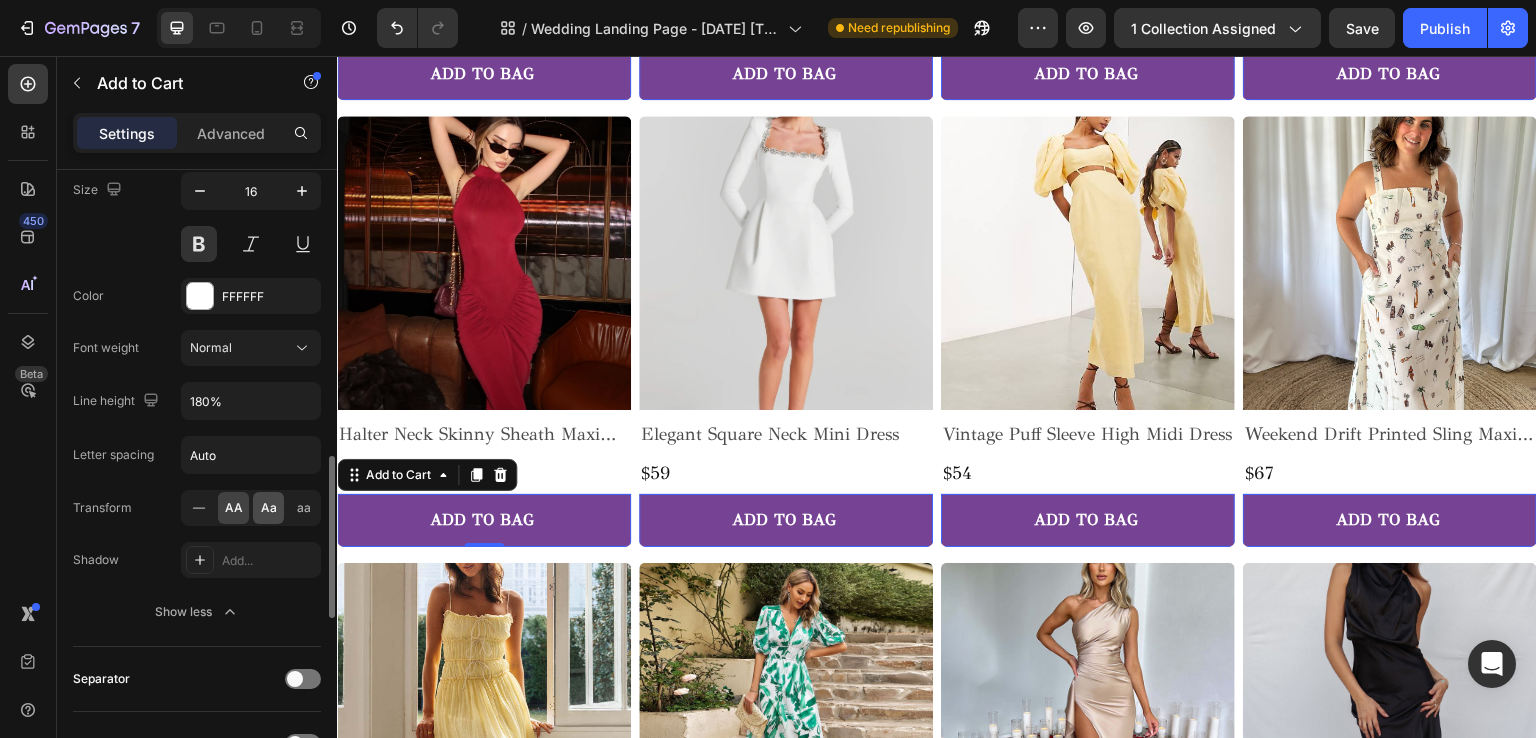 click on "Aa" 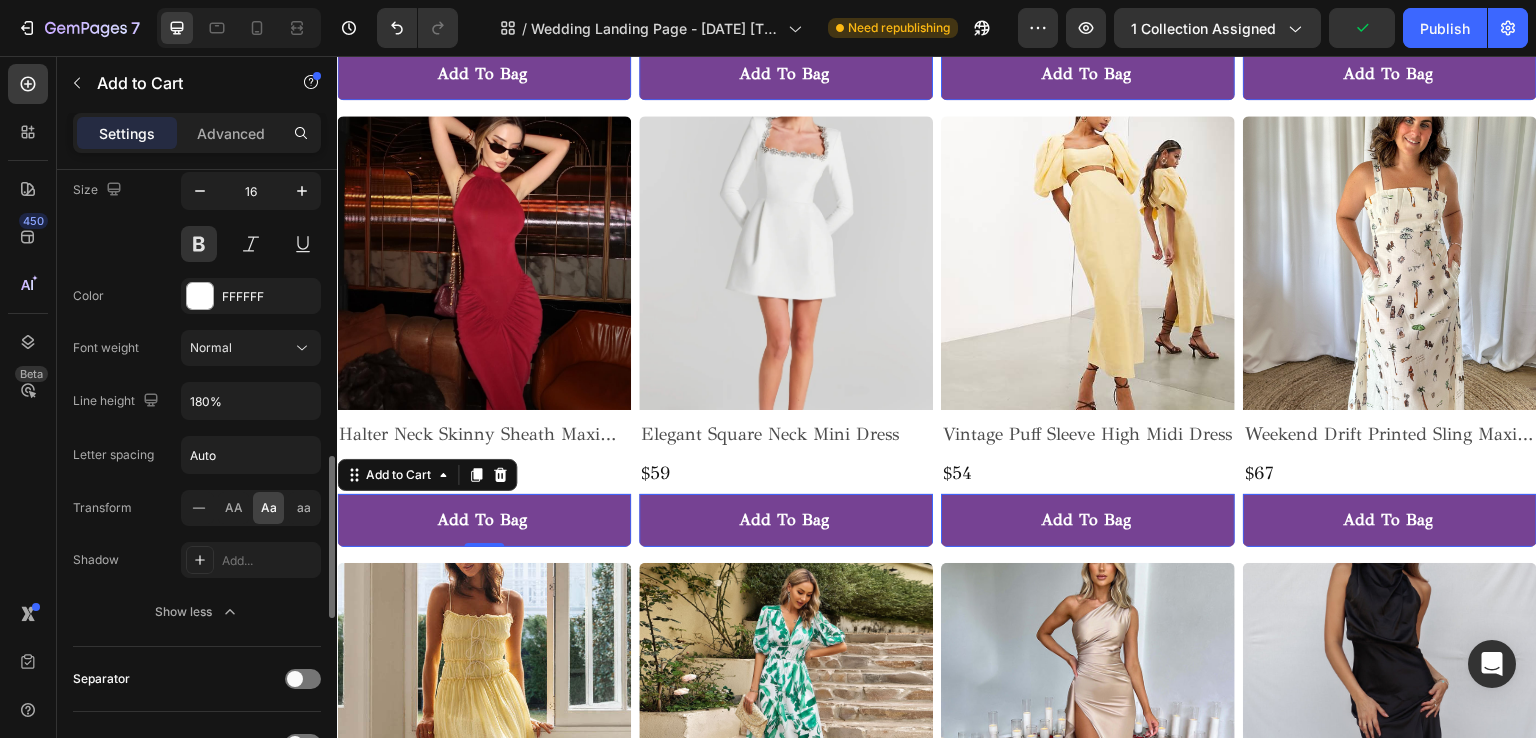 click on "Color FFFFFF" at bounding box center [197, 296] 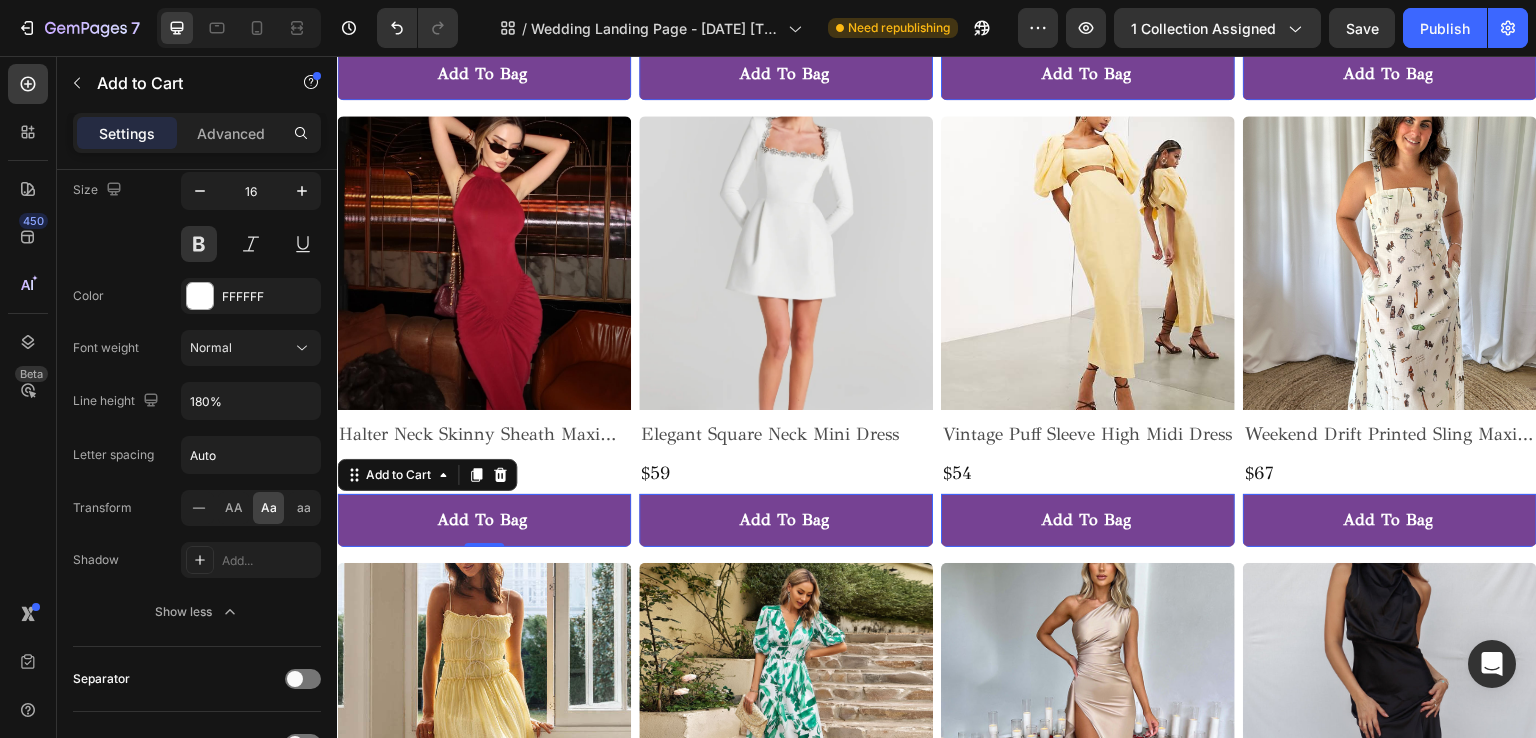 scroll, scrollTop: 1400, scrollLeft: 0, axis: vertical 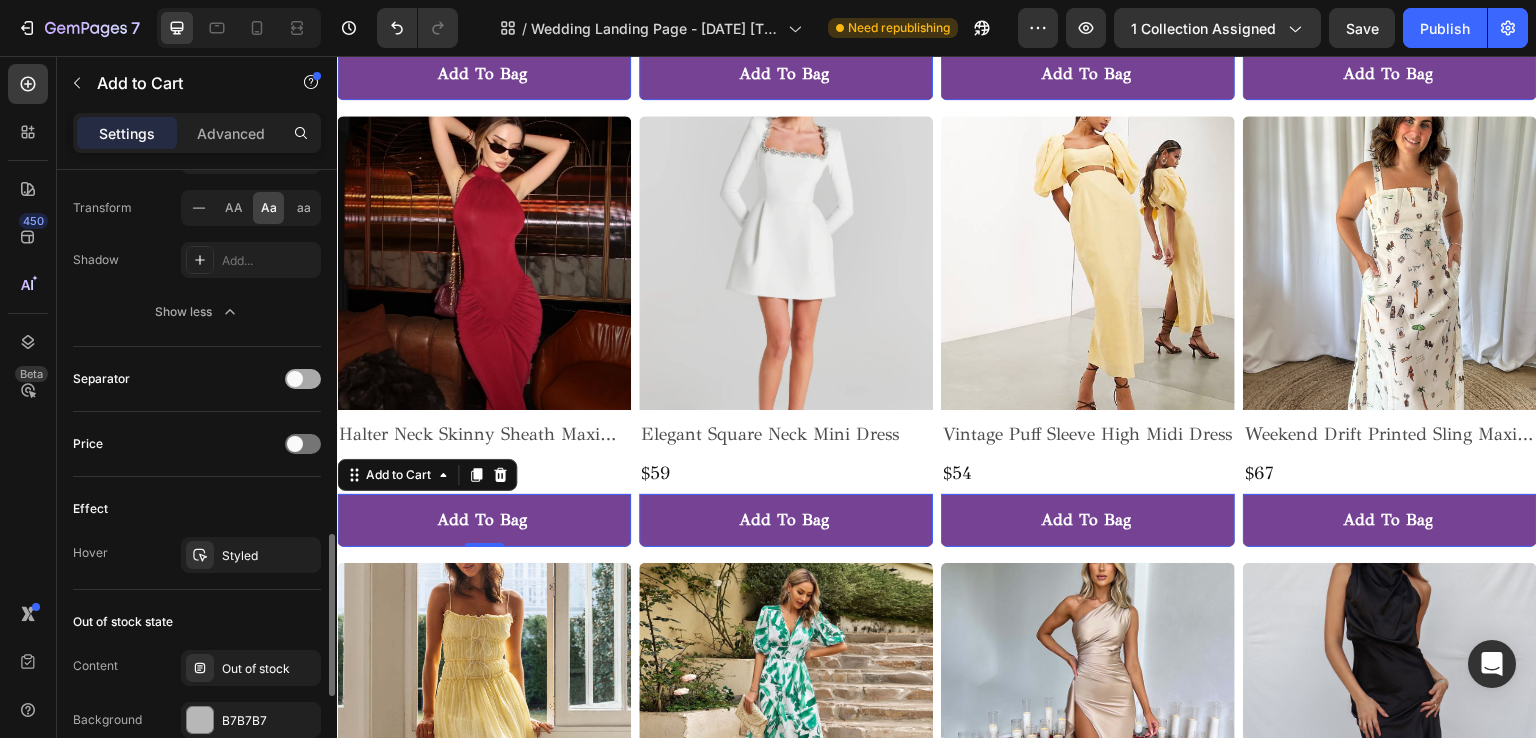 click at bounding box center [303, 379] 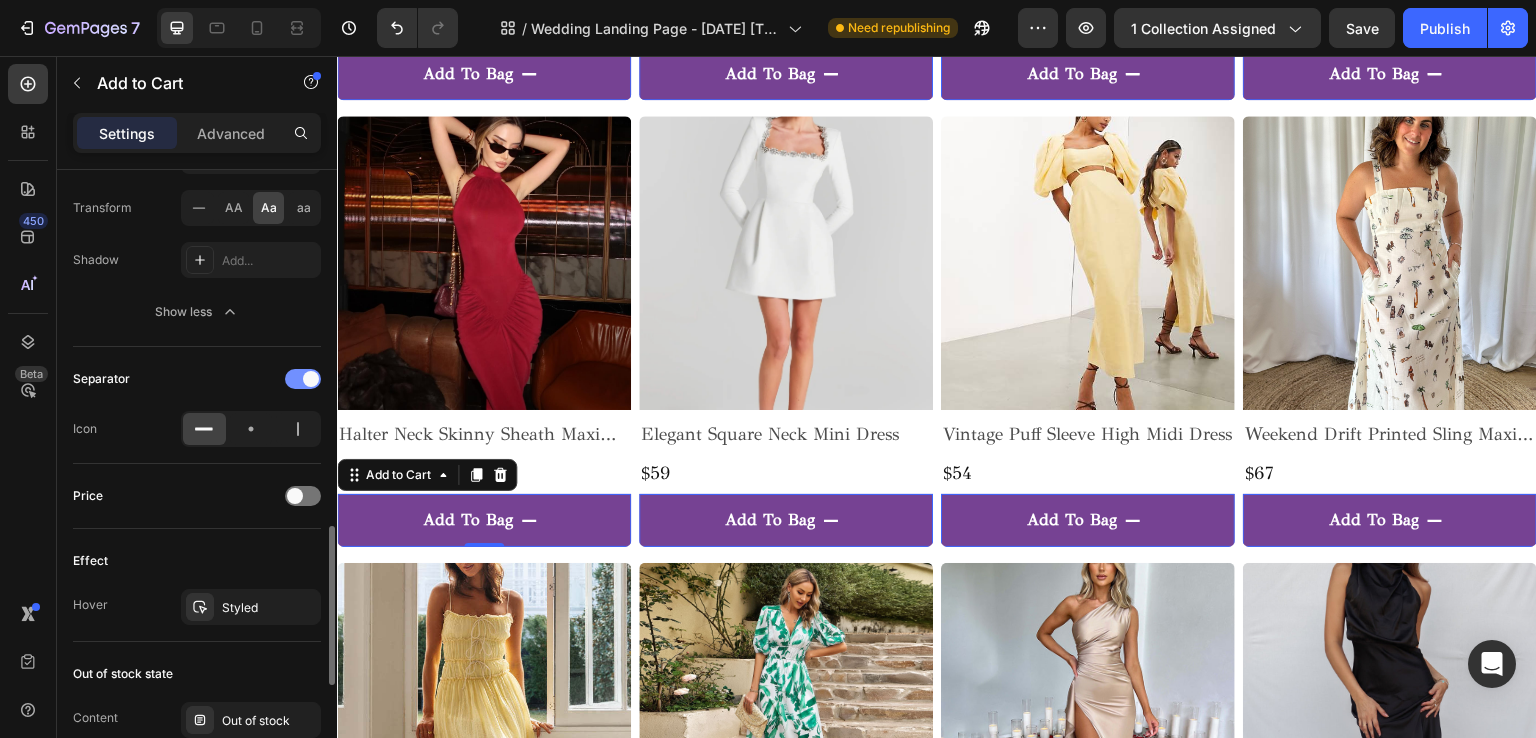 click at bounding box center [311, 379] 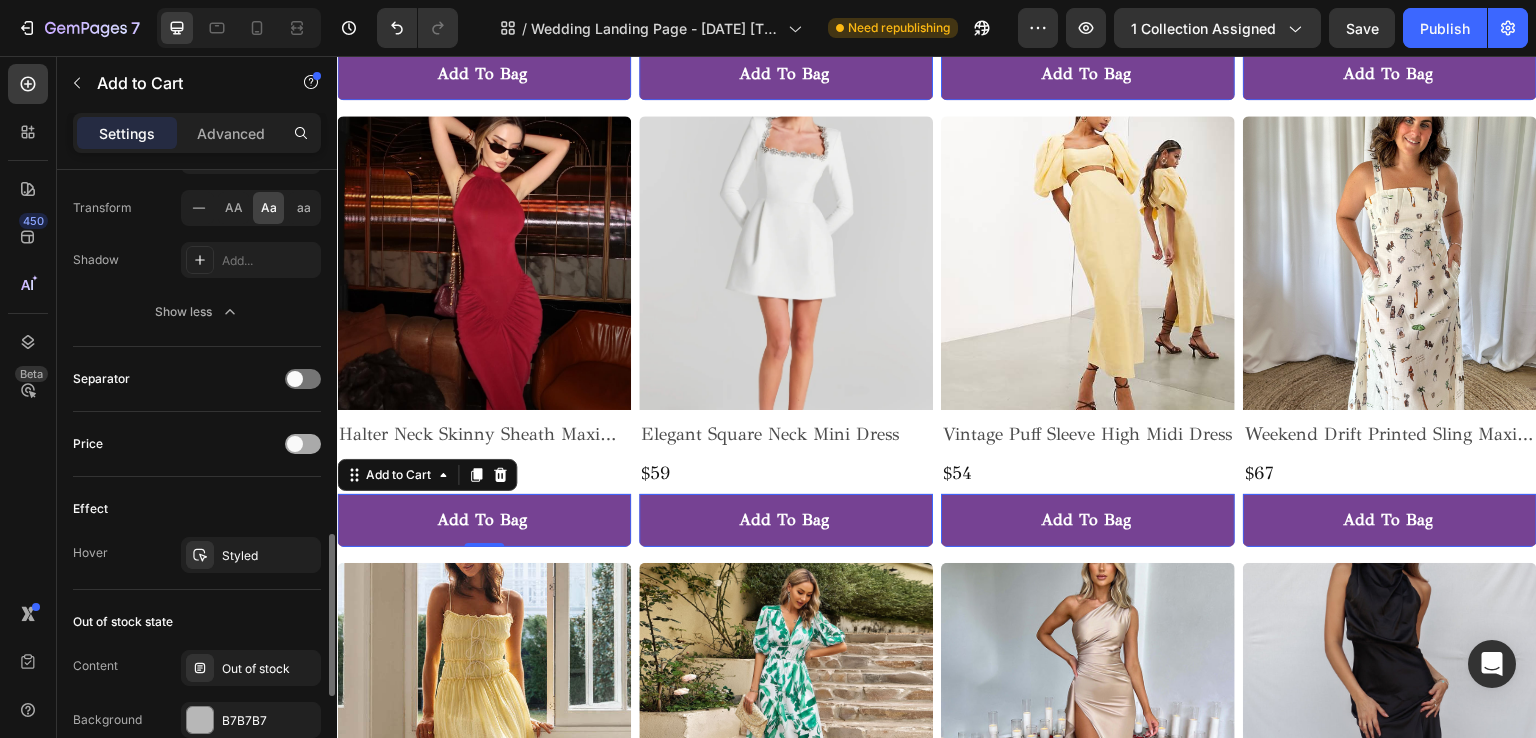 click at bounding box center [295, 444] 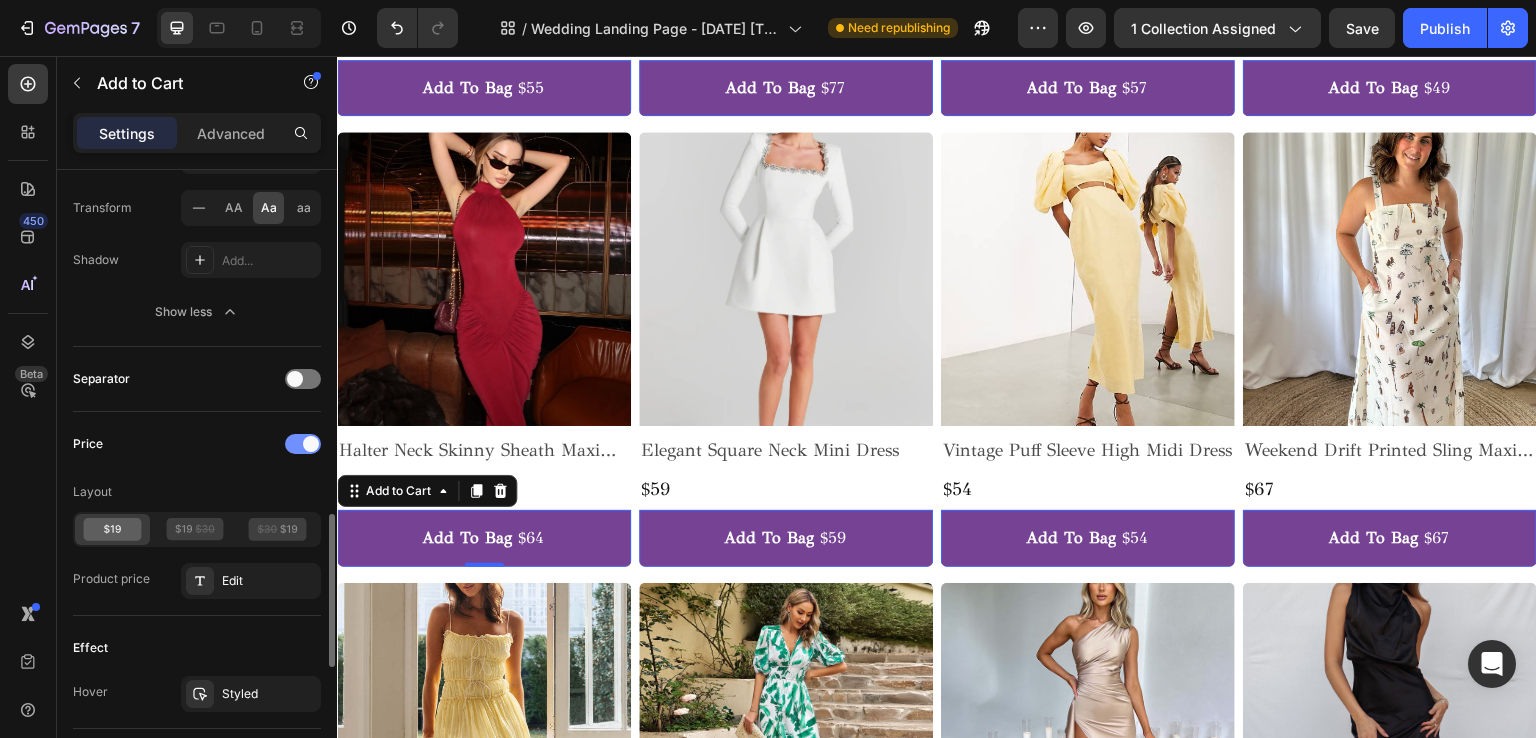 click at bounding box center [303, 444] 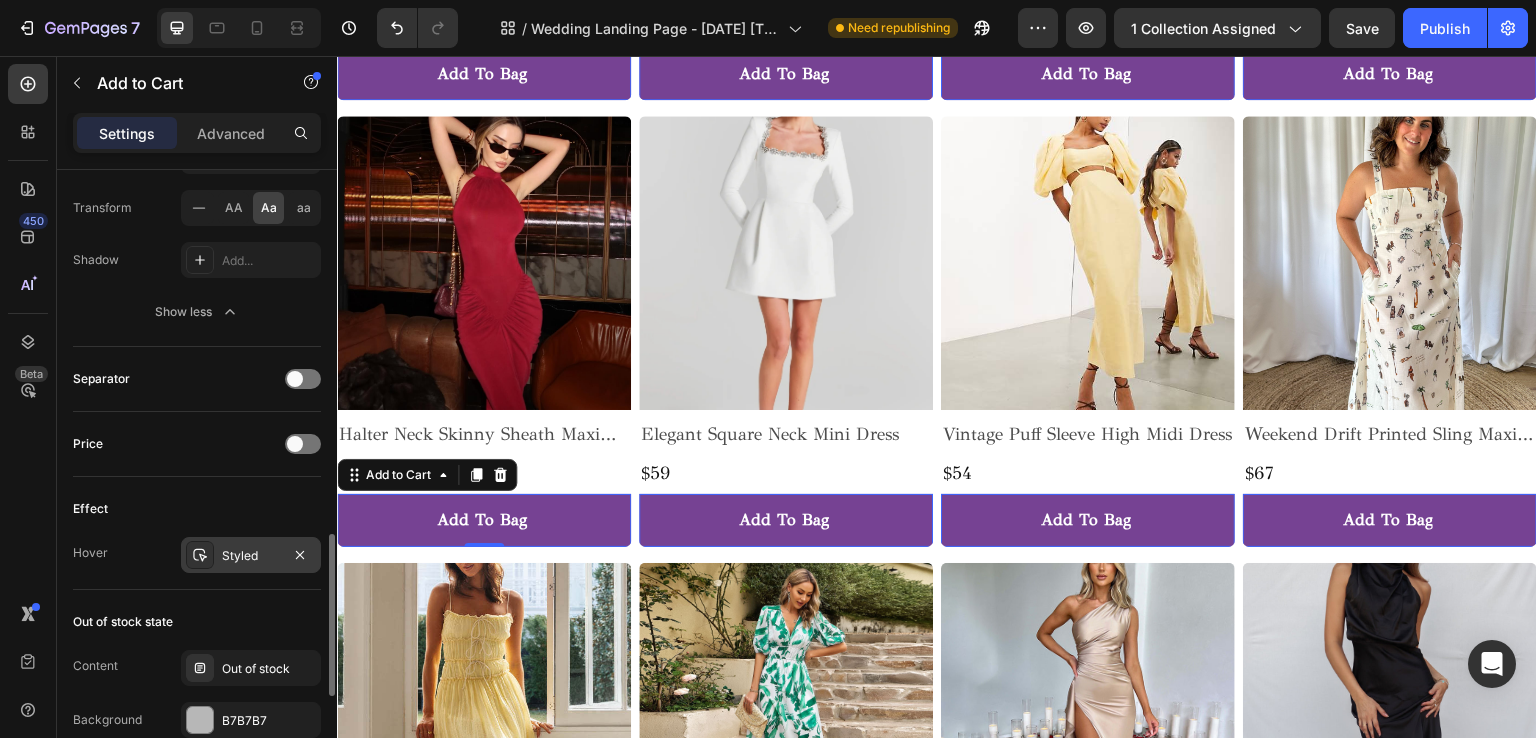 click on "Styled" at bounding box center (251, 555) 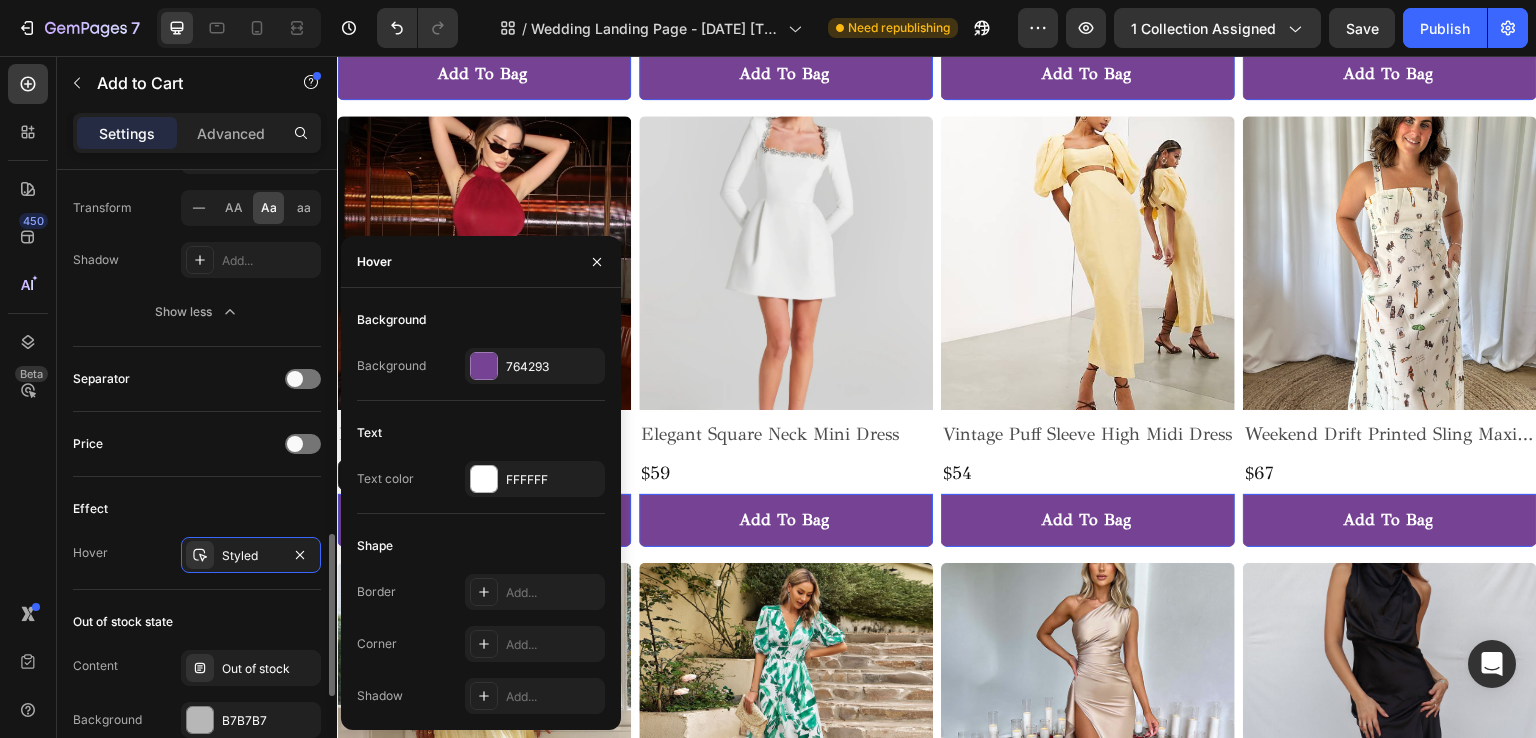 click on "Effect" at bounding box center (197, 509) 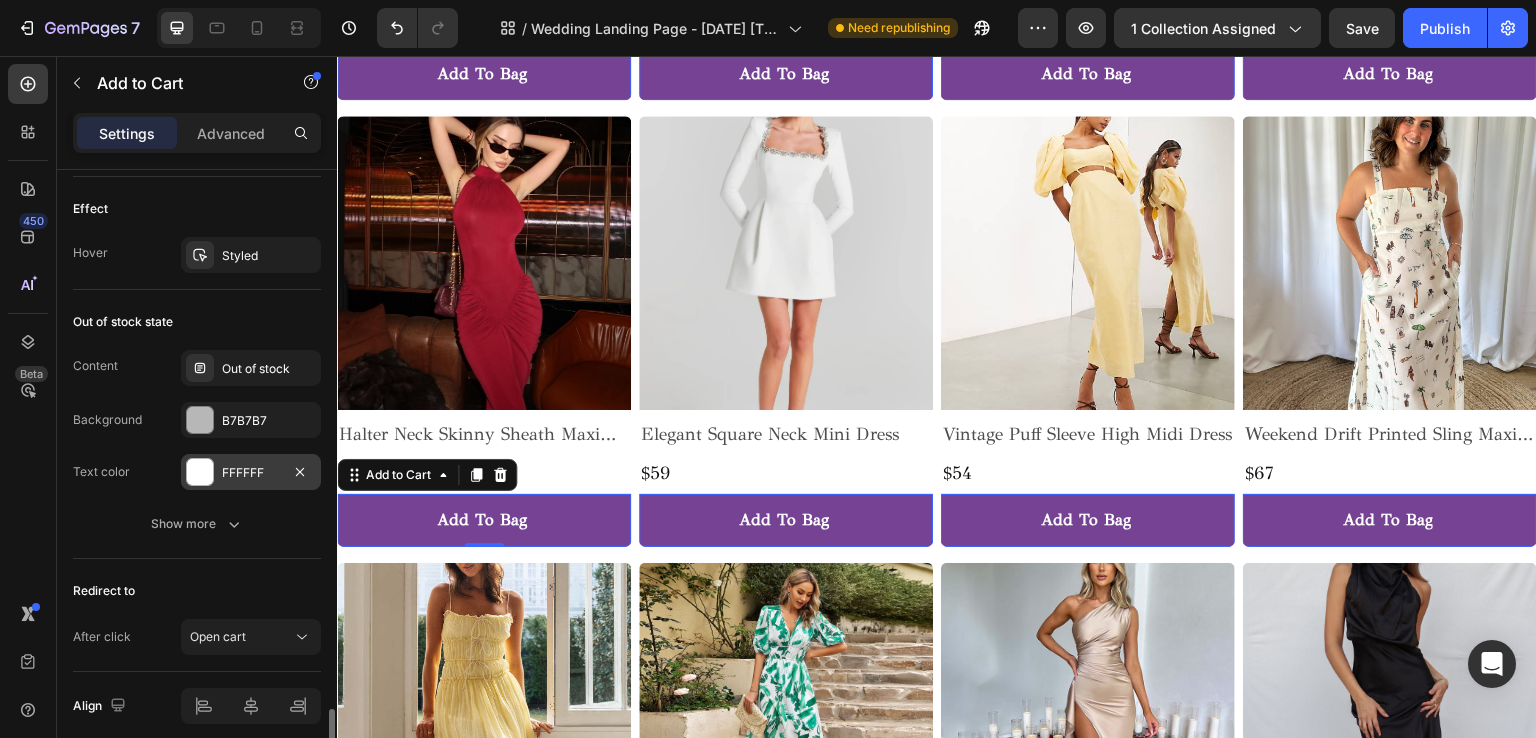 scroll, scrollTop: 1777, scrollLeft: 0, axis: vertical 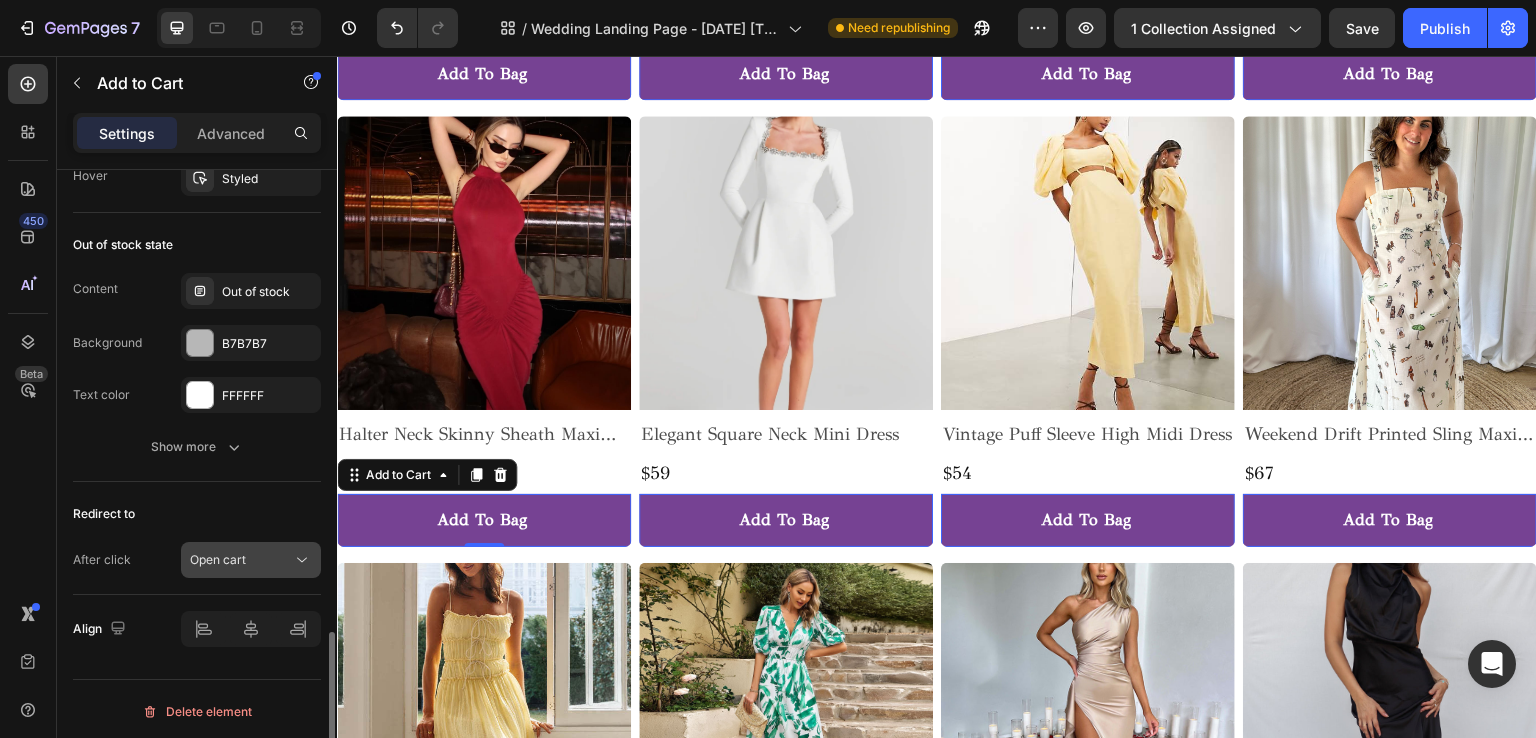 click on "Open cart" at bounding box center (241, 560) 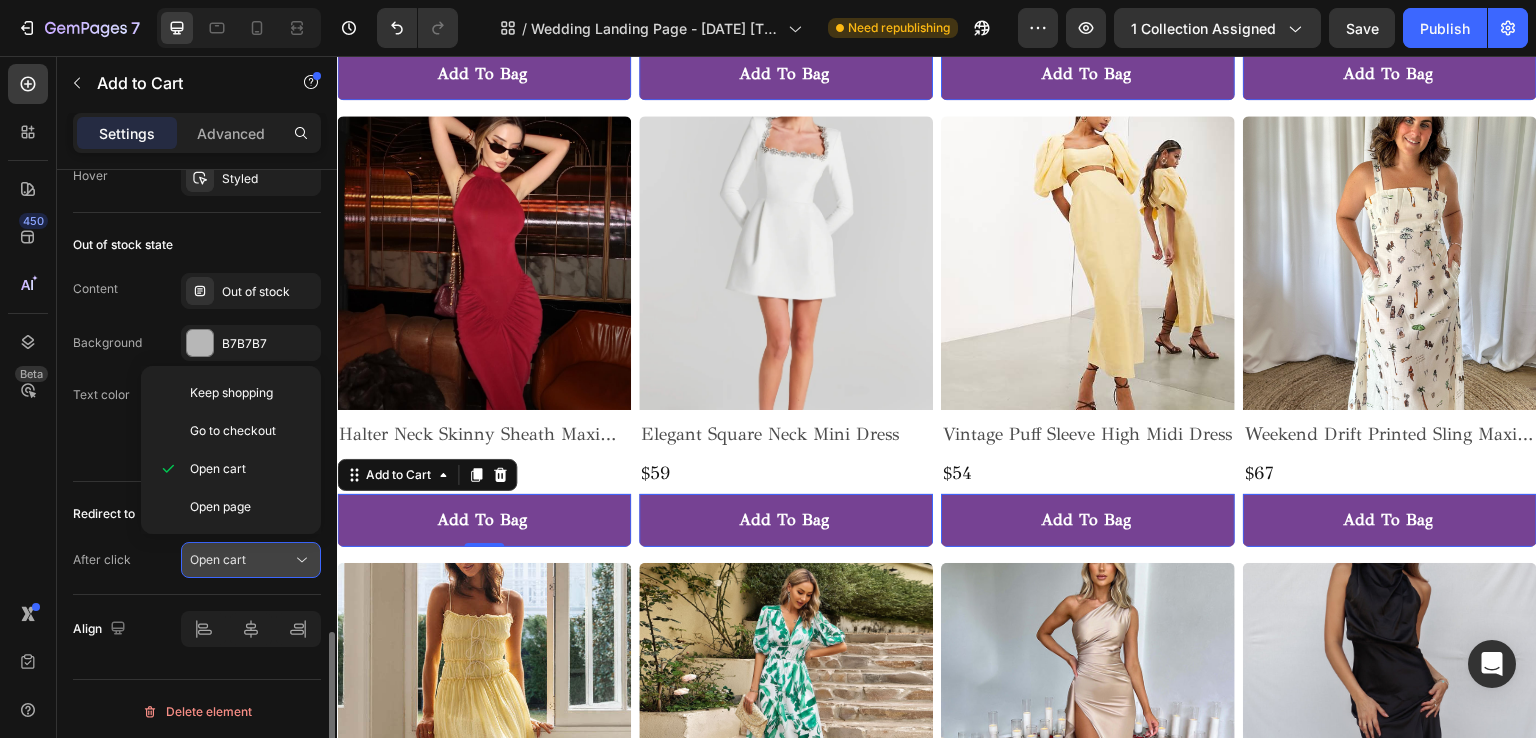click on "Open cart" at bounding box center (241, 560) 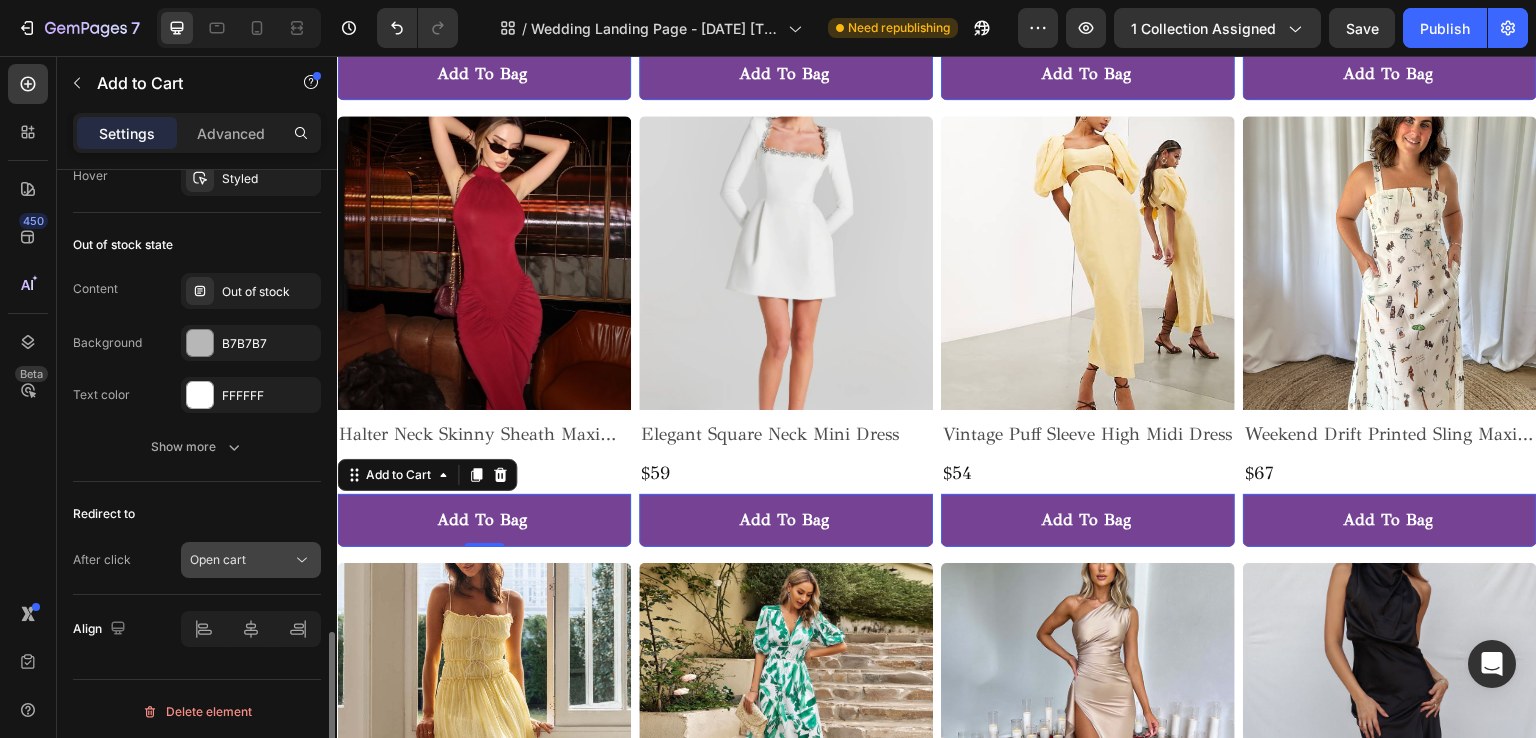 click on "Open cart" at bounding box center [241, 560] 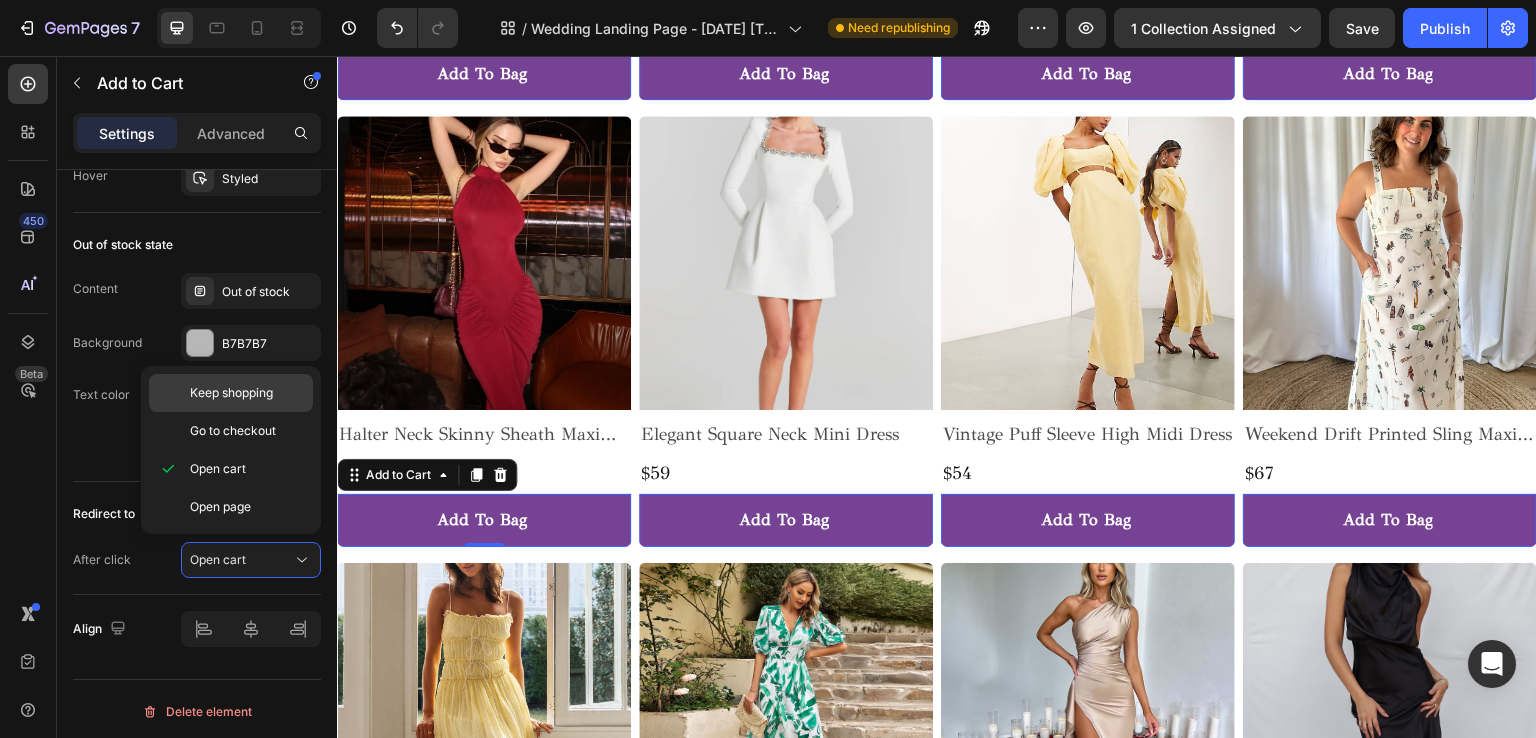 click on "Keep shopping" at bounding box center (231, 393) 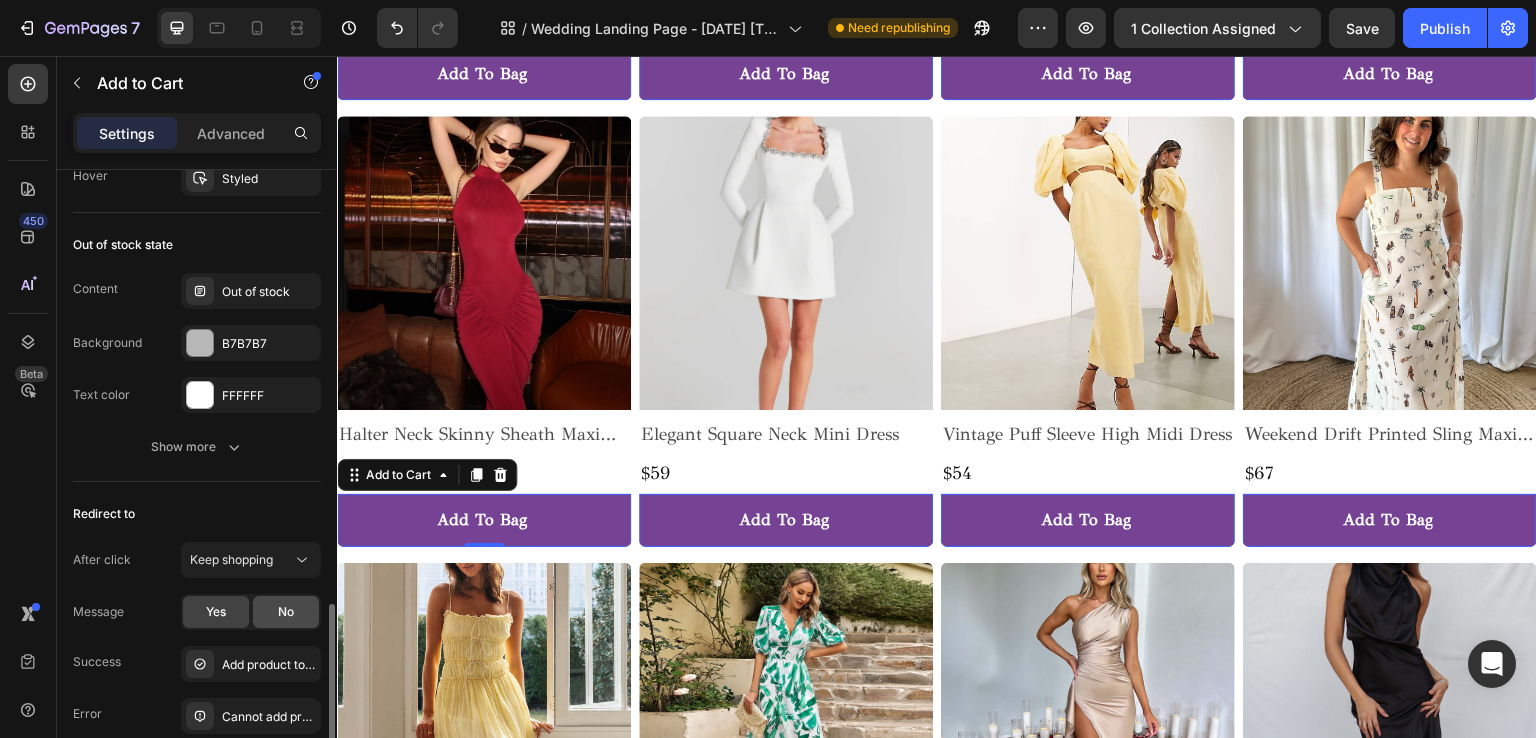 scroll, scrollTop: 1933, scrollLeft: 0, axis: vertical 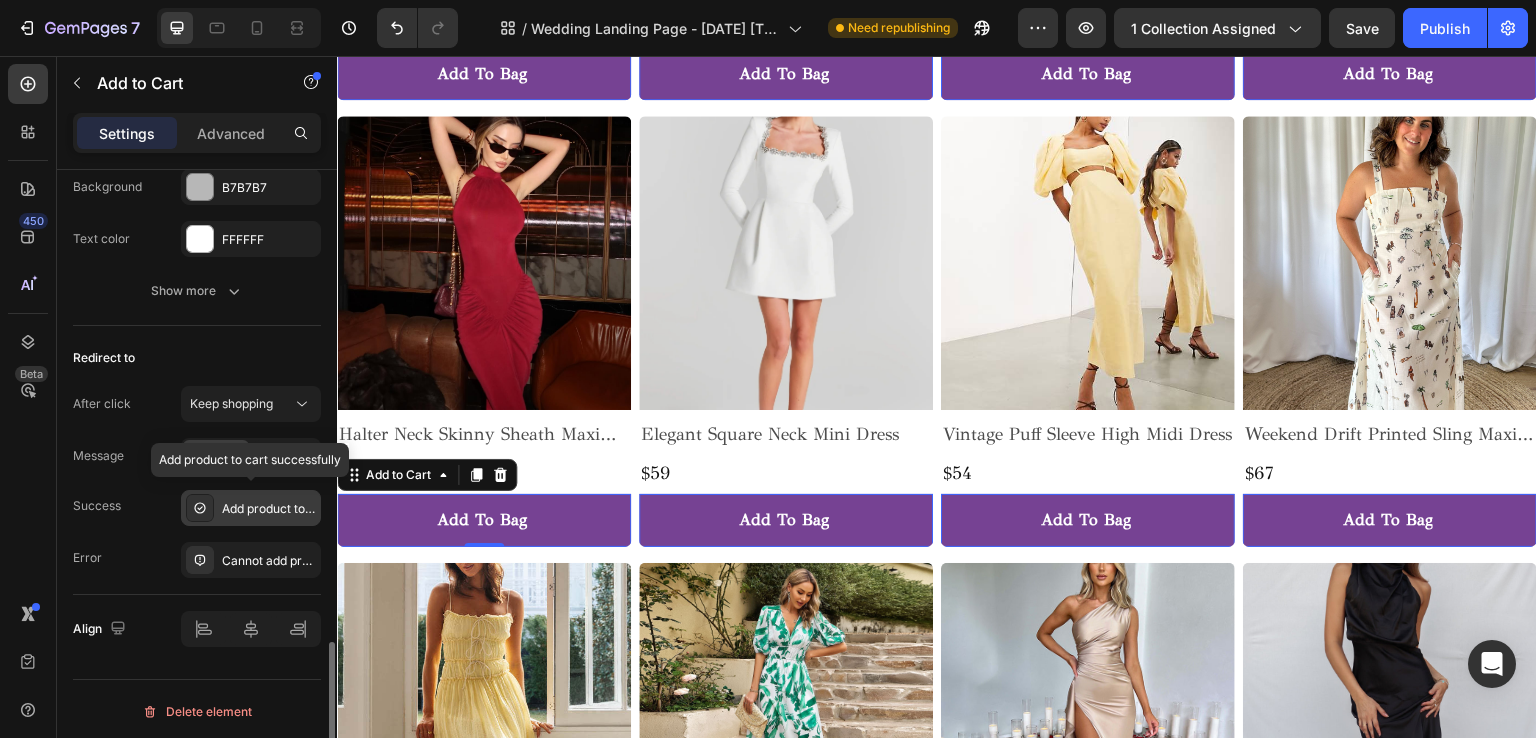 click on "Add product to cart successfully" at bounding box center [251, 508] 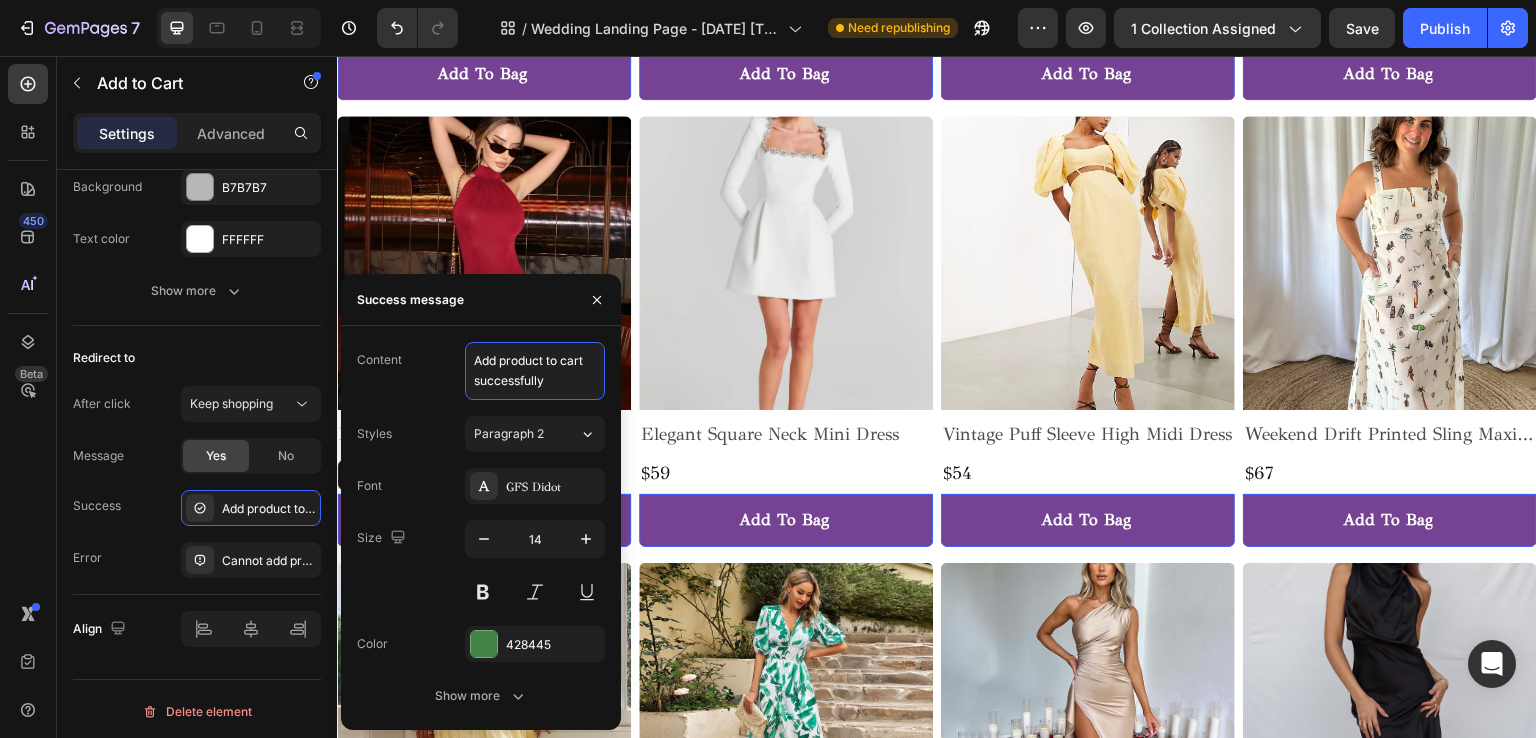 drag, startPoint x: 563, startPoint y: 356, endPoint x: 588, endPoint y: 357, distance: 25.019993 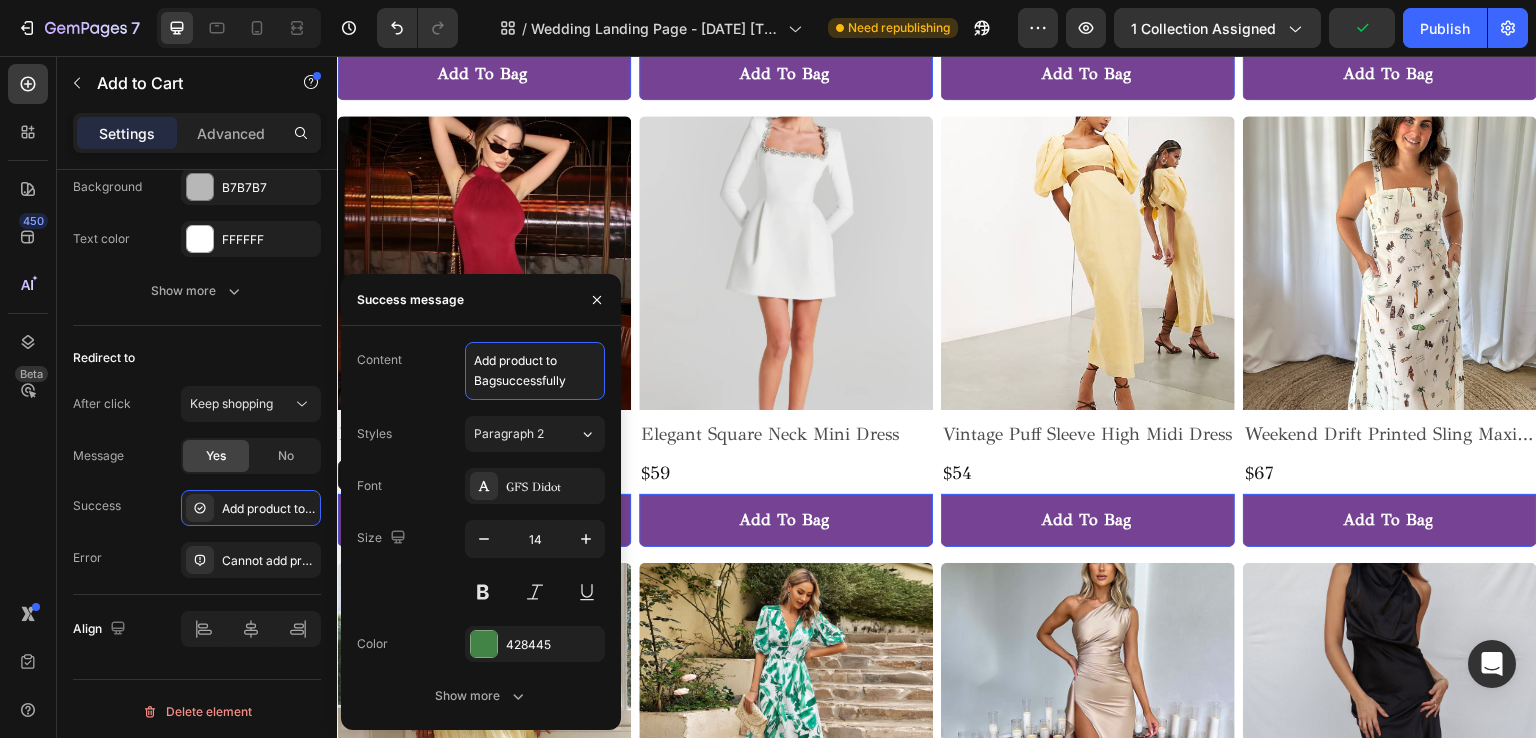type on "Add product to Bag successfully" 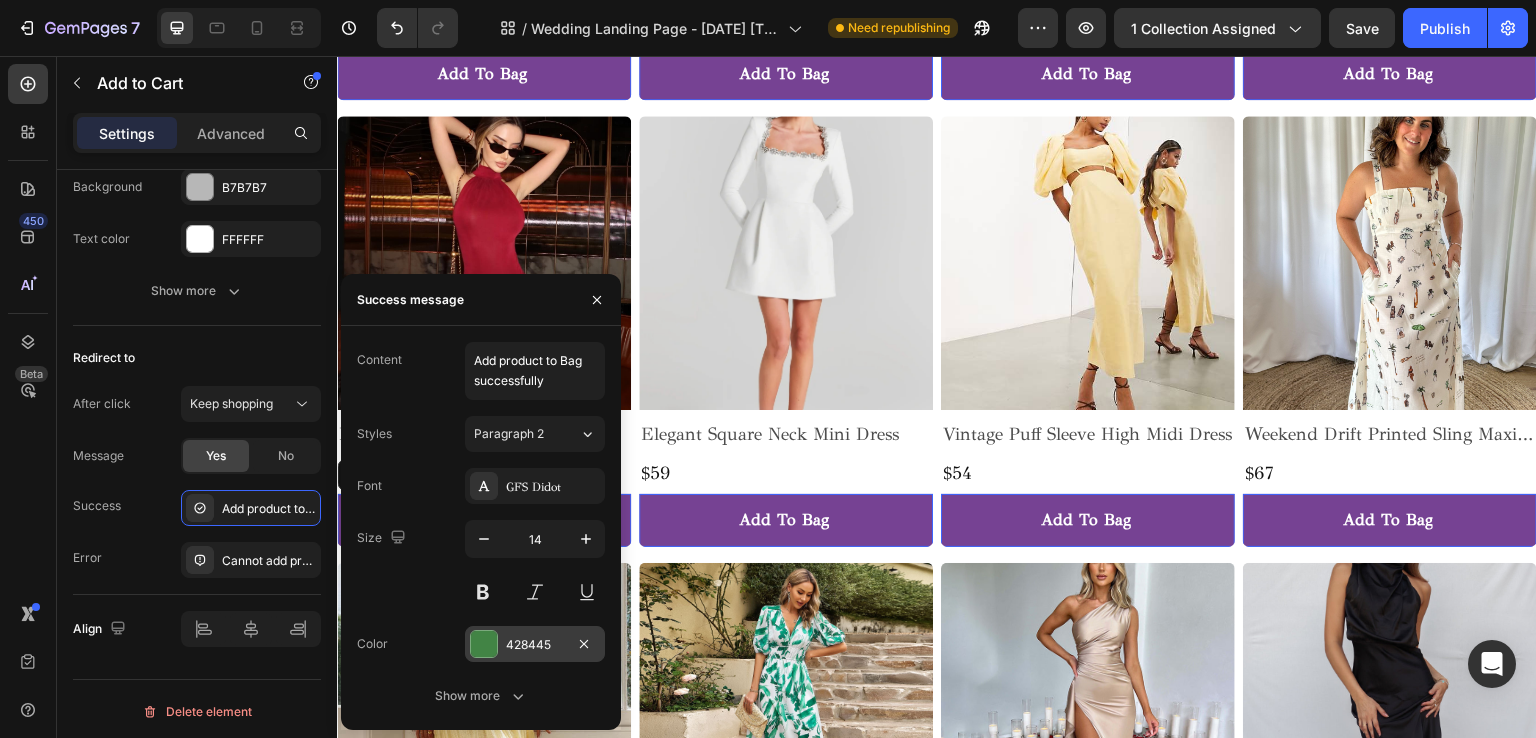 click at bounding box center (484, 644) 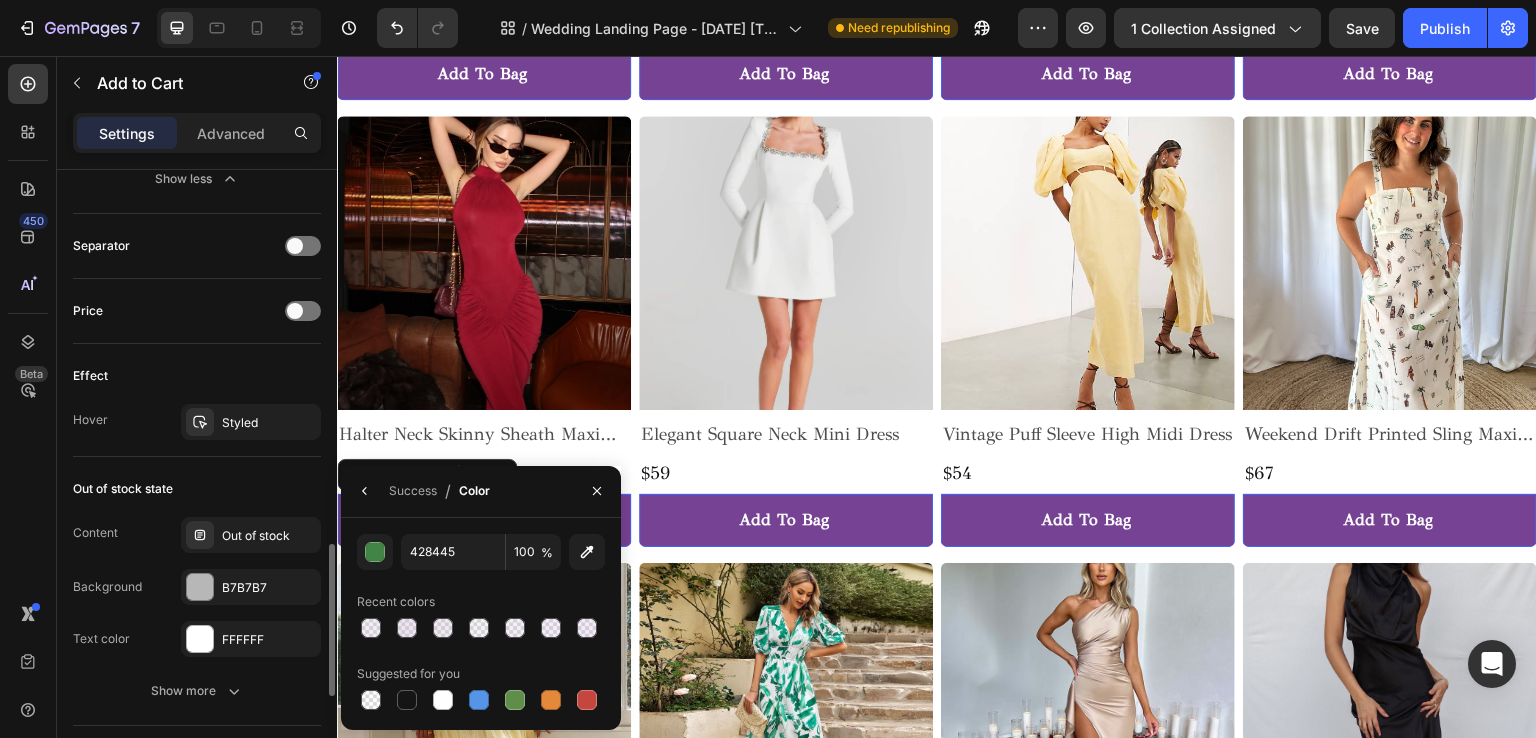 scroll, scrollTop: 1033, scrollLeft: 0, axis: vertical 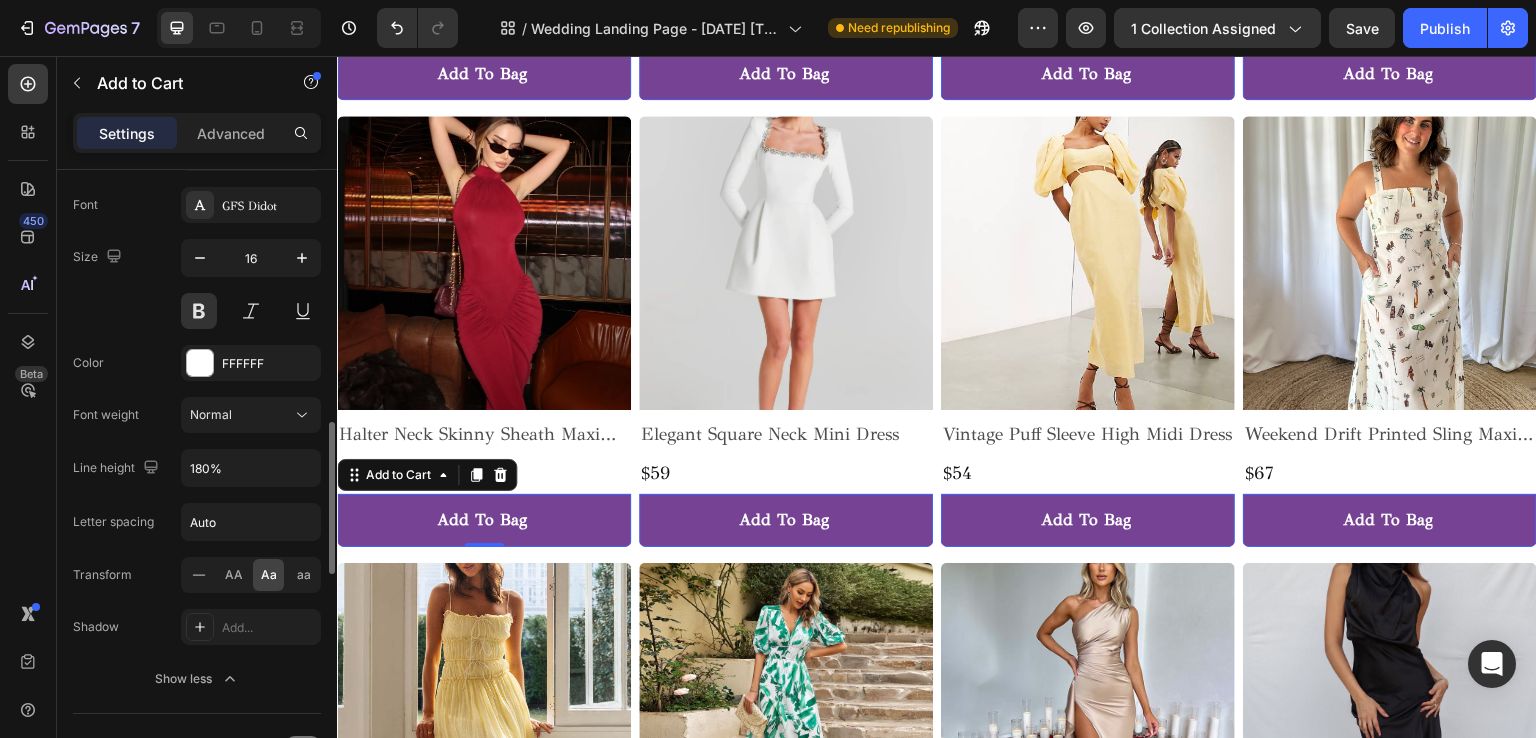 click on "Letter spacing" at bounding box center [113, 522] 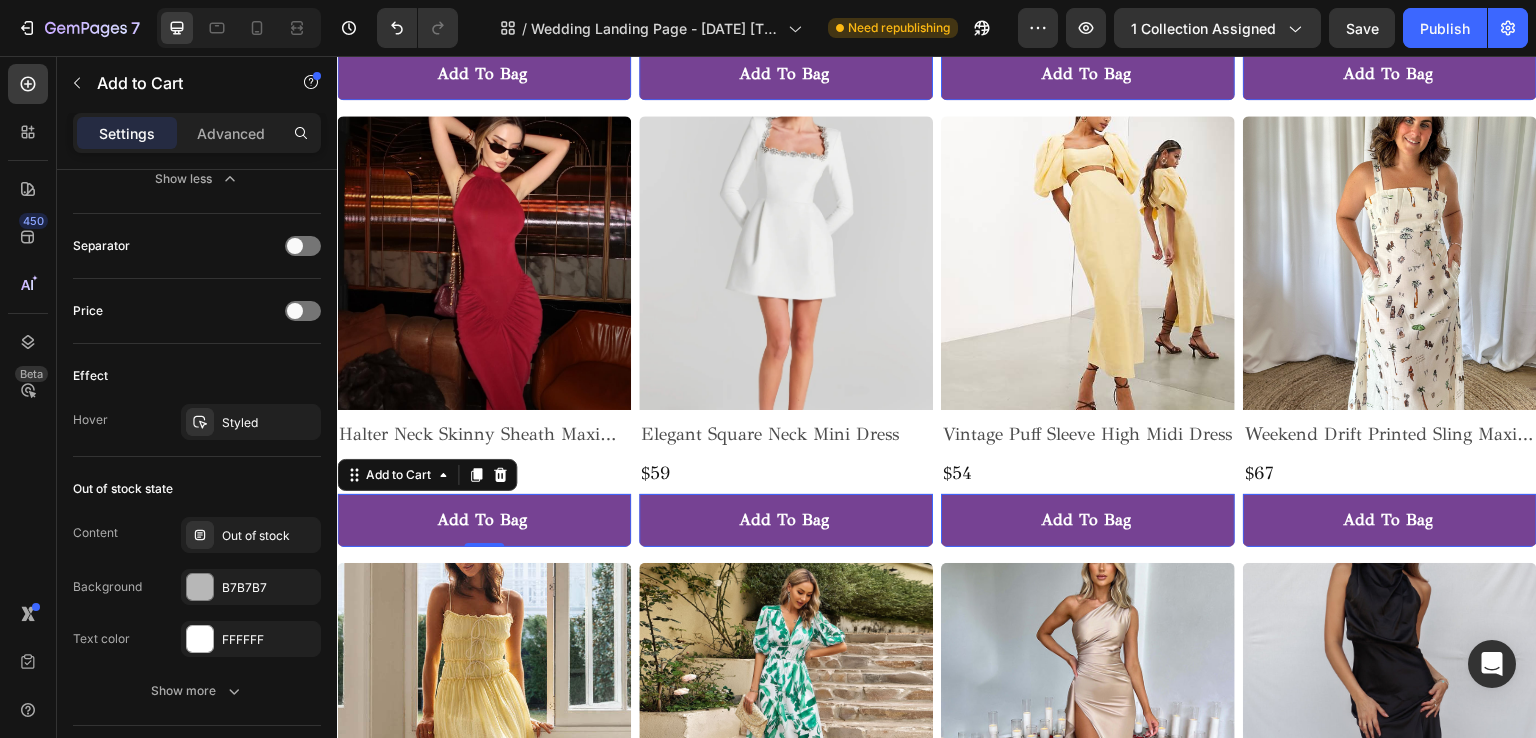 scroll, scrollTop: 1933, scrollLeft: 0, axis: vertical 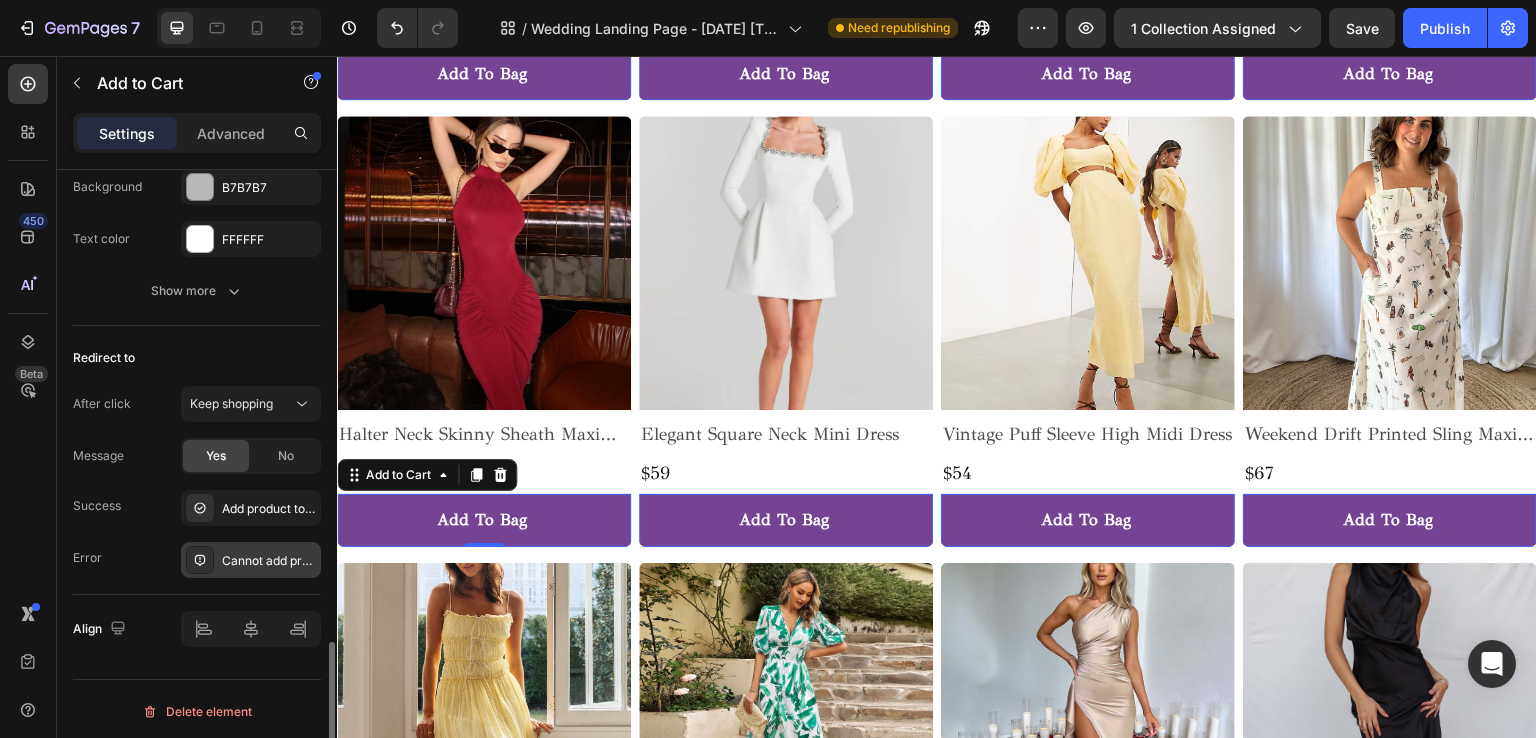 click on "Cannot add product to cart" at bounding box center (251, 560) 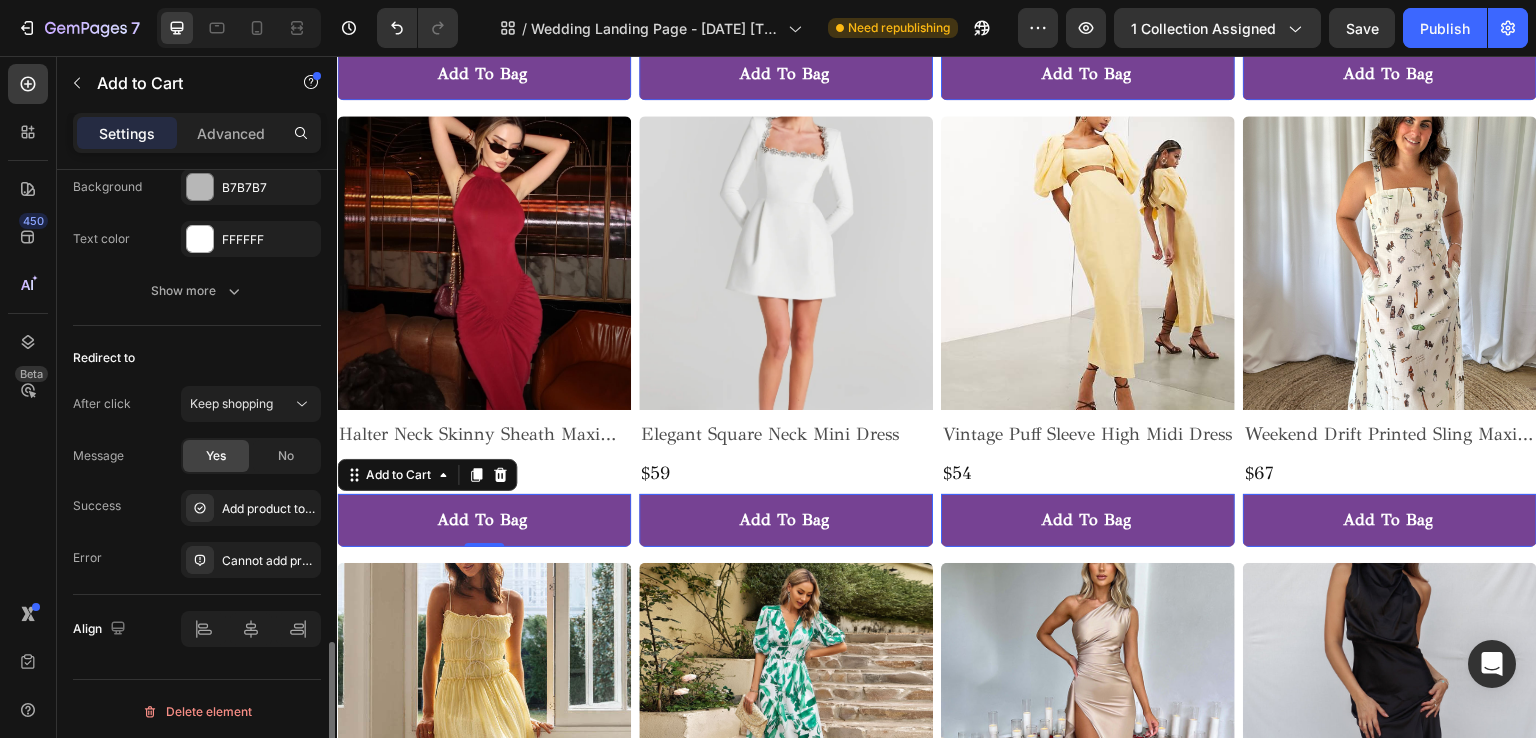 click on "Error Cannot add product to cart" at bounding box center [197, 560] 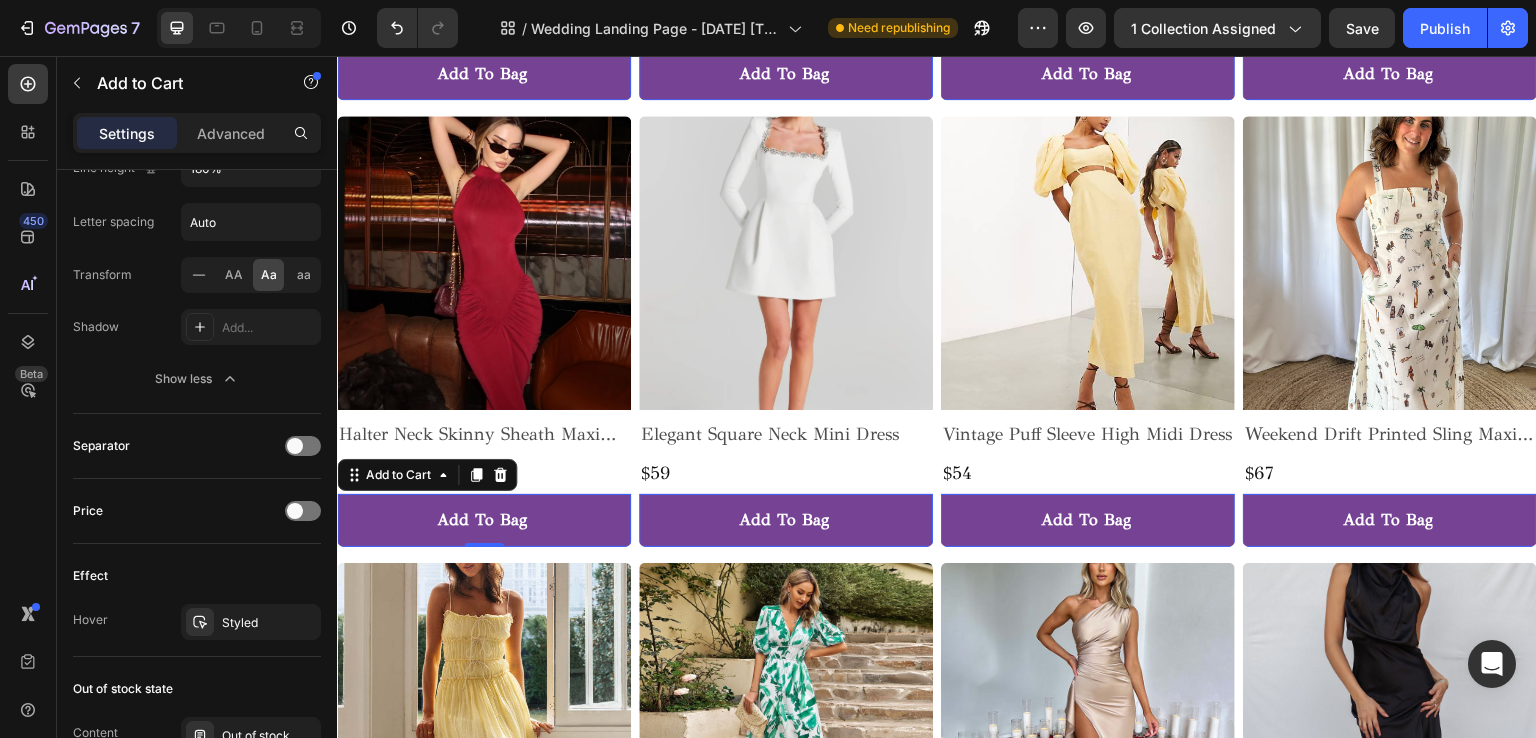 scroll, scrollTop: 1633, scrollLeft: 0, axis: vertical 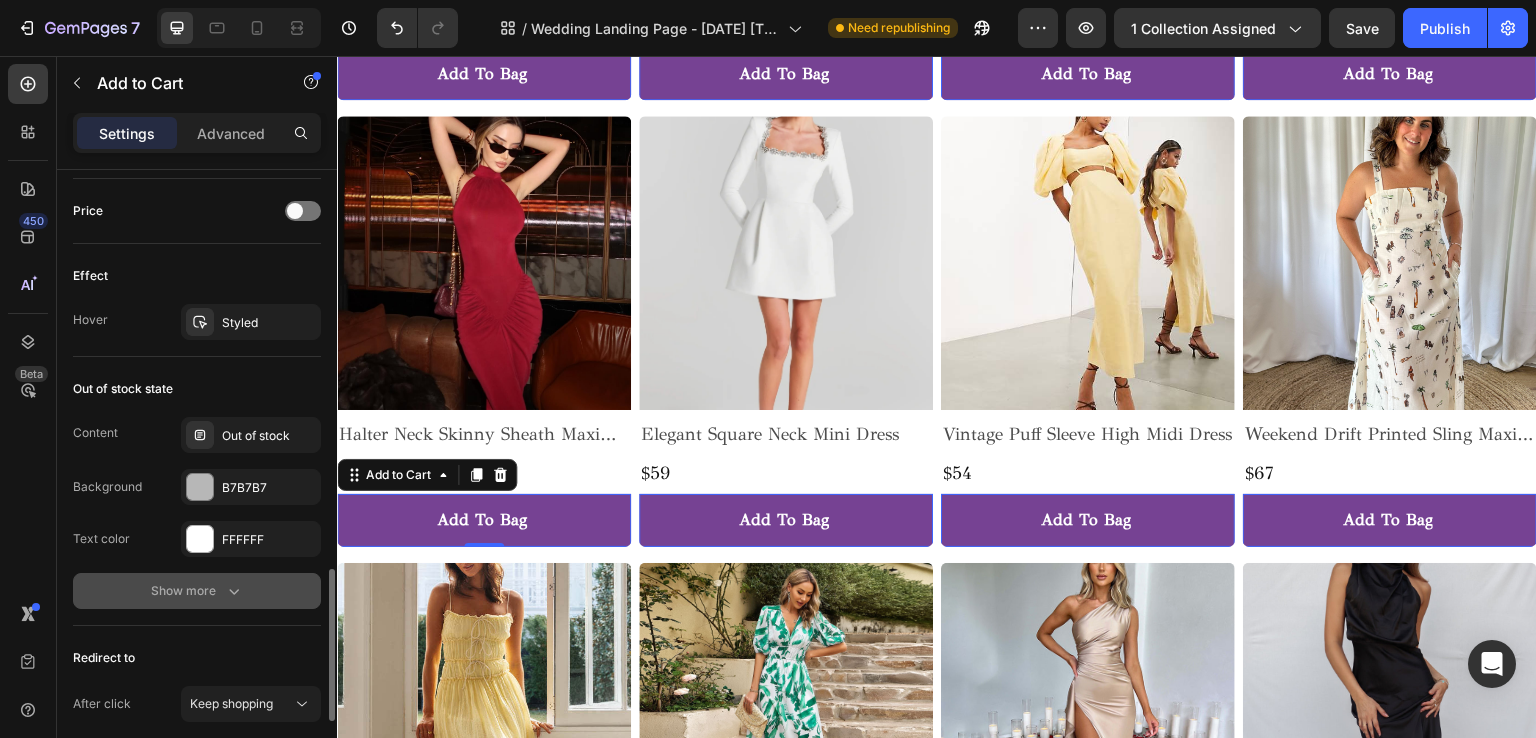 click on "Show more" at bounding box center [197, 591] 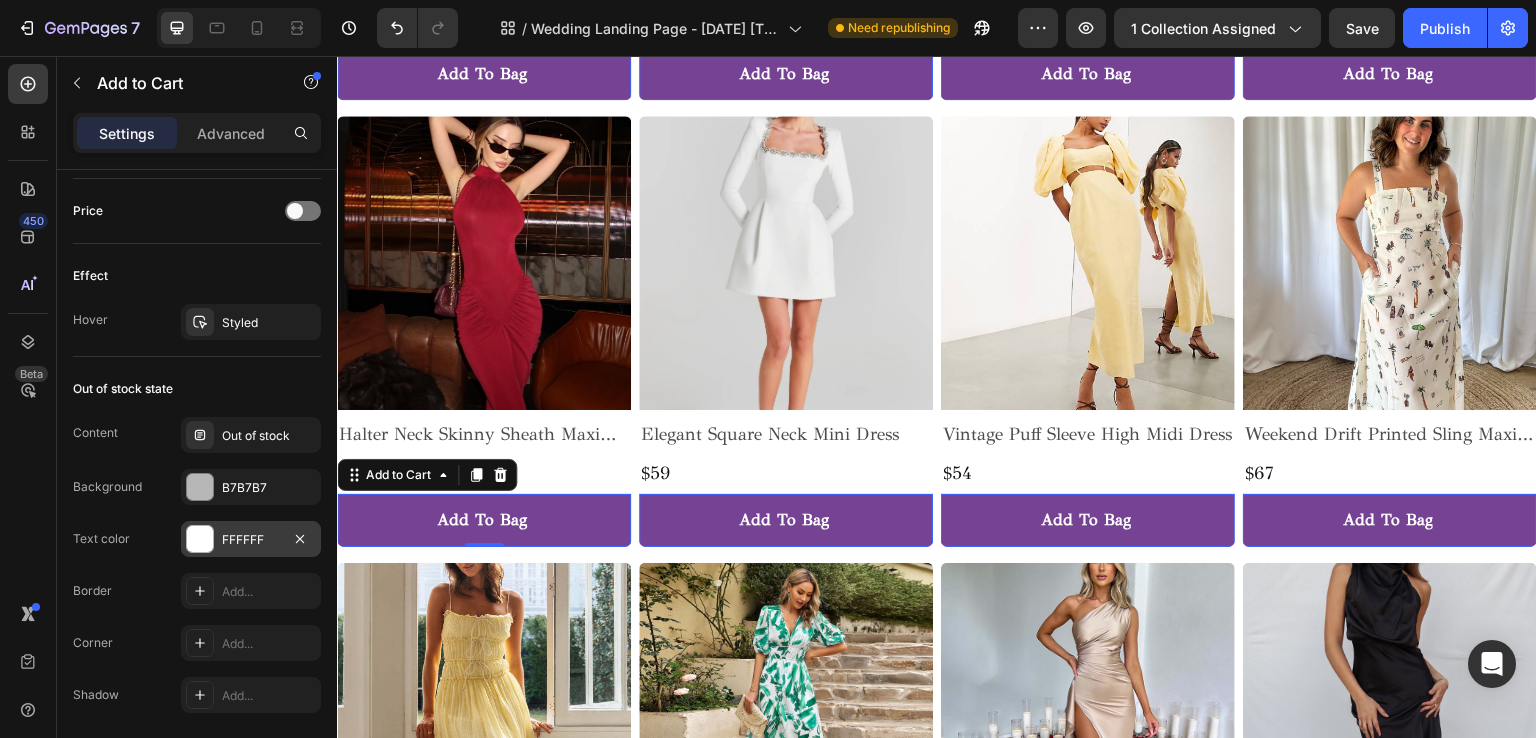 scroll, scrollTop: 1933, scrollLeft: 0, axis: vertical 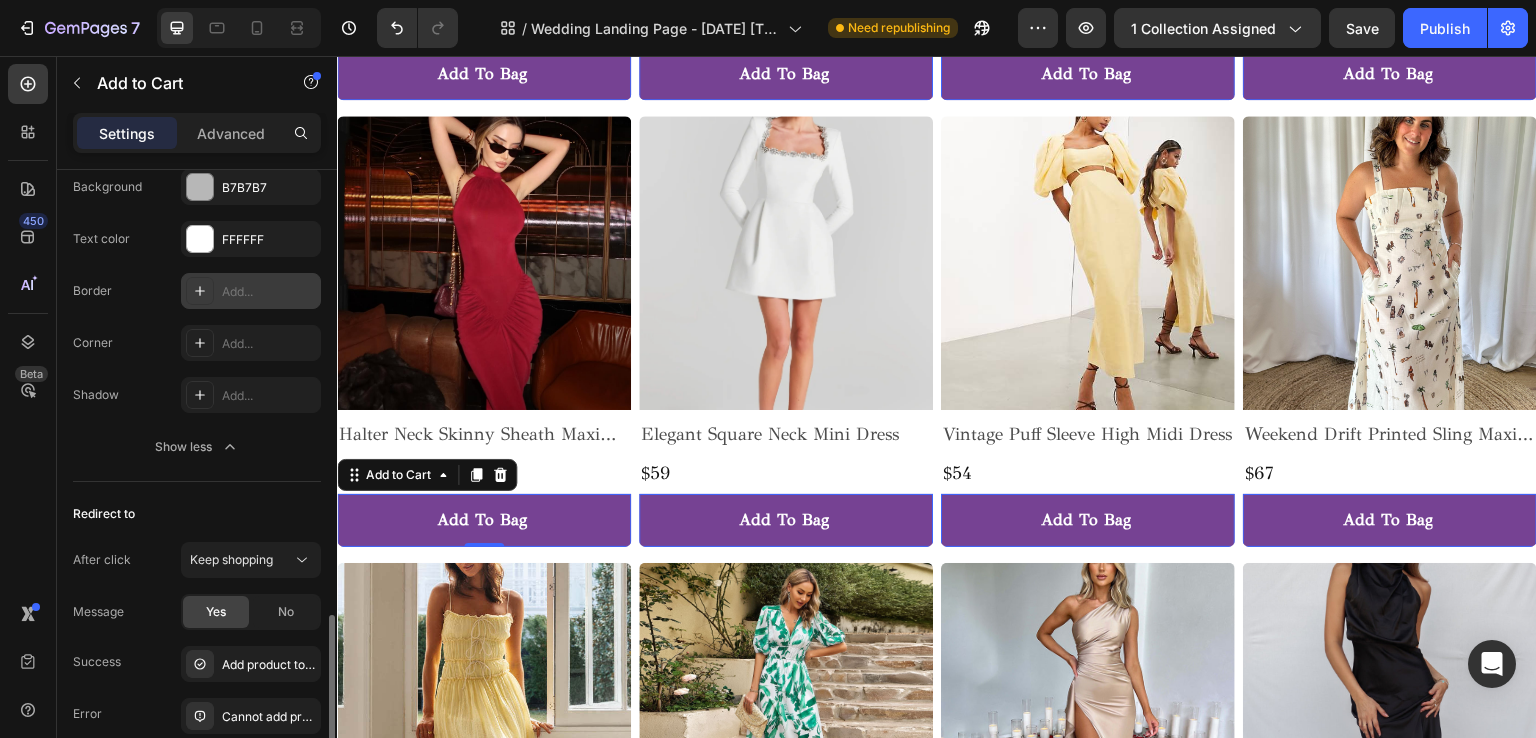 click on "Add..." at bounding box center (269, 292) 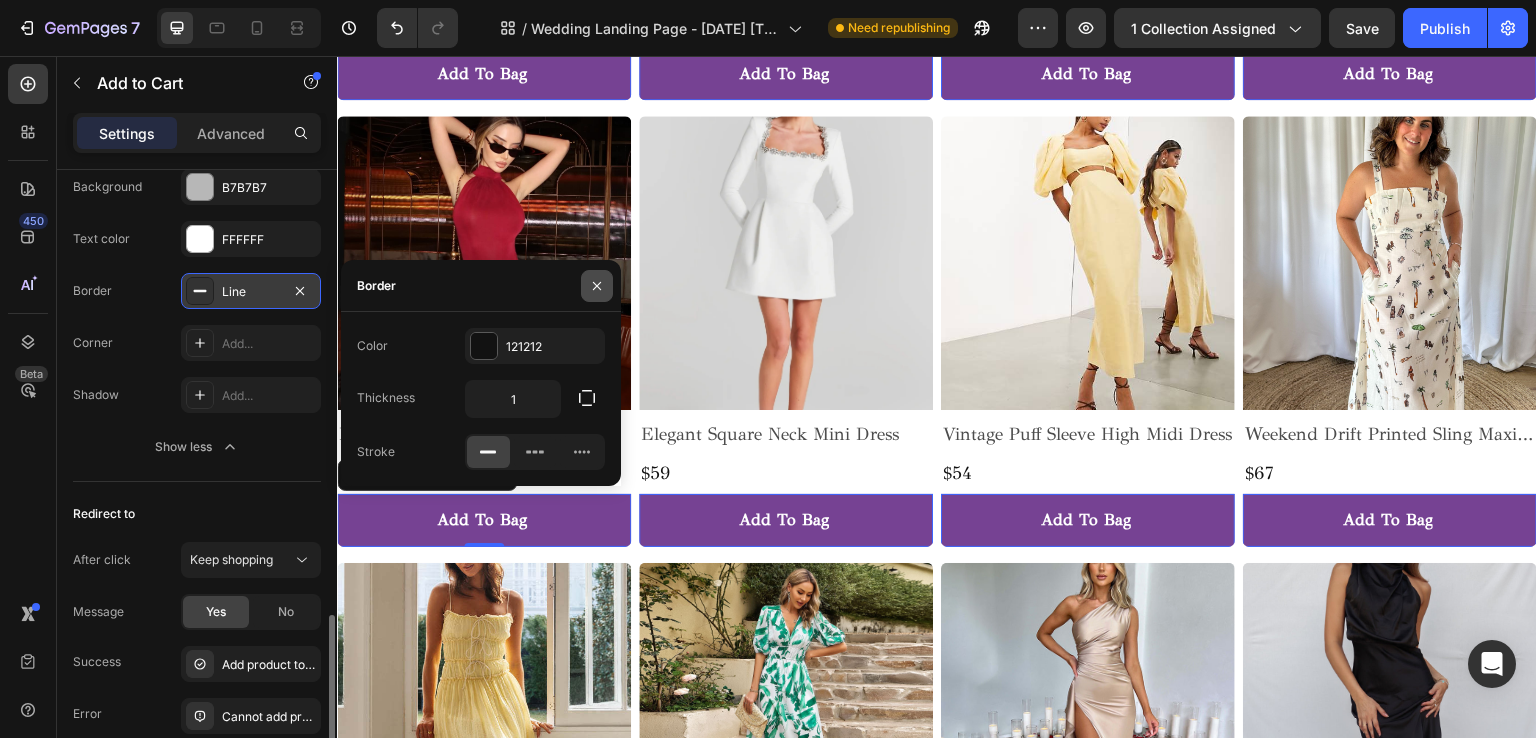 click at bounding box center [597, 286] 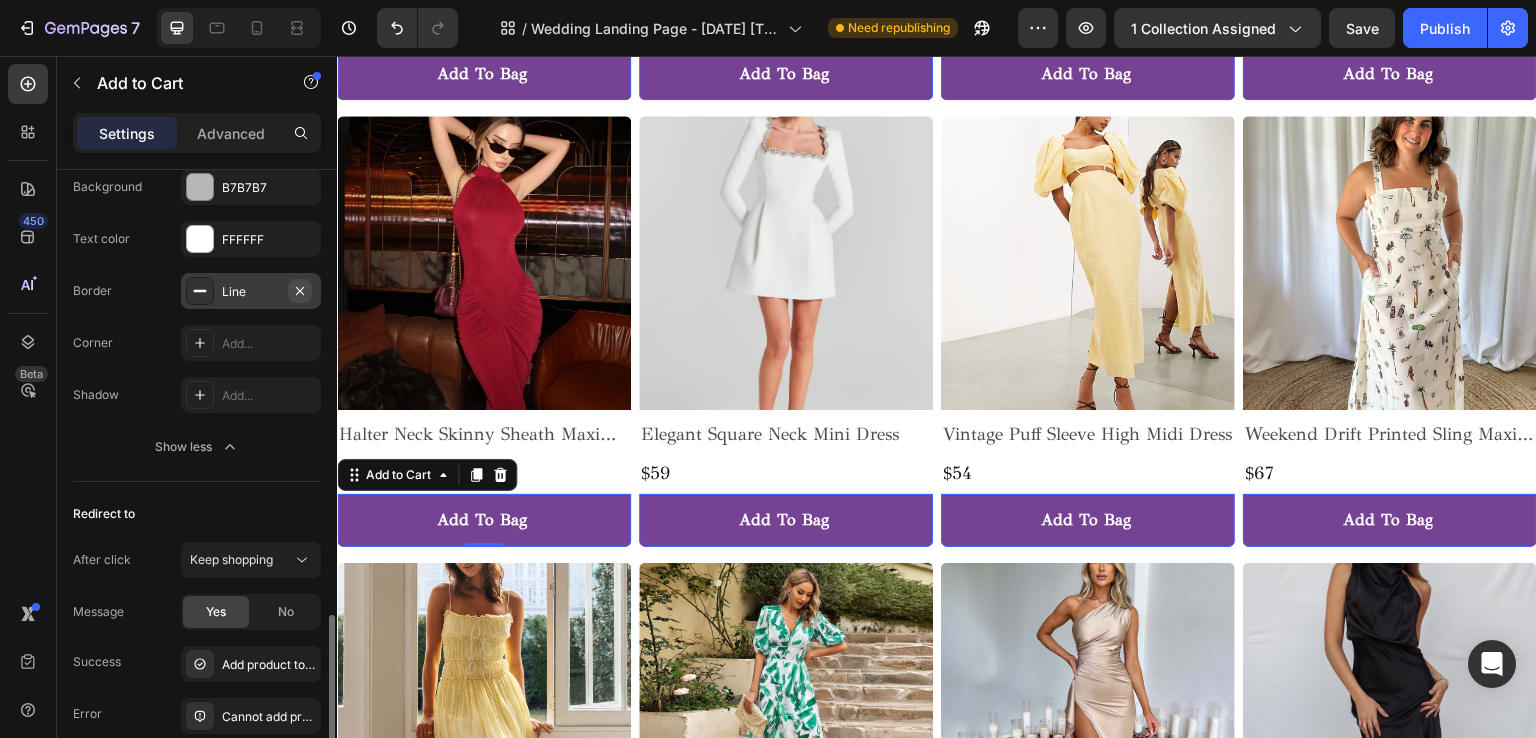 click 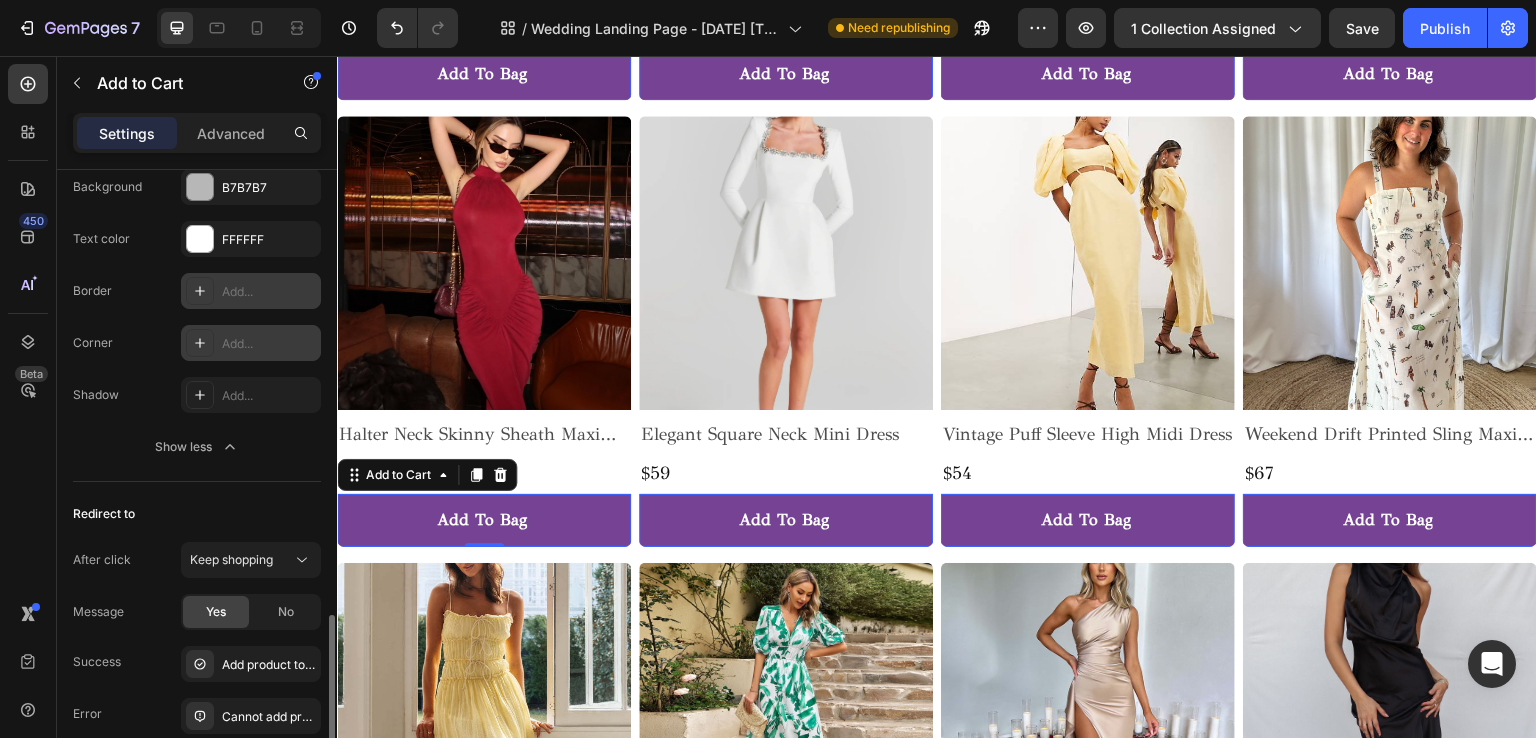 click on "Add..." at bounding box center (269, 344) 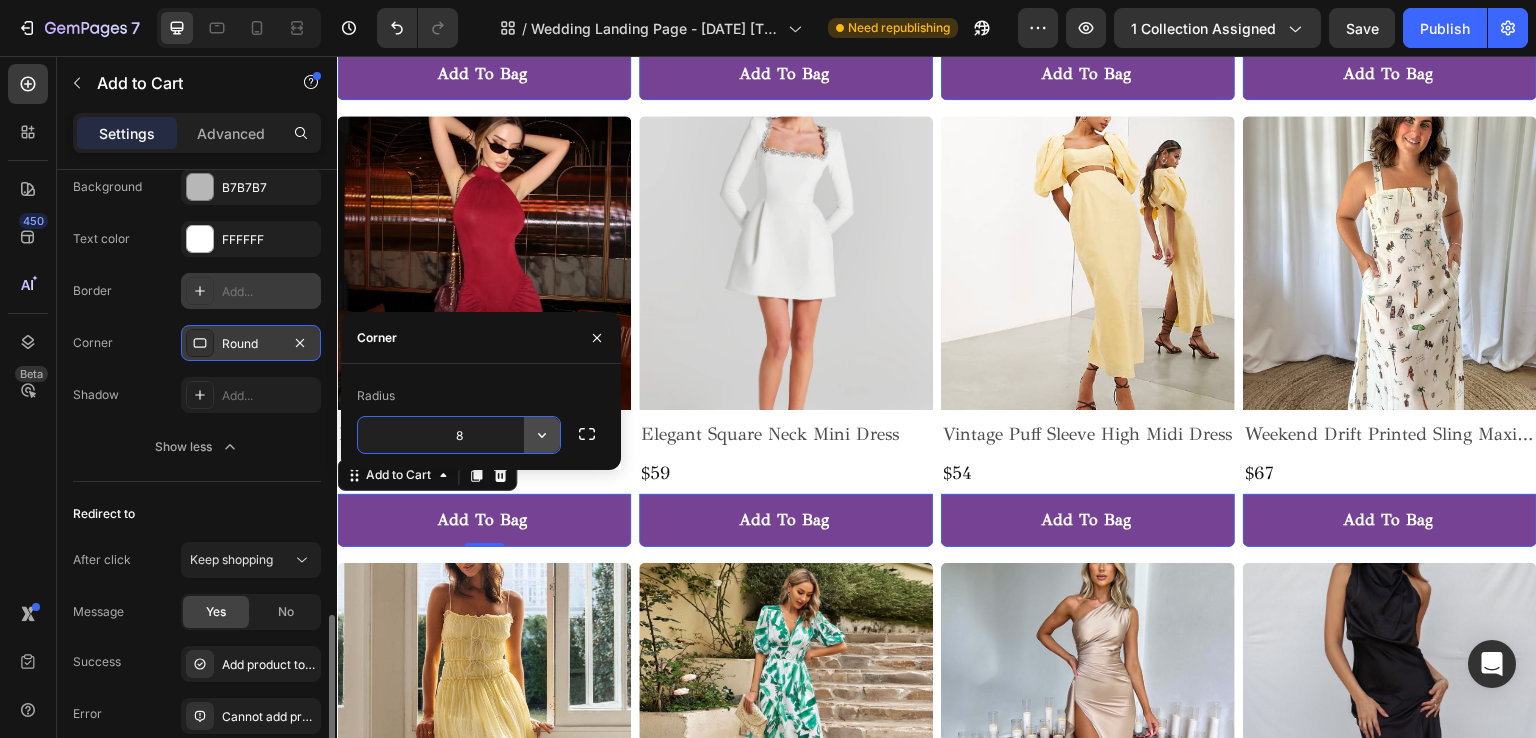 click 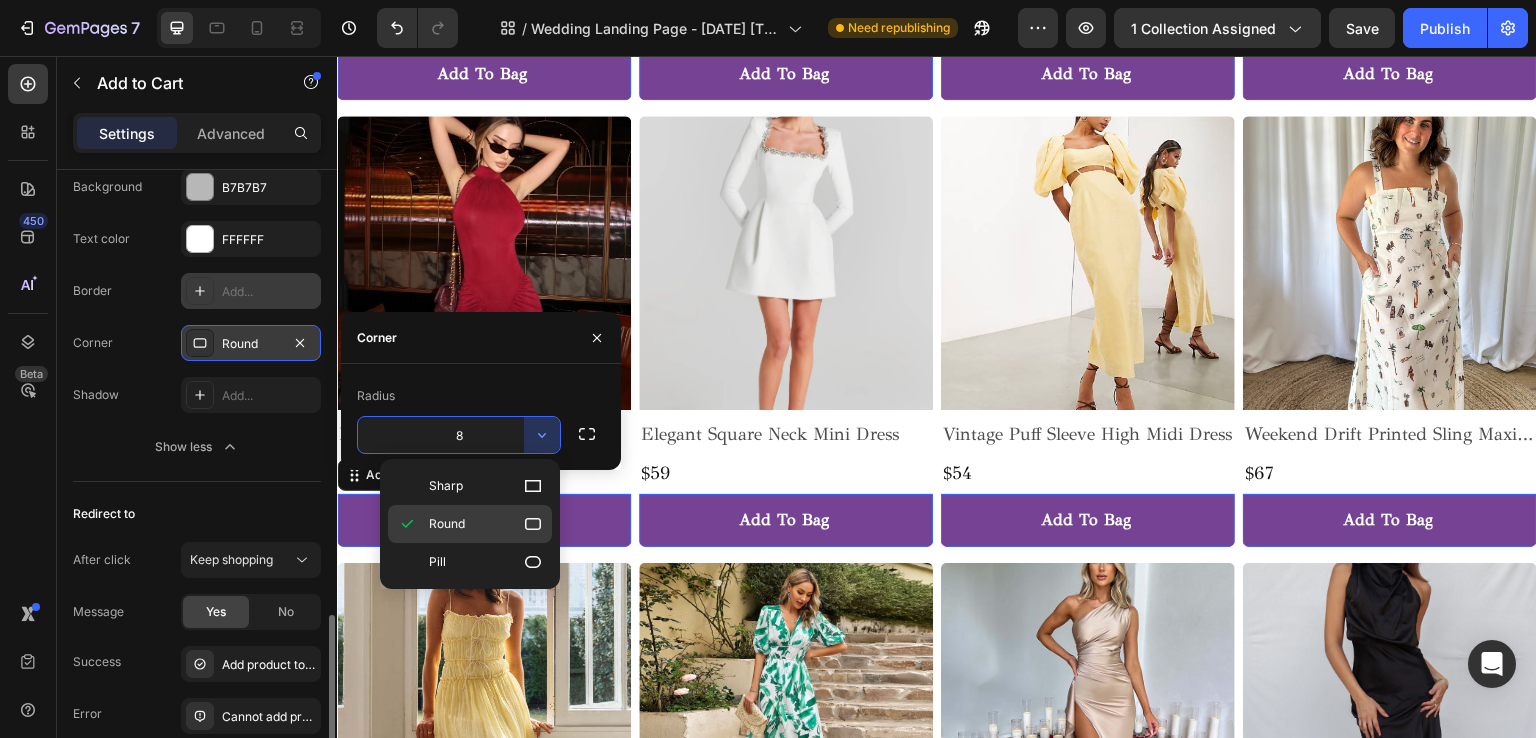 click on "Round" at bounding box center [486, 524] 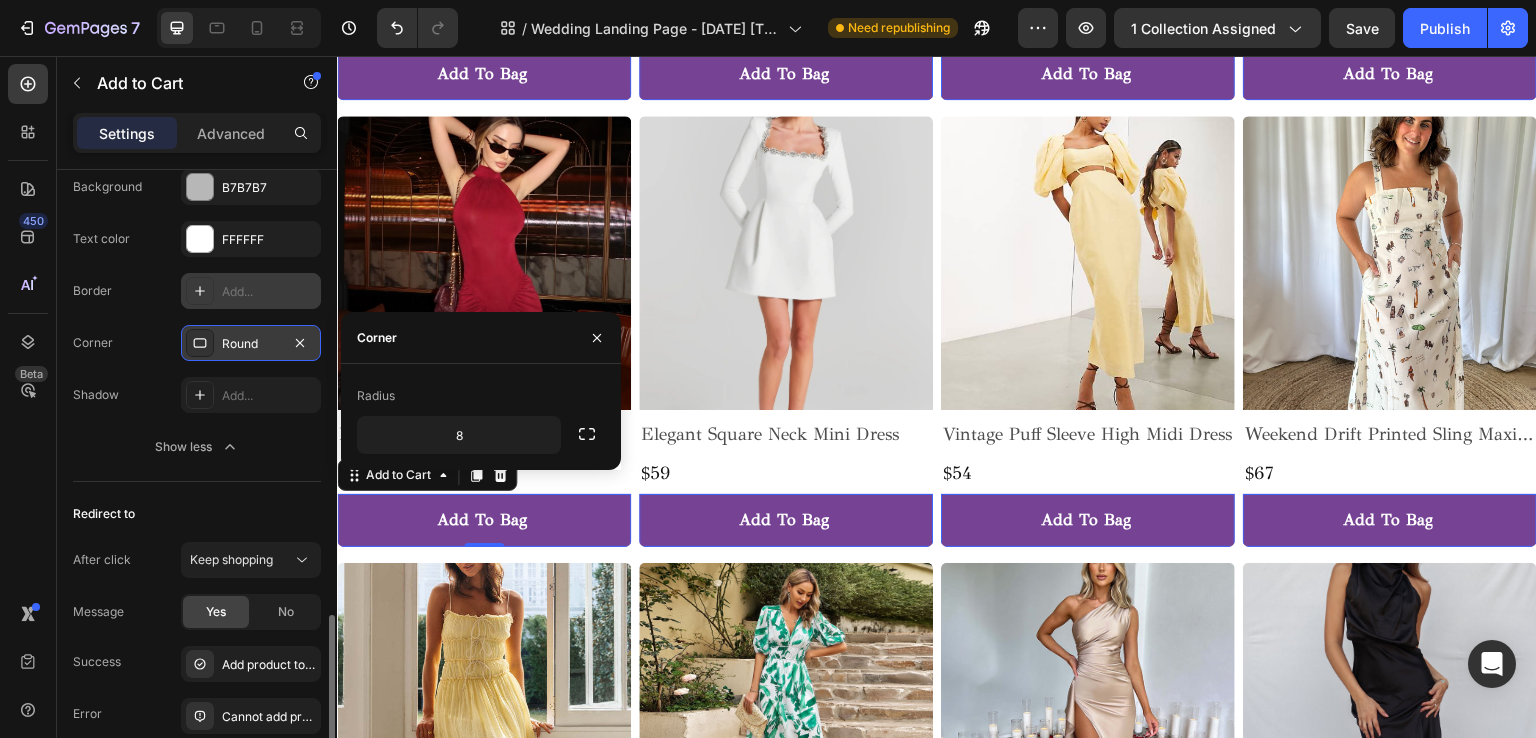 click on "Out of stock state Content Out of stock Background B7B7B7 Text color FFFFFF Border Add... Corner Round Shadow Add... Show less" 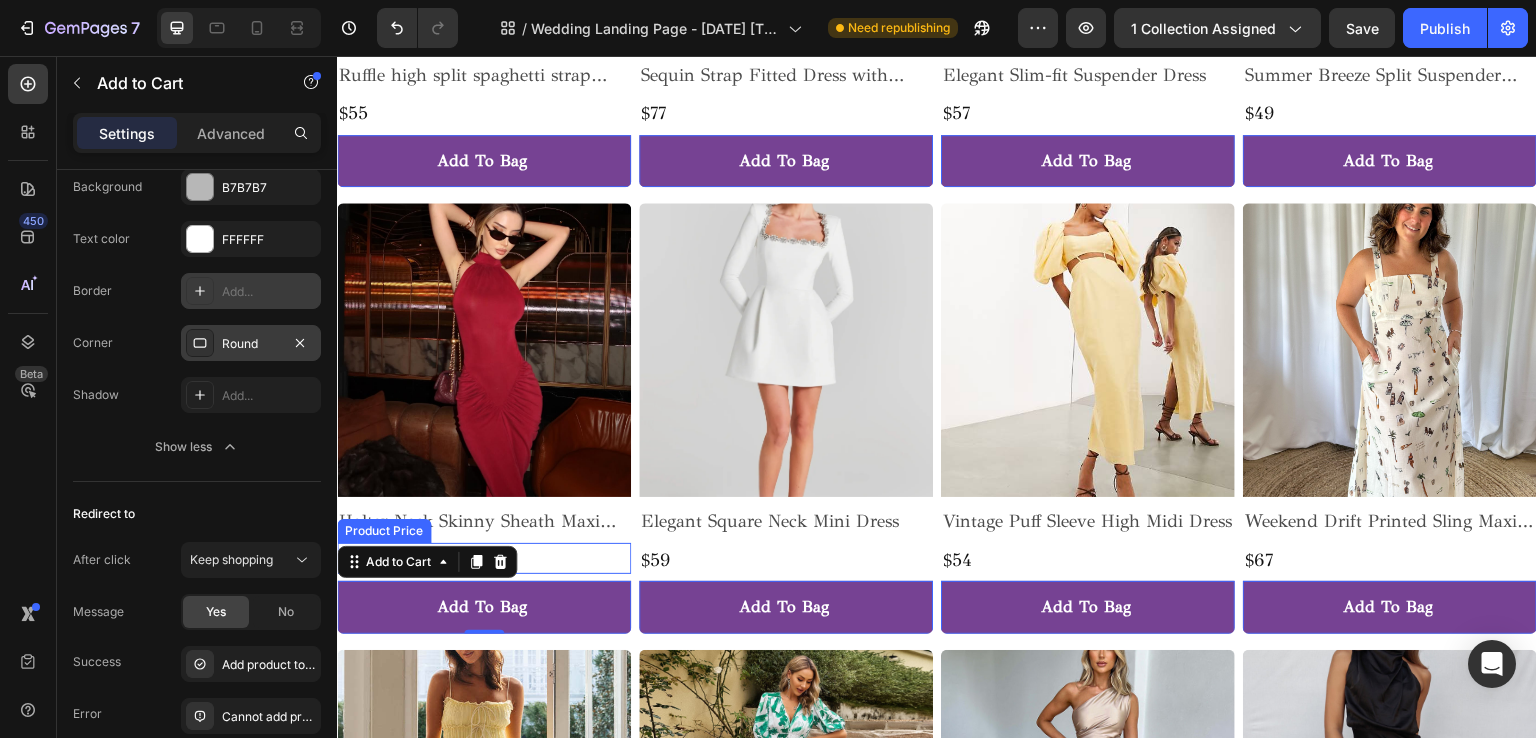 scroll, scrollTop: 3463, scrollLeft: 0, axis: vertical 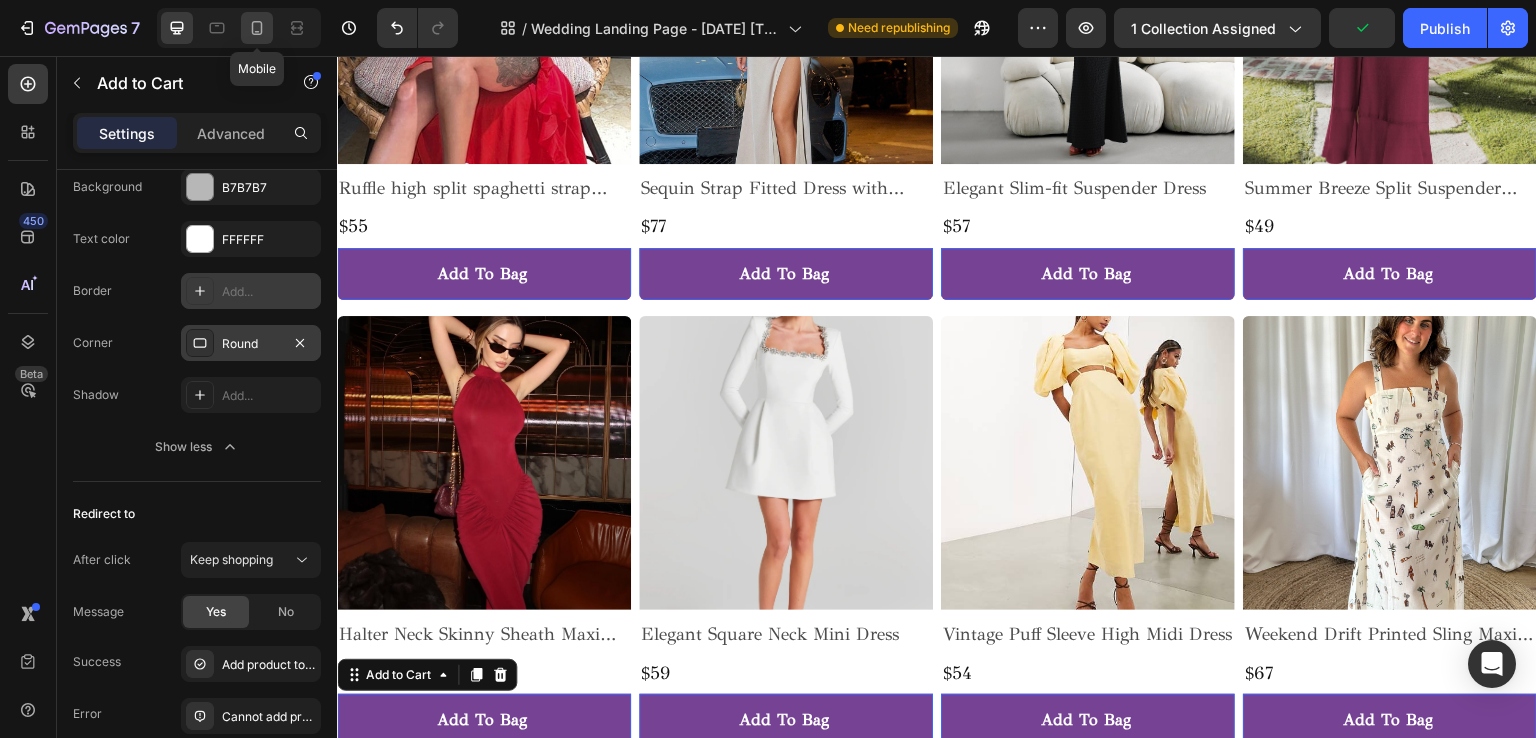 click 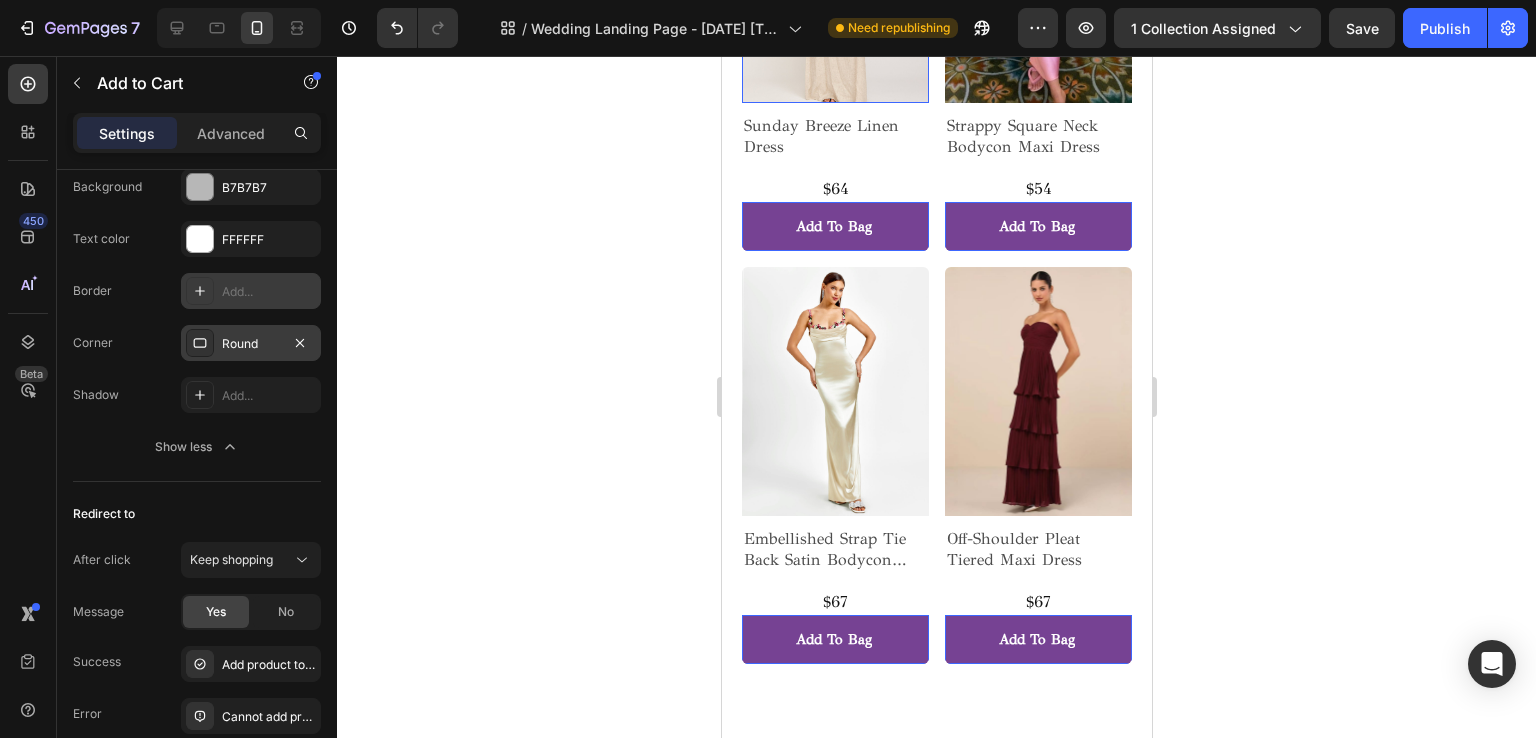 scroll, scrollTop: 2144, scrollLeft: 0, axis: vertical 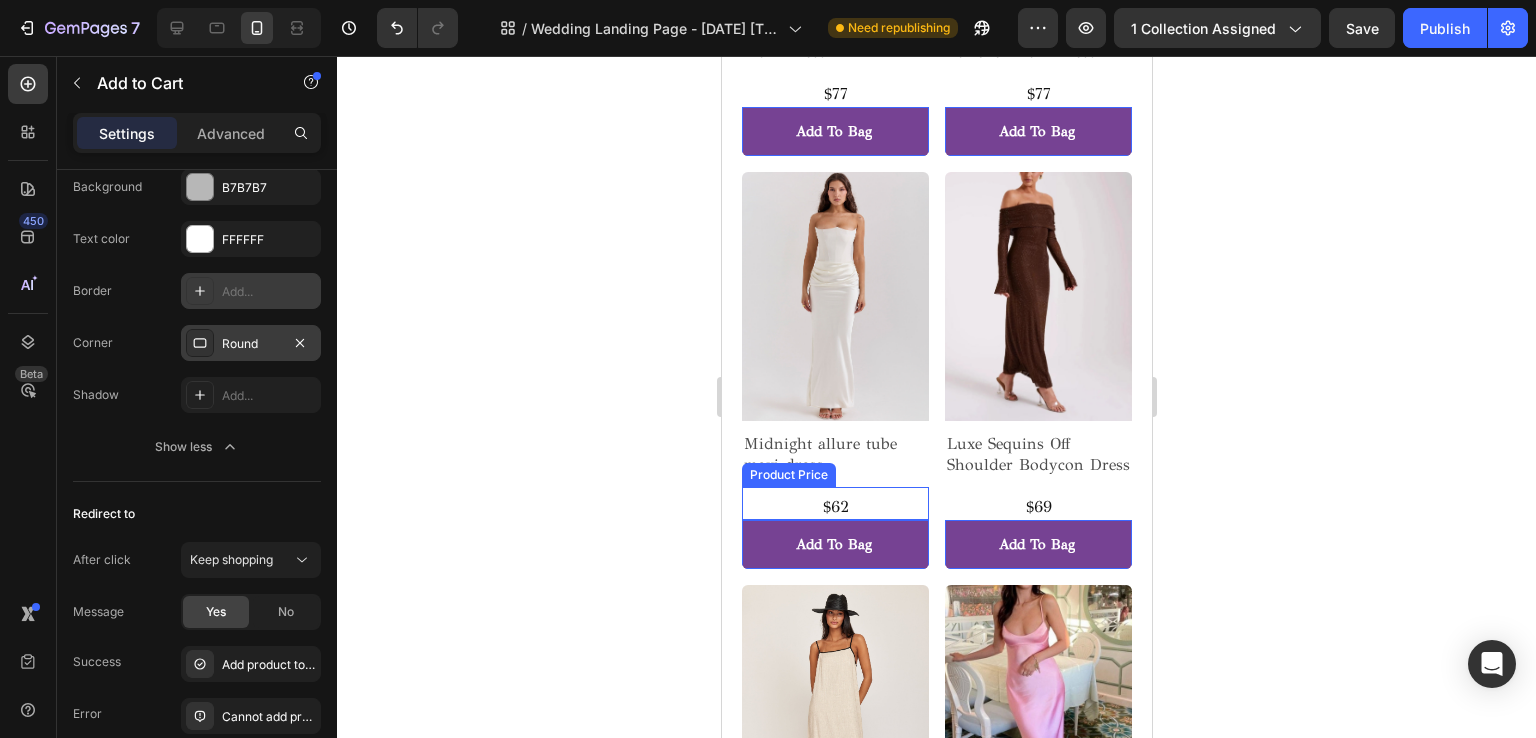 click on "$62" at bounding box center (834, 94) 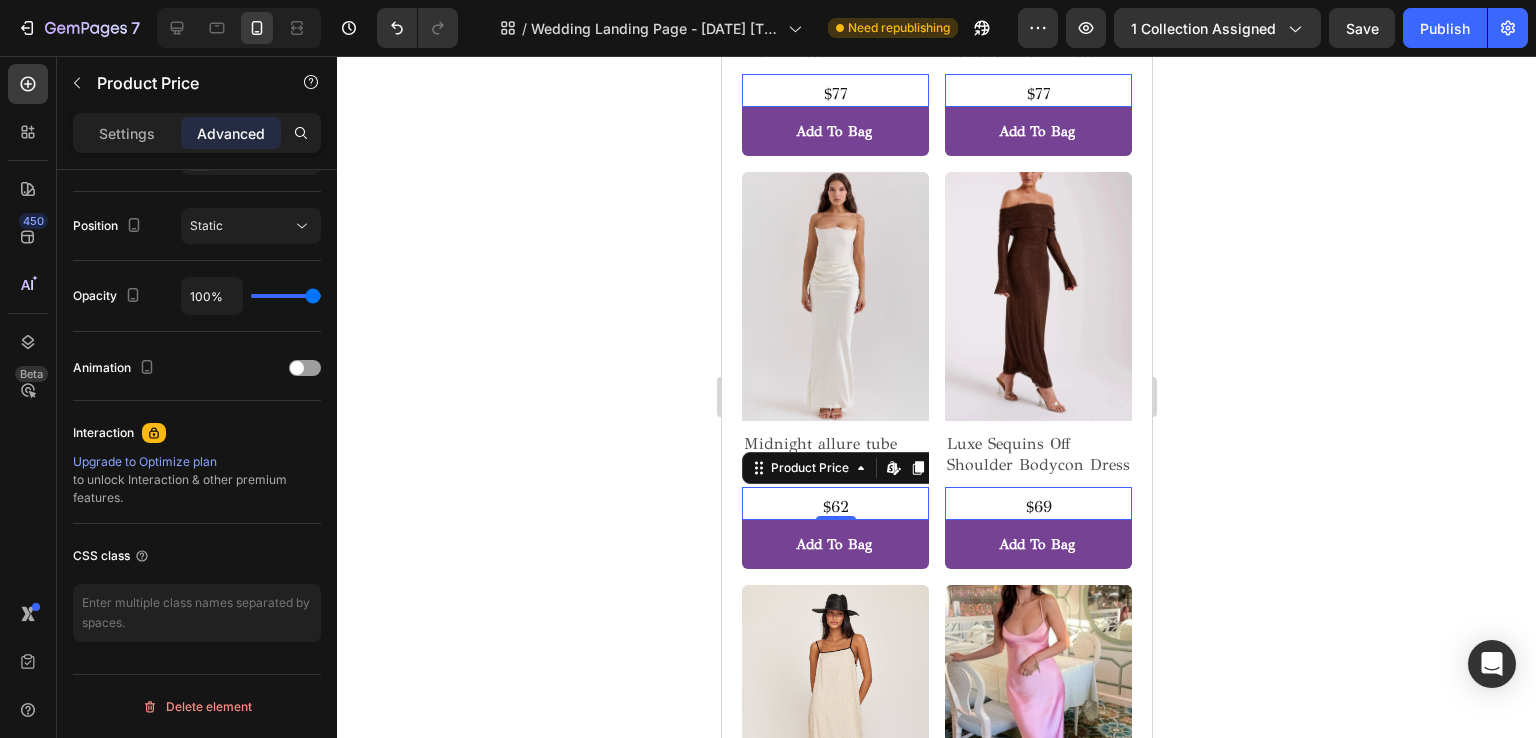 scroll, scrollTop: 0, scrollLeft: 0, axis: both 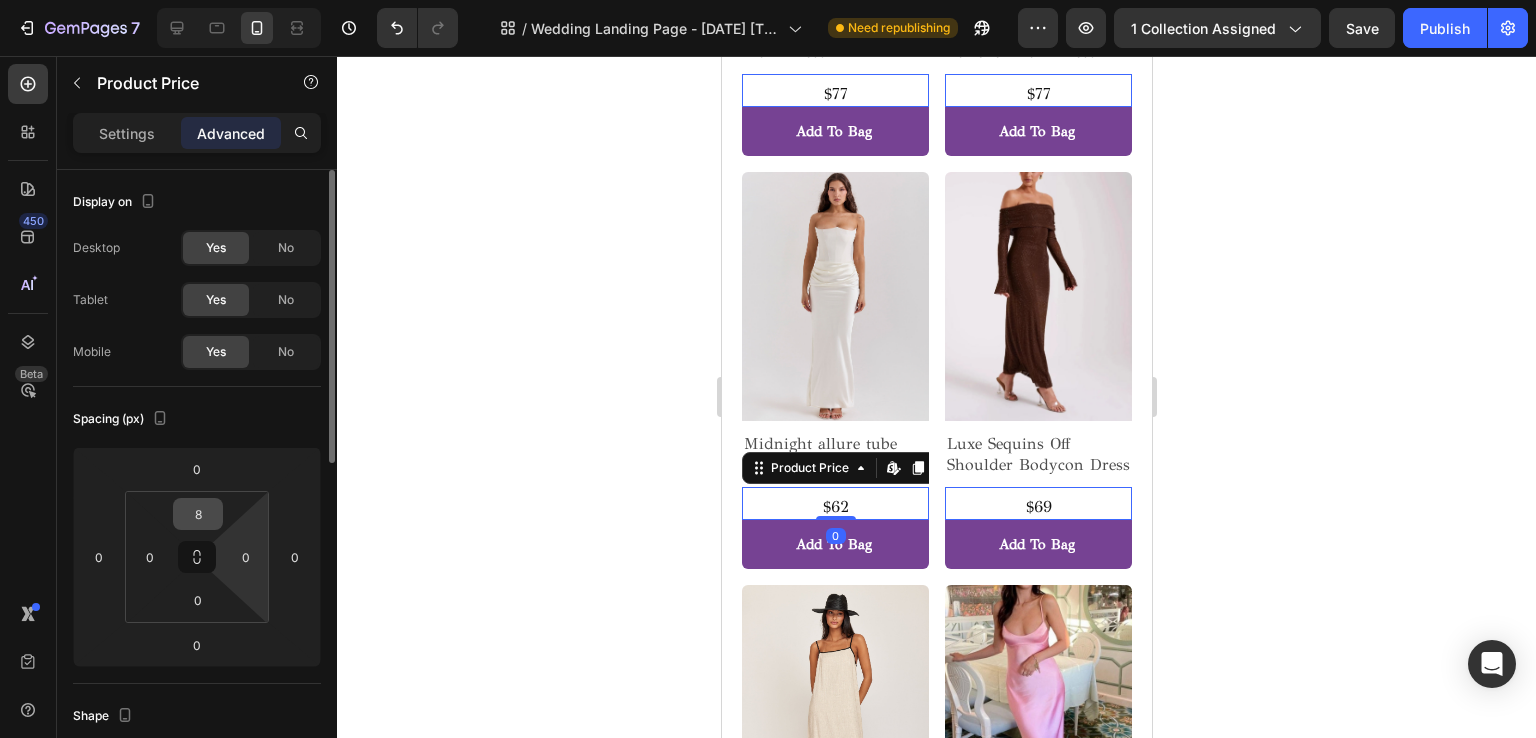 click on "8" at bounding box center (198, 514) 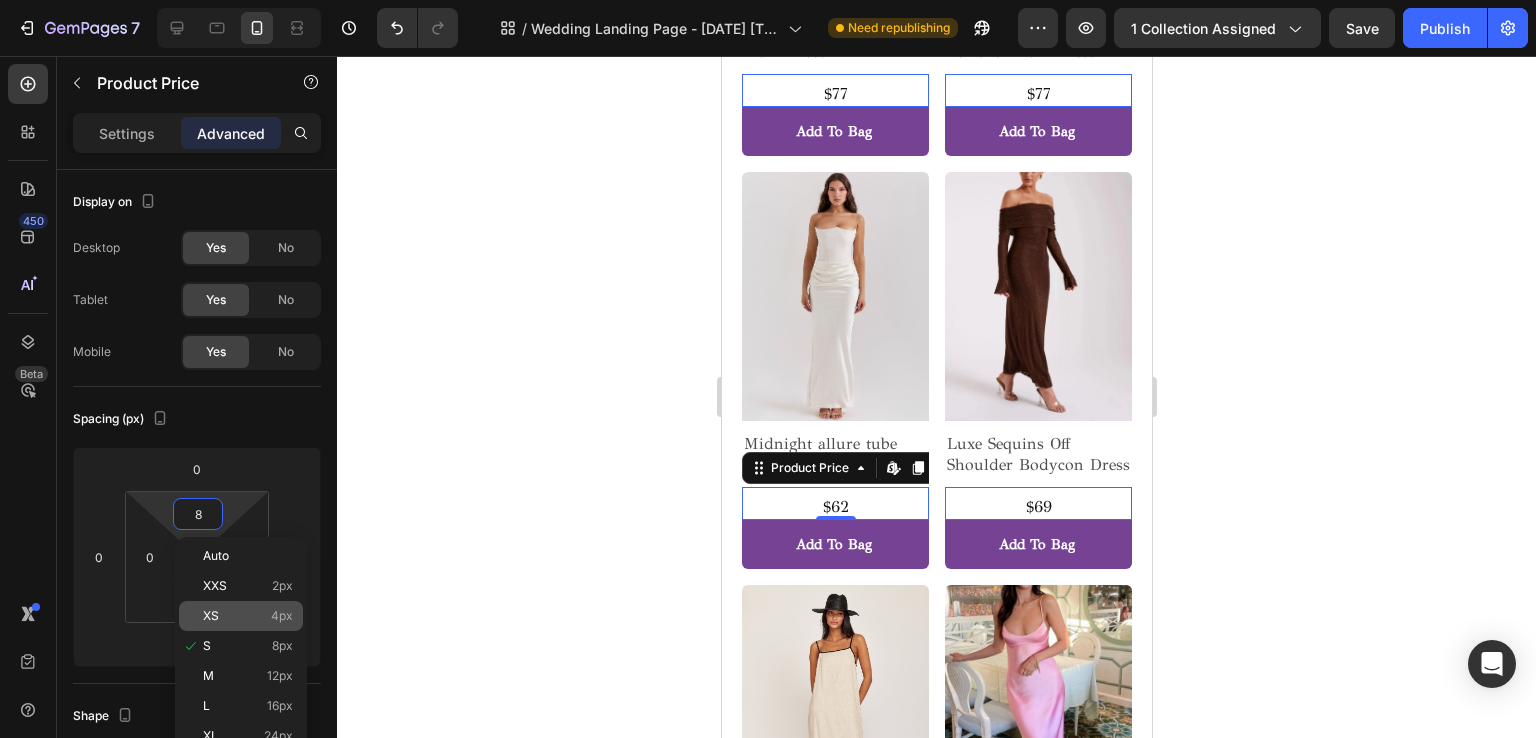 click on "XS 4px" 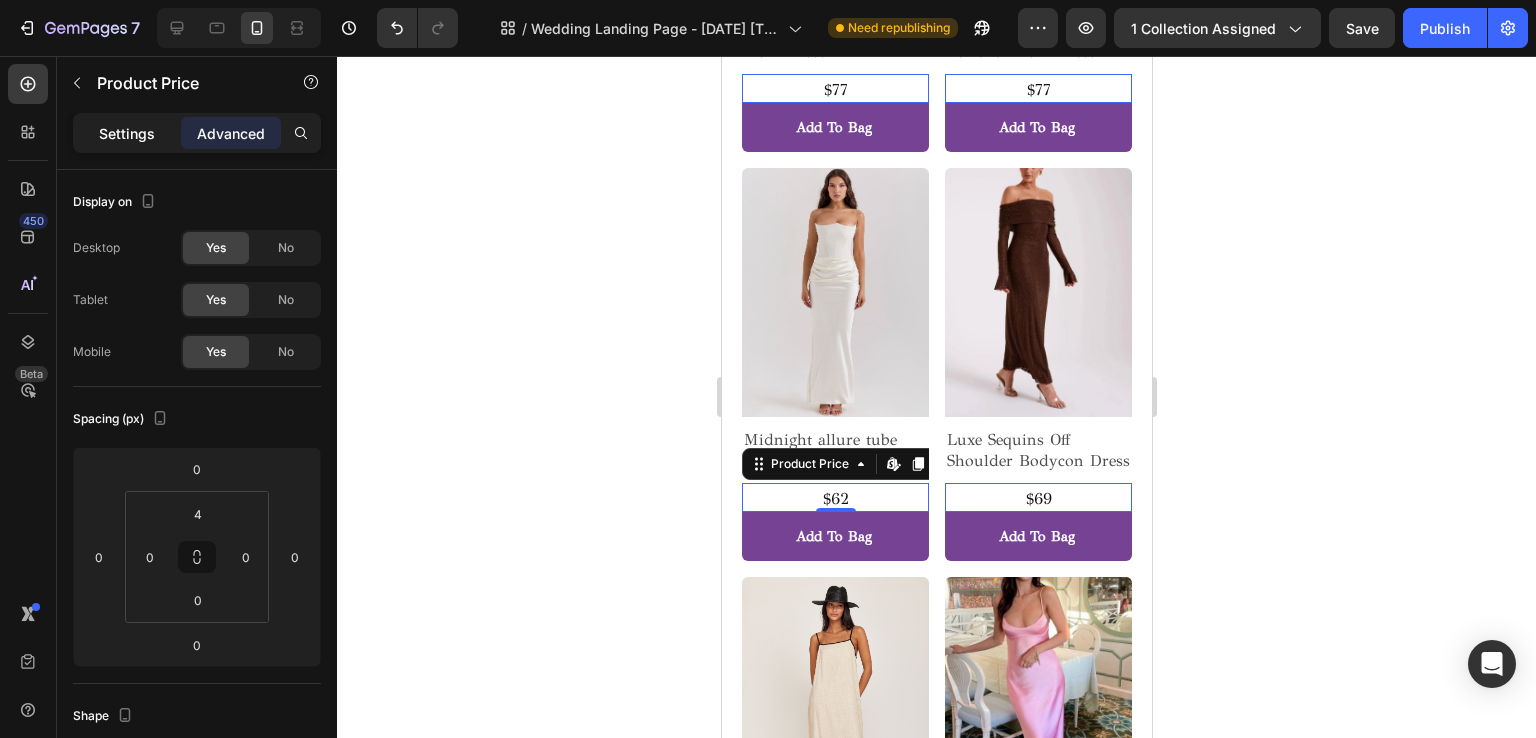 click on "Settings" at bounding box center [127, 133] 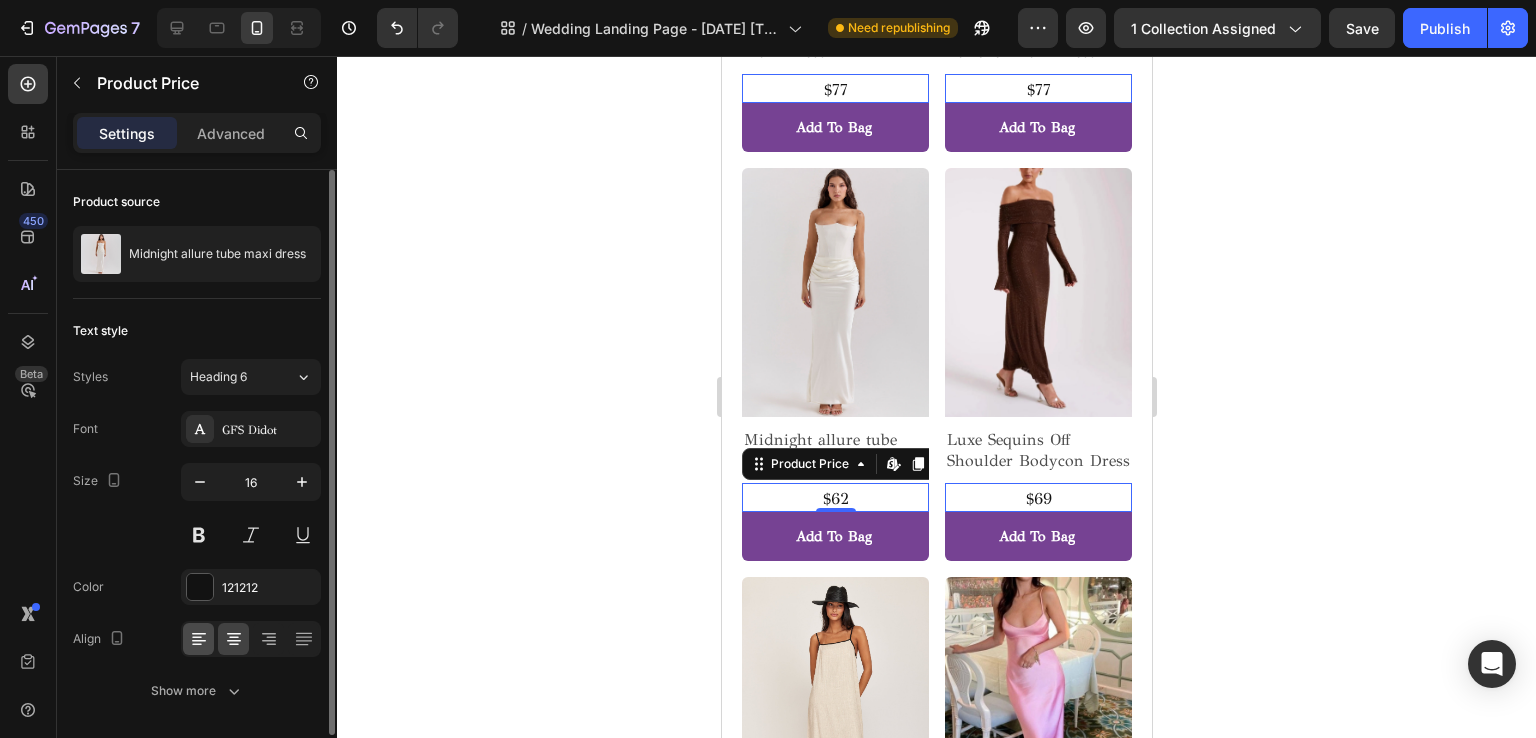 click 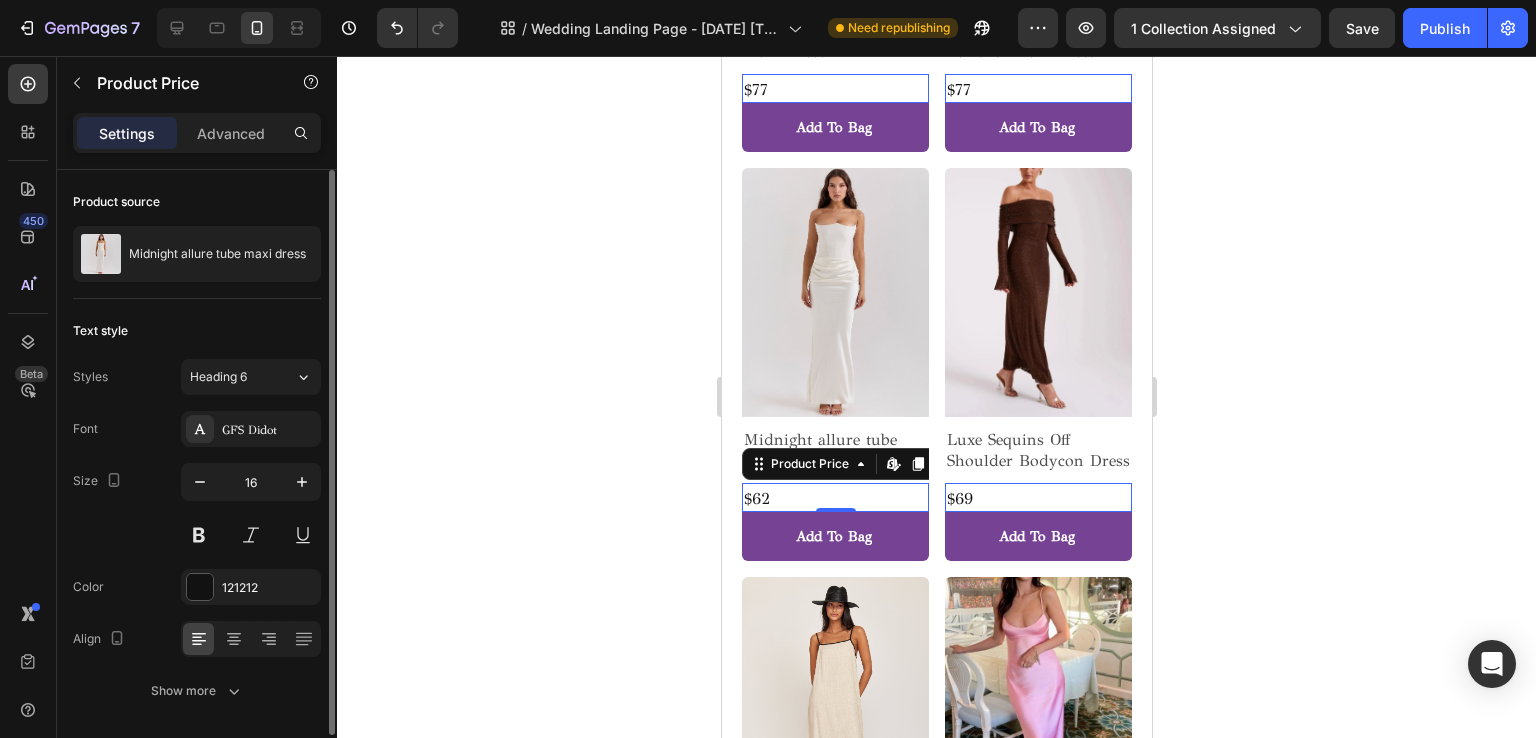 click on "Font GFS Didot" at bounding box center [197, 429] 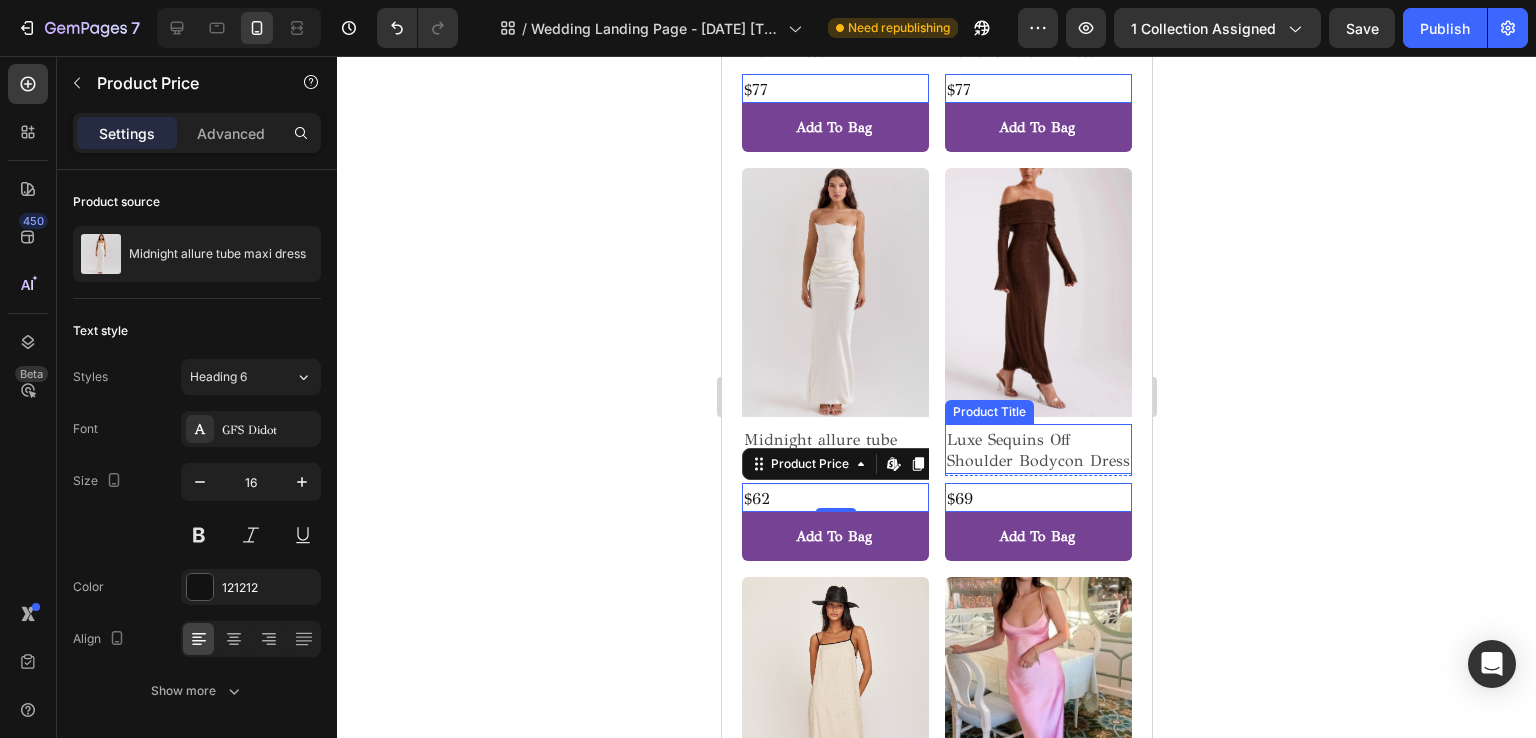 click on "Luxe Sequins Off Shoulder Bodycon Dress" at bounding box center (1037, 451) 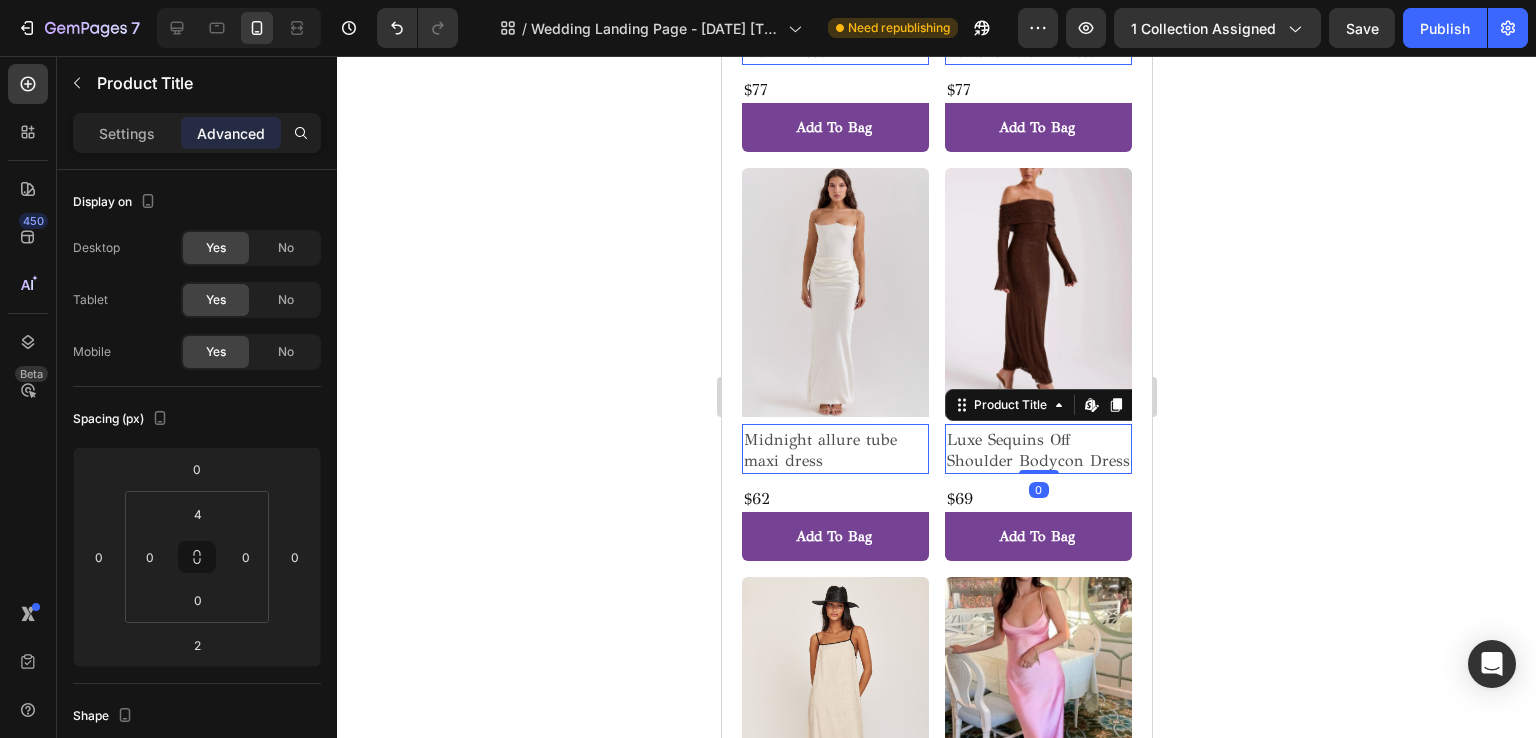 drag, startPoint x: 1029, startPoint y: 474, endPoint x: 1024, endPoint y: 454, distance: 20.615528 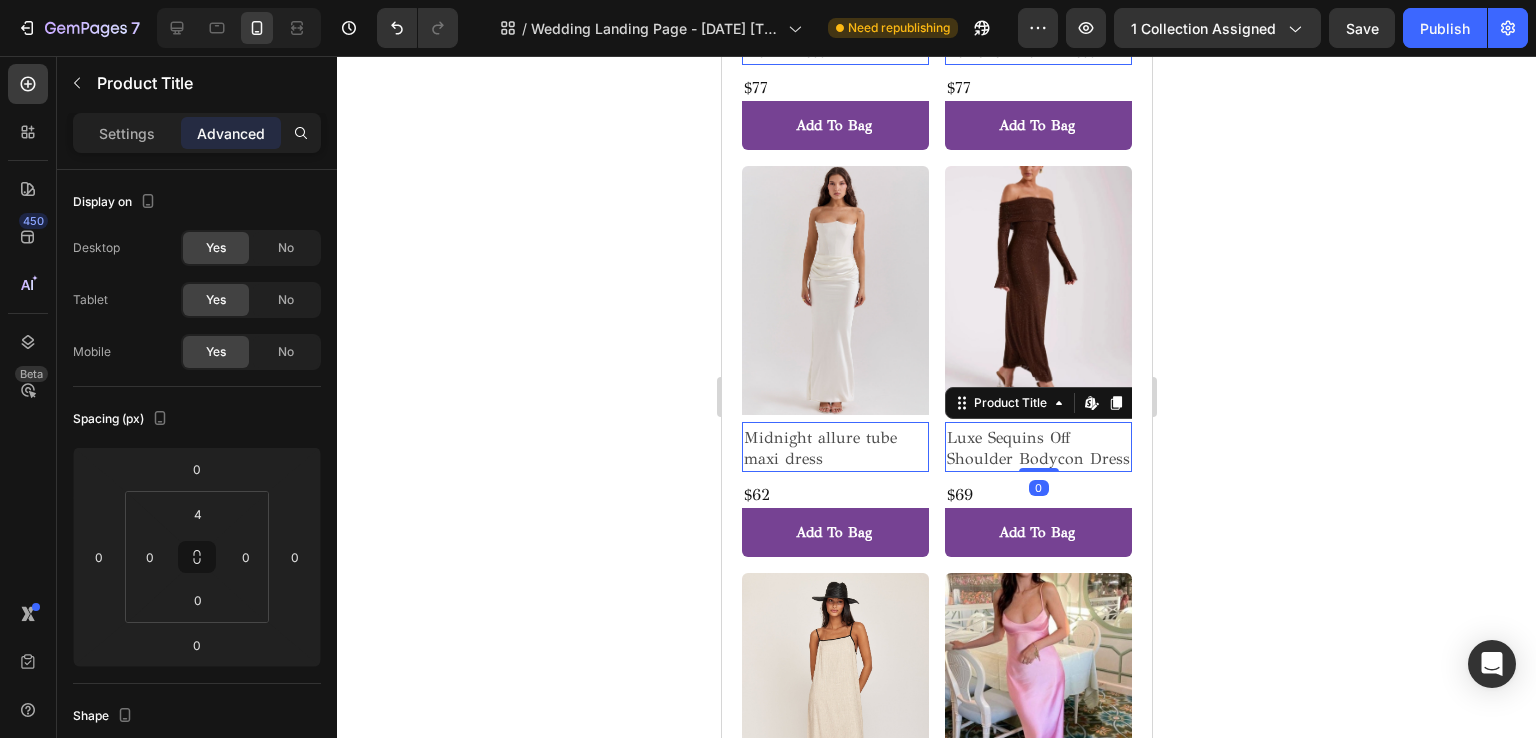 click 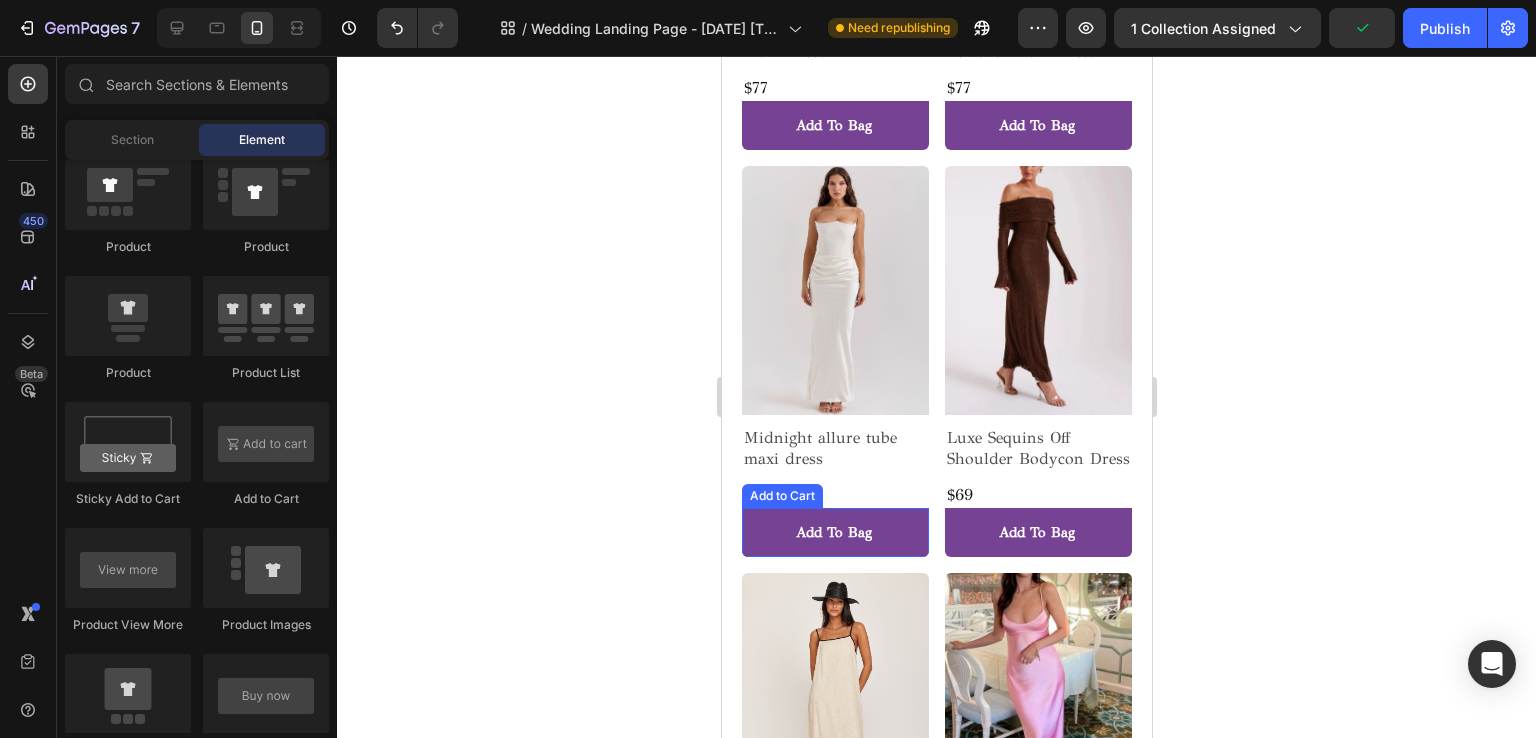 click on "Add to Bag" at bounding box center [834, 125] 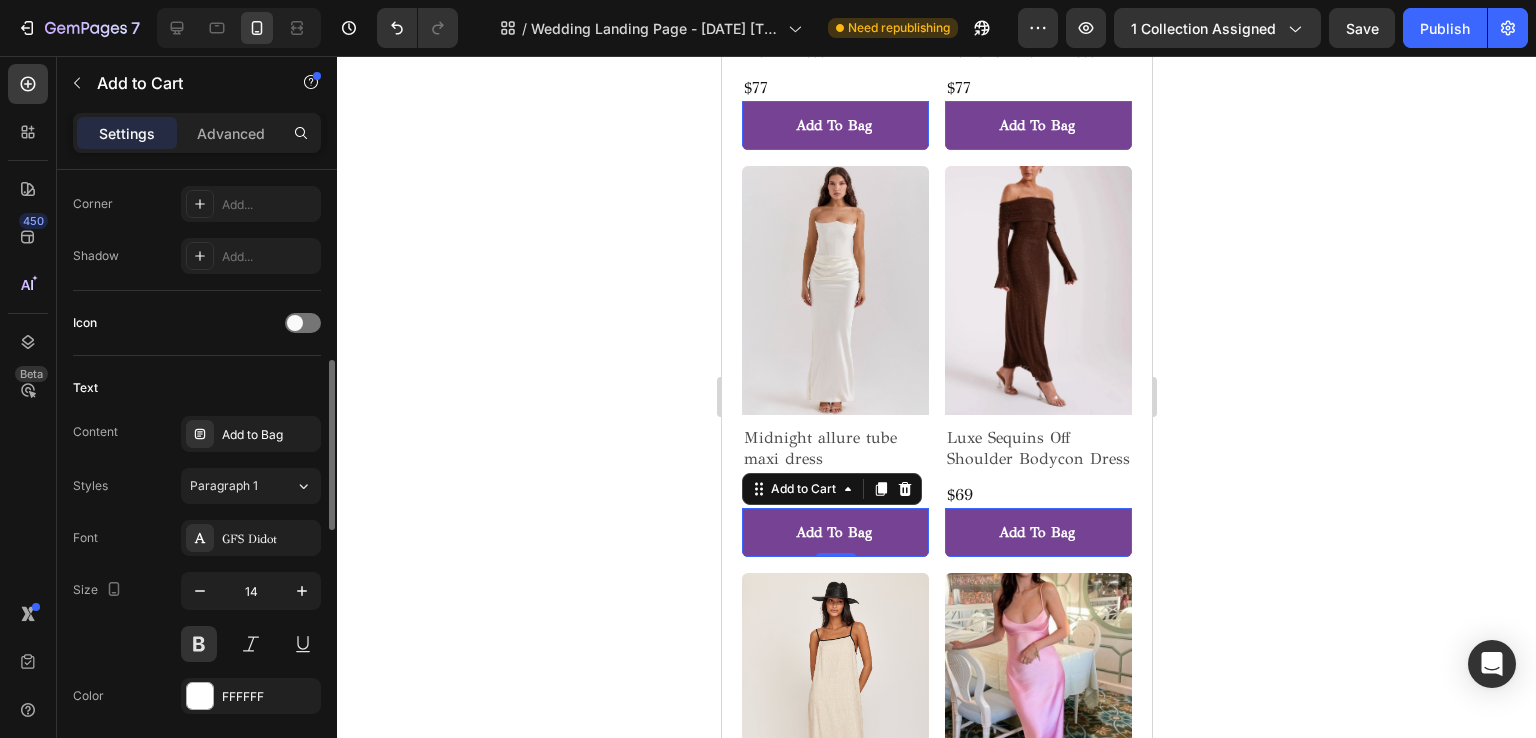 scroll, scrollTop: 800, scrollLeft: 0, axis: vertical 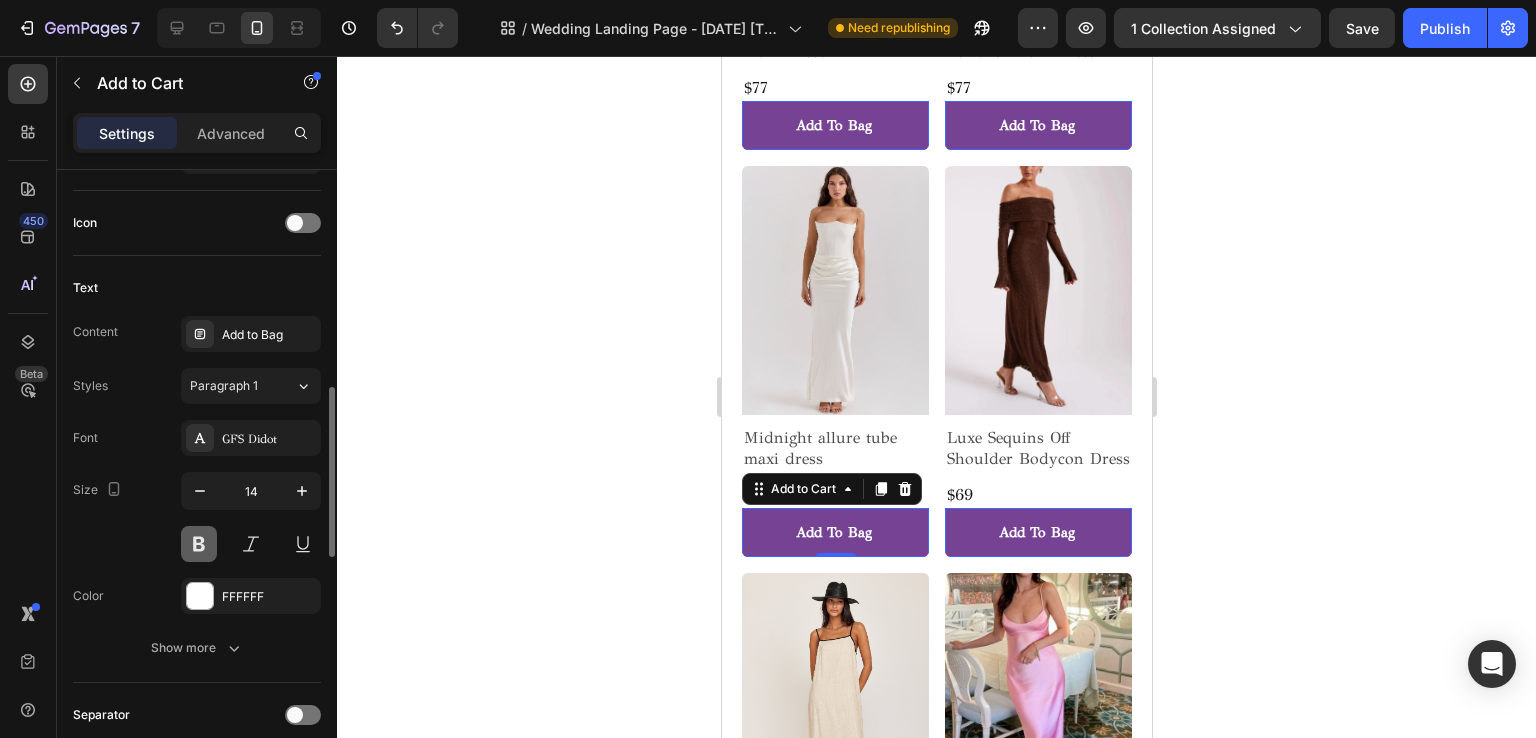 click at bounding box center [199, 544] 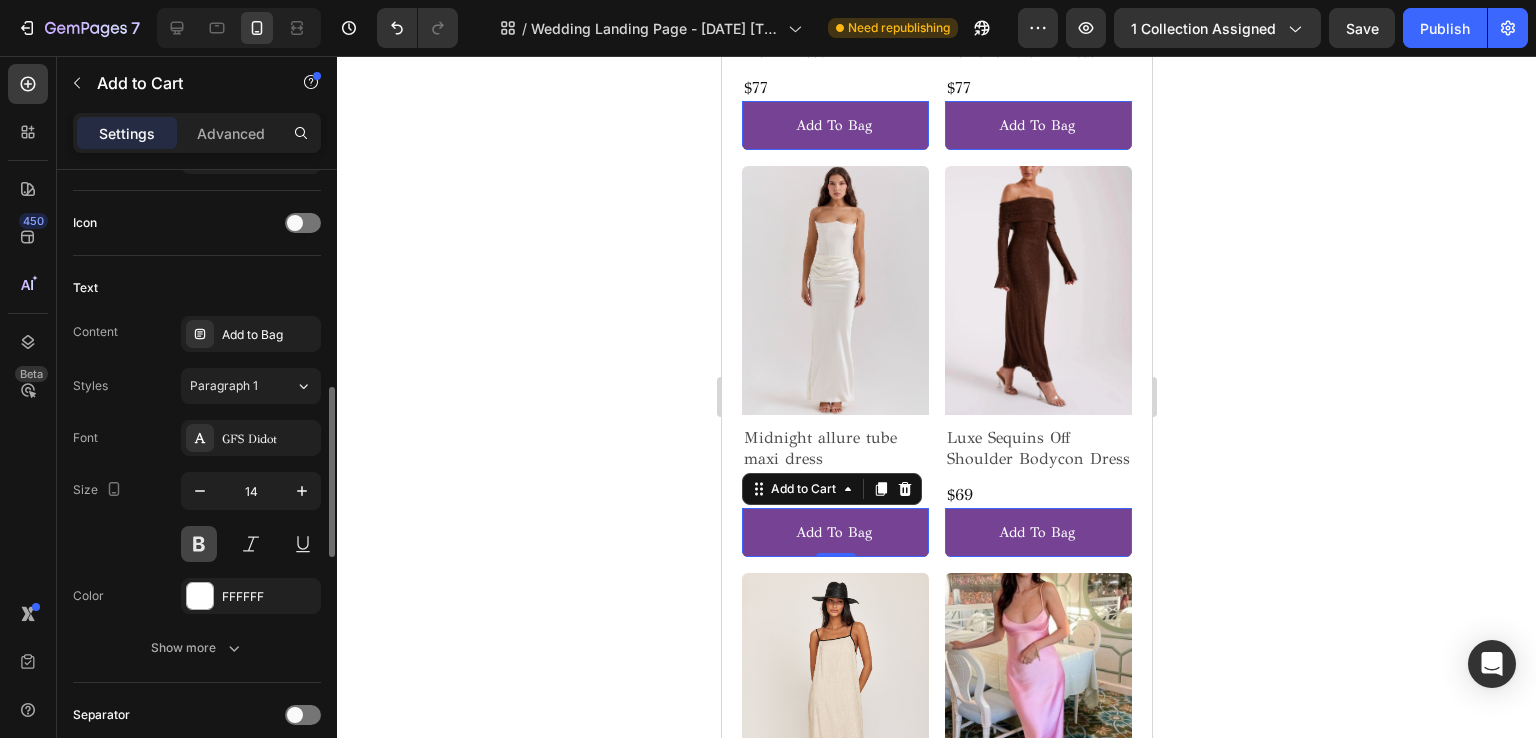 click at bounding box center (199, 544) 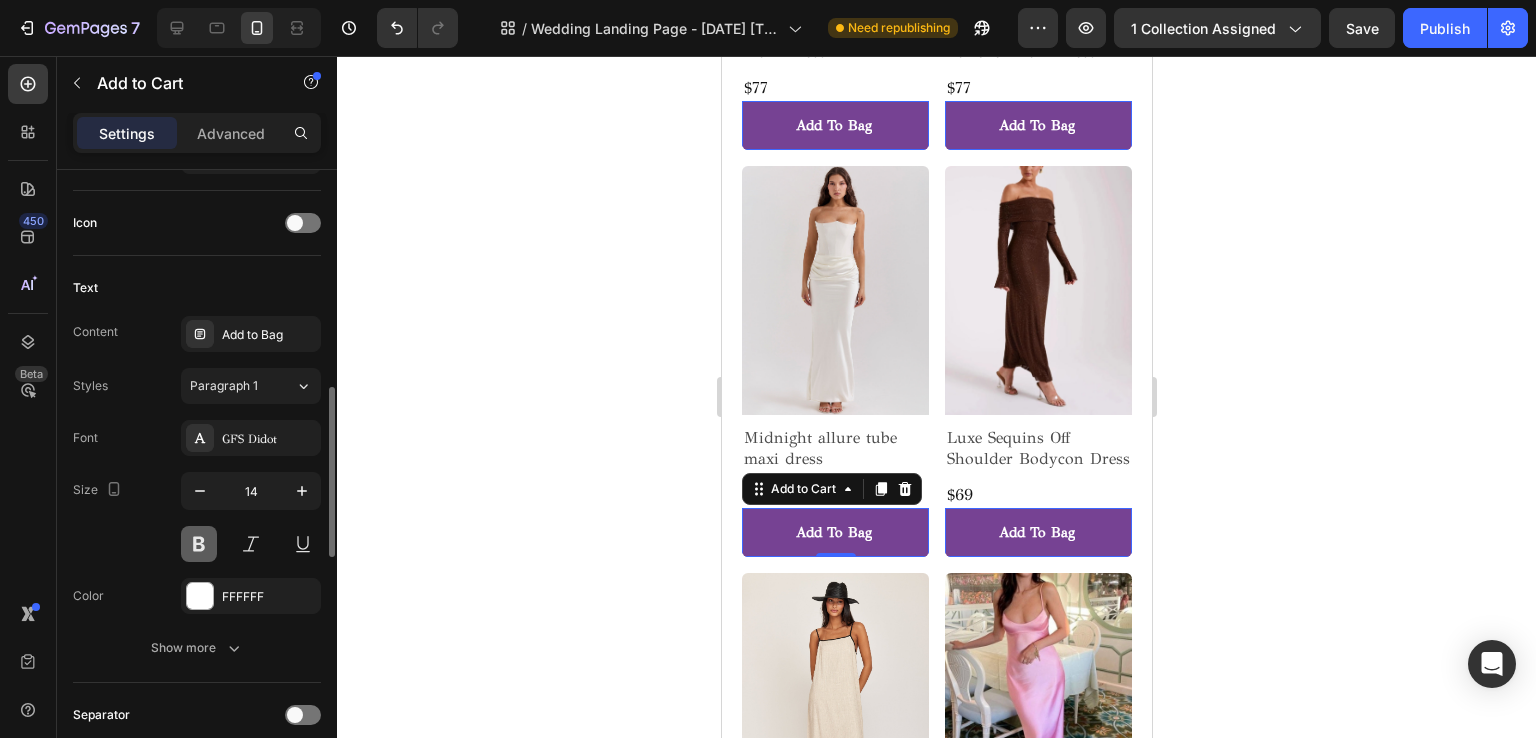 click at bounding box center [199, 544] 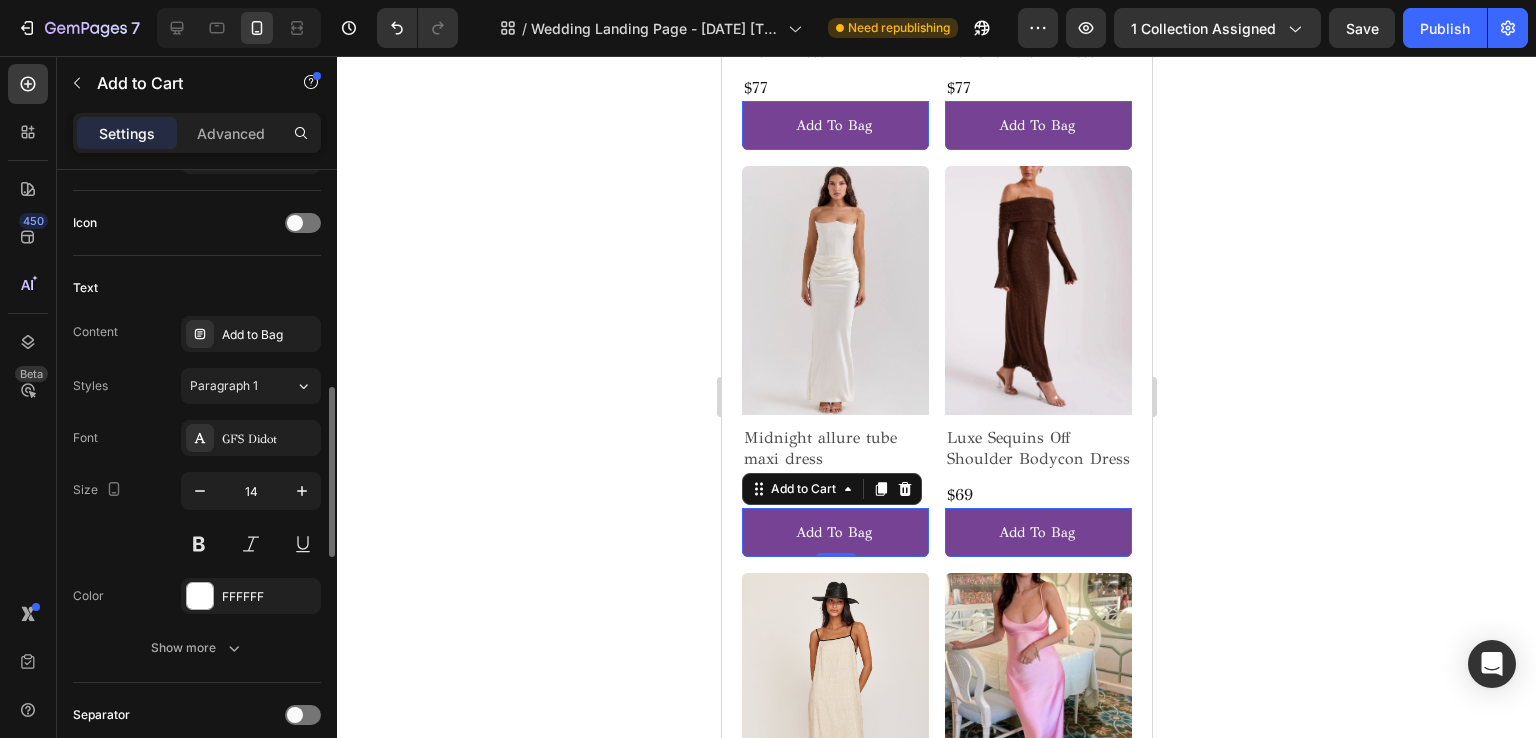 click on "Font GFS Didot" at bounding box center (197, 438) 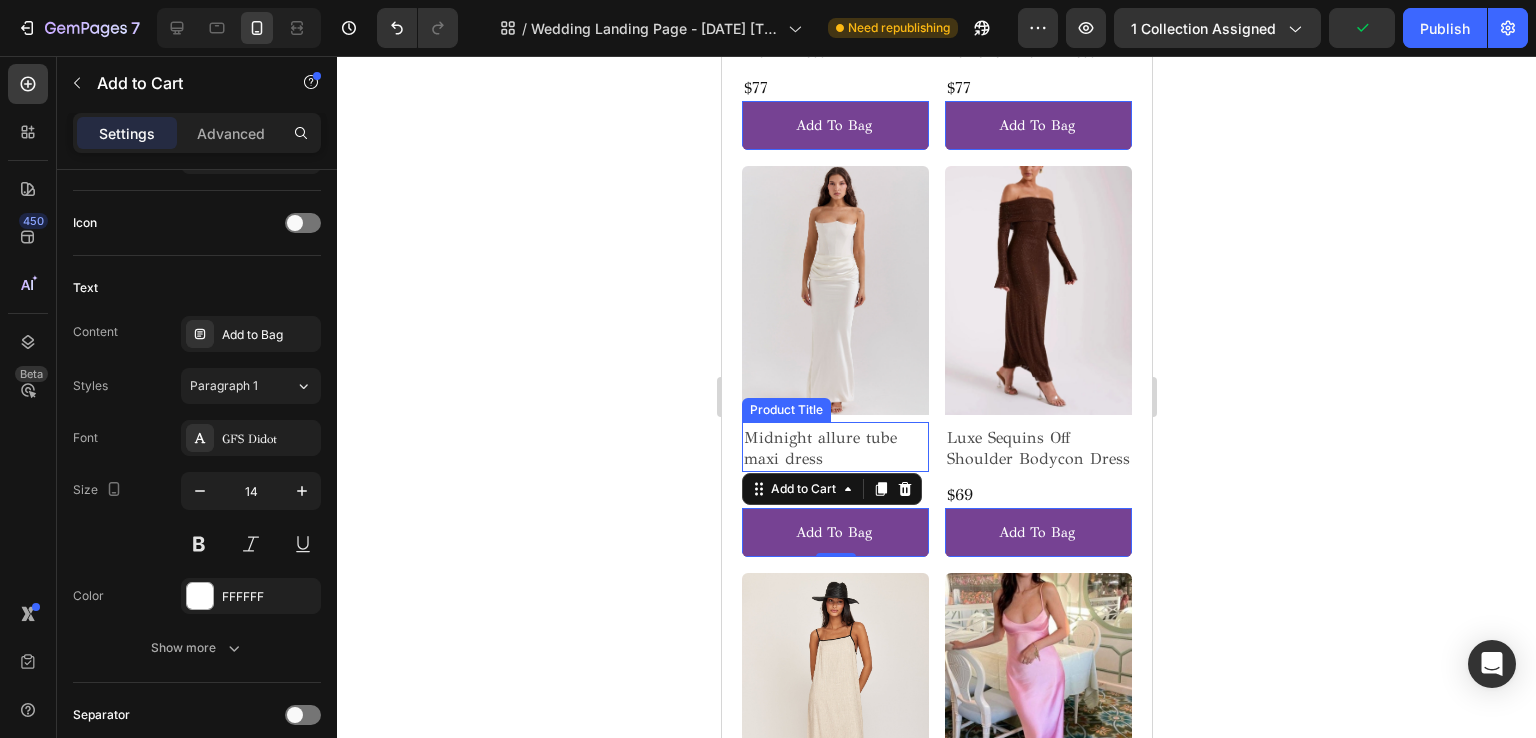 click on "Midnight allure tube maxi dress" at bounding box center [834, 449] 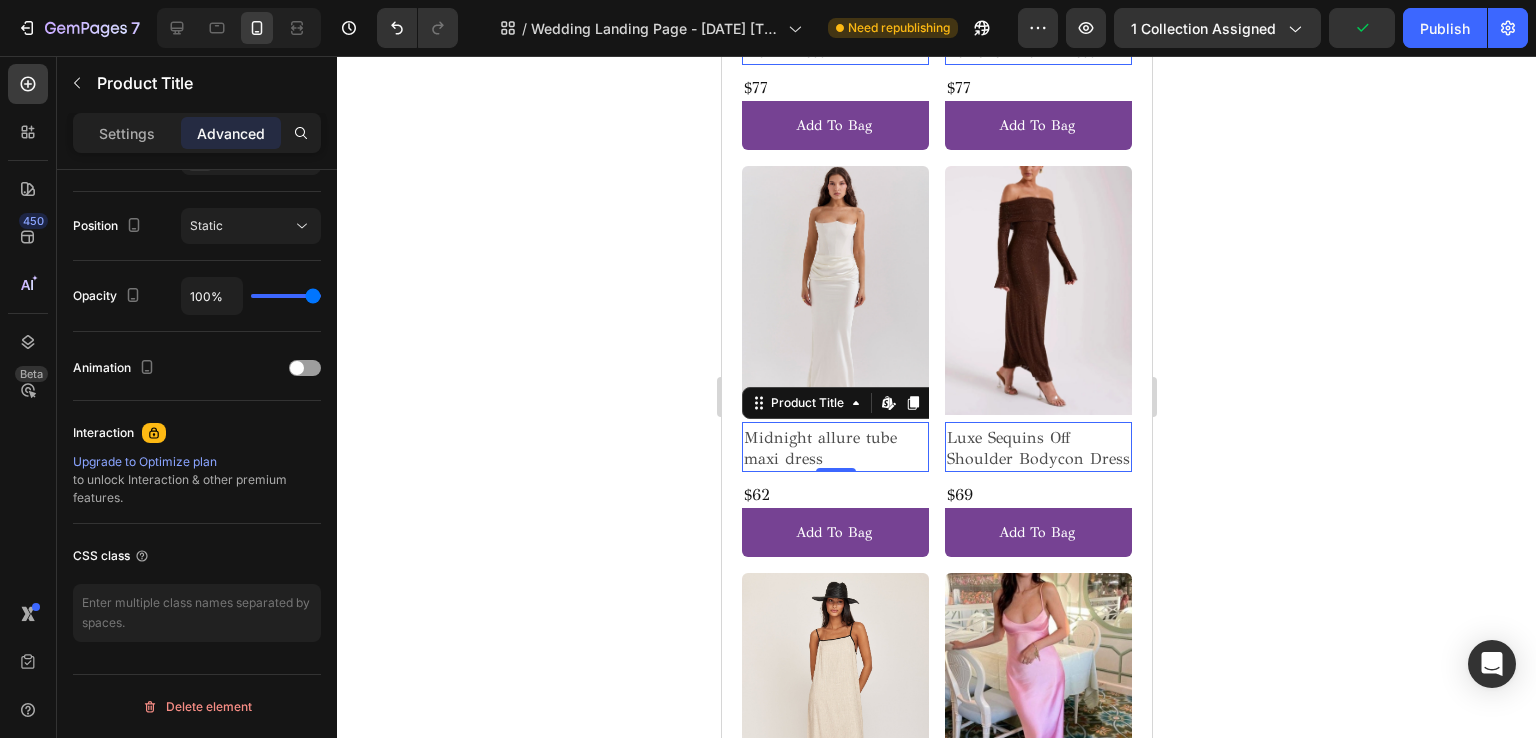 scroll, scrollTop: 0, scrollLeft: 0, axis: both 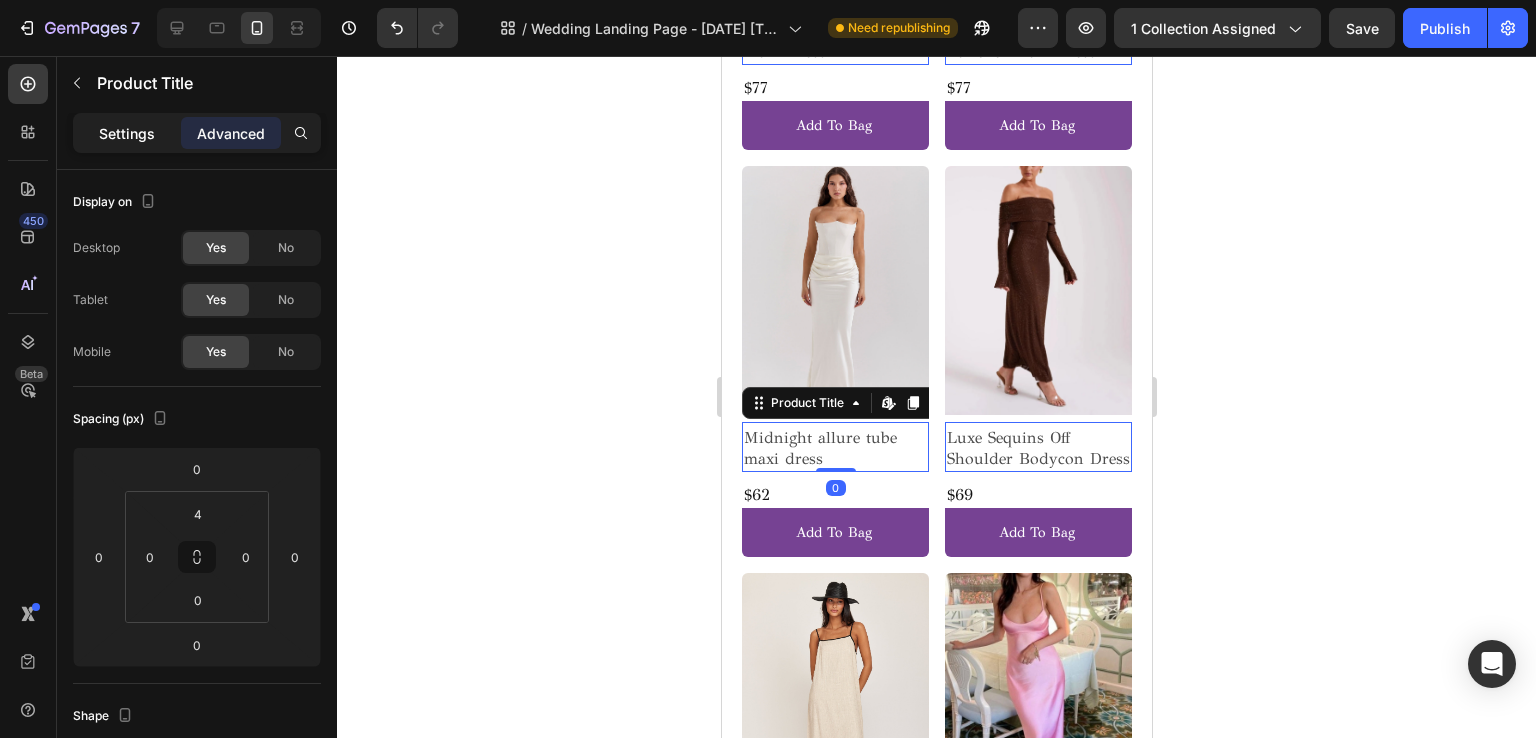 click on "Settings" at bounding box center (127, 133) 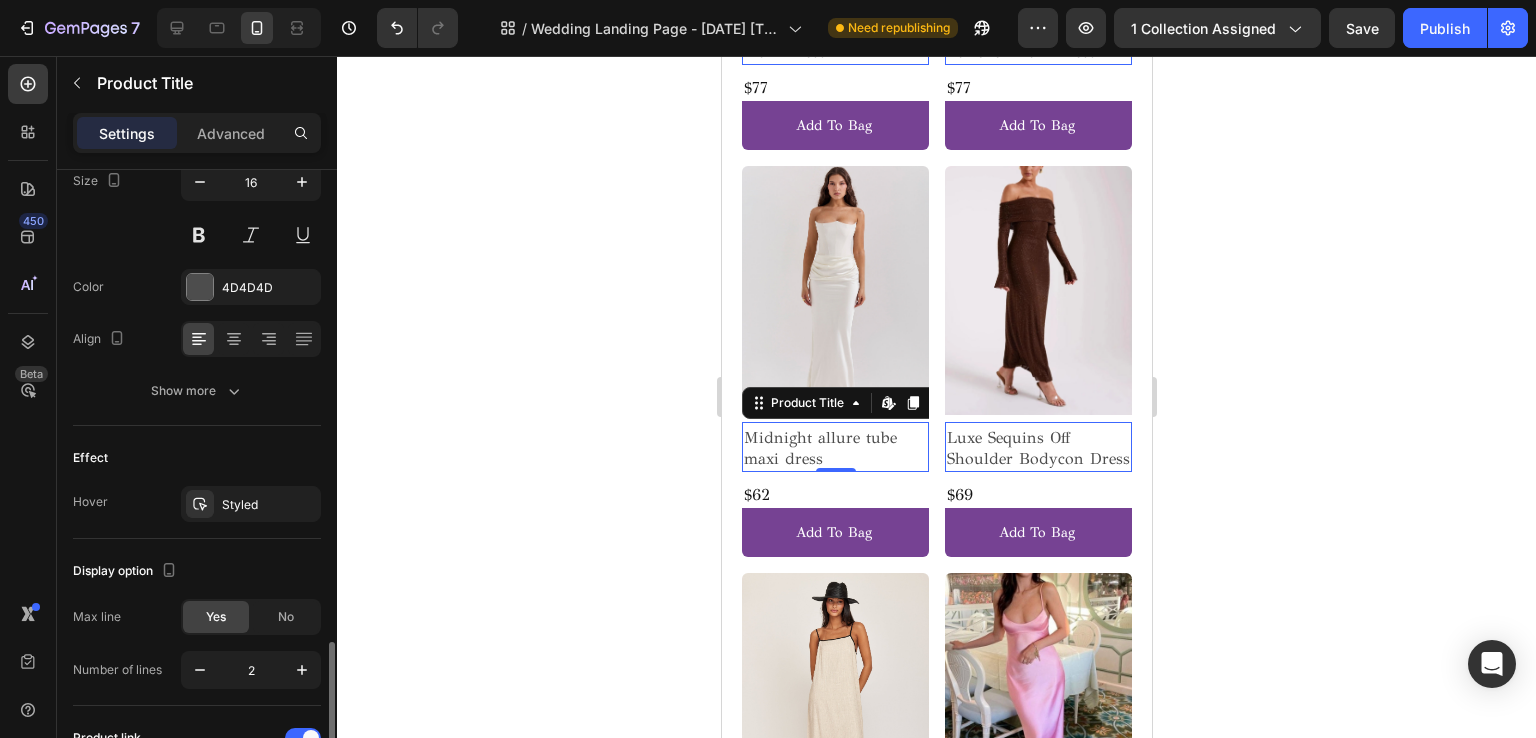 scroll, scrollTop: 500, scrollLeft: 0, axis: vertical 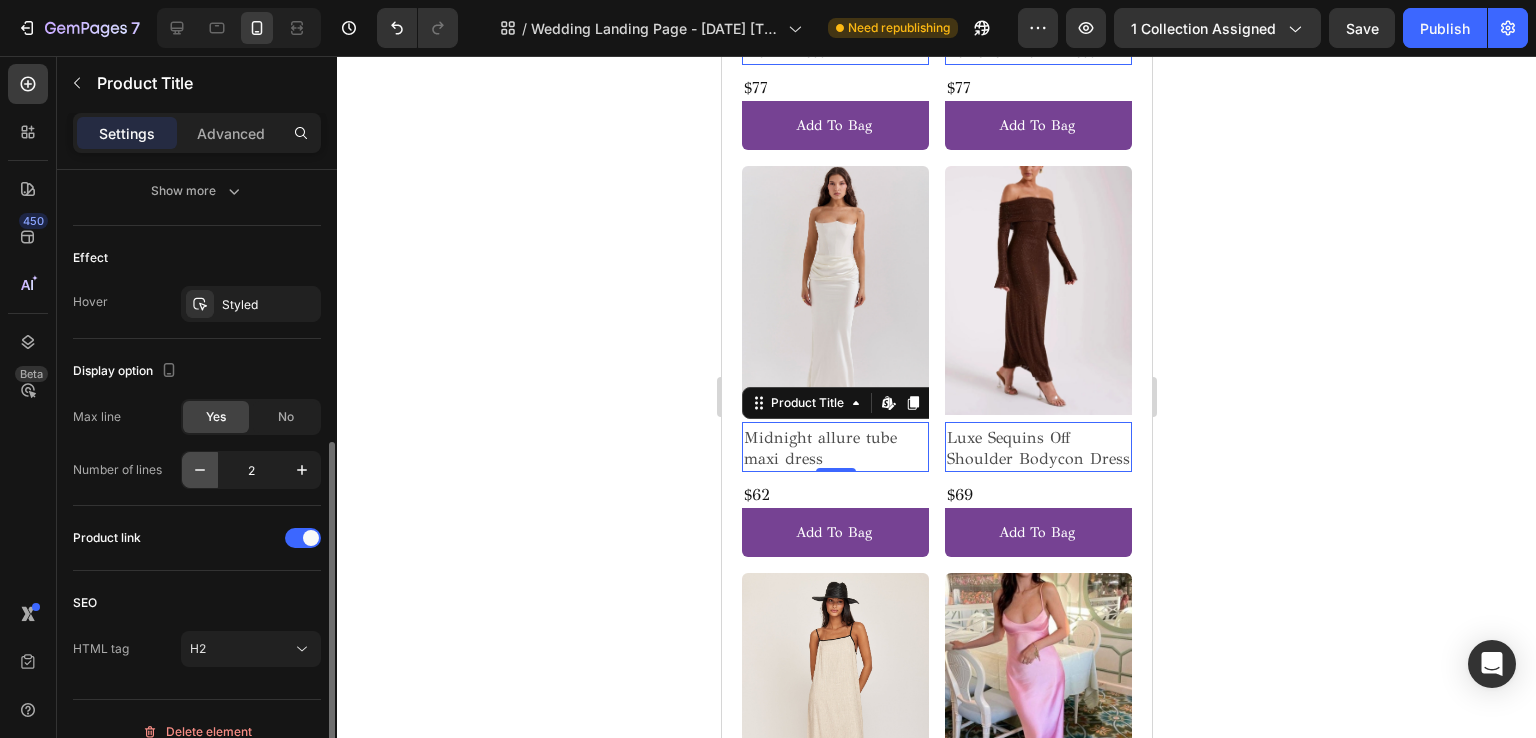 click 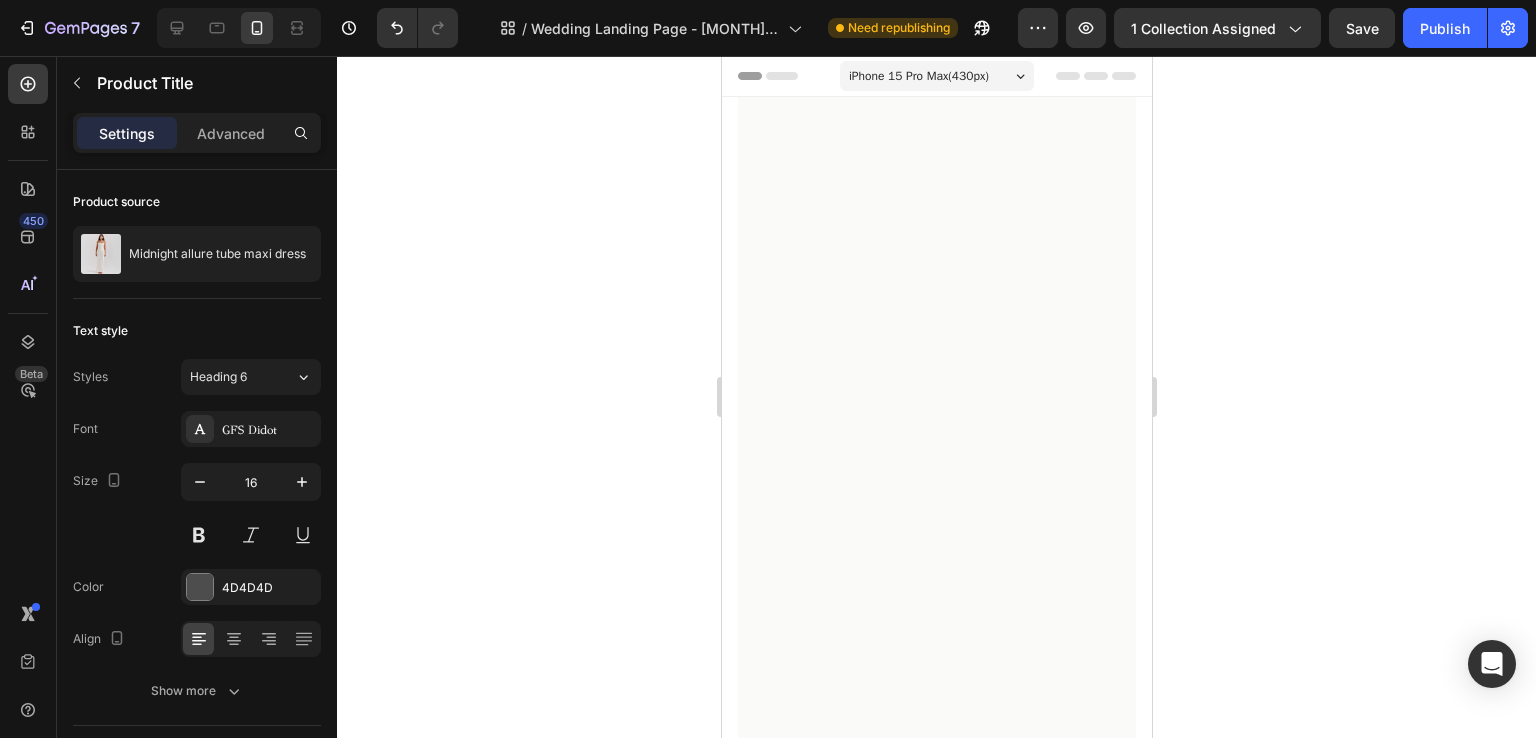scroll, scrollTop: 2144, scrollLeft: 0, axis: vertical 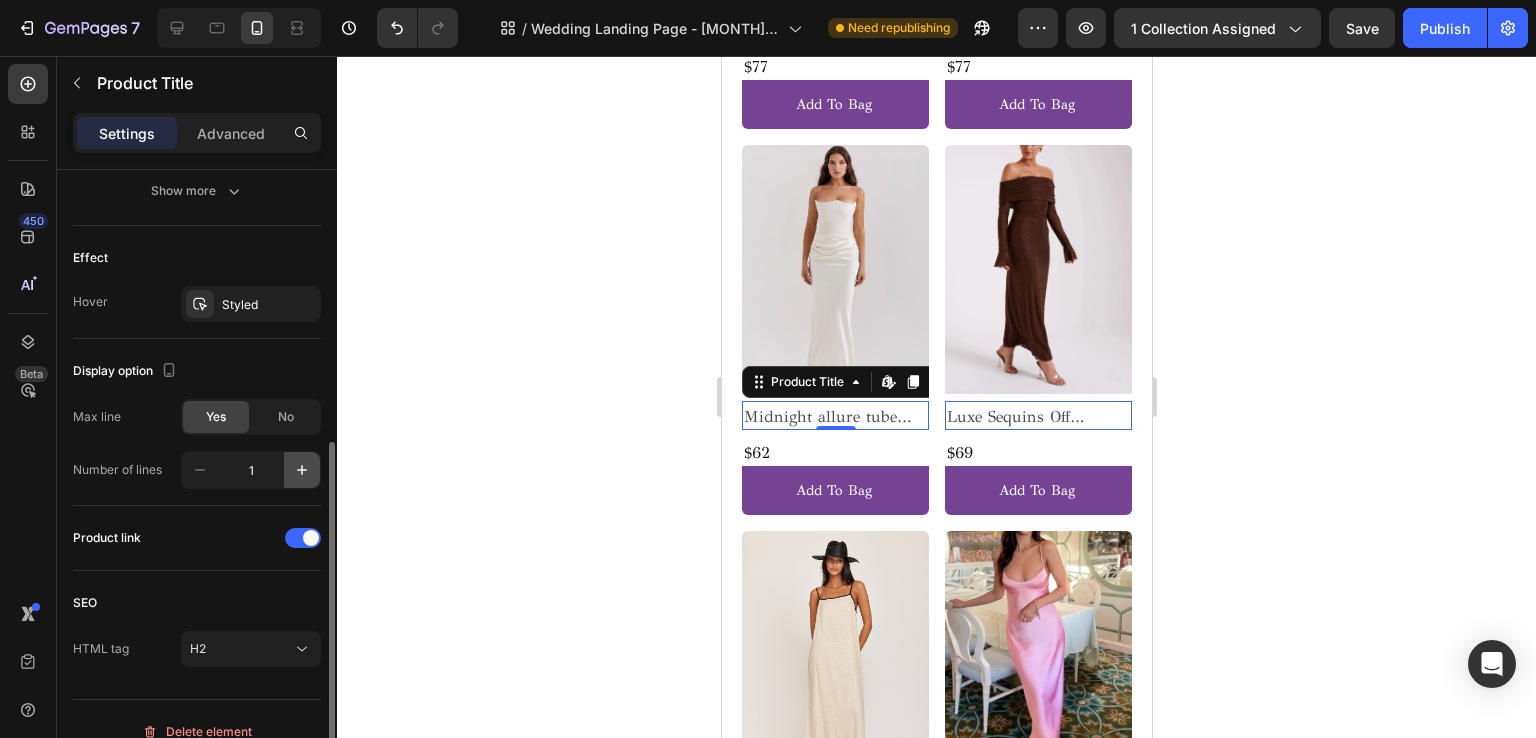 click 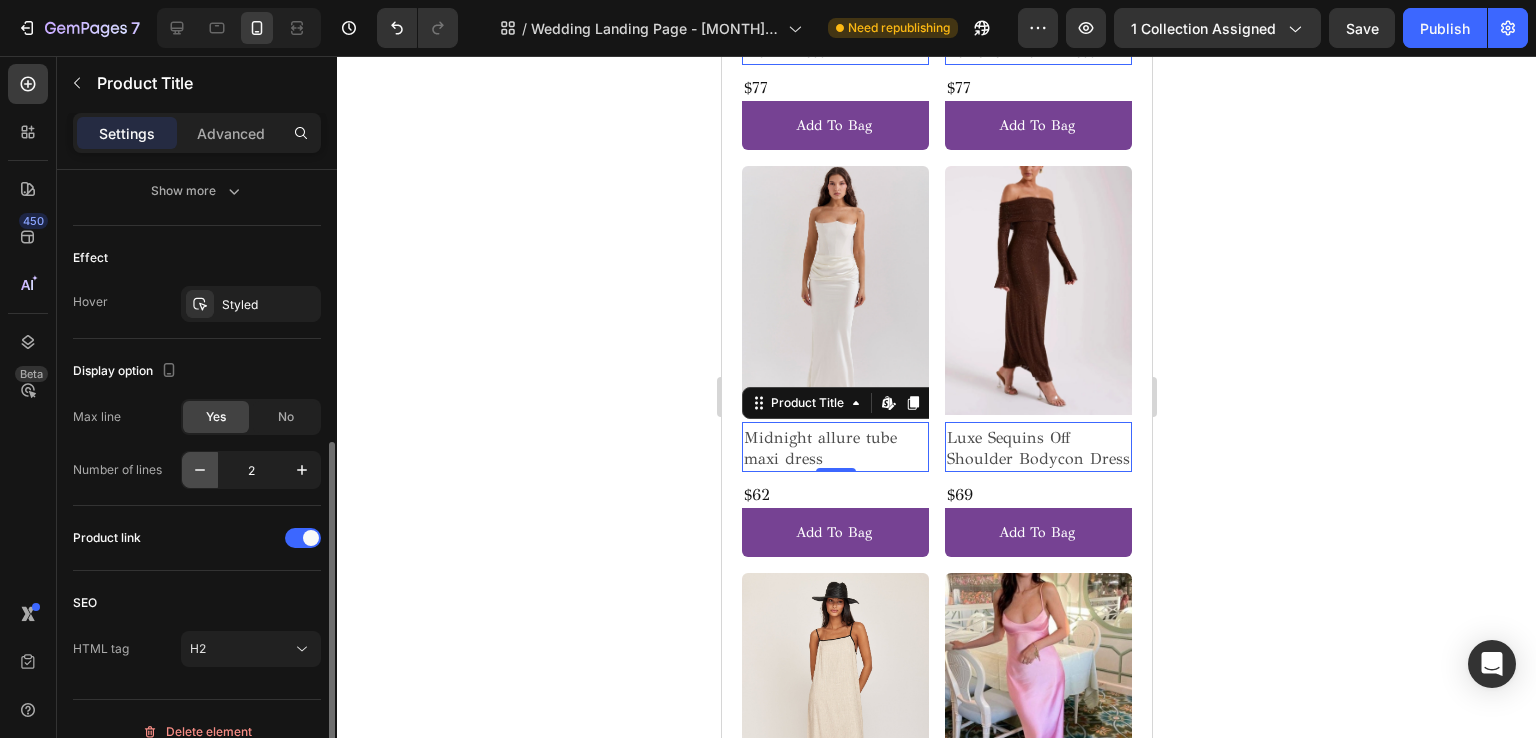 click at bounding box center (200, 470) 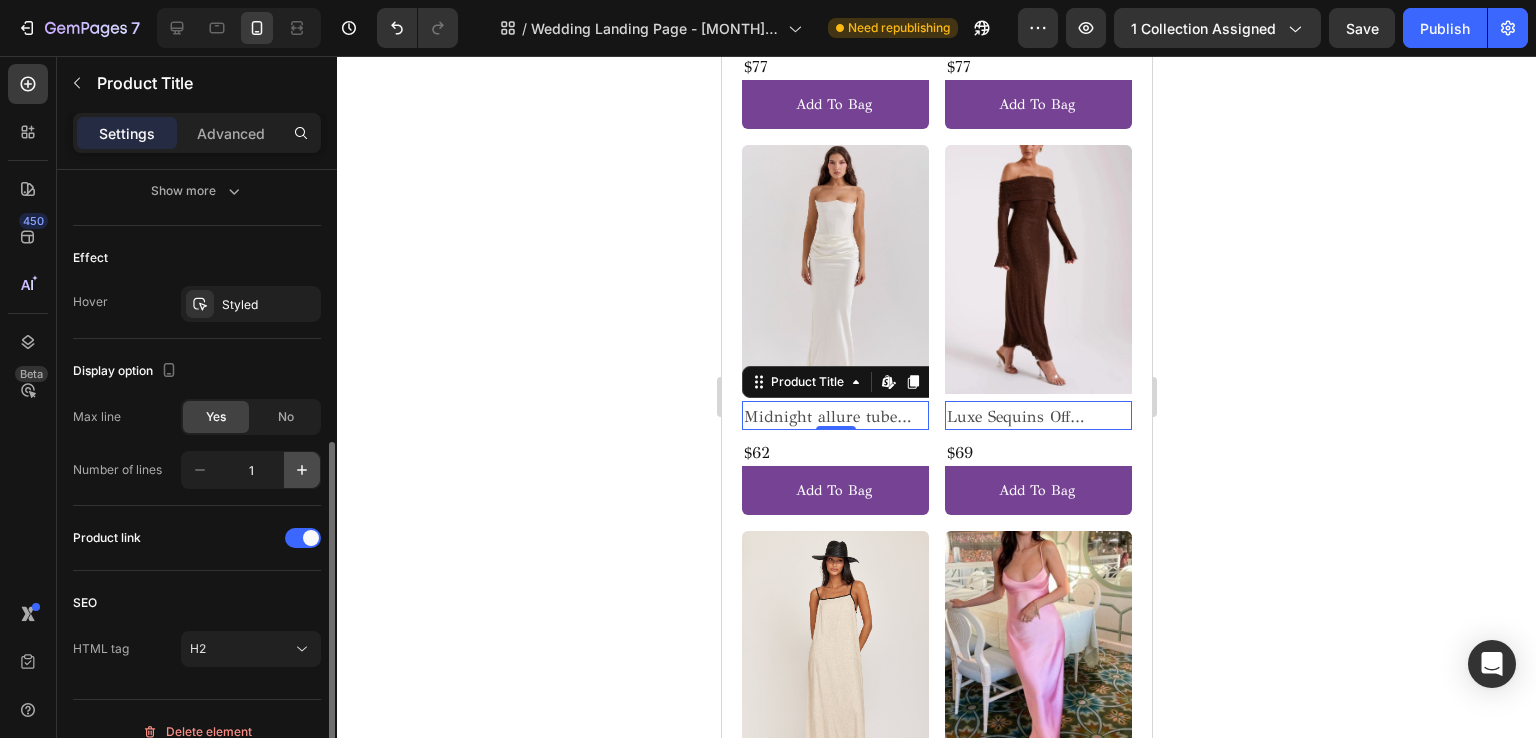 click 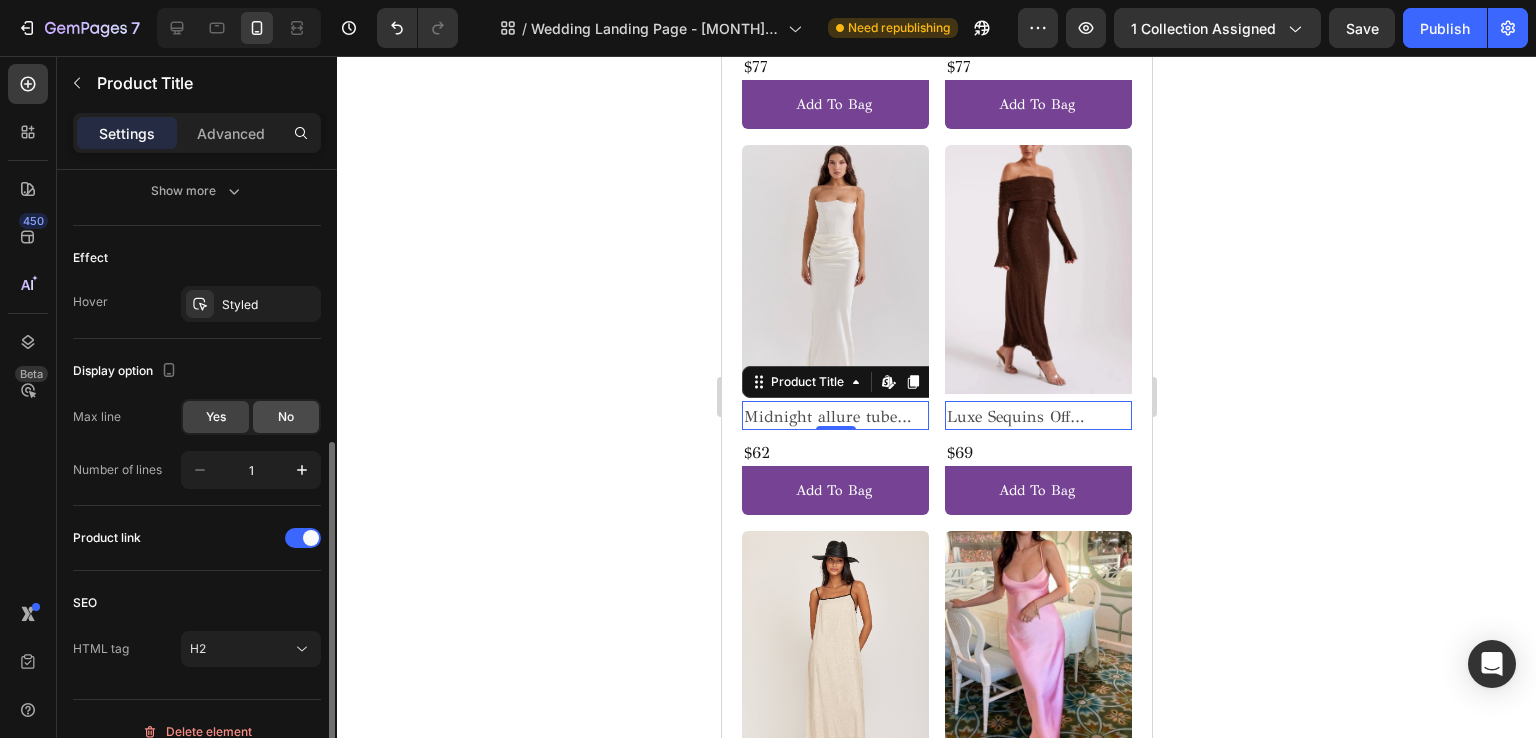 type on "2" 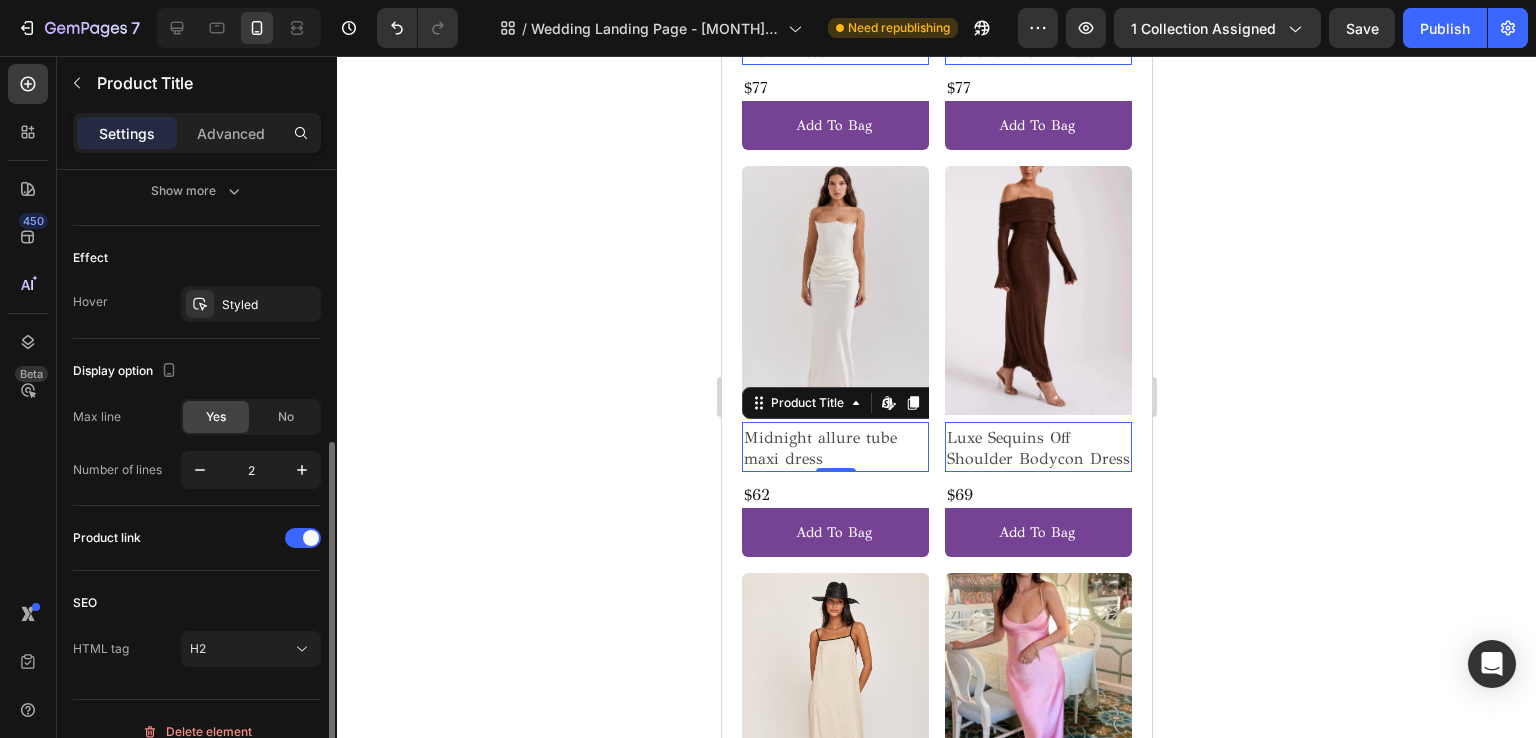 click on "Display option" at bounding box center (197, 371) 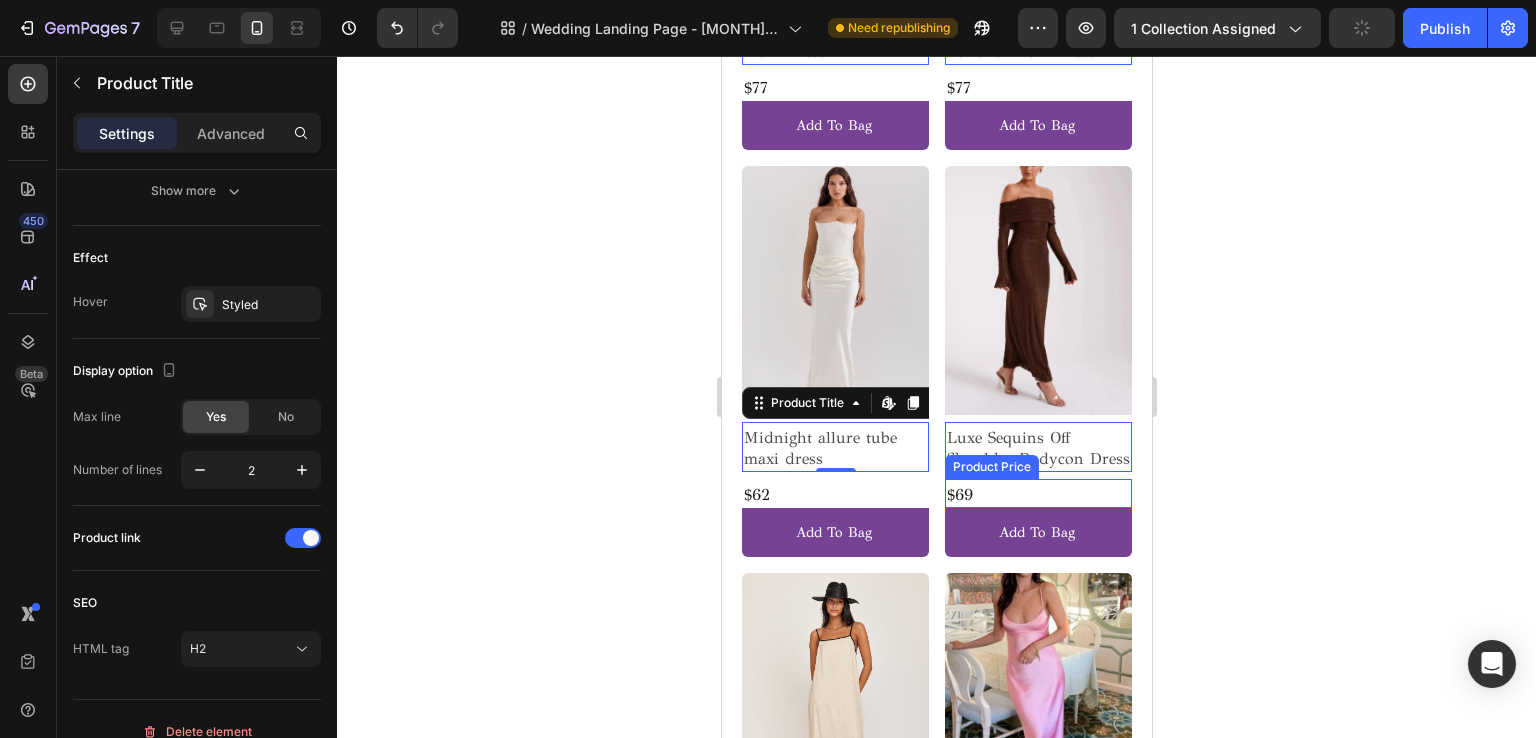 click on "$69" at bounding box center [834, 88] 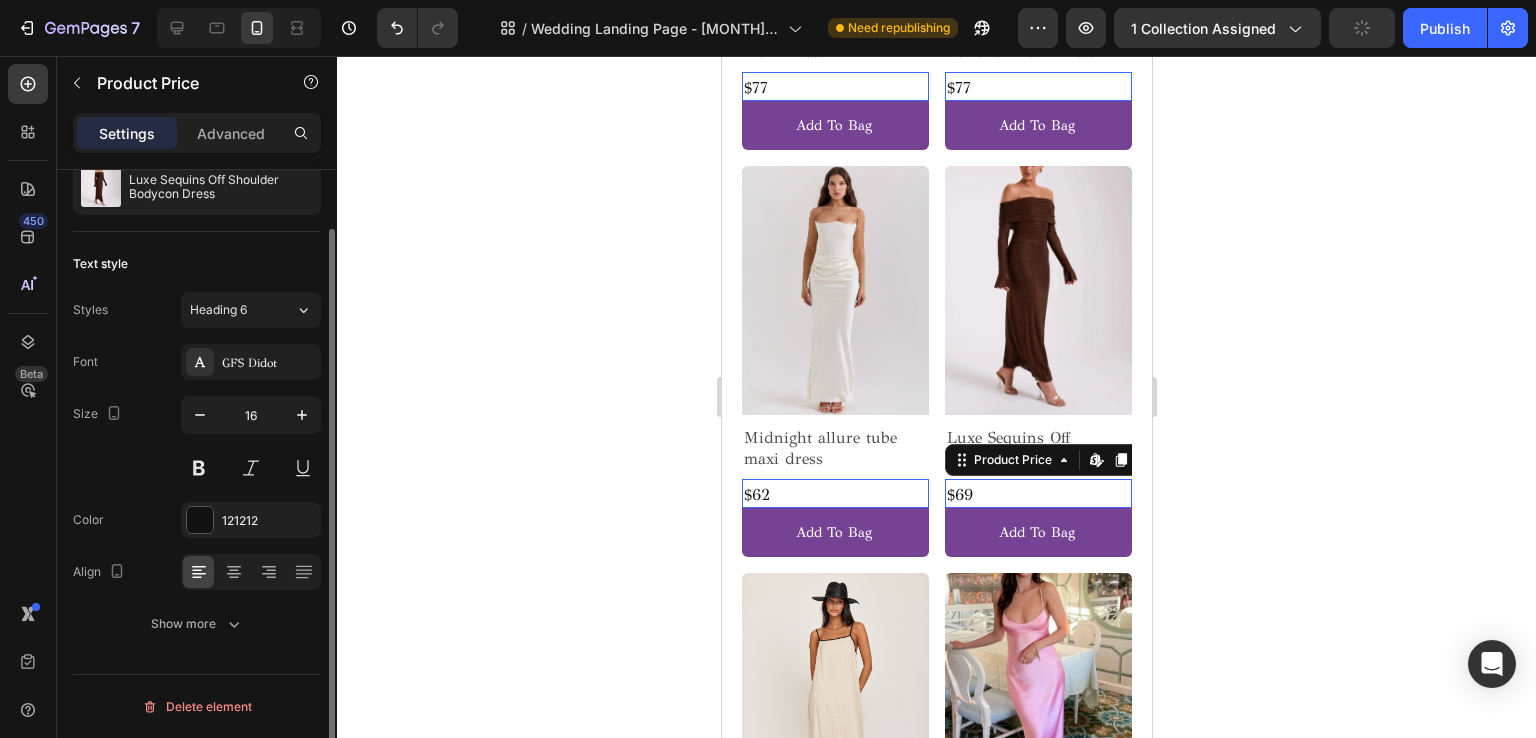 scroll, scrollTop: 0, scrollLeft: 0, axis: both 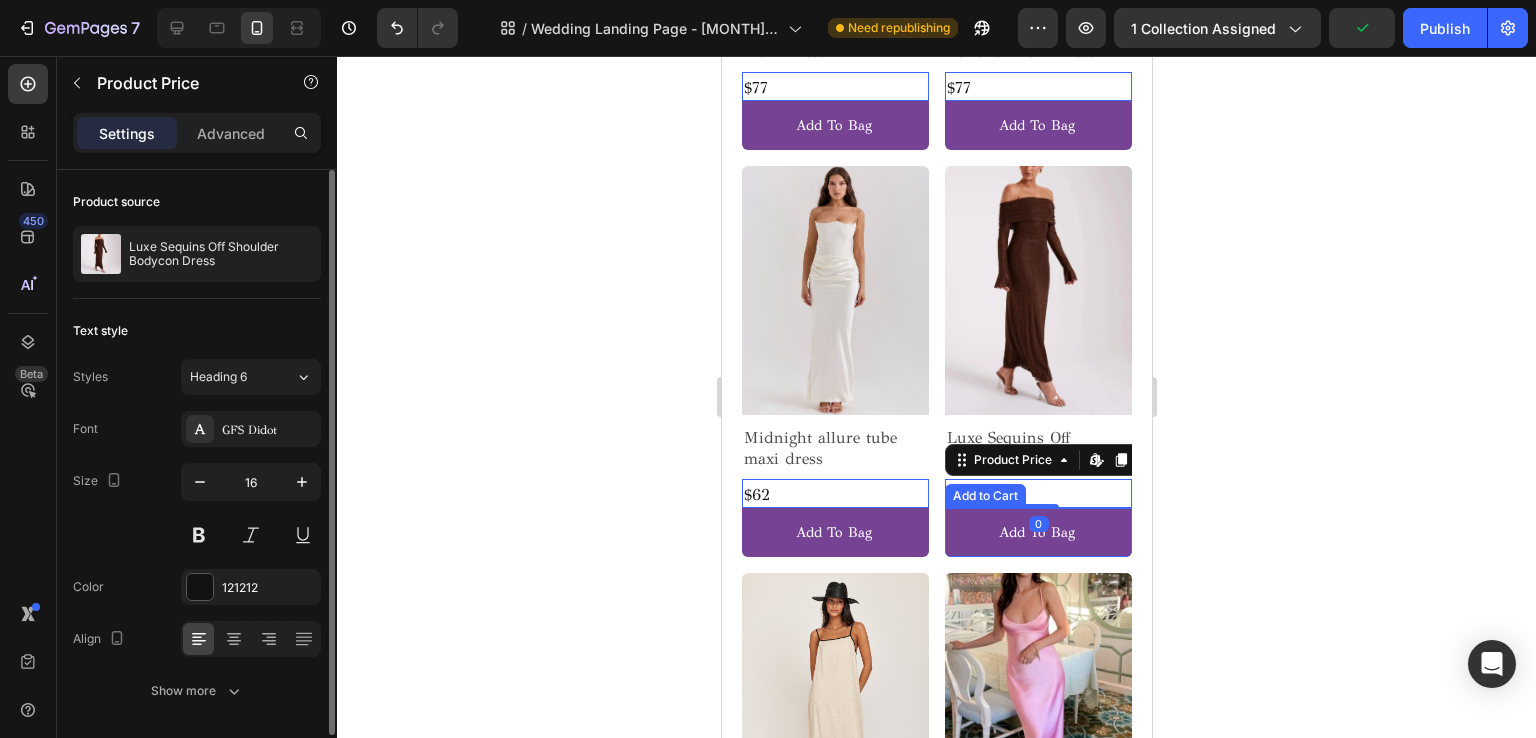 click on "Add to Bag" at bounding box center (834, 125) 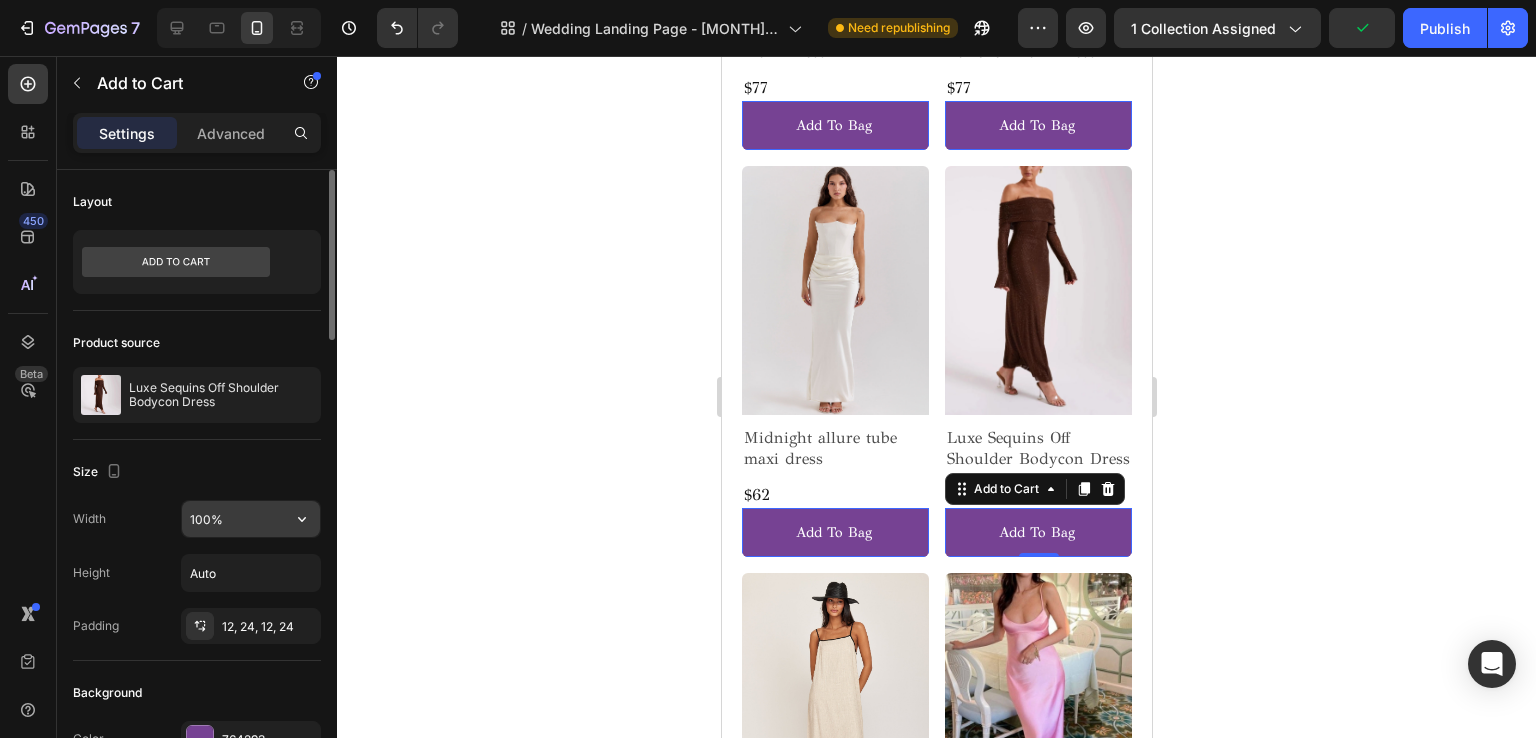 scroll, scrollTop: 200, scrollLeft: 0, axis: vertical 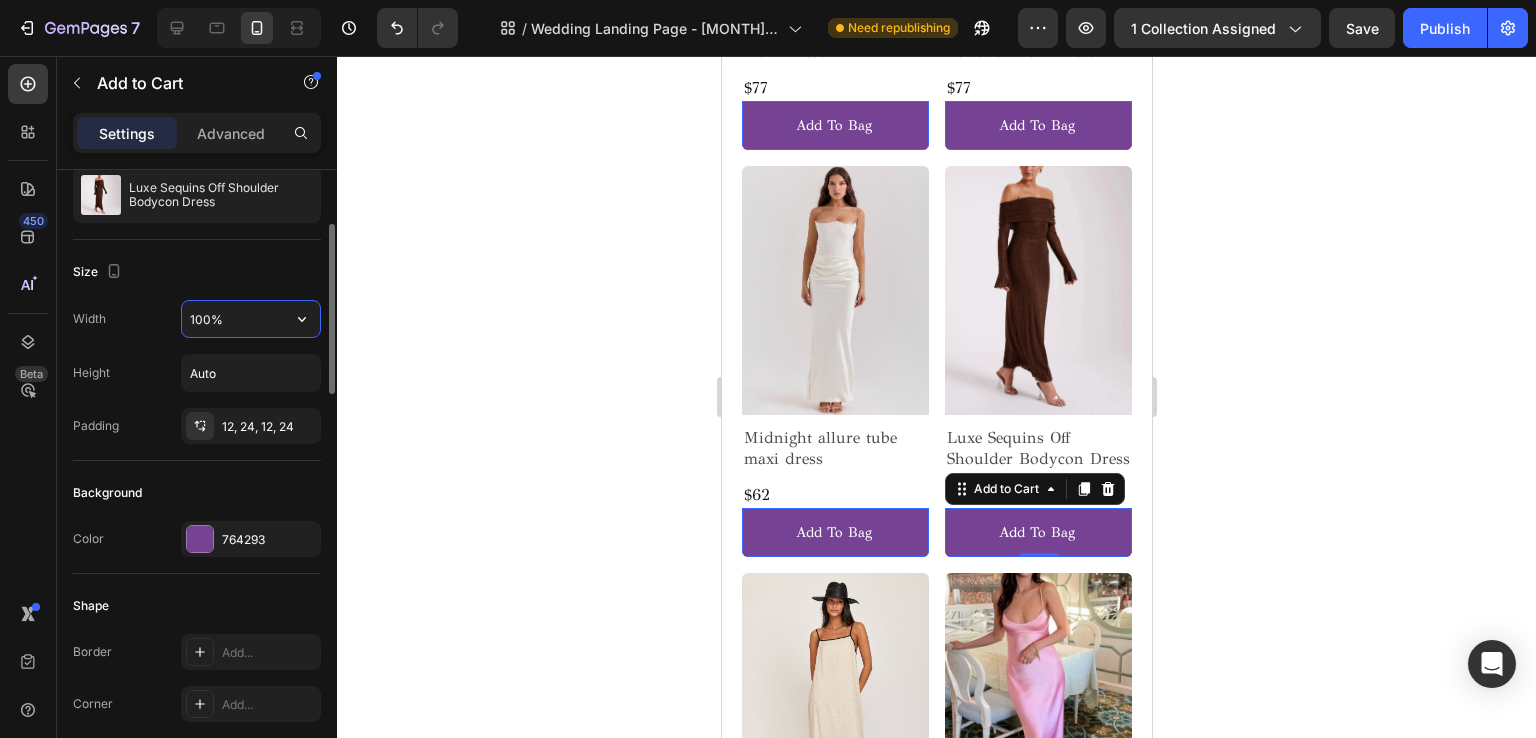 click on "100%" at bounding box center [251, 319] 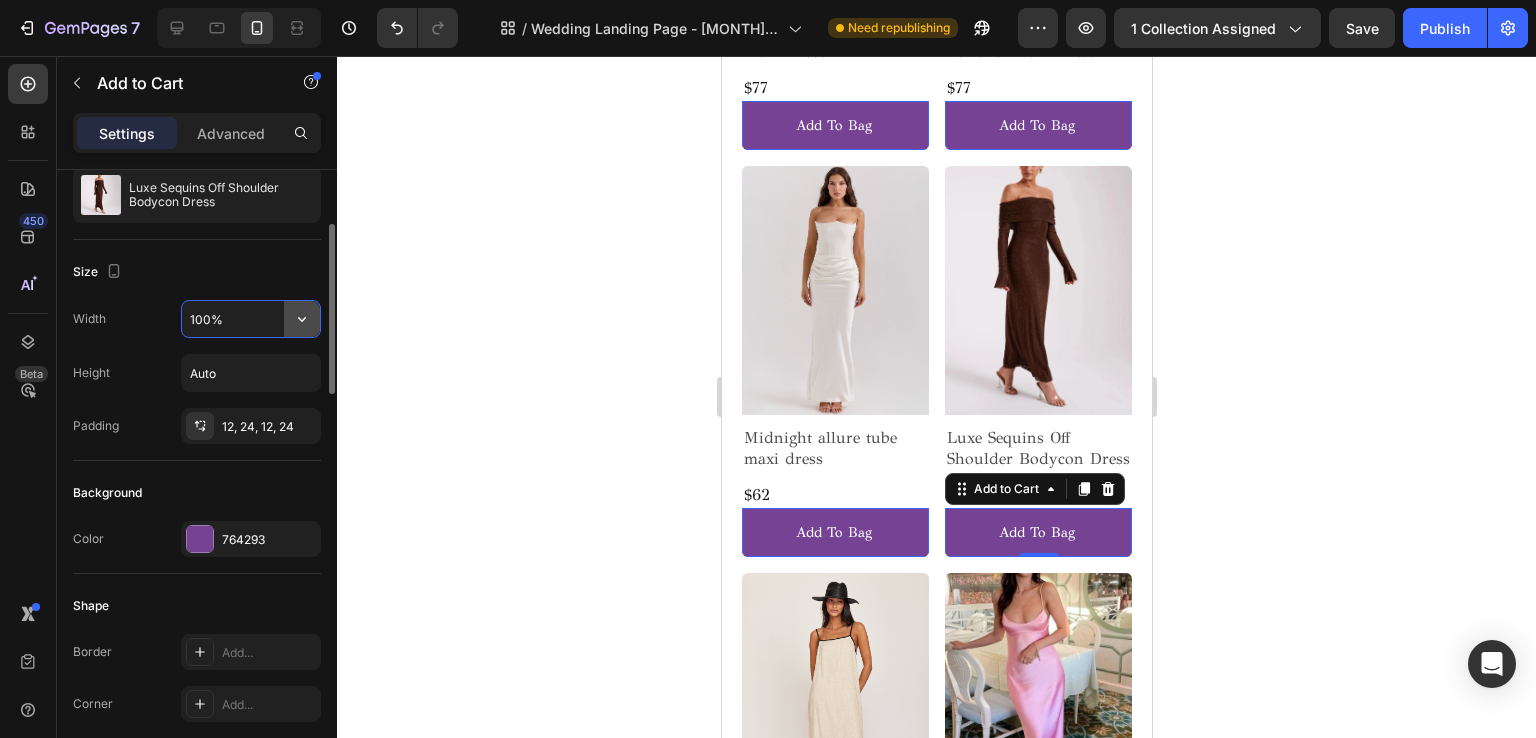 click 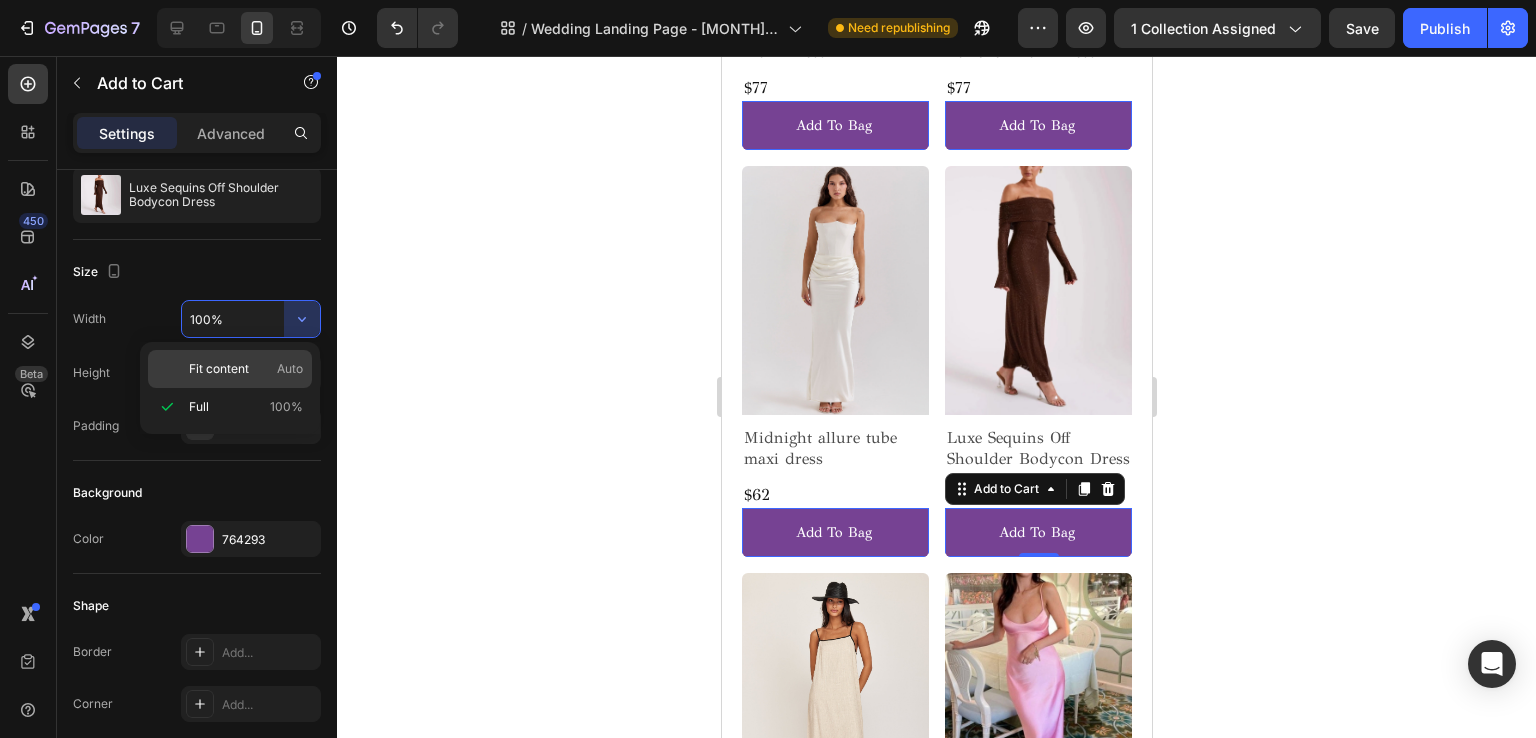 click on "Fit content Auto" at bounding box center [246, 369] 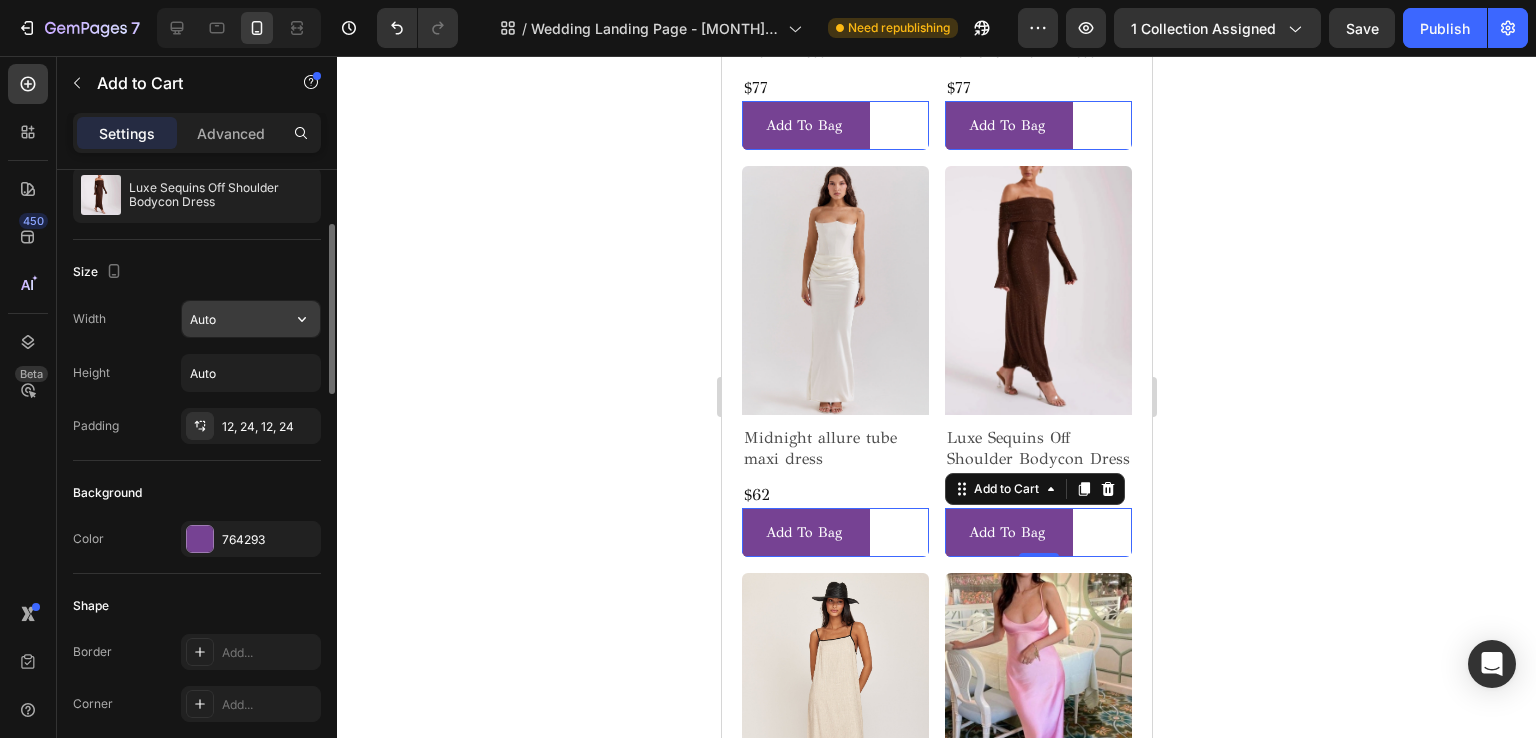 click 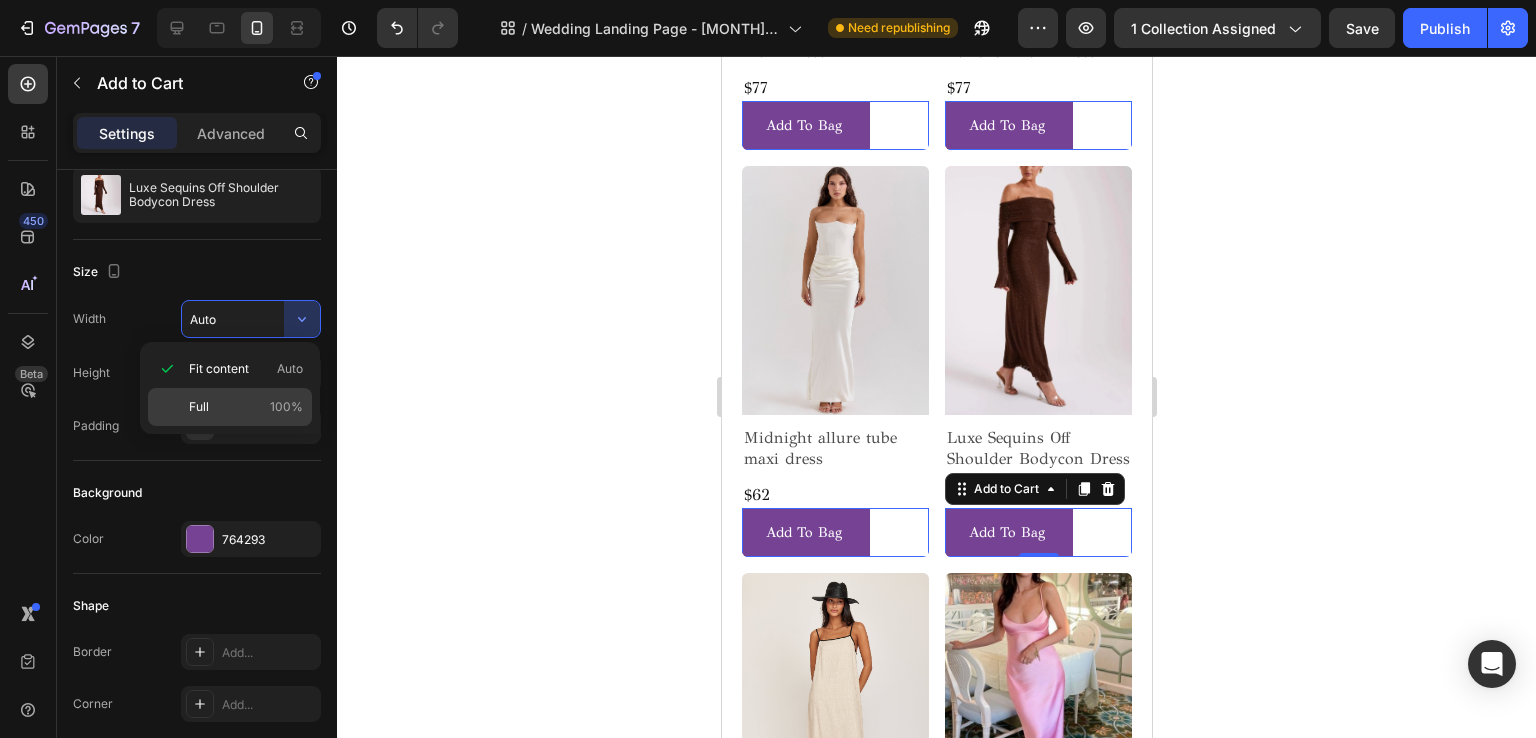 click on "100%" at bounding box center (286, 407) 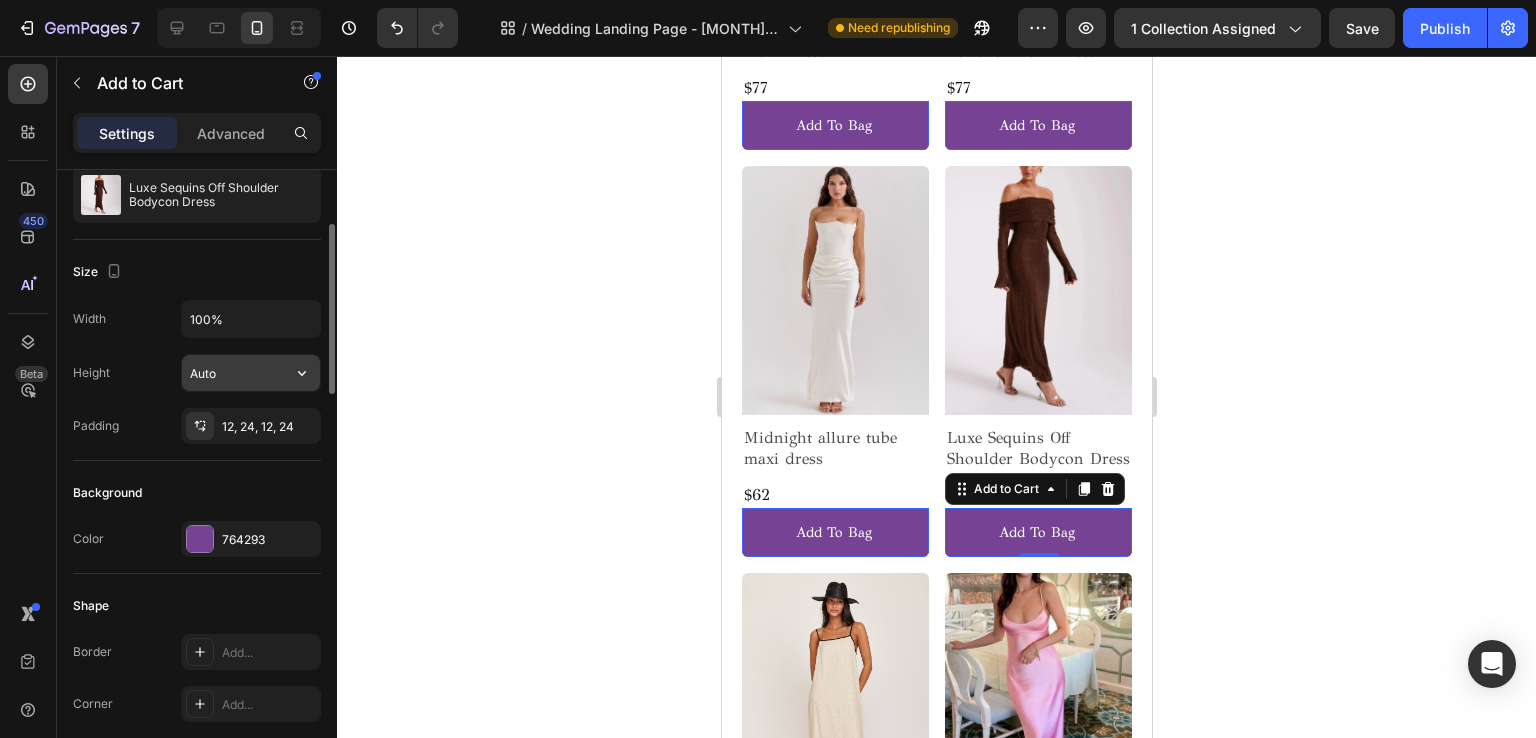 click on "Auto" at bounding box center (251, 373) 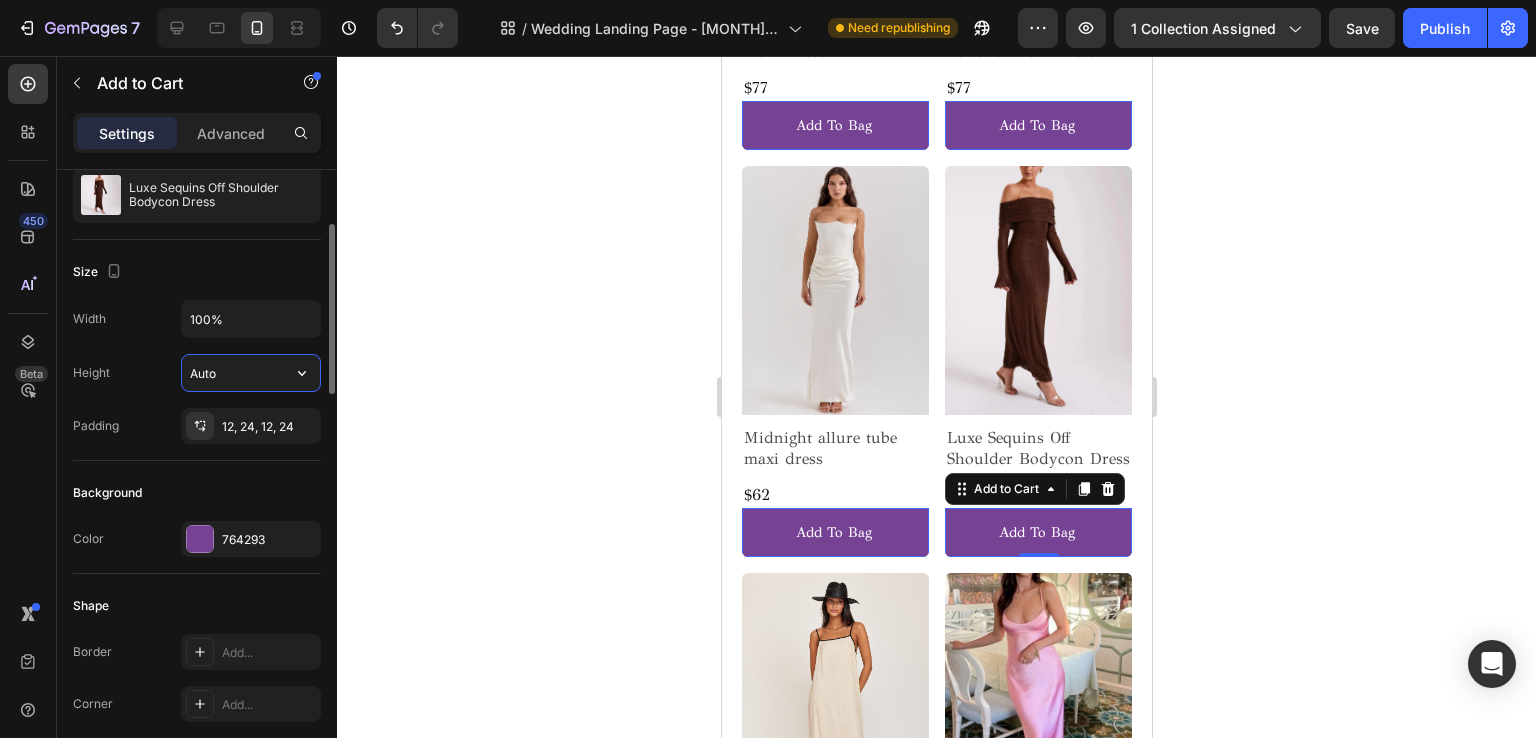 click on "Auto" at bounding box center [251, 373] 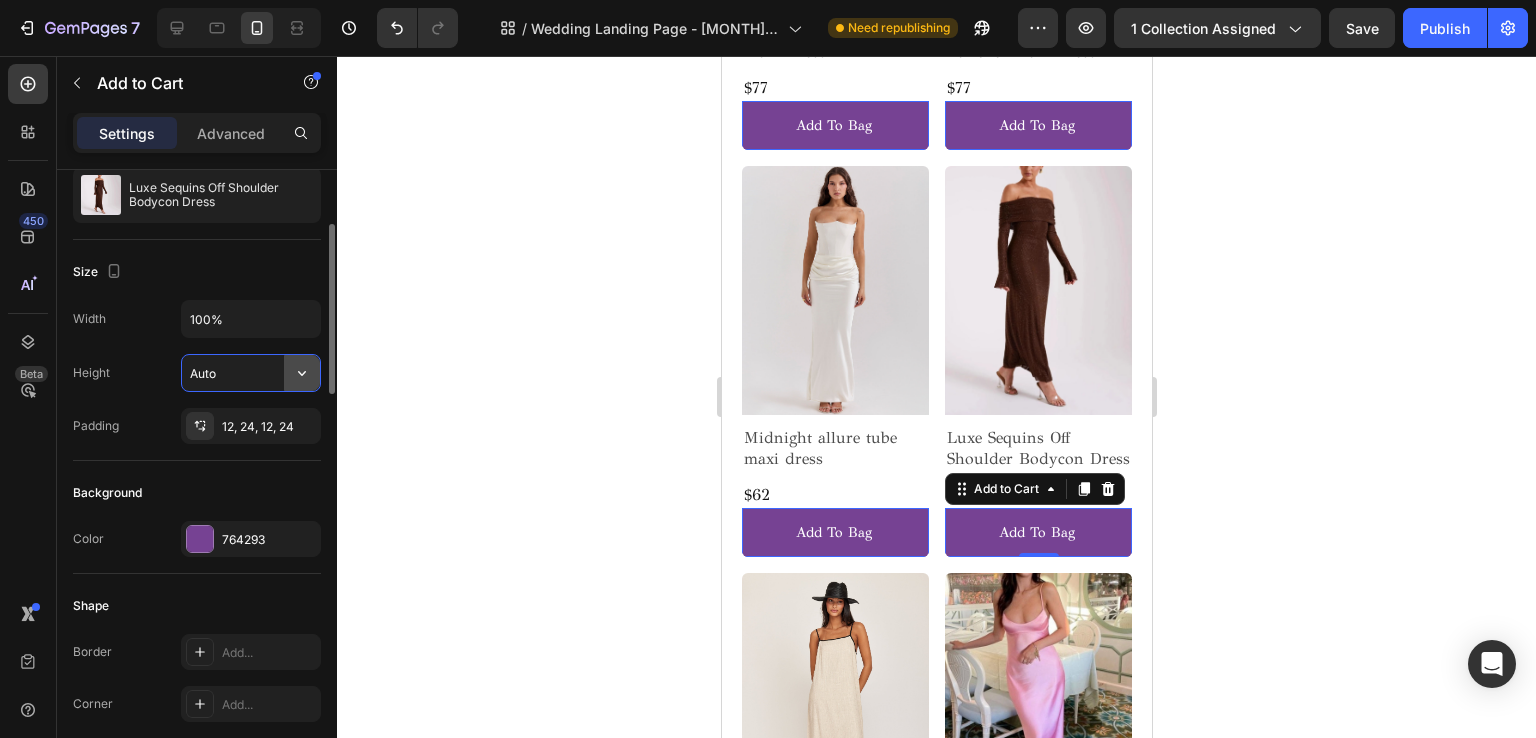click 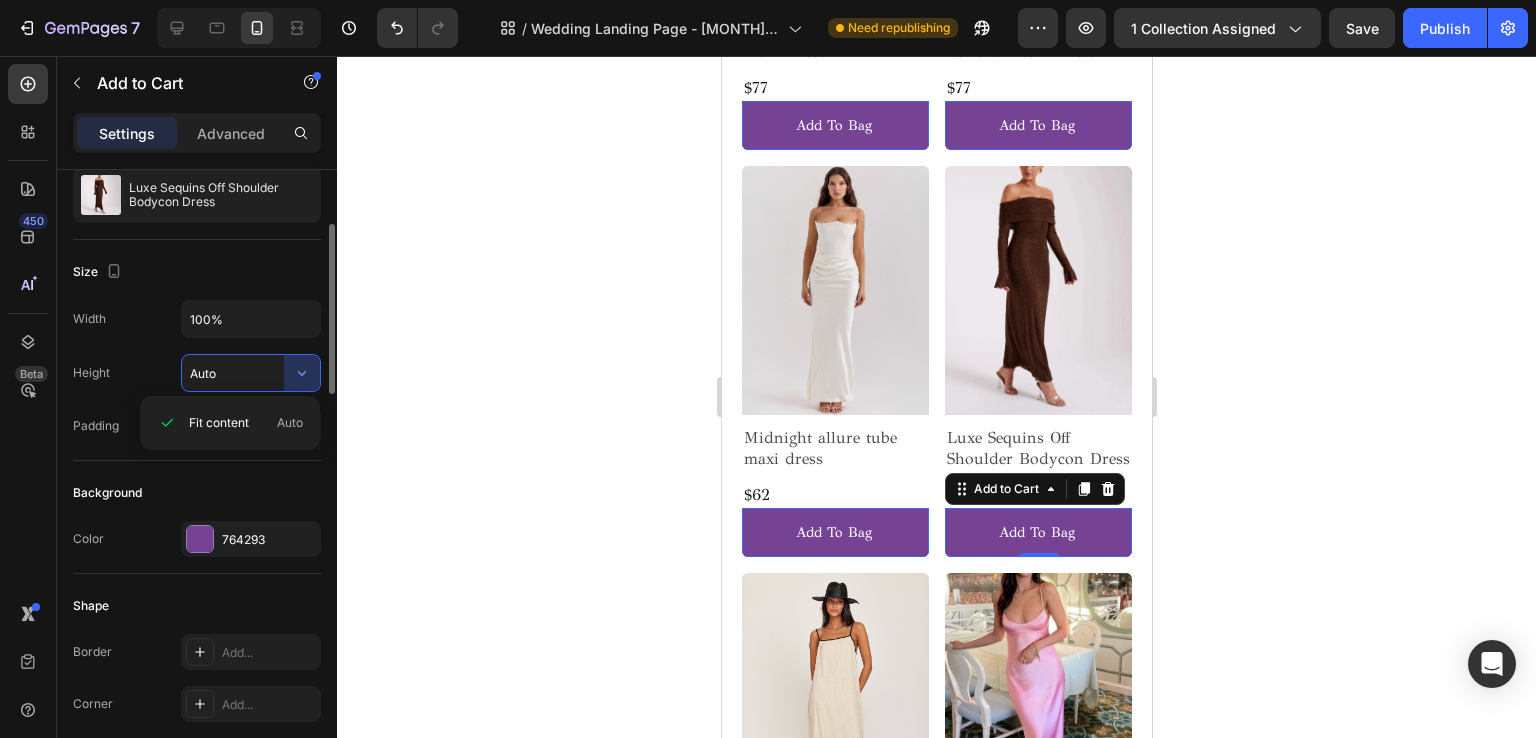click on "Height Auto" at bounding box center (197, 373) 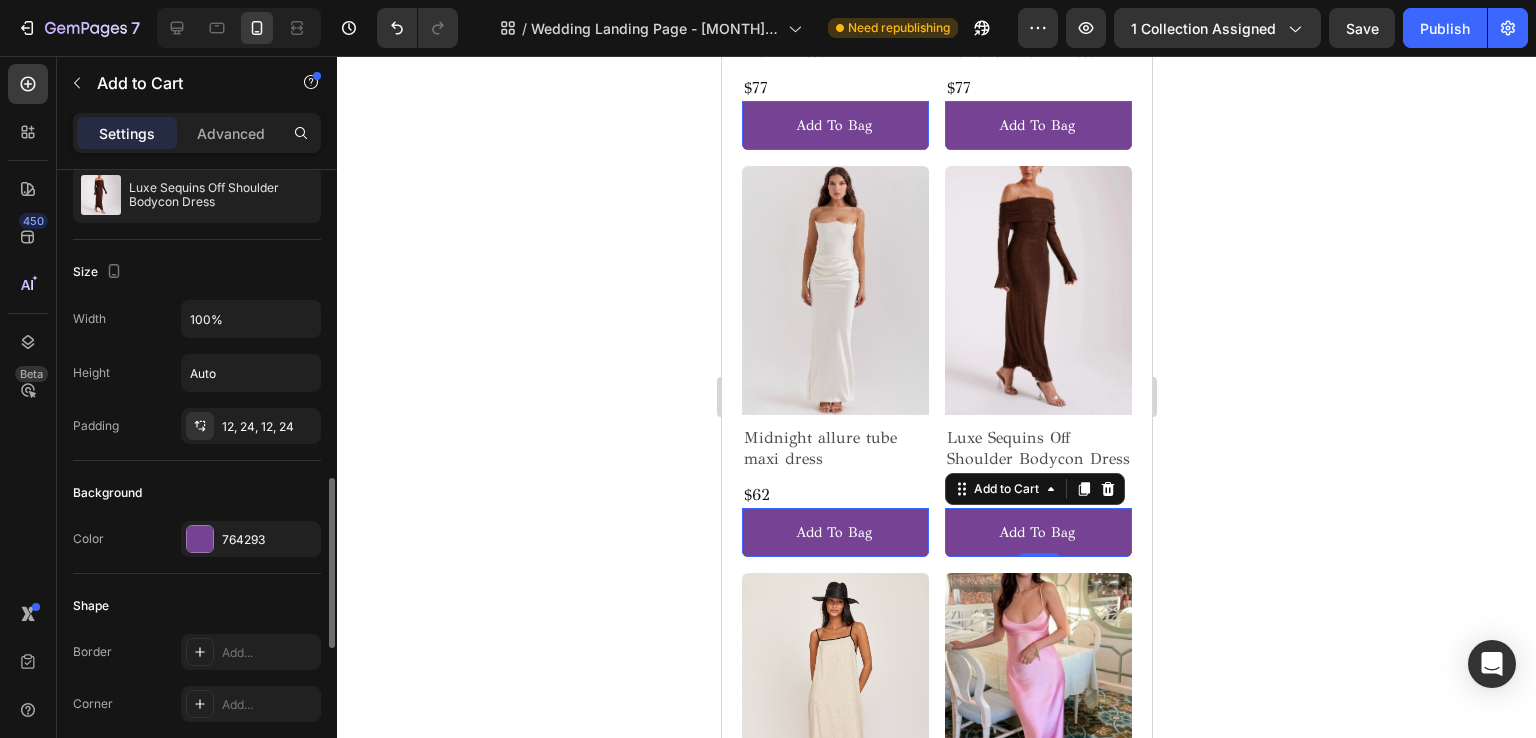 scroll, scrollTop: 400, scrollLeft: 0, axis: vertical 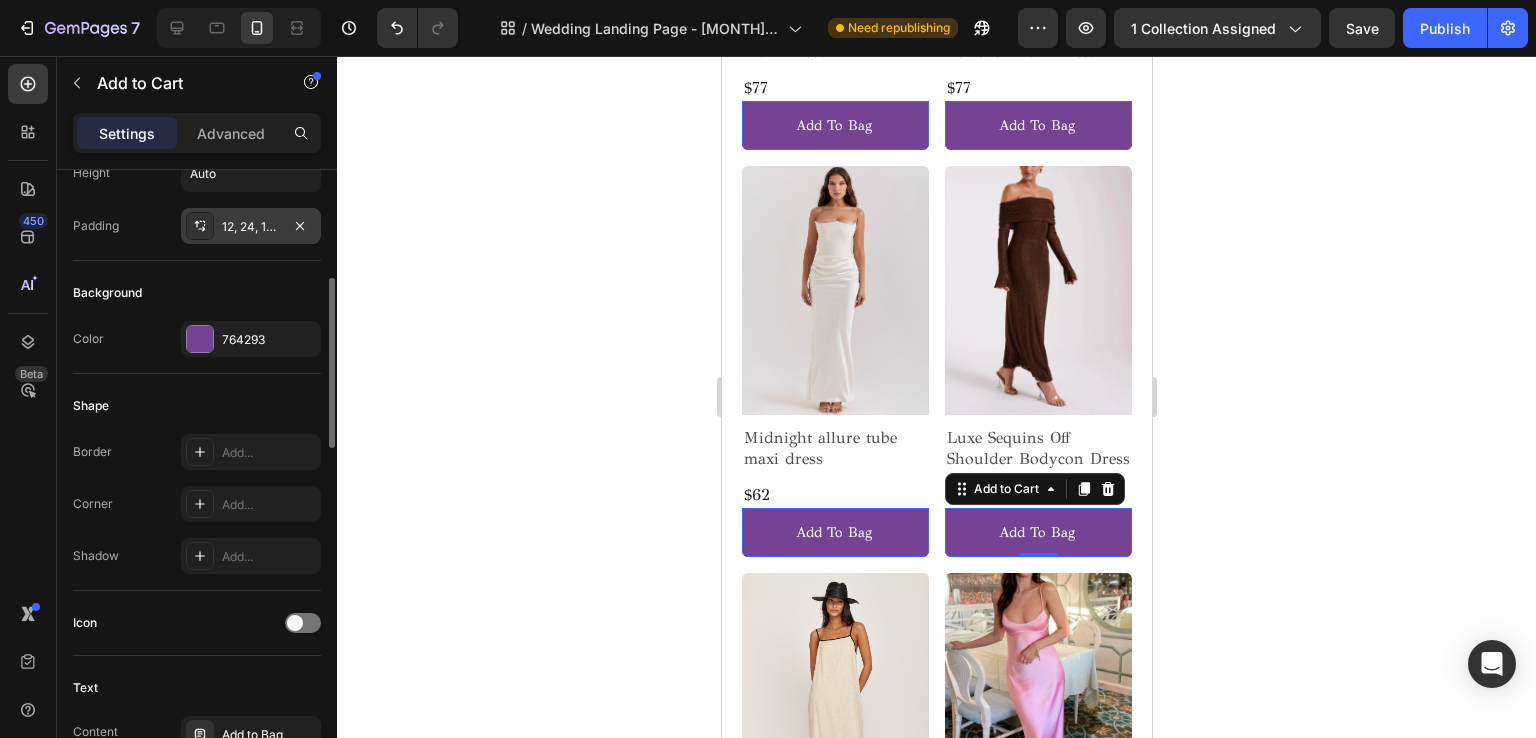 click on "12, 24, 12, 24" at bounding box center [251, 227] 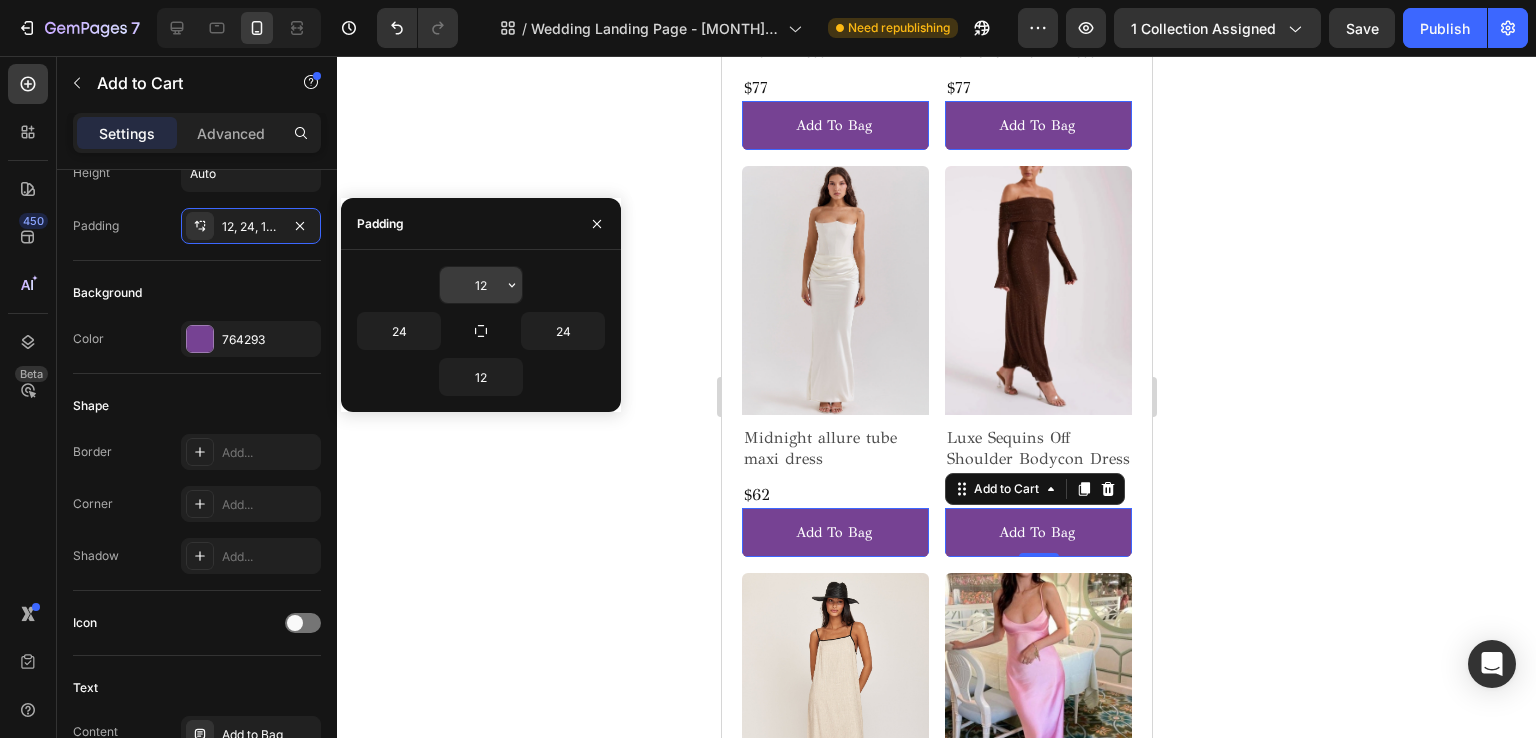 click on "12" at bounding box center (481, 285) 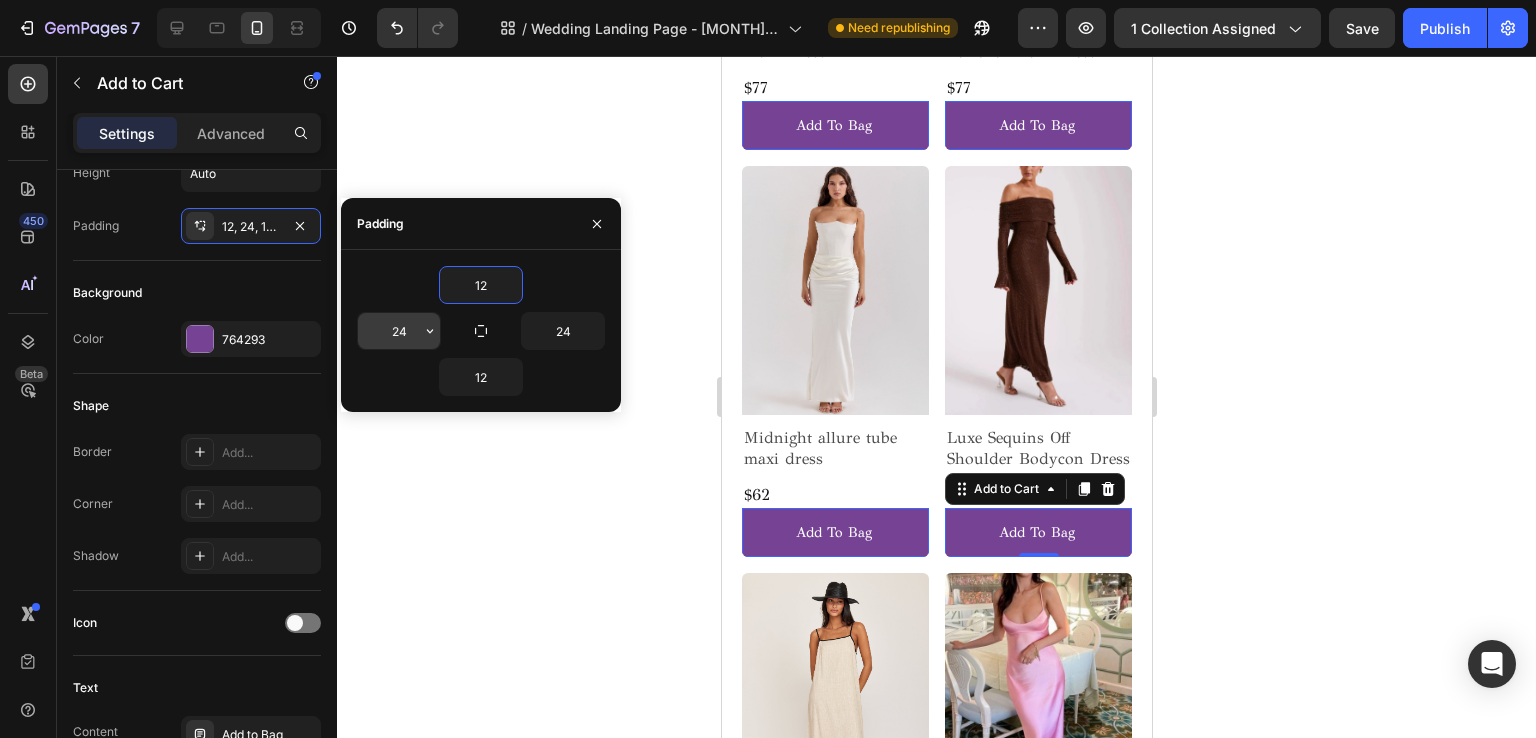 click on "24" at bounding box center (399, 331) 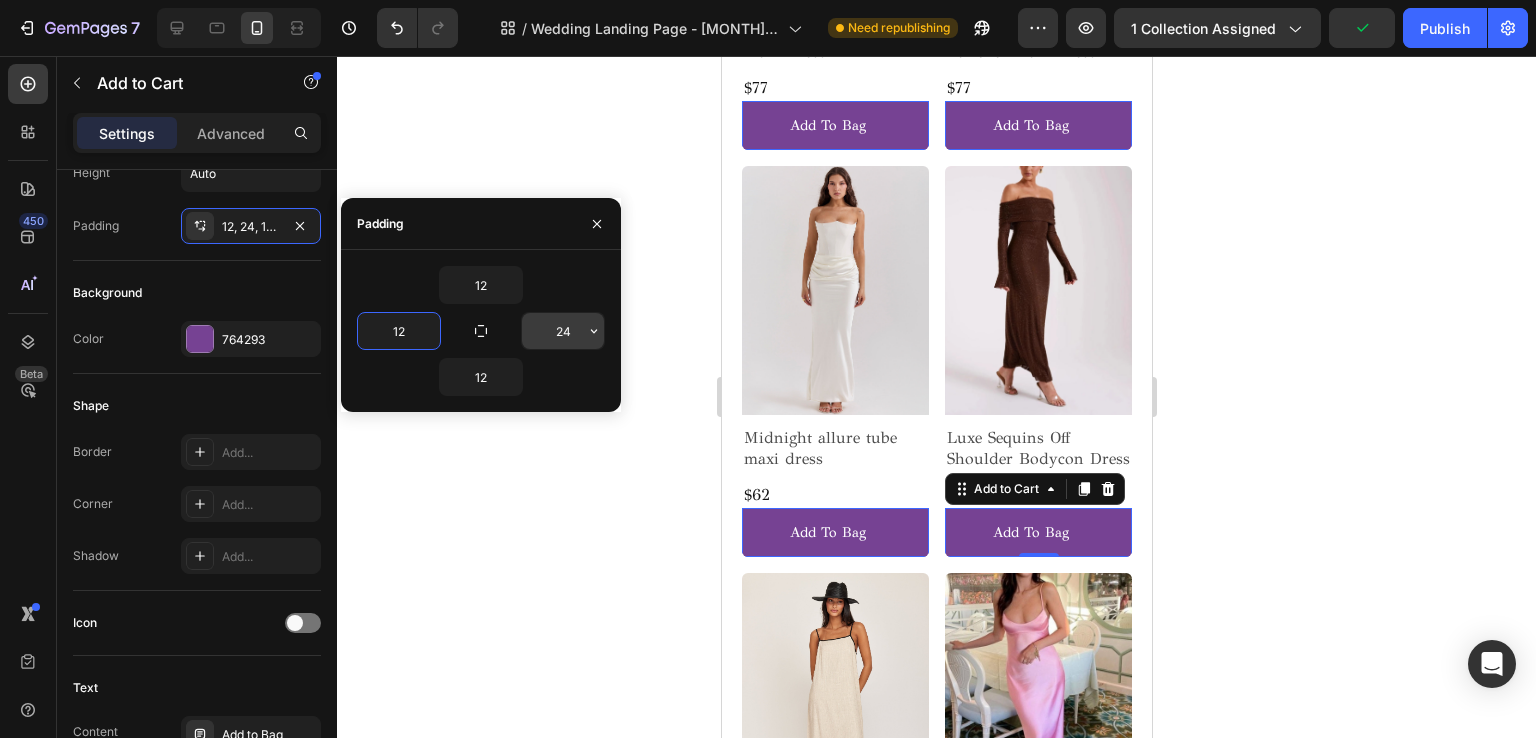 type on "12" 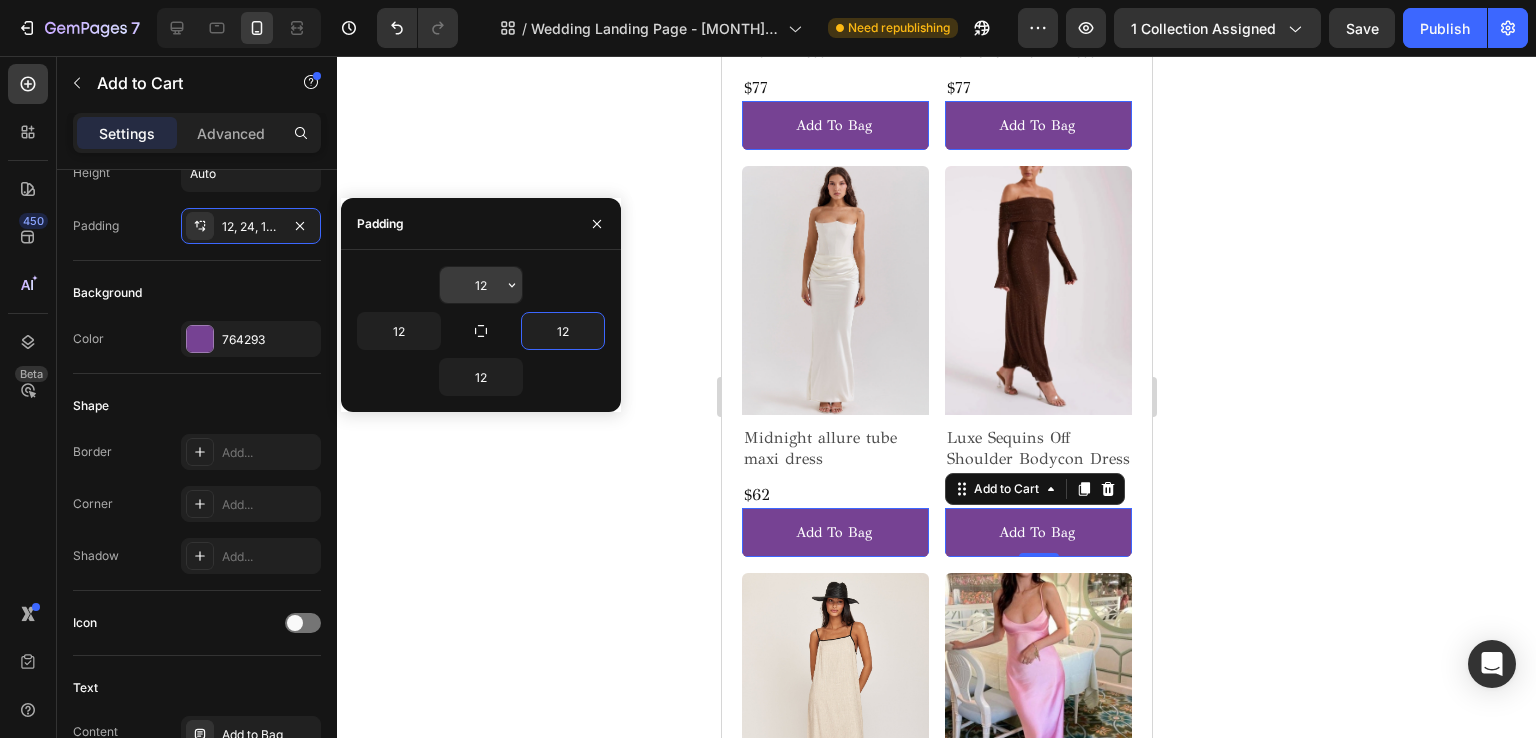 type on "12" 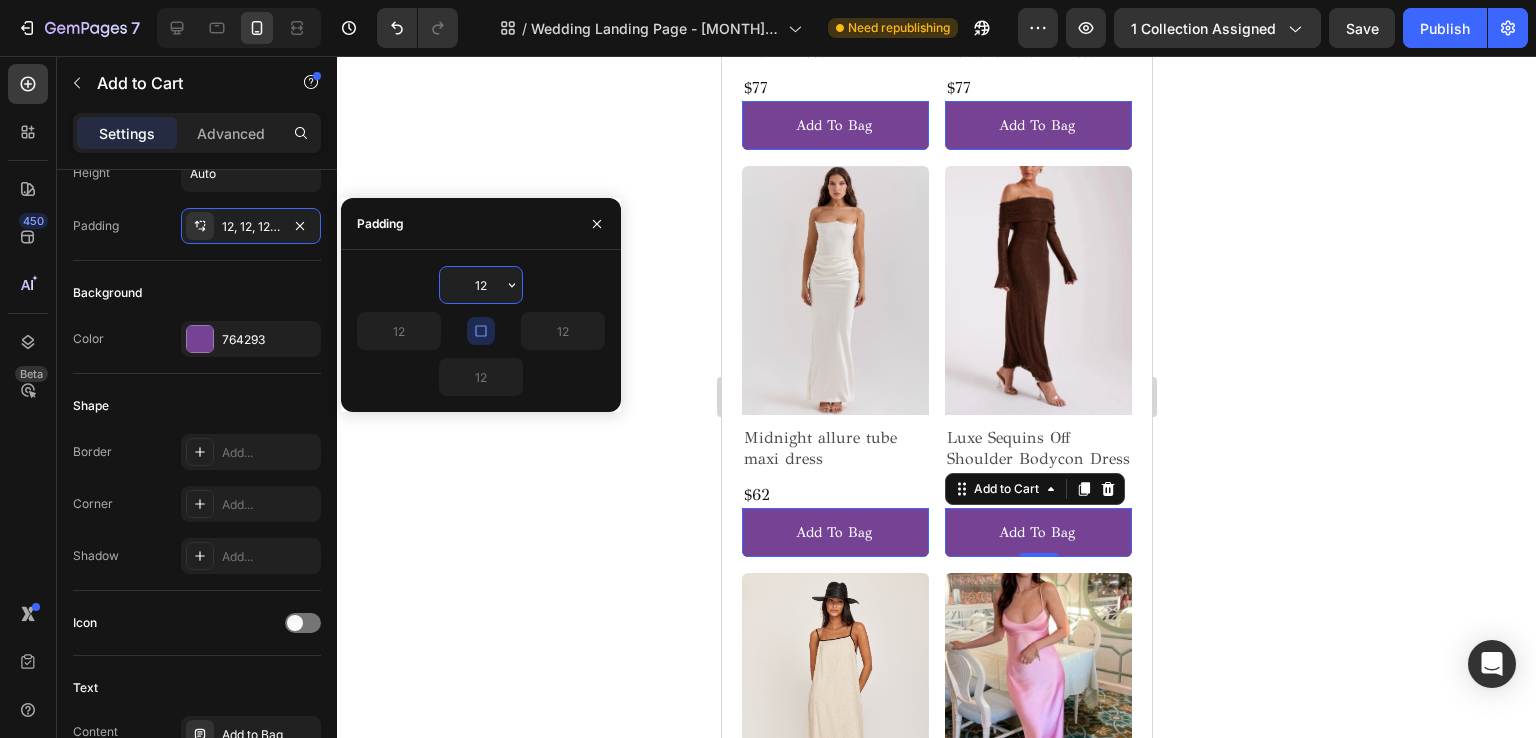 click on "12" at bounding box center (481, 285) 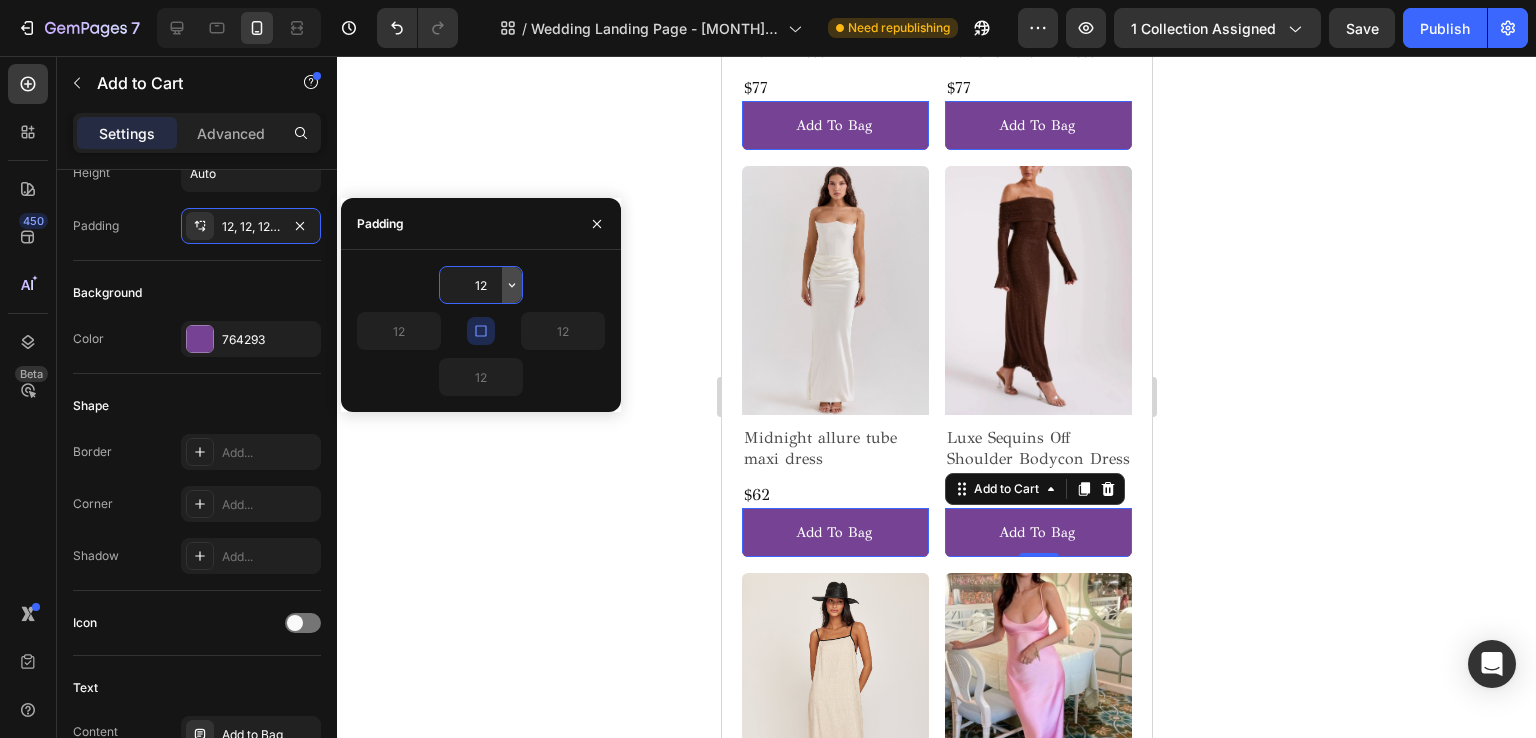 click 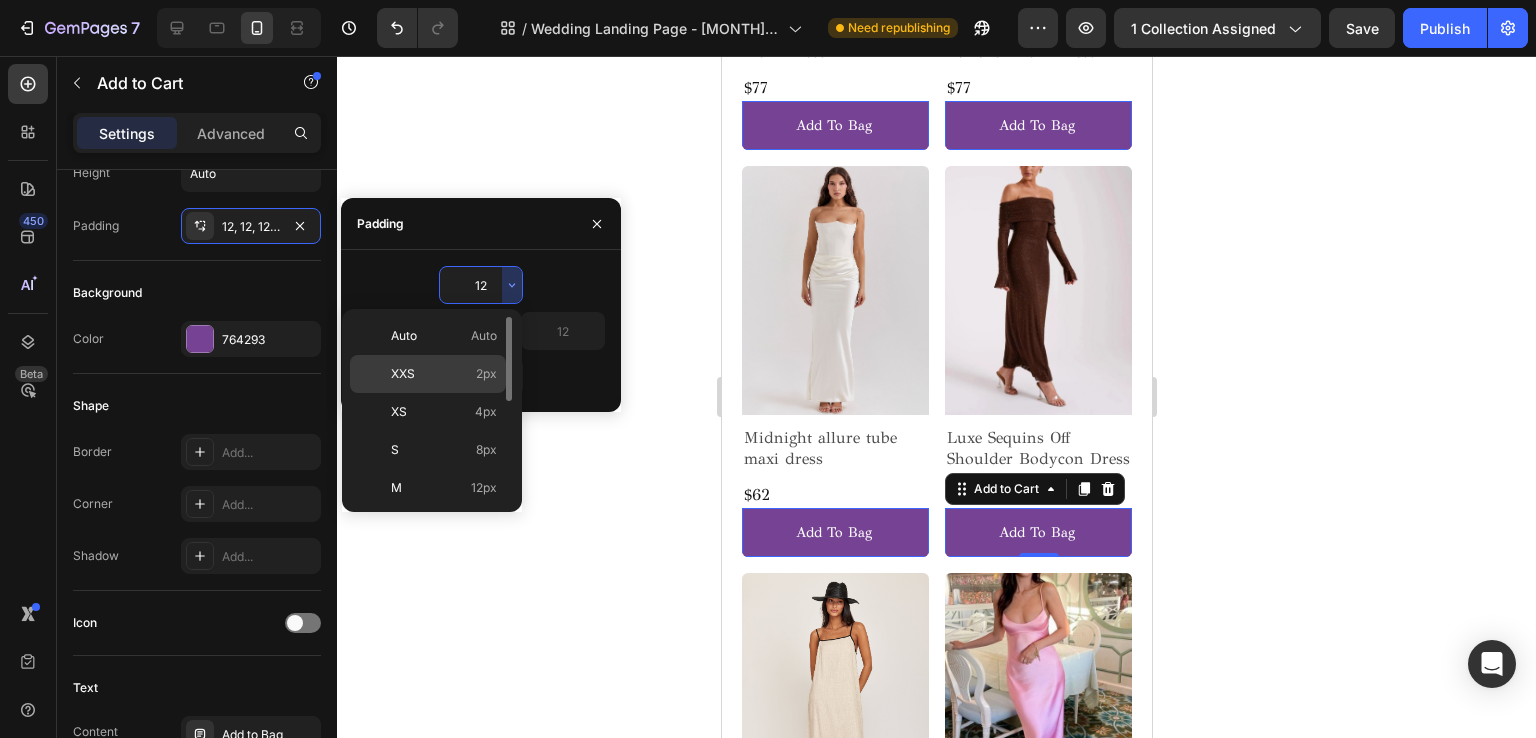 click on "2px" at bounding box center (486, 374) 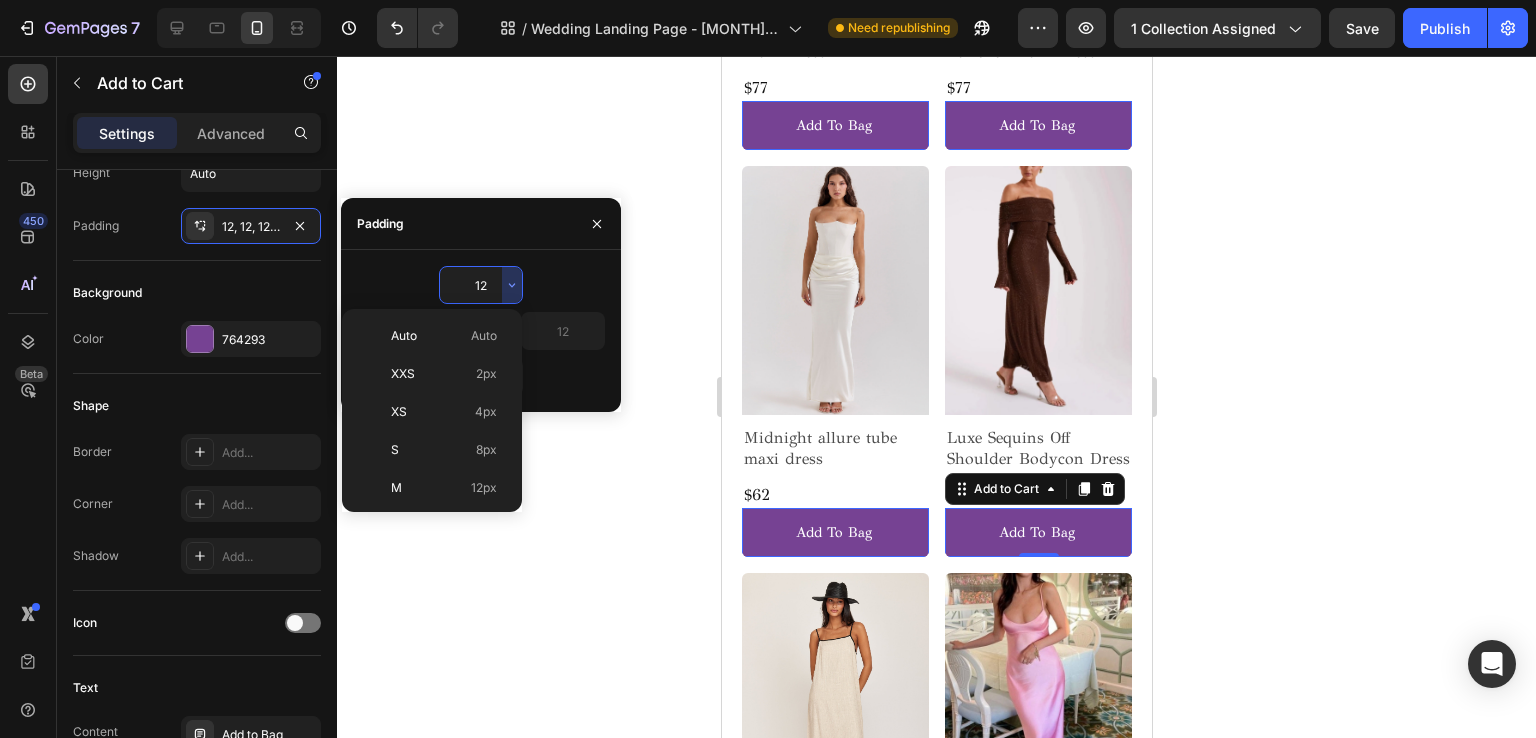 type on "2" 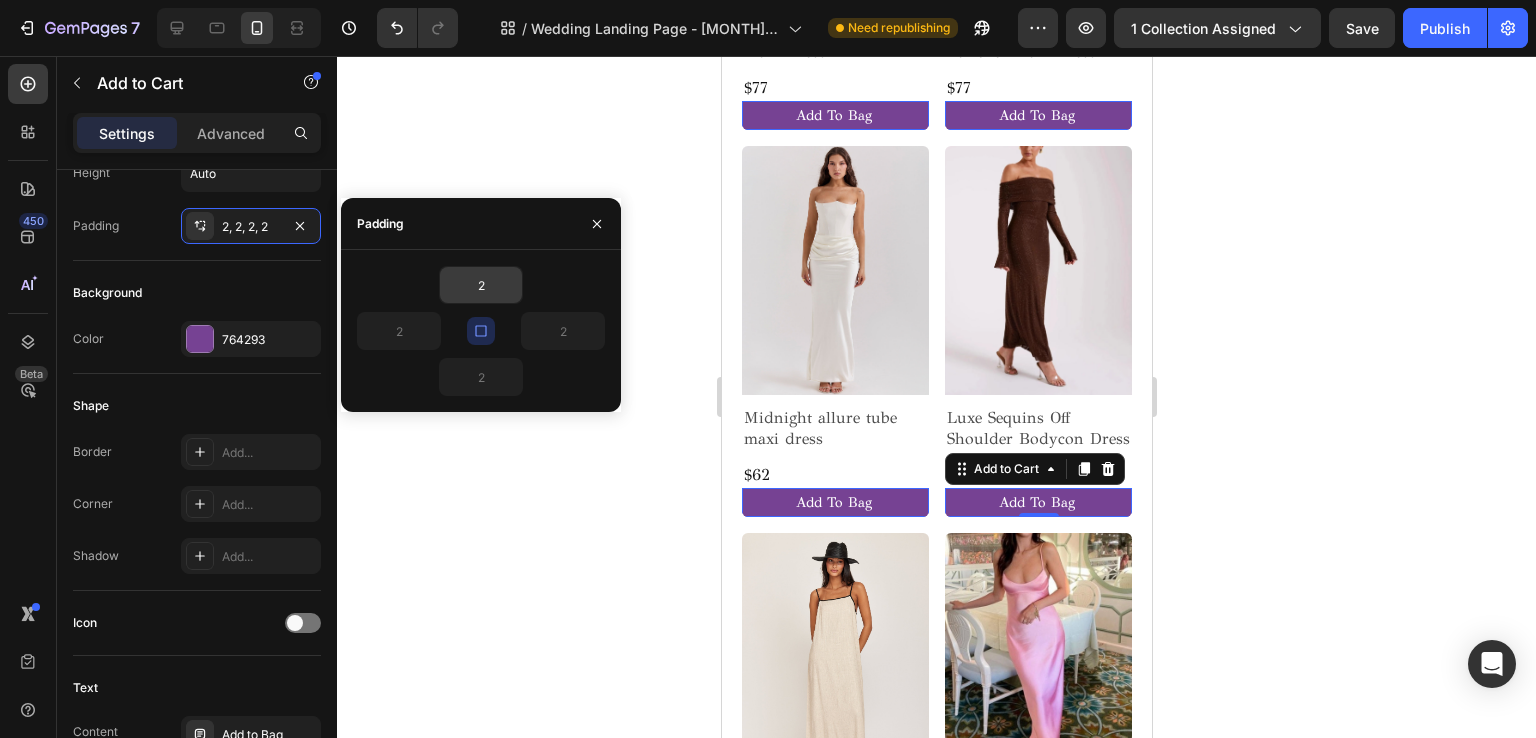 click on "2" at bounding box center (481, 285) 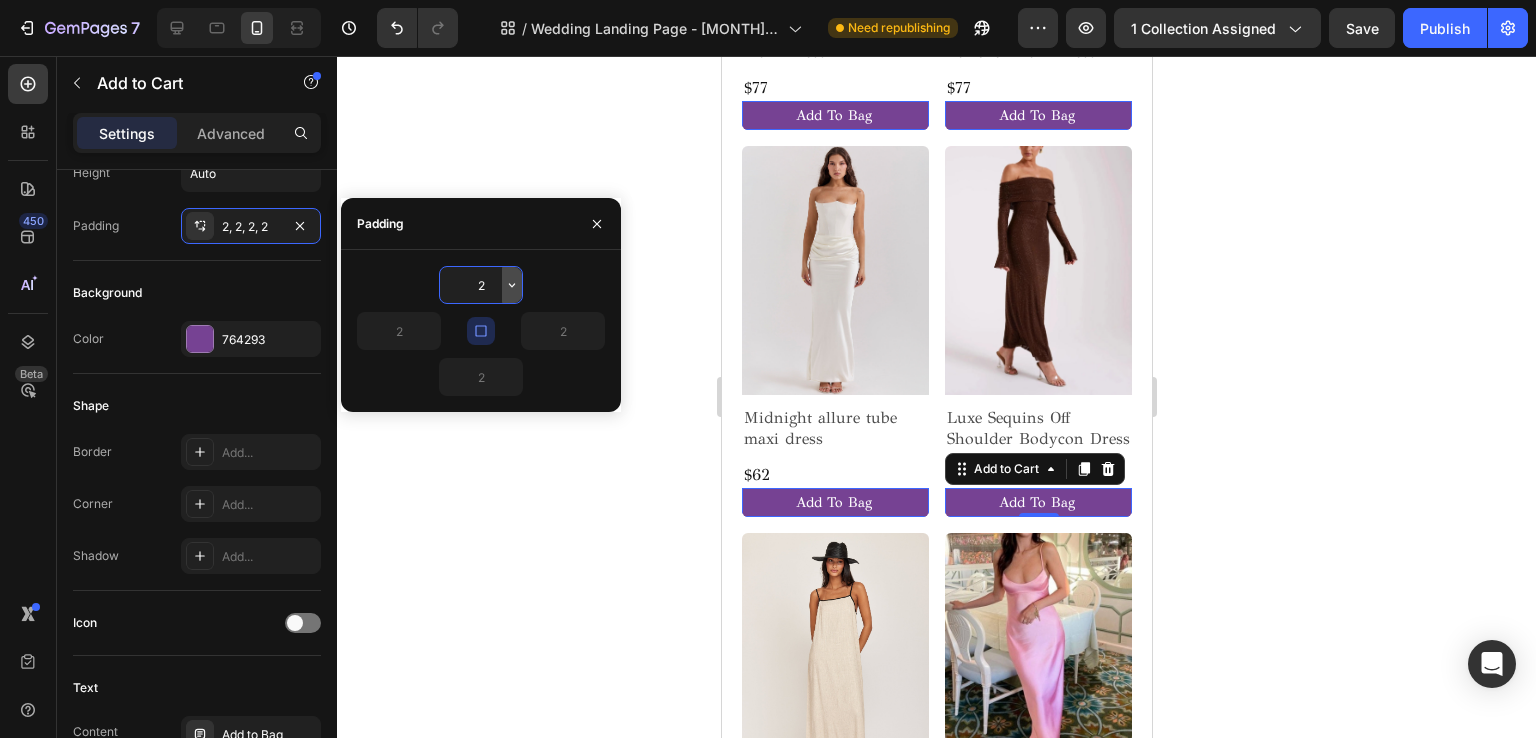 click 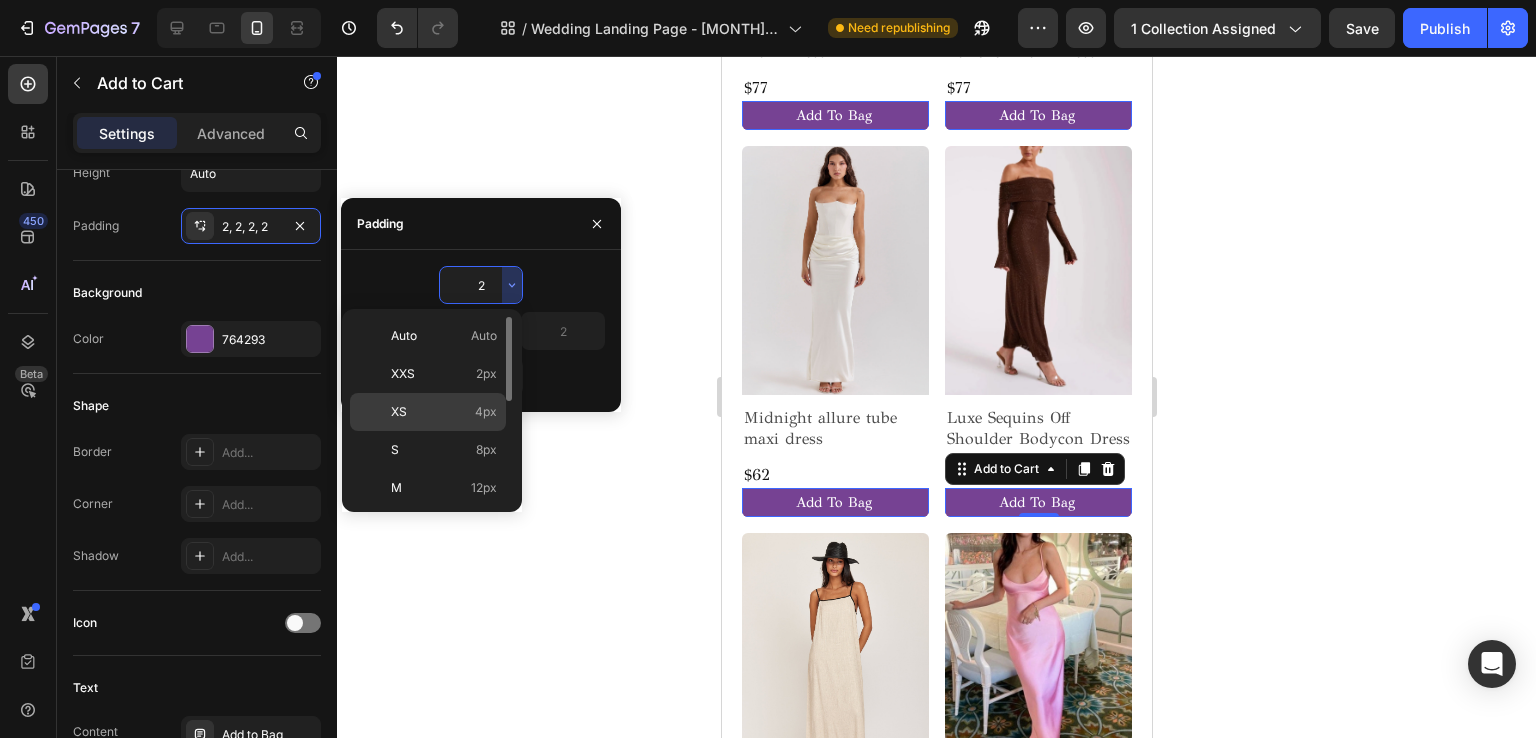 click on "4px" at bounding box center [486, 412] 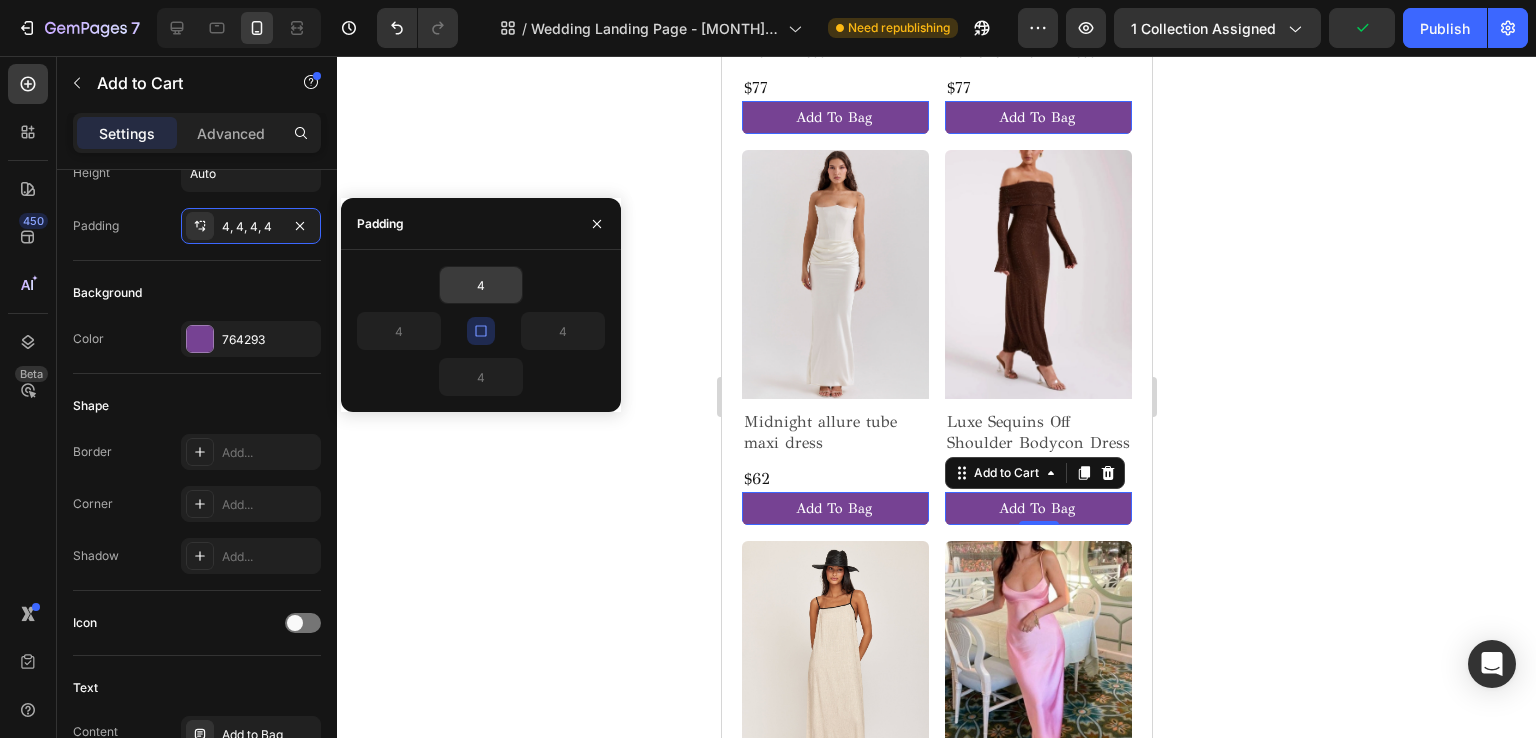 click on "4" at bounding box center (481, 285) 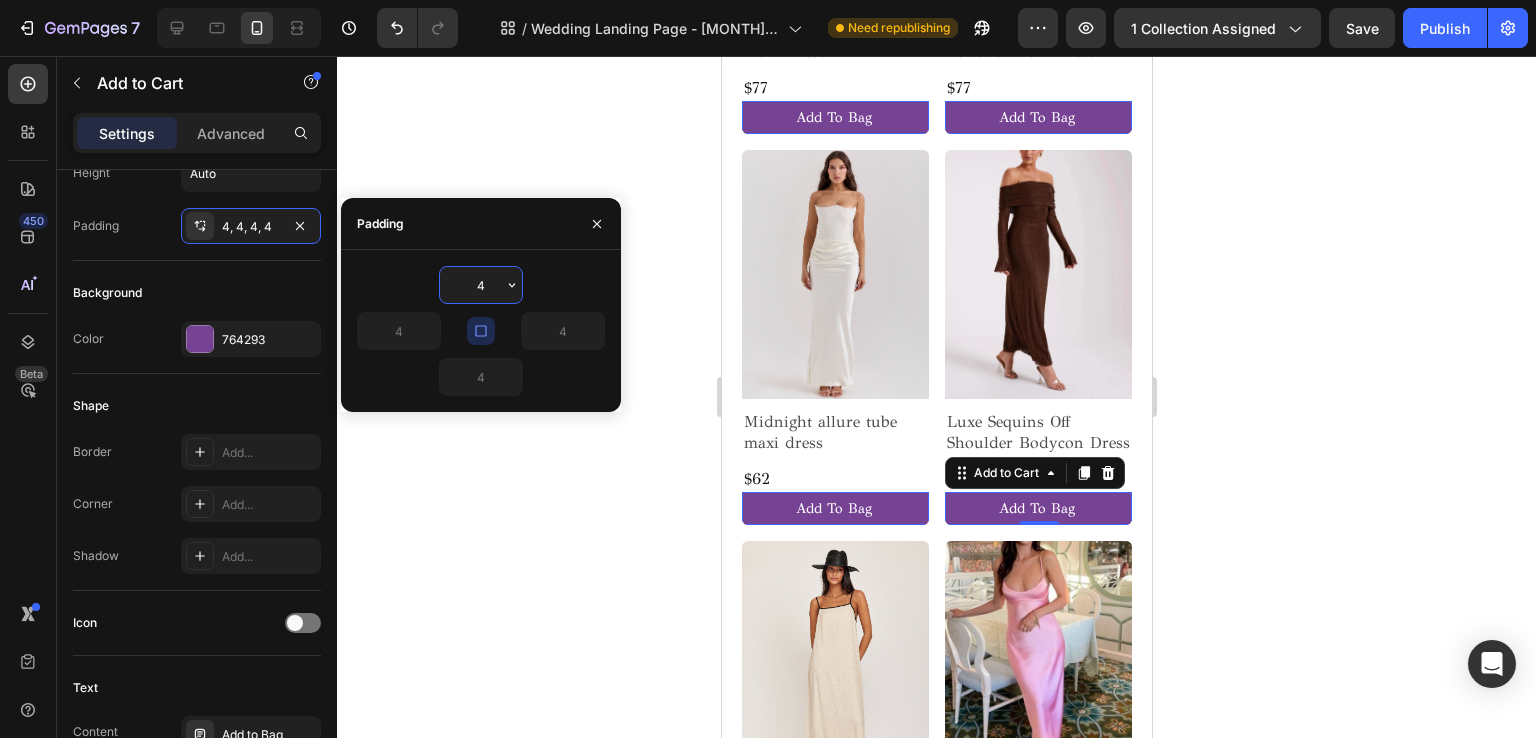 click on "4" at bounding box center (481, 285) 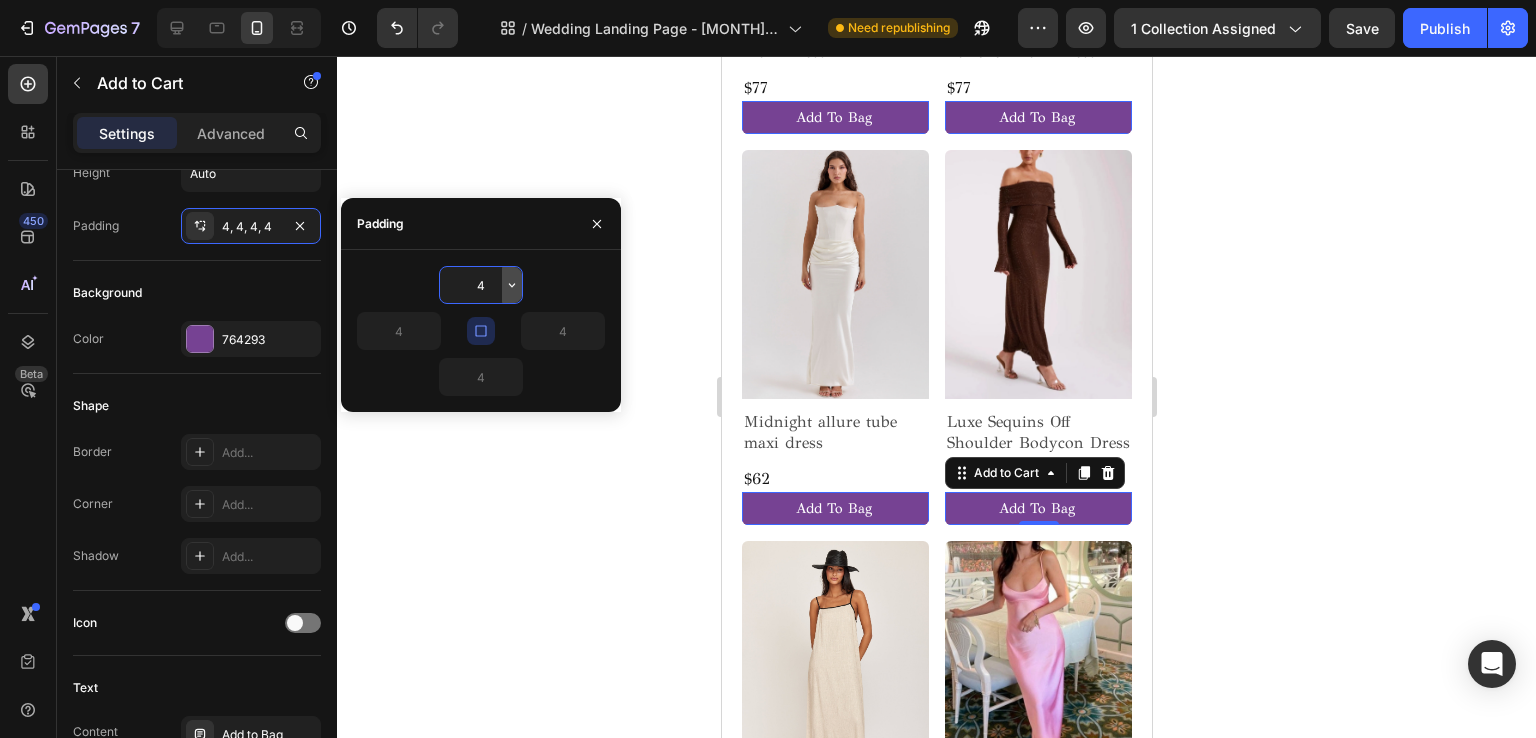 click 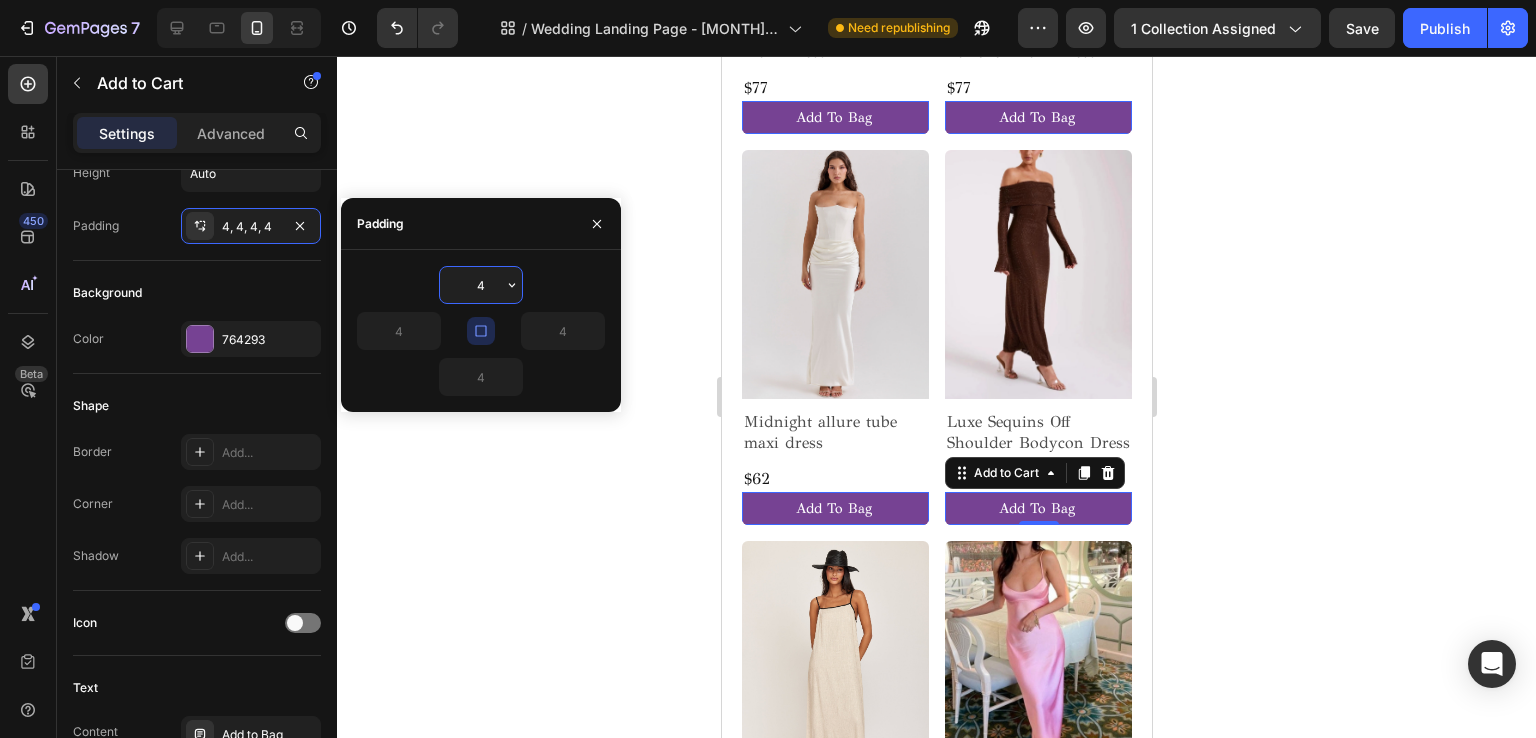 click on "4" at bounding box center [481, 285] 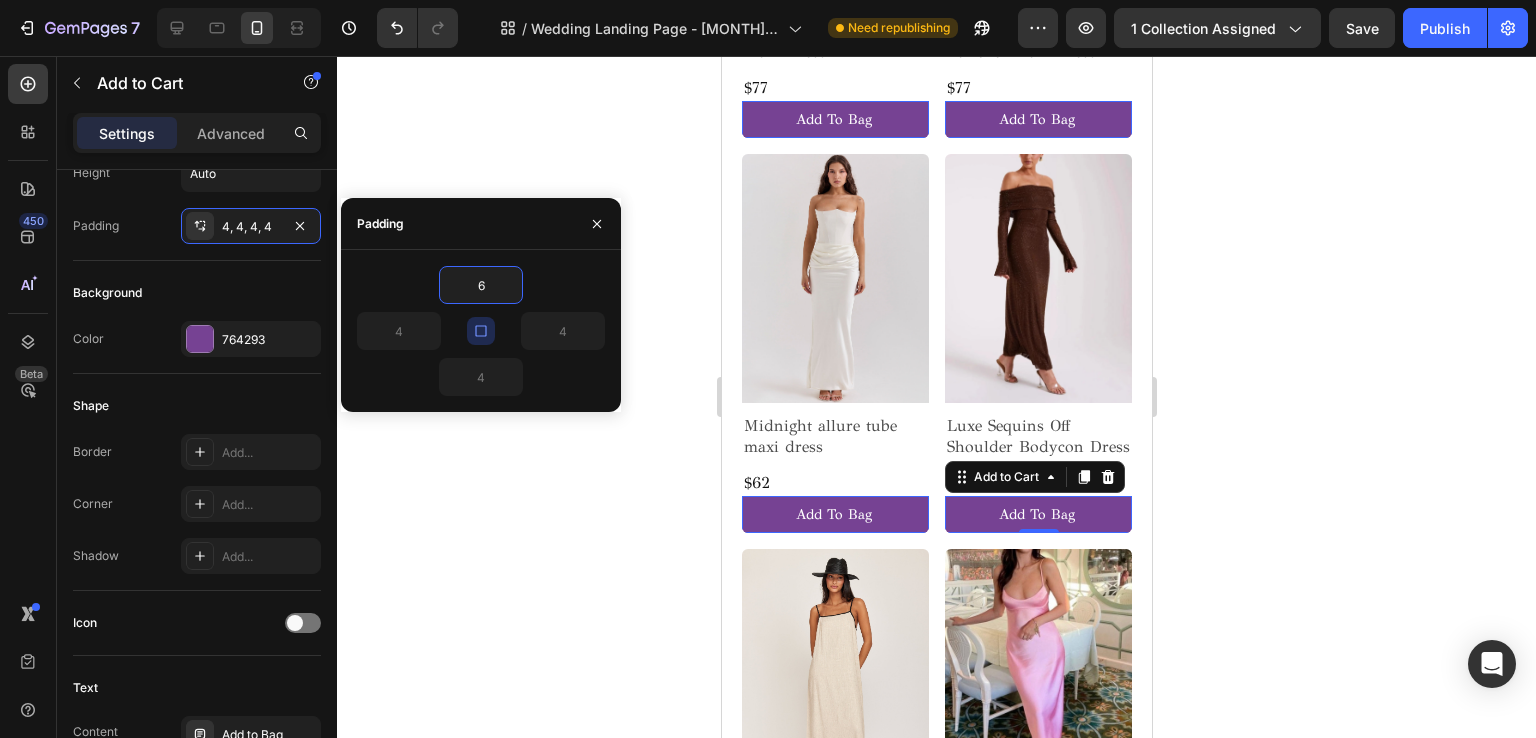 type on "6" 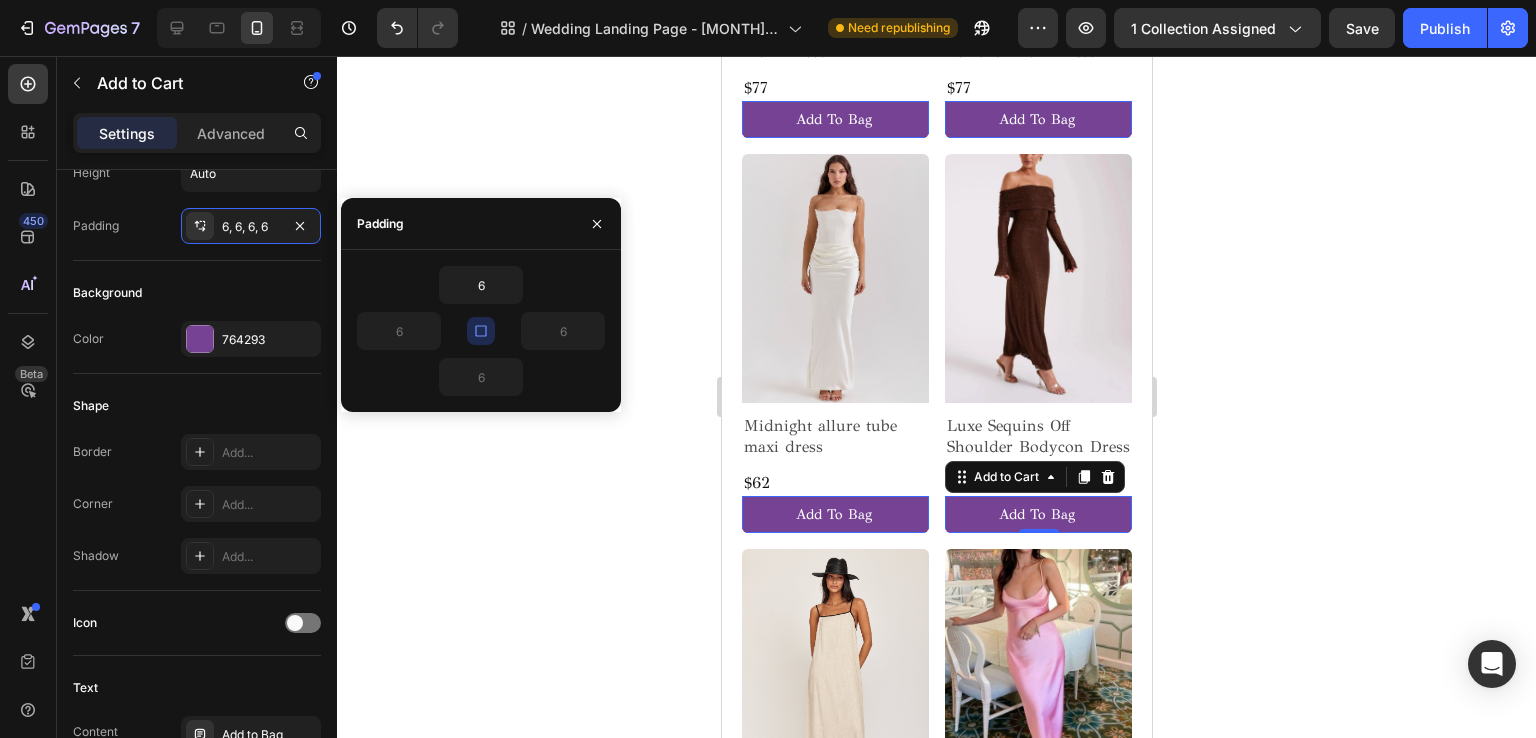 click on "6" at bounding box center [481, 285] 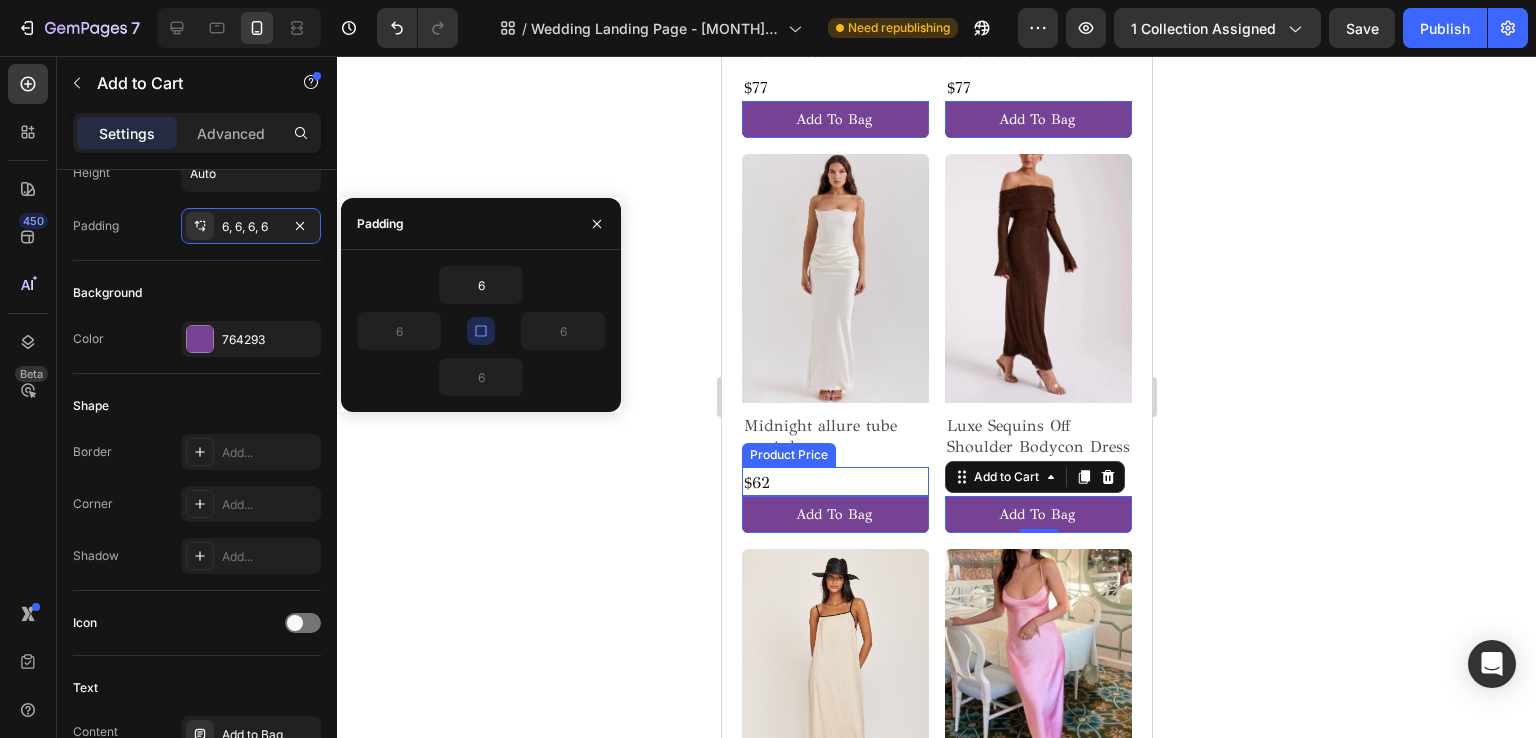 click on "$62" at bounding box center (834, 88) 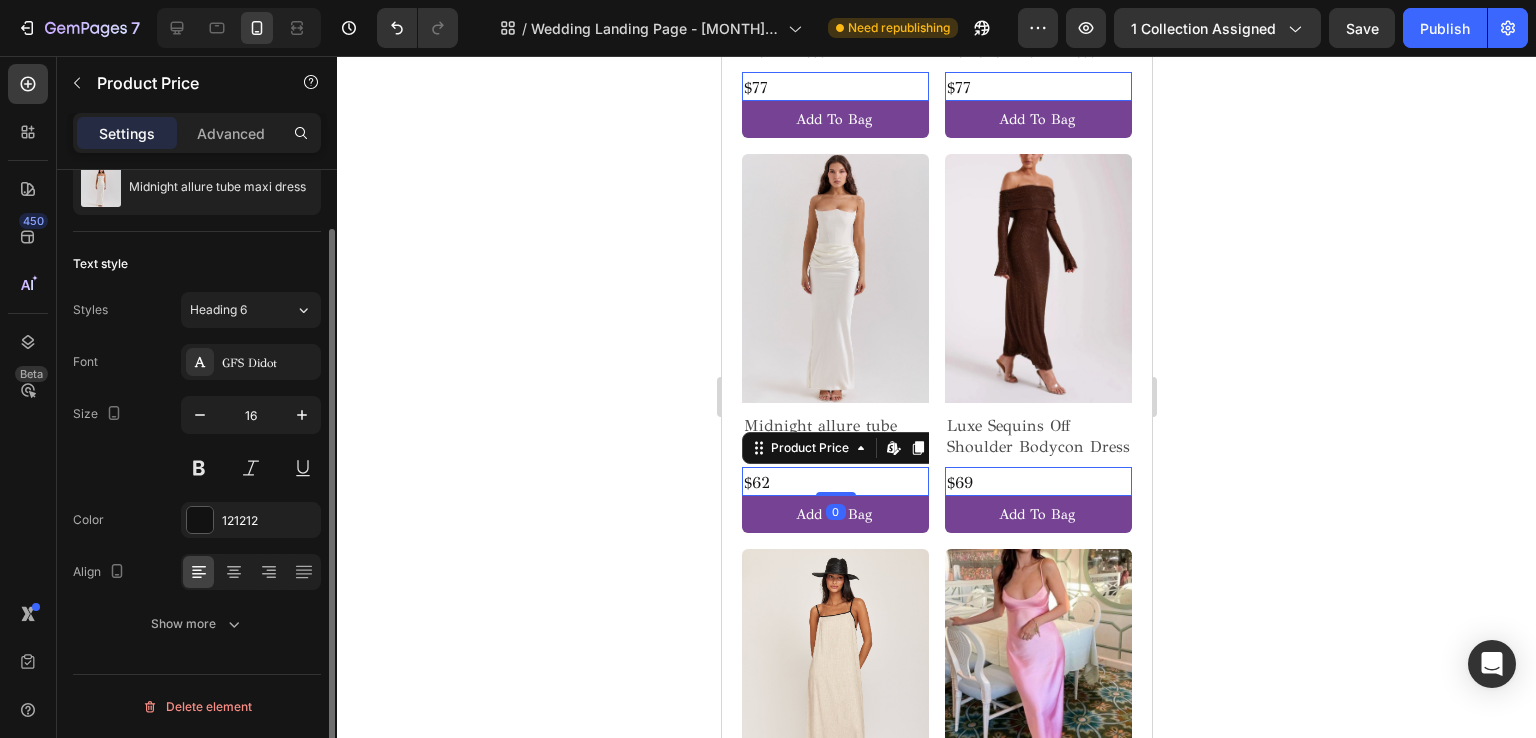 scroll, scrollTop: 0, scrollLeft: 0, axis: both 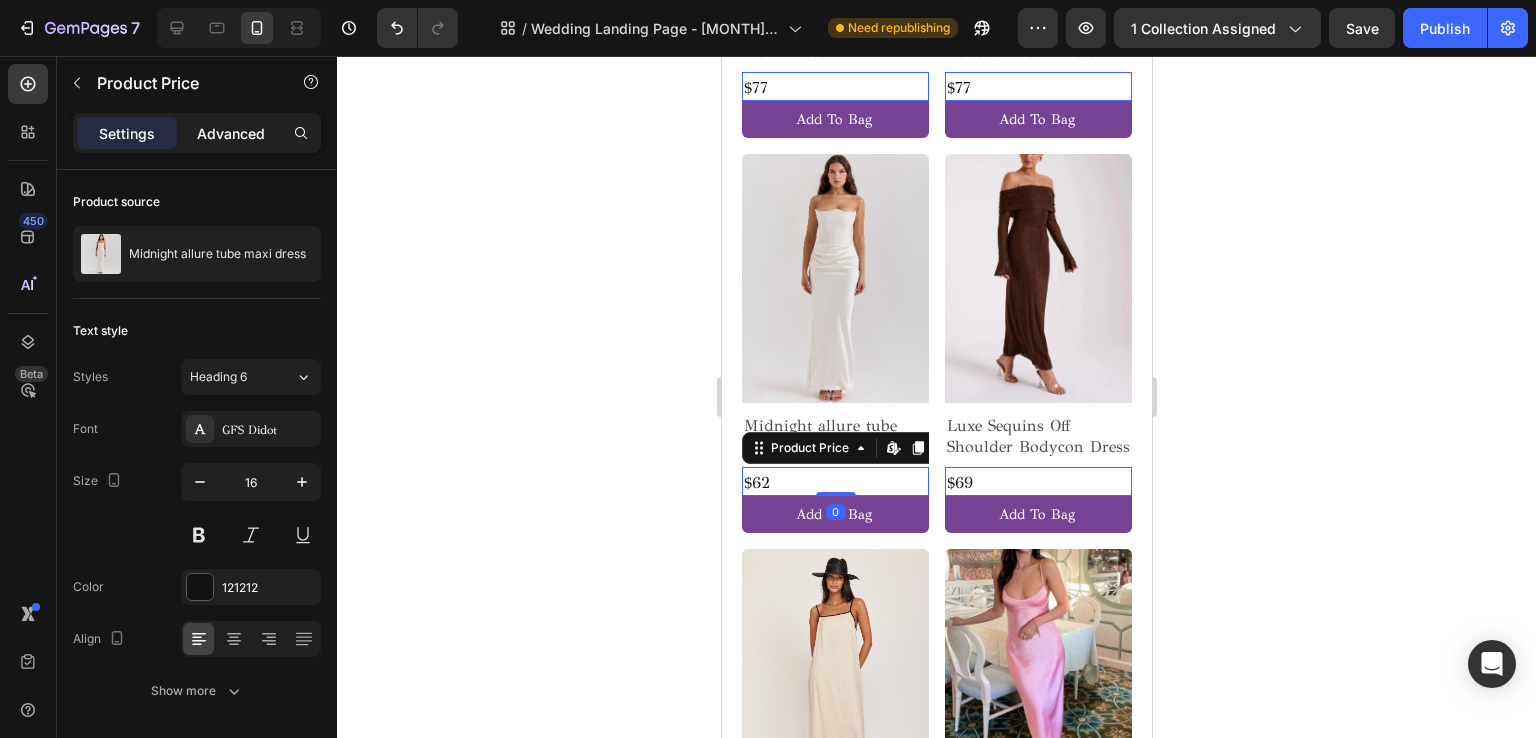 click on "Advanced" at bounding box center [231, 133] 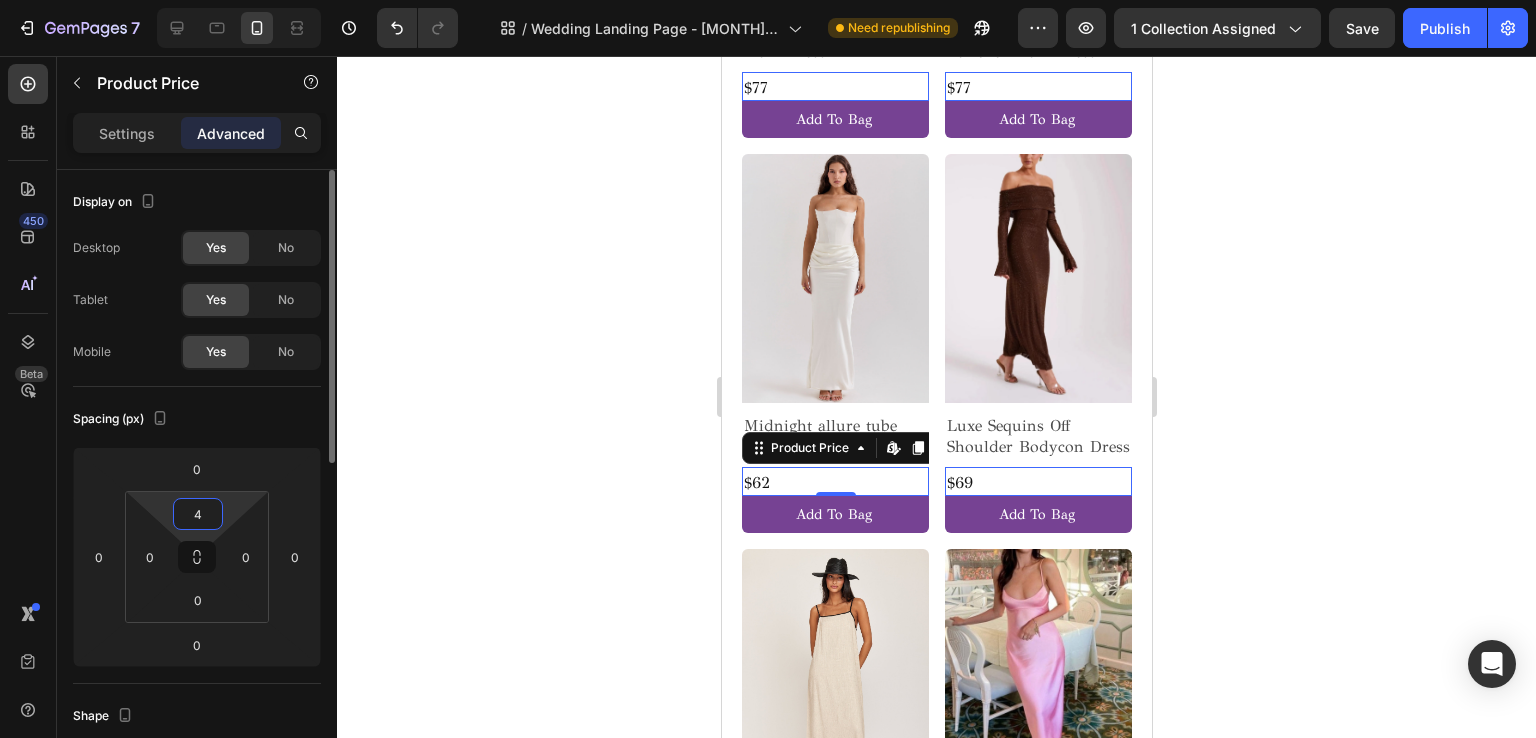 click on "4" at bounding box center [198, 514] 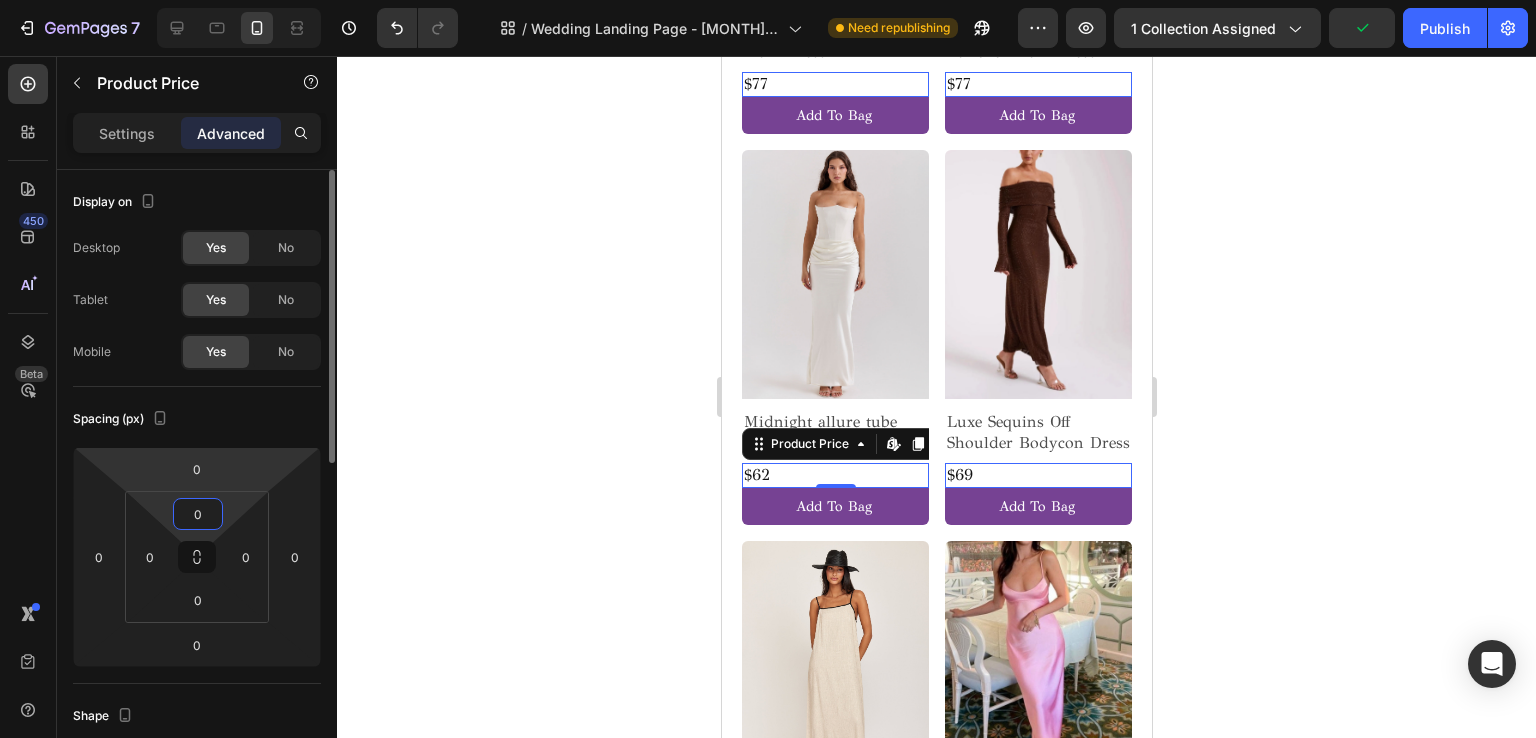 type on "0" 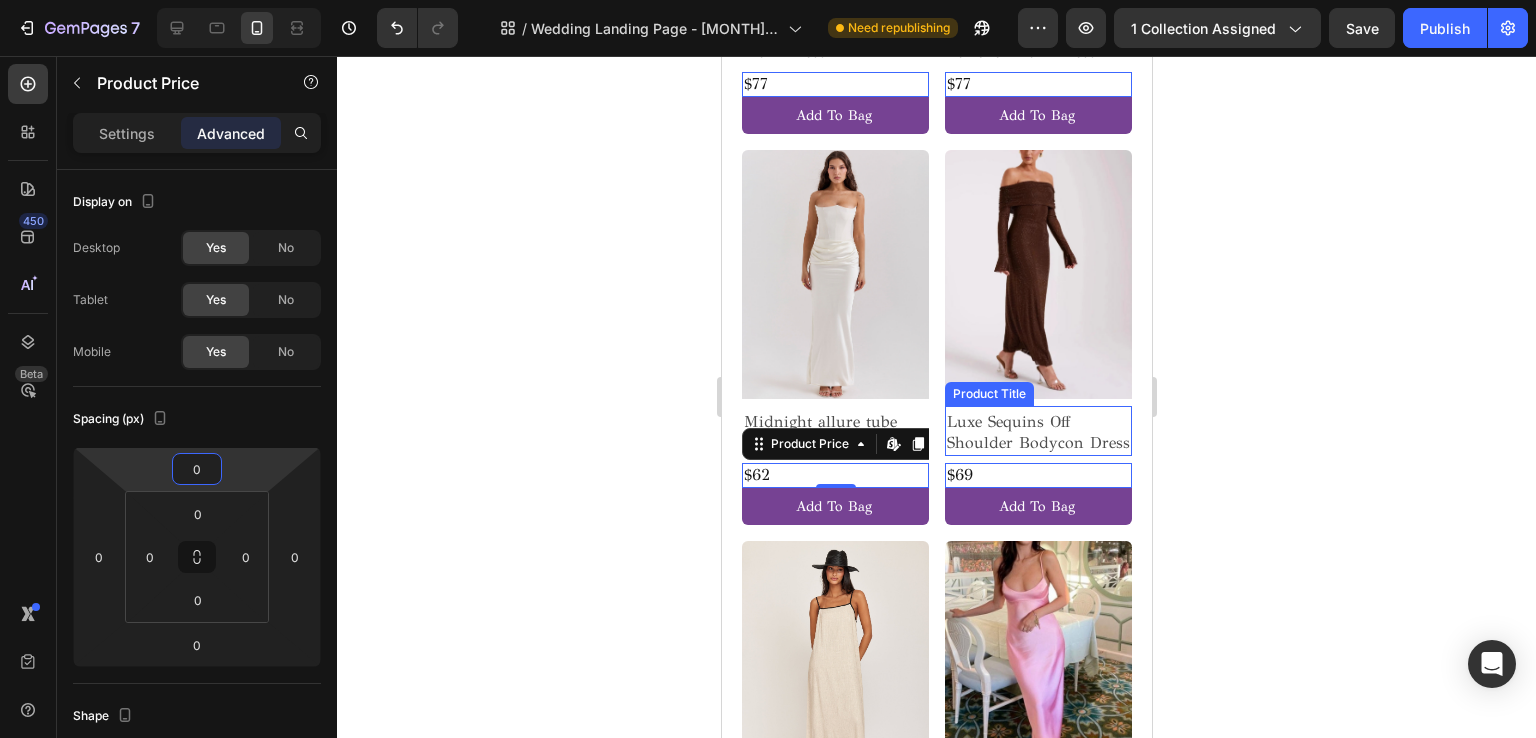 click on "Luxe Sequins Off Shoulder Bodycon Dress" at bounding box center [1037, 433] 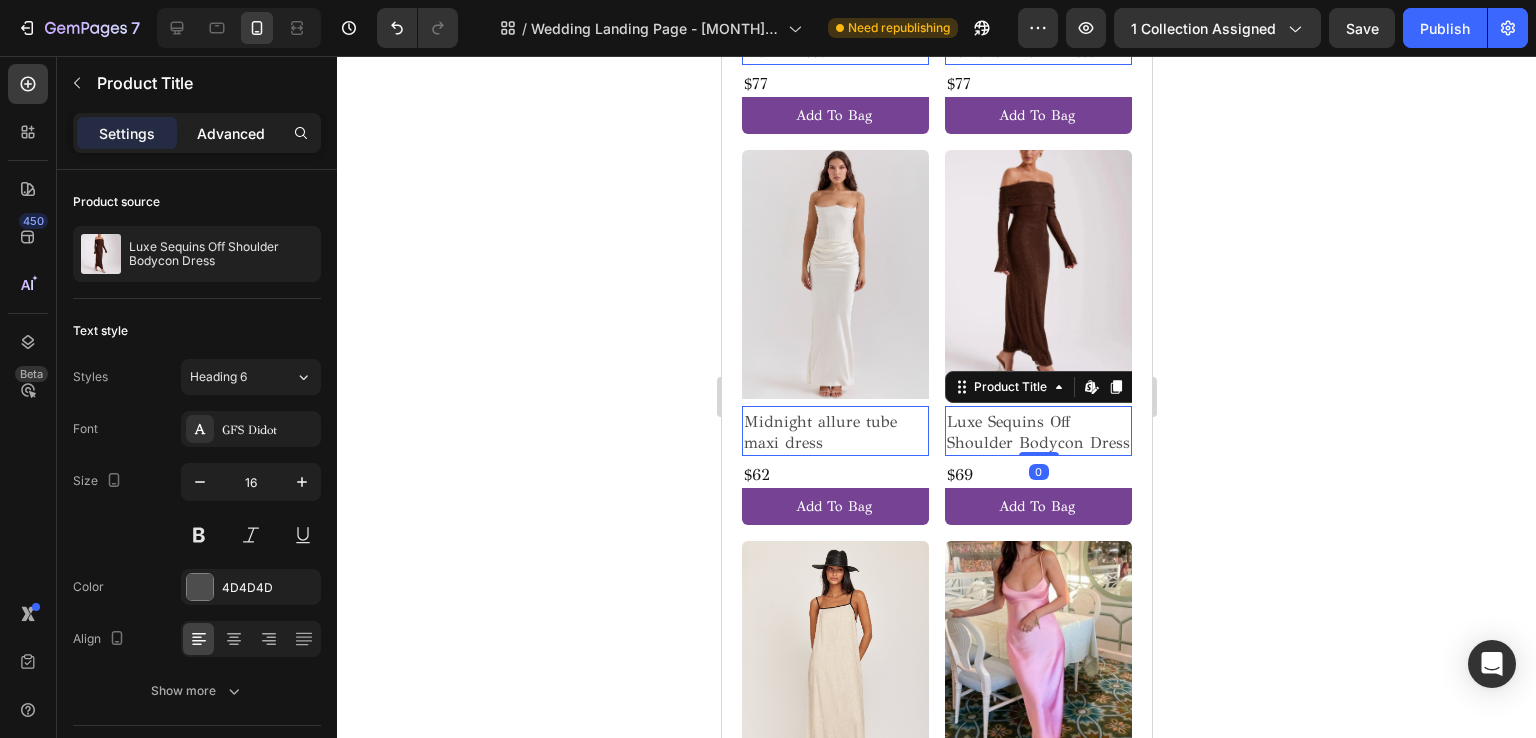 click on "Advanced" at bounding box center (231, 133) 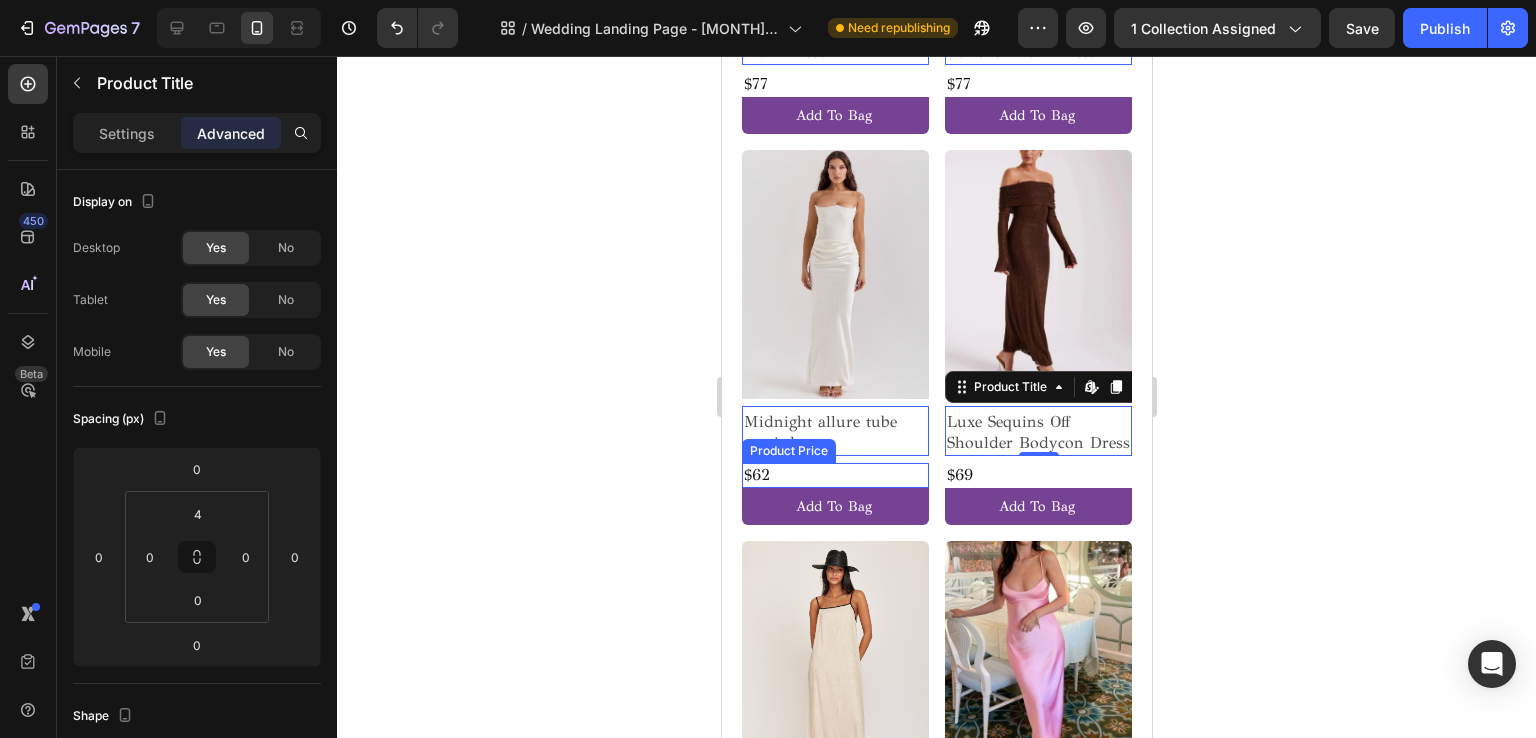 click on "$62" at bounding box center [834, 84] 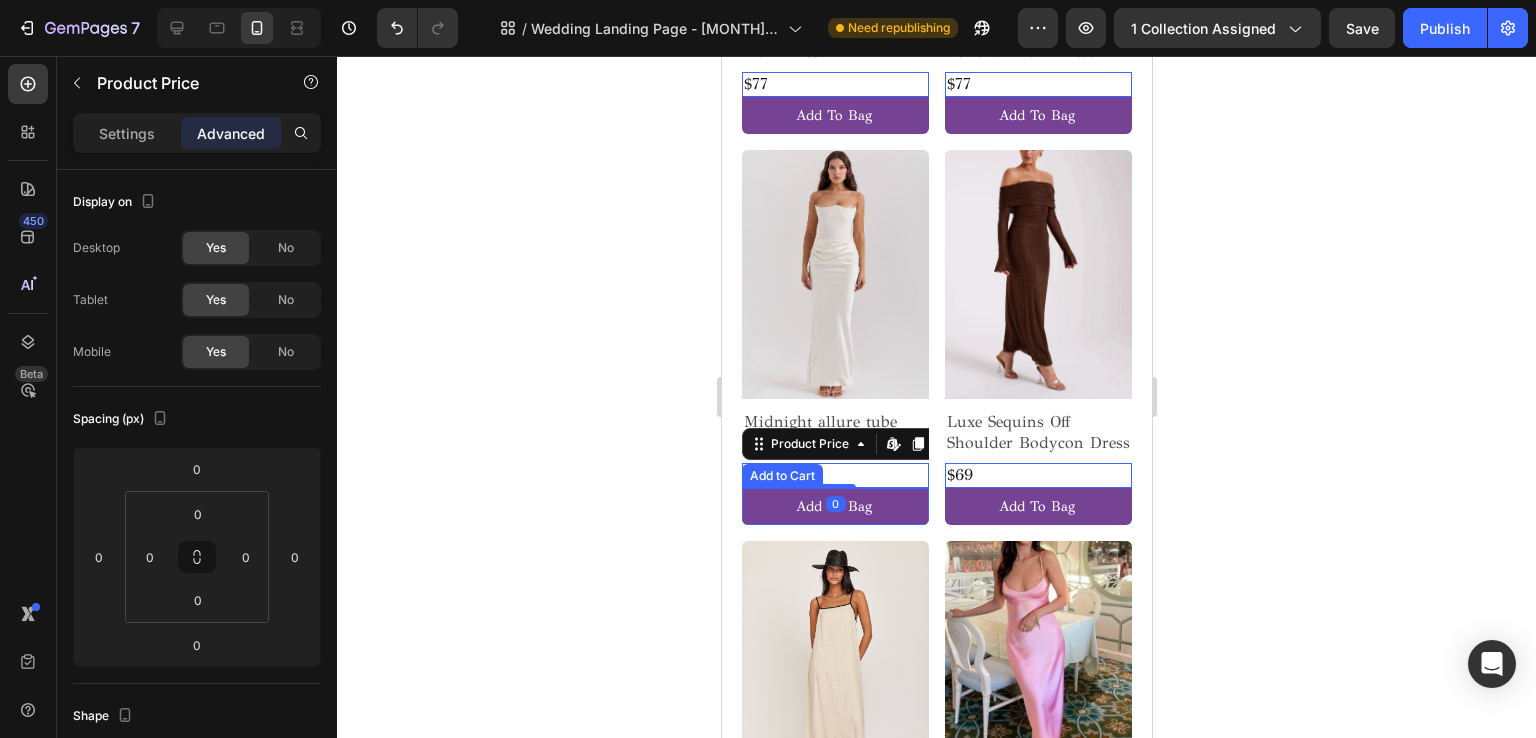 click on "Add to Bag" at bounding box center (834, 115) 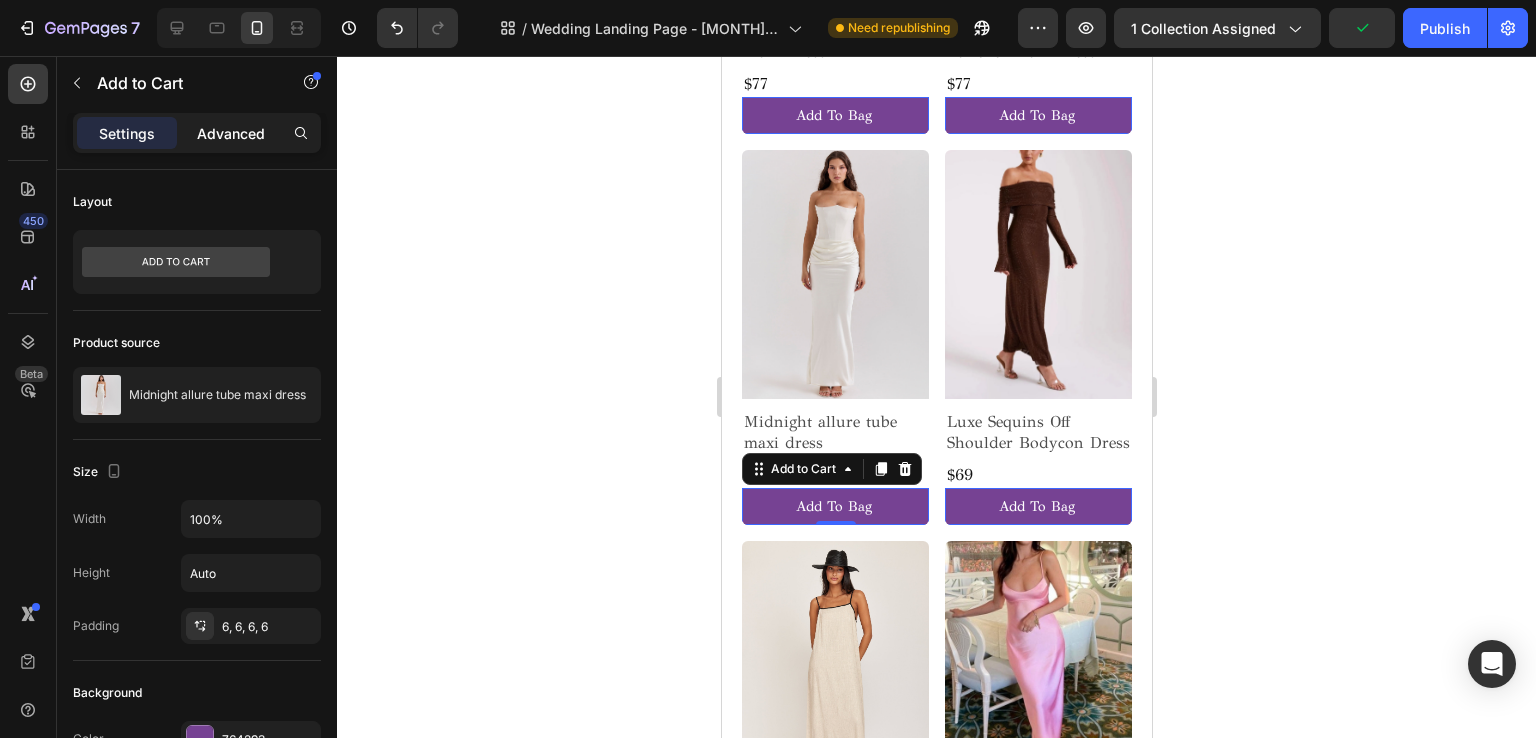 click on "Advanced" 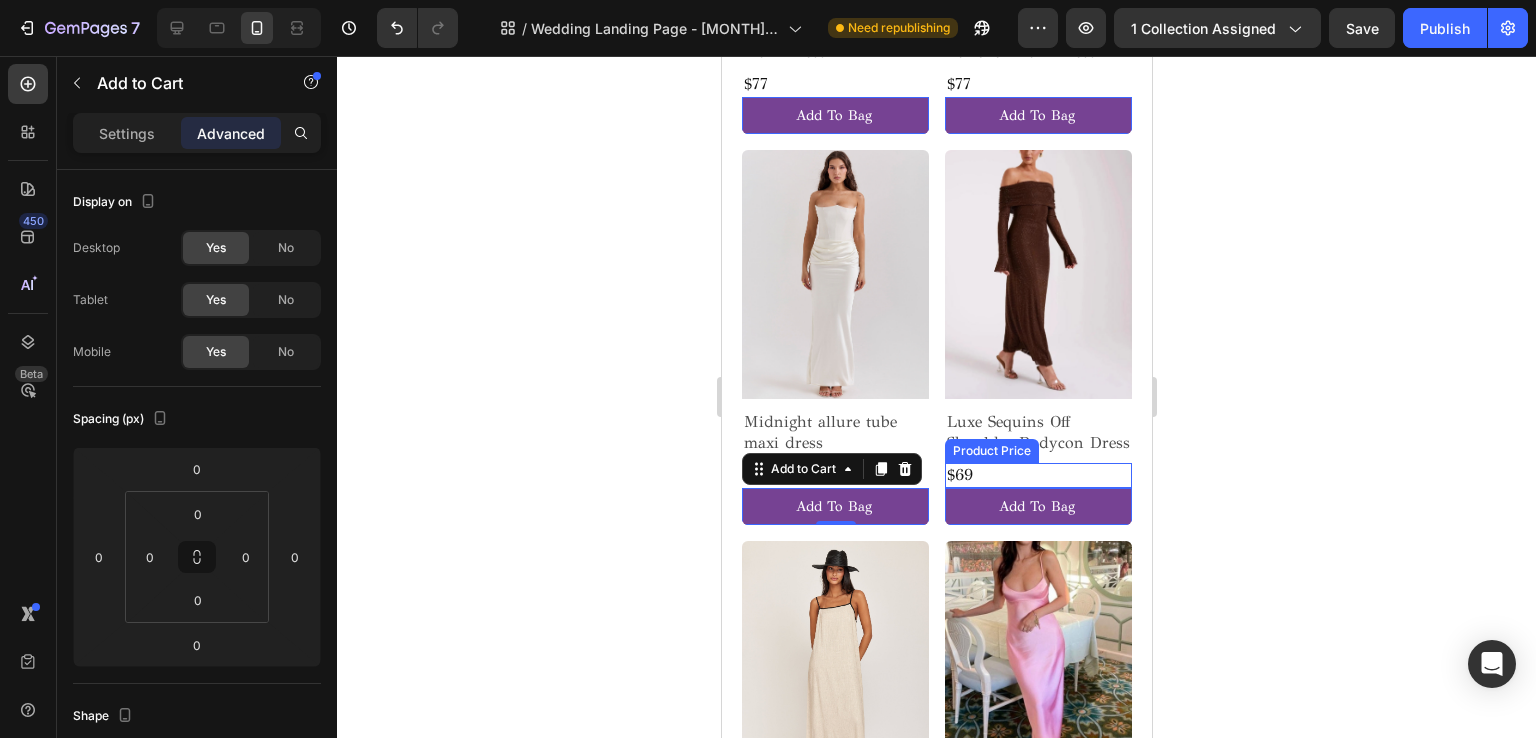 click on "$69" at bounding box center [834, 84] 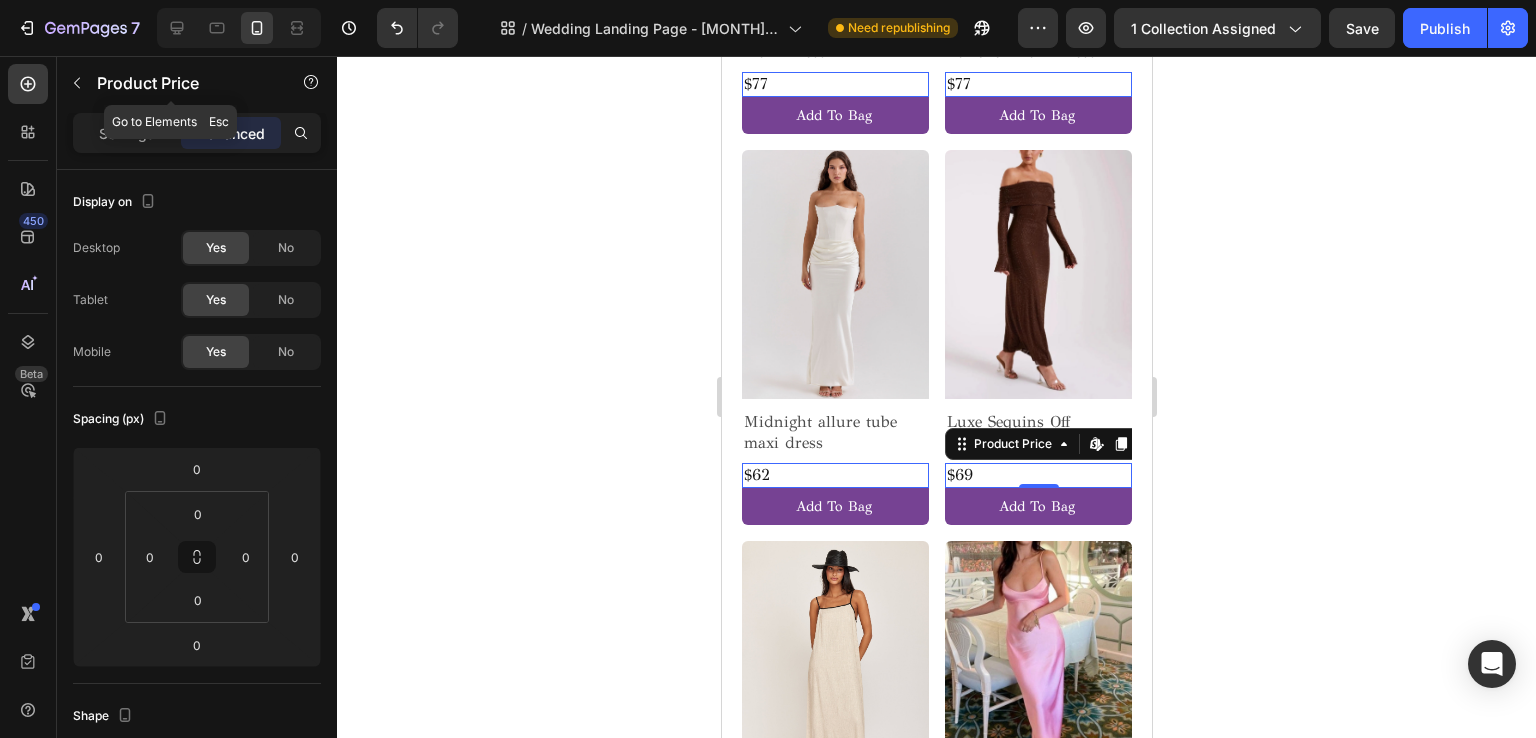 click on "Product Price" at bounding box center (182, 83) 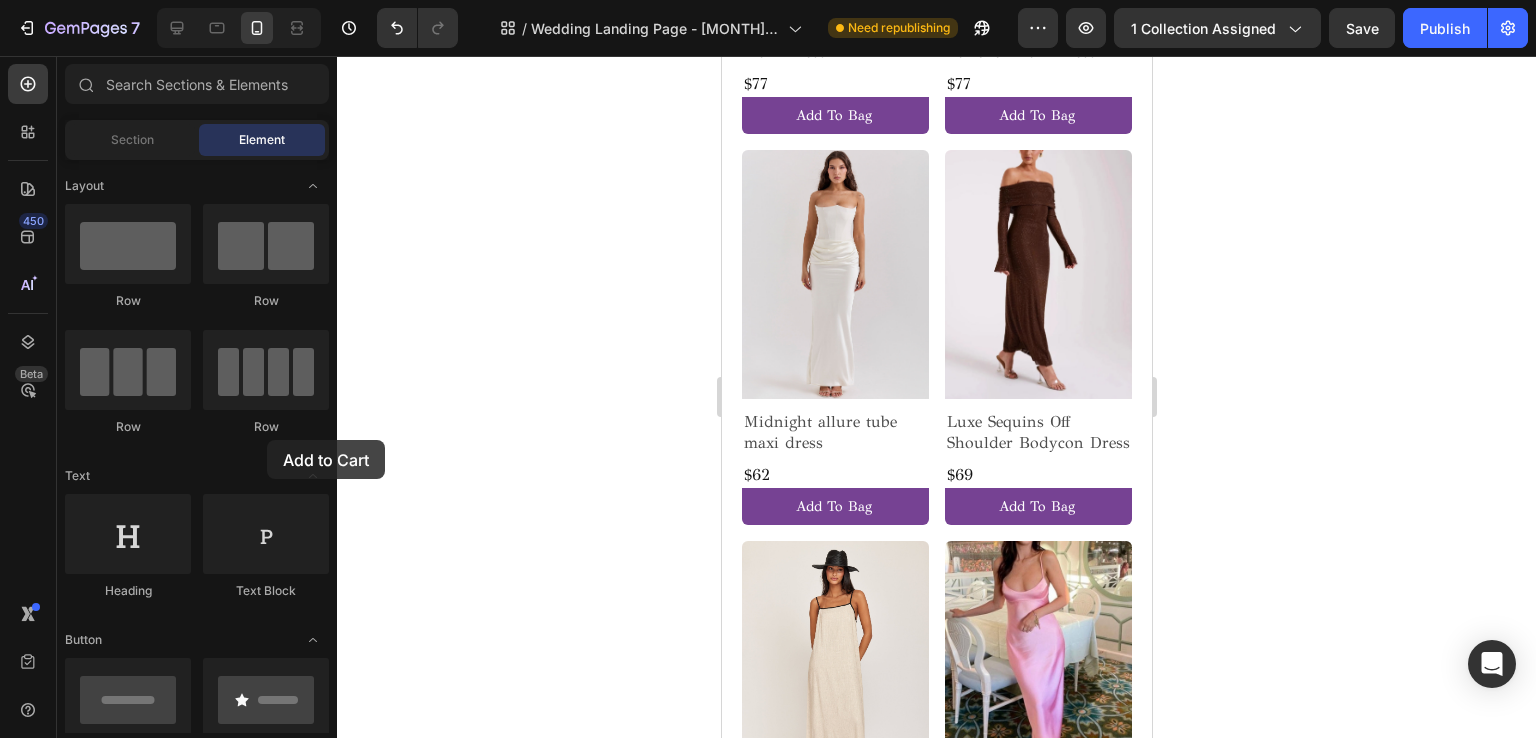 drag, startPoint x: 267, startPoint y: 447, endPoint x: 161, endPoint y: 438, distance: 106.381386 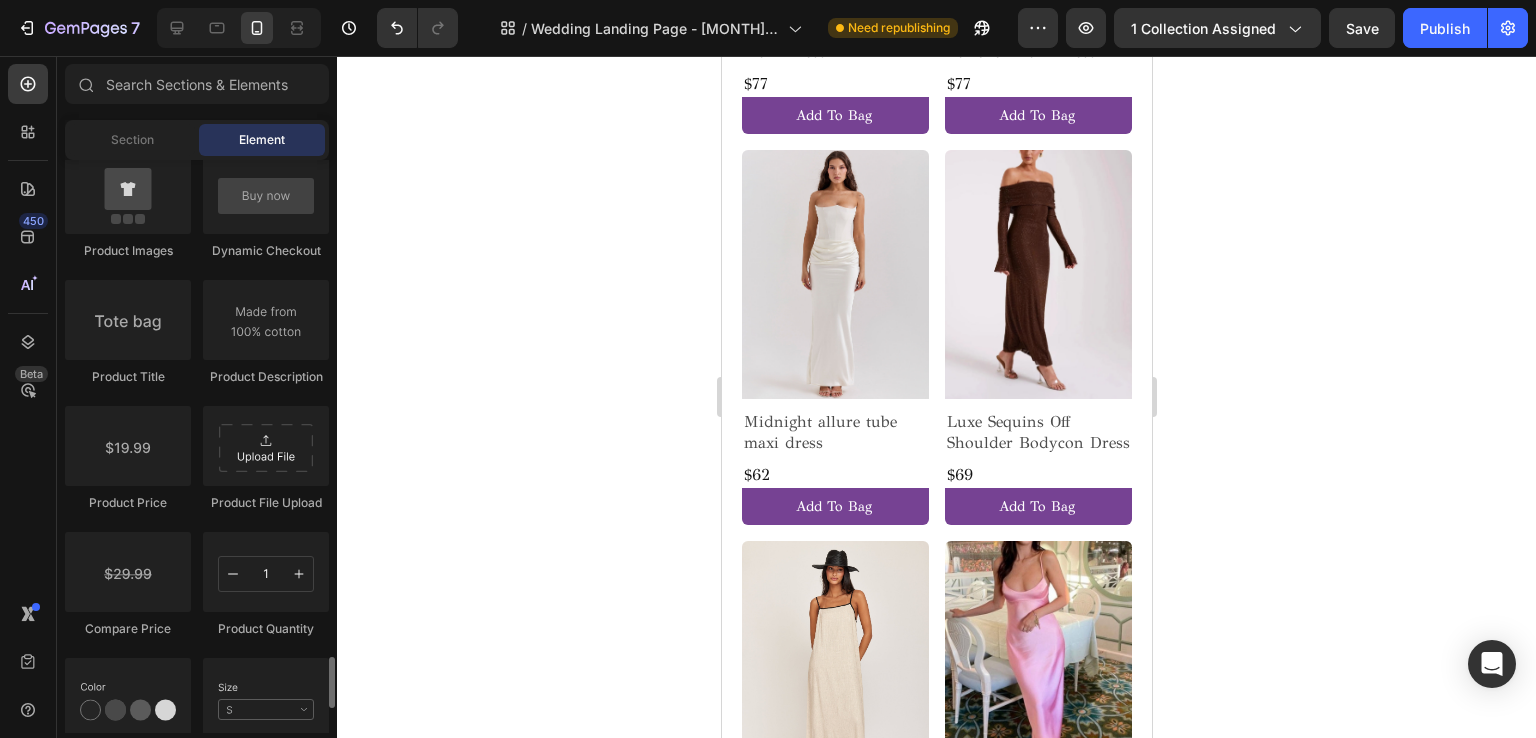 scroll, scrollTop: 3300, scrollLeft: 0, axis: vertical 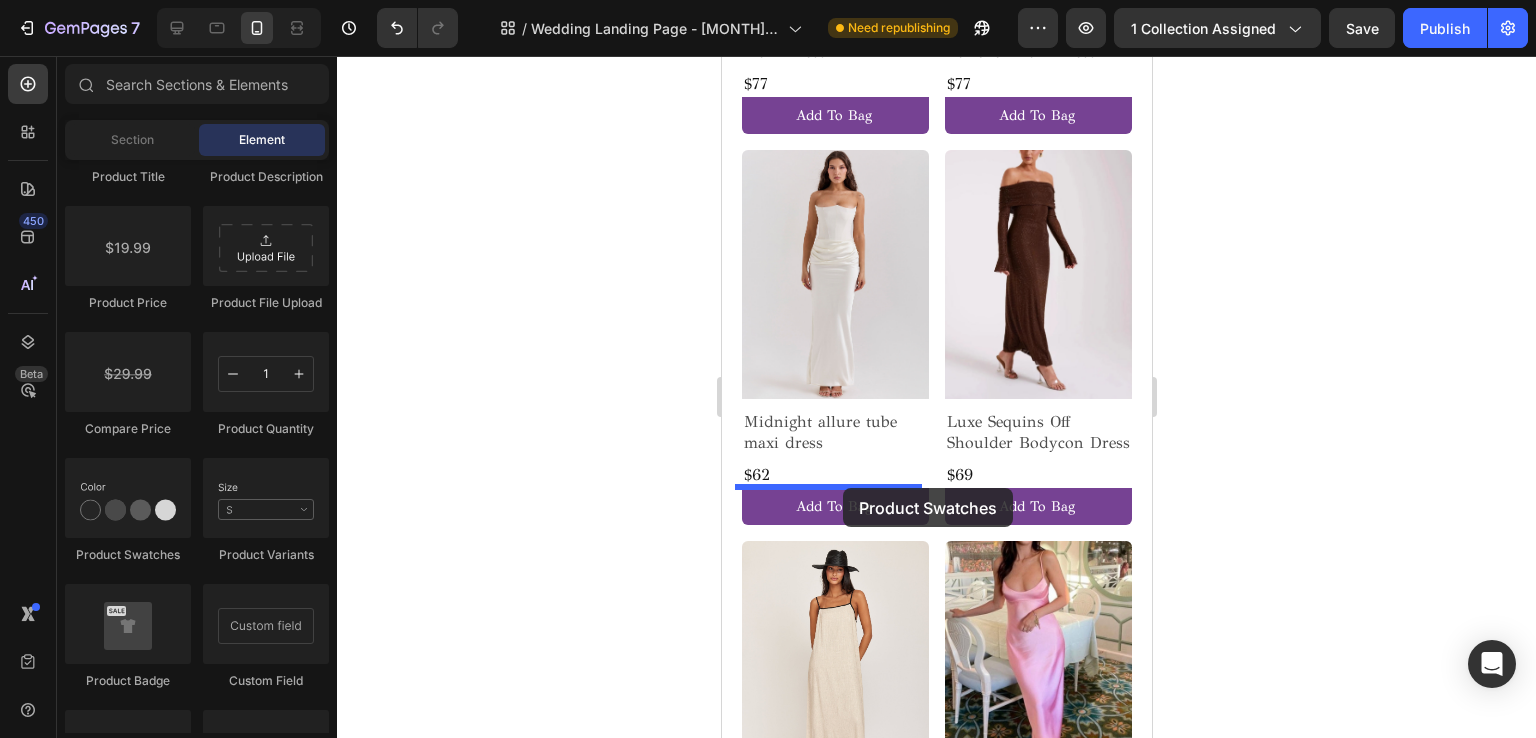 drag, startPoint x: 888, startPoint y: 563, endPoint x: 842, endPoint y: 488, distance: 87.982956 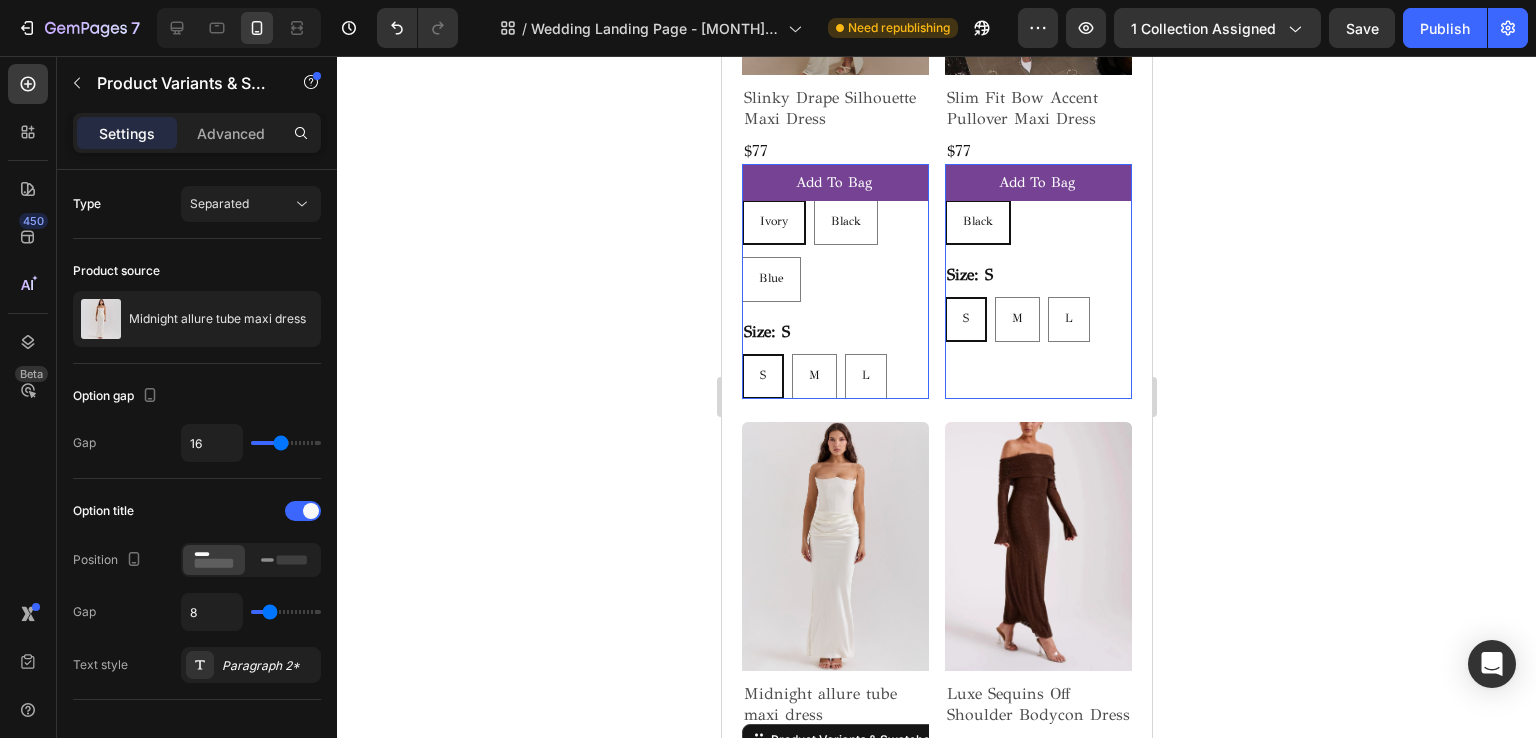 scroll, scrollTop: 2044, scrollLeft: 0, axis: vertical 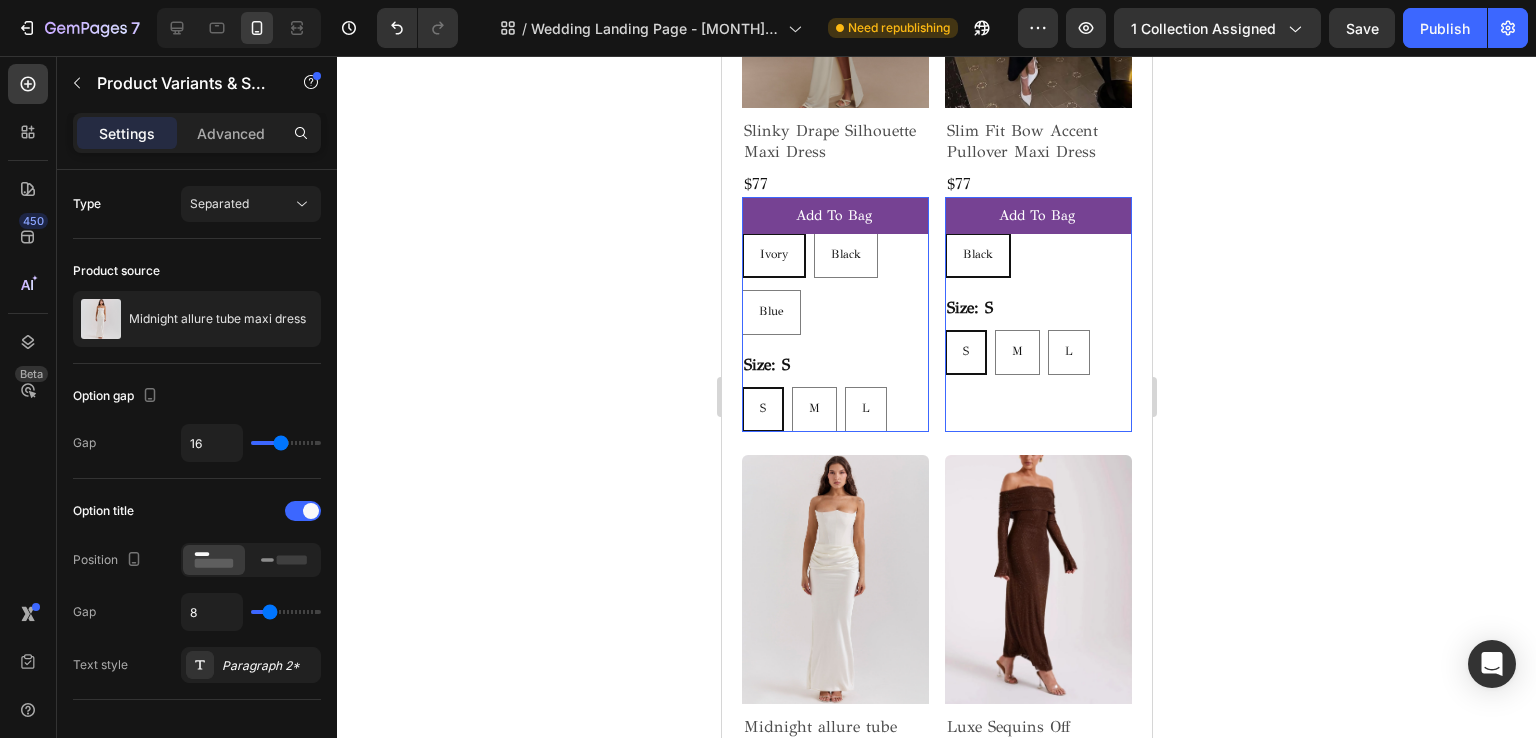 click on "Size: S S S S M M M L L L" at bounding box center [834, 391] 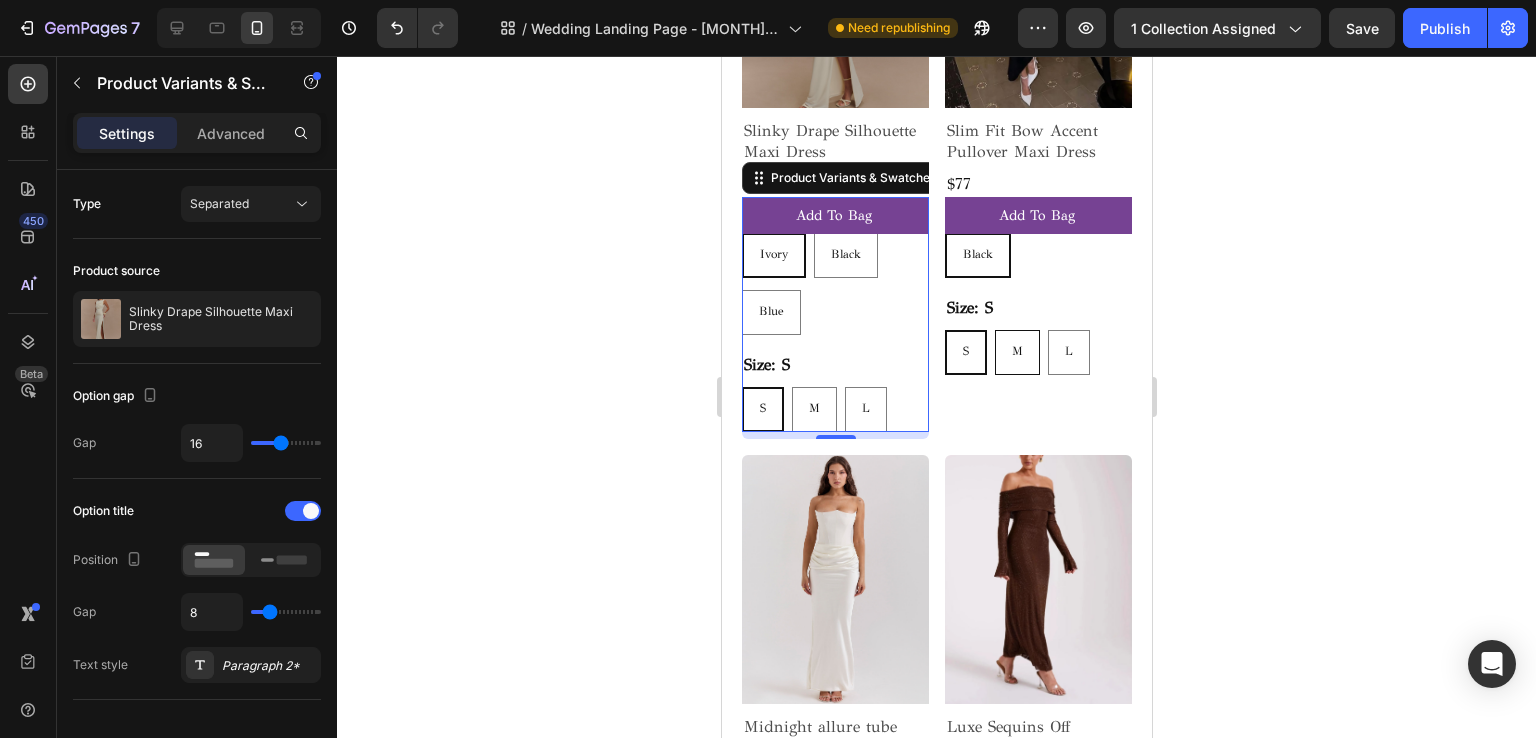 click on "M" at bounding box center (1016, 352) 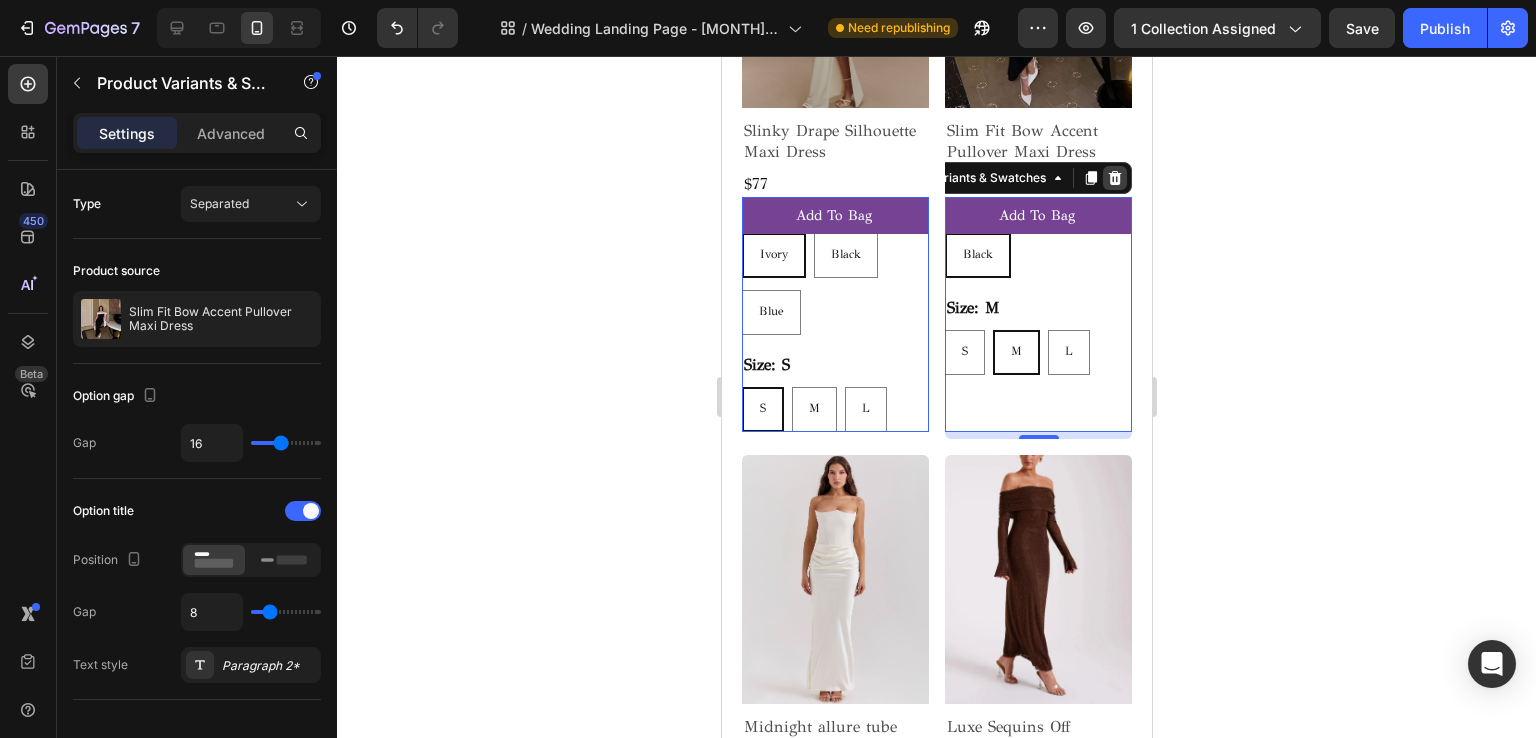 click 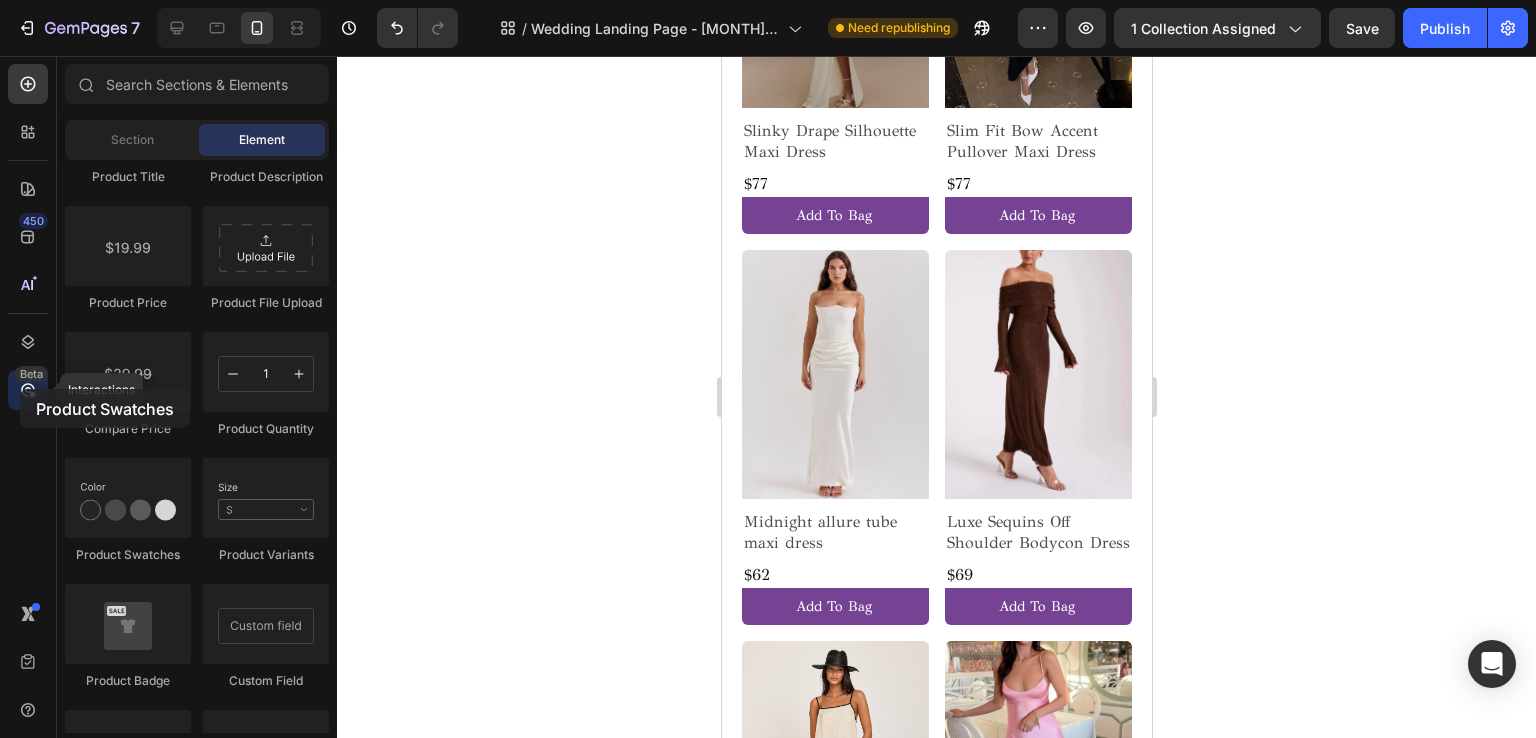 drag, startPoint x: 785, startPoint y: 224, endPoint x: 20, endPoint y: 389, distance: 782.59186 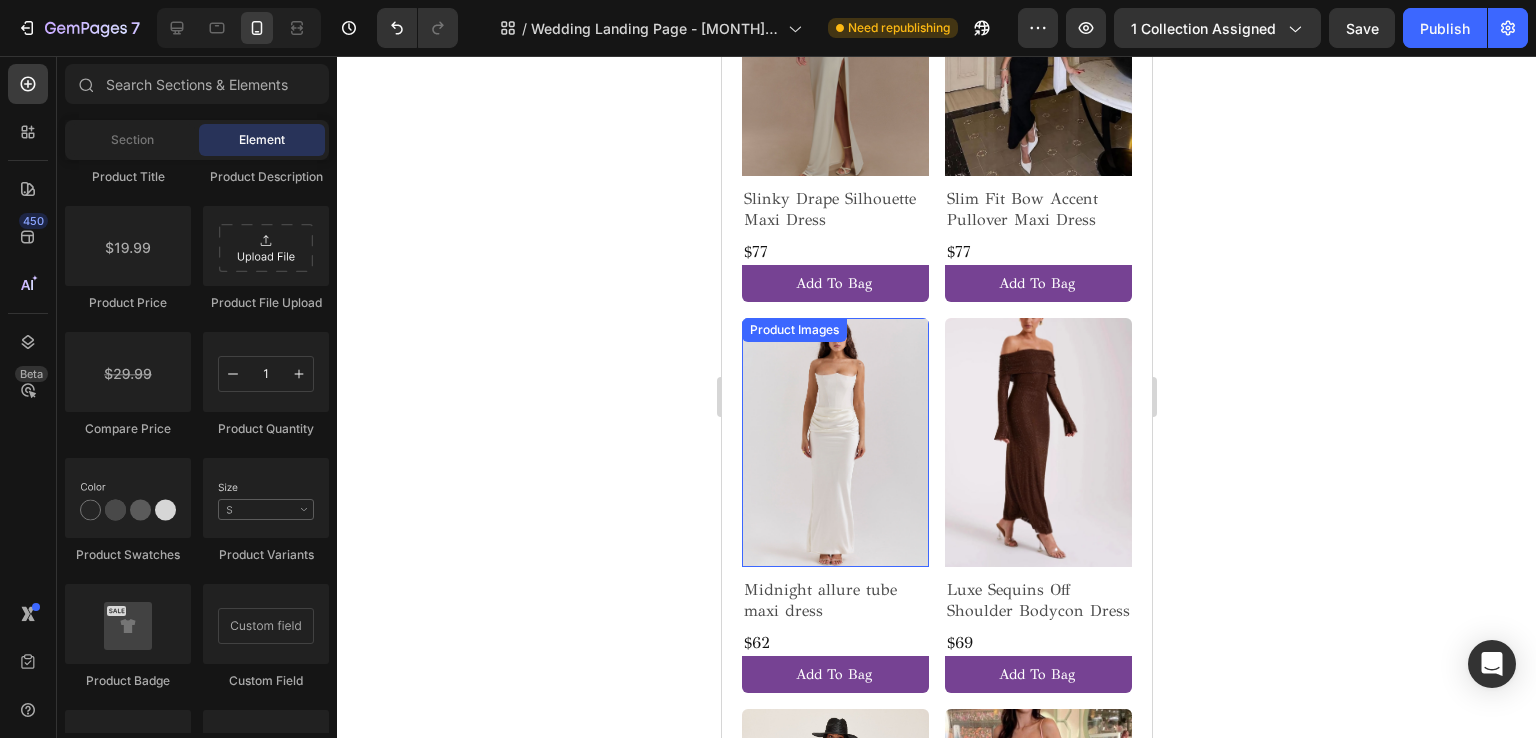 scroll, scrollTop: 1844, scrollLeft: 0, axis: vertical 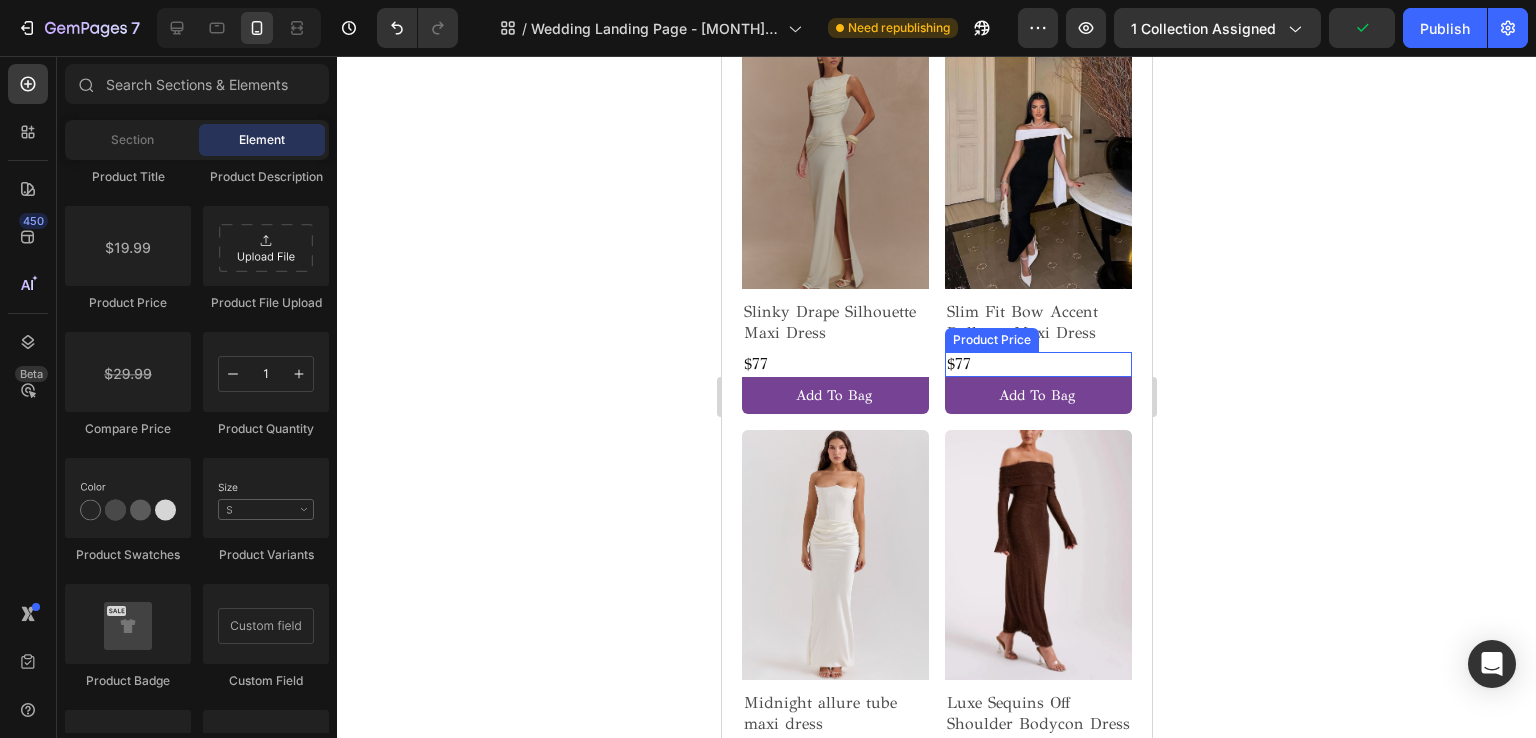 click on "$77" at bounding box center [834, 364] 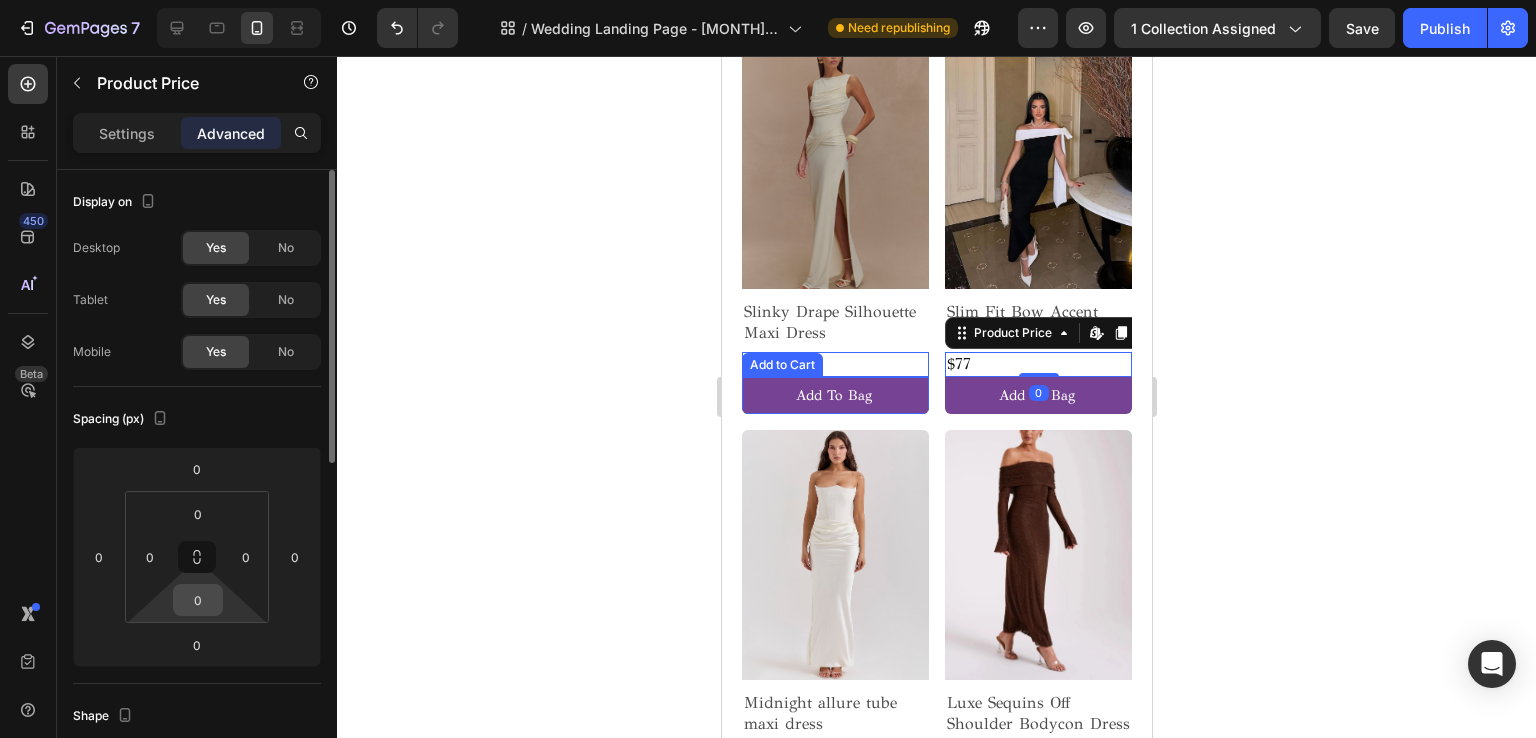 click on "0" at bounding box center (198, 600) 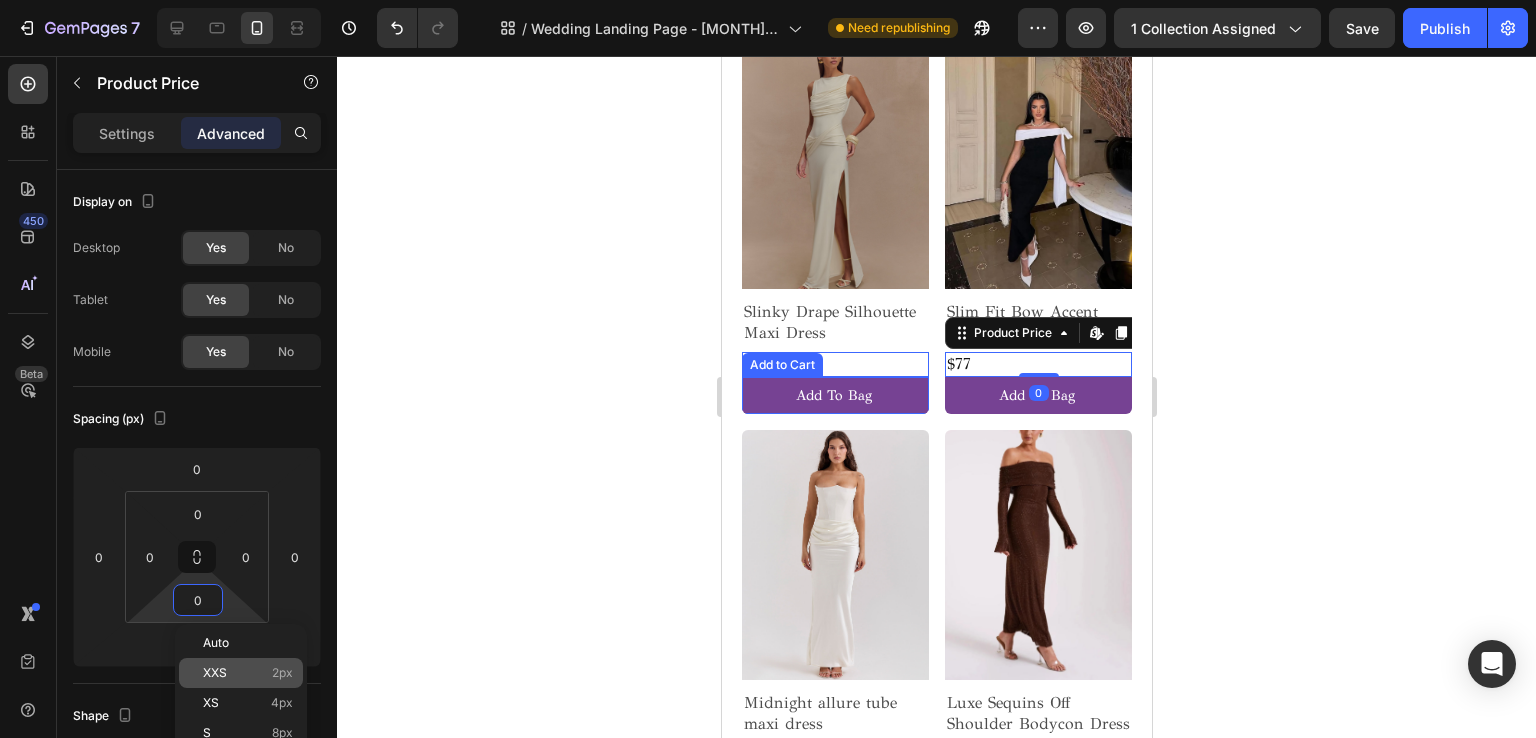 click on "XXS" at bounding box center (215, 673) 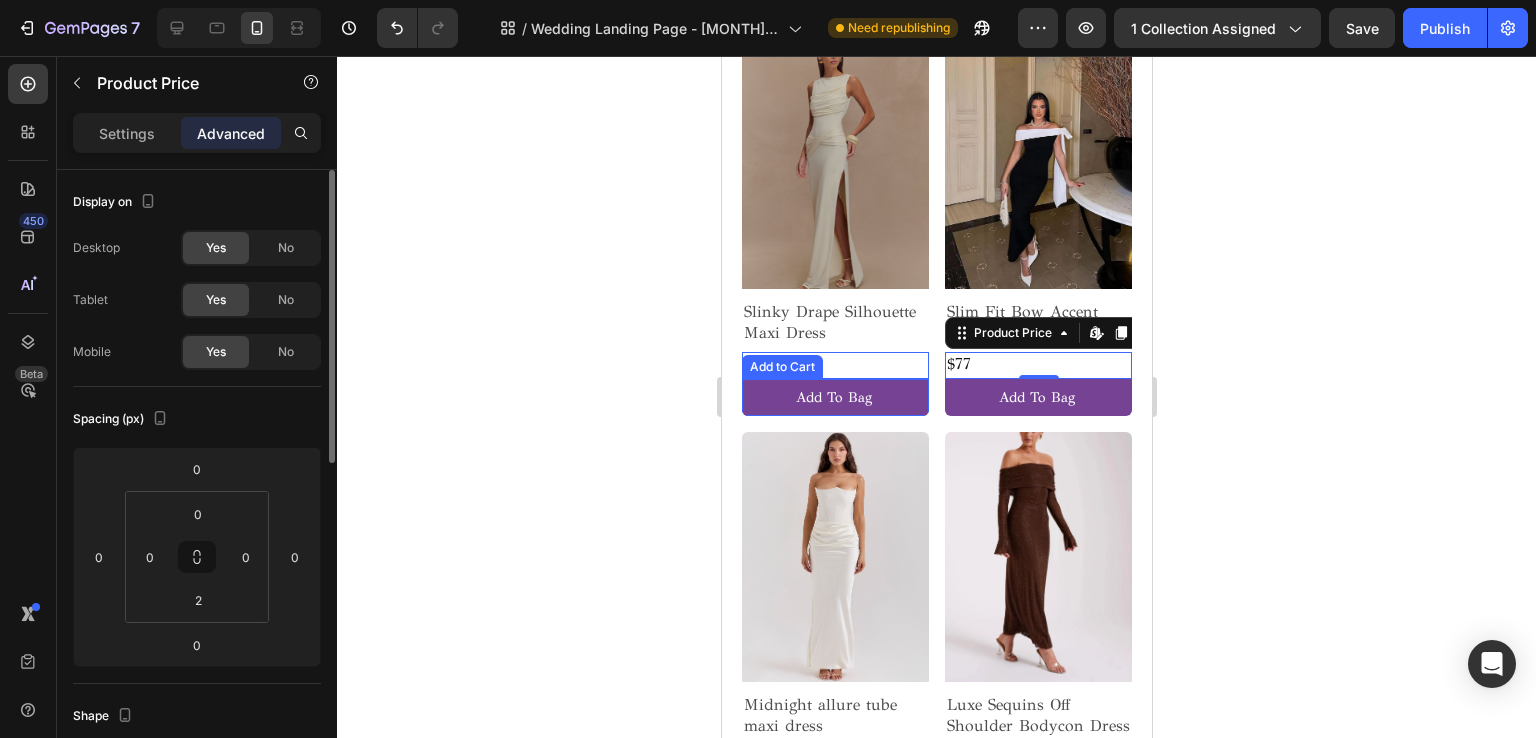 click on "Spacing (px) 0 0 0 0 0 0 2 0" 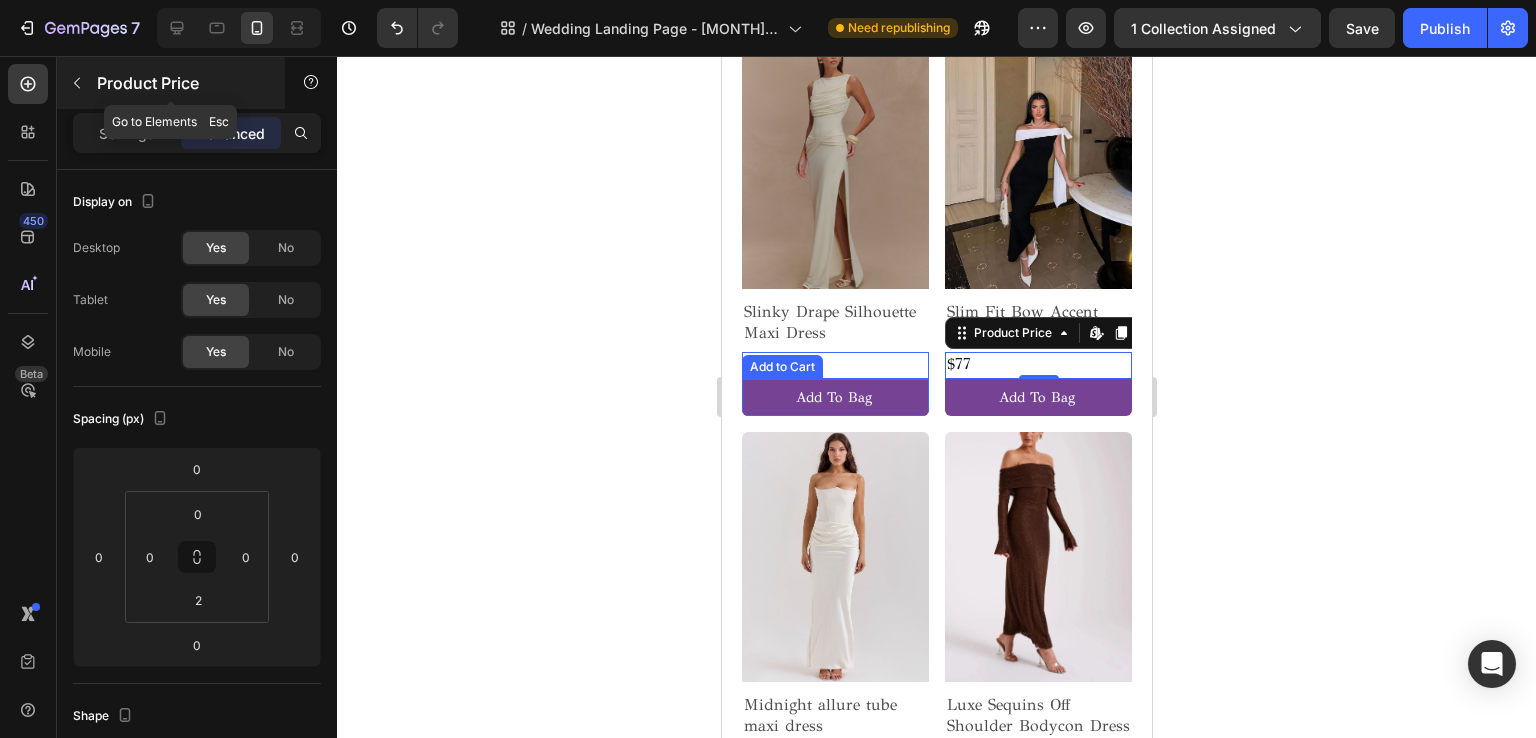 click on "Product Price" at bounding box center (171, 83) 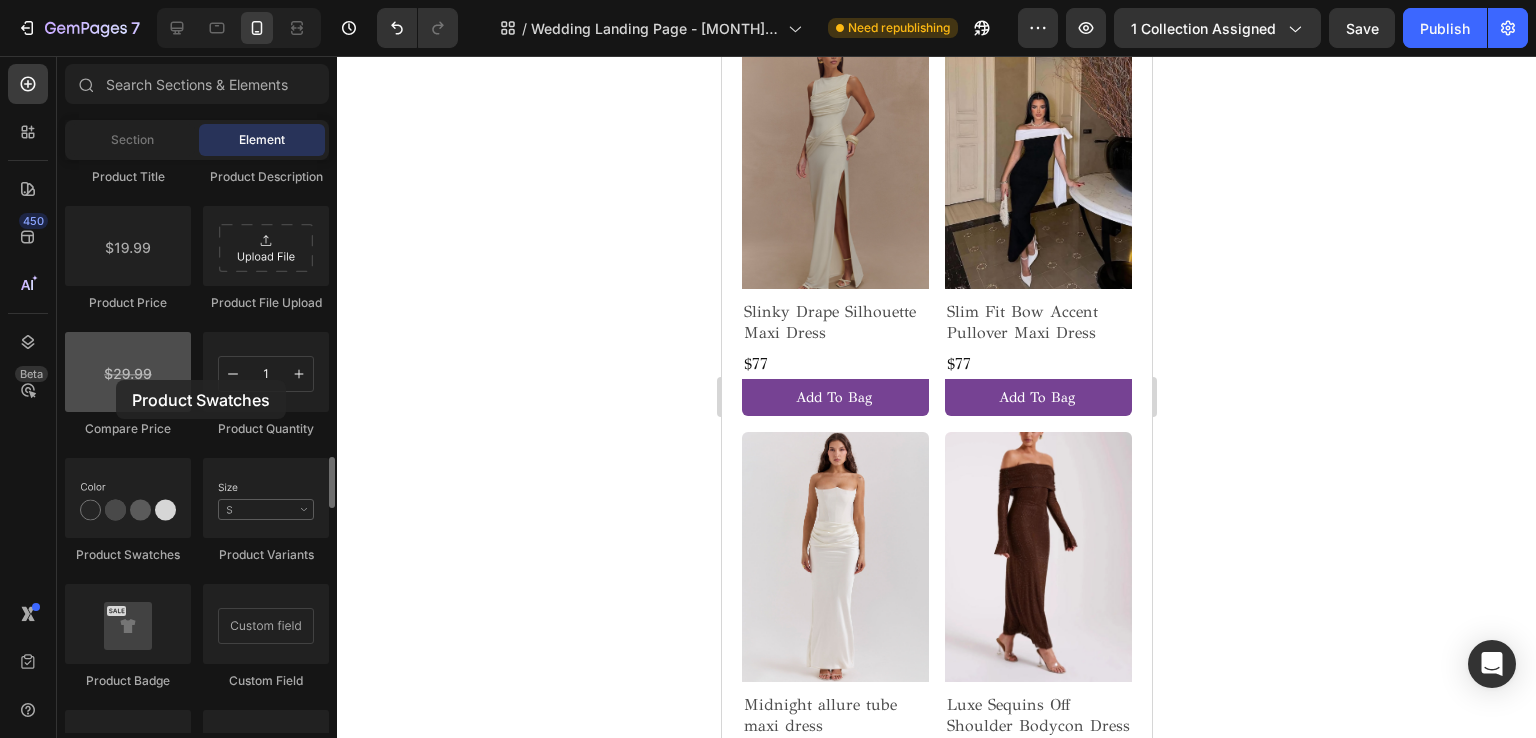 drag, startPoint x: 120, startPoint y: 504, endPoint x: 83, endPoint y: 270, distance: 236.90715 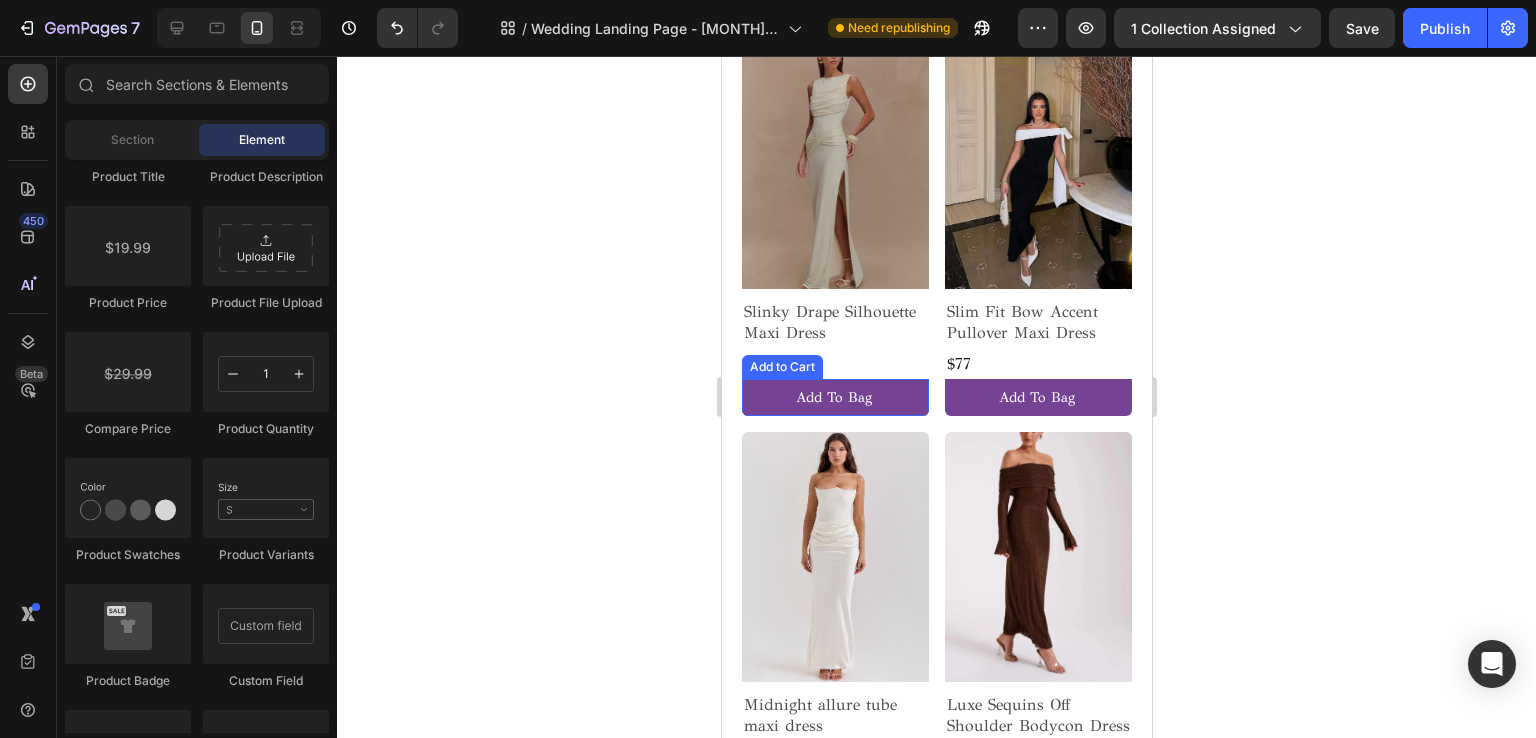 click on "Add to Cart" at bounding box center [781, 367] 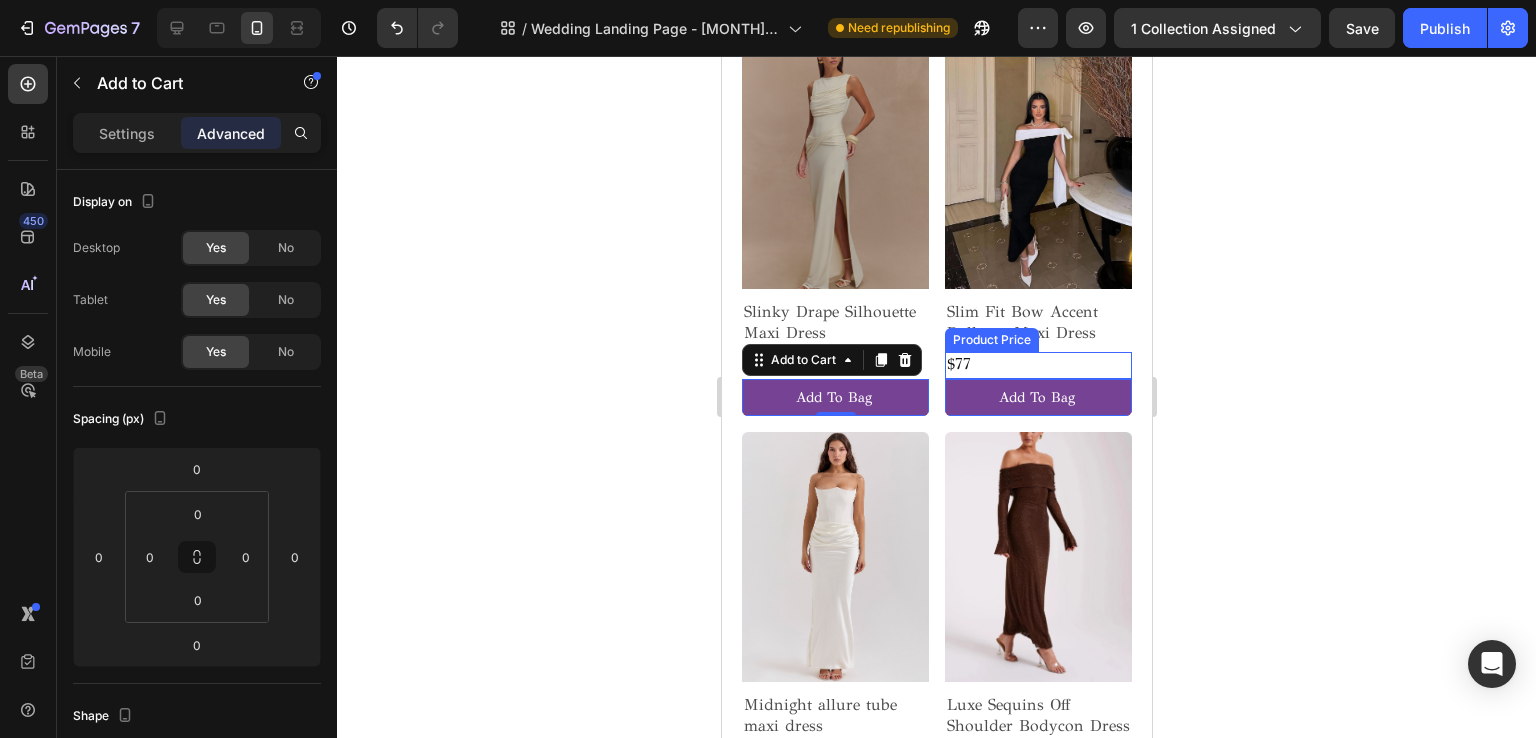 click on "$77" at bounding box center [834, 364] 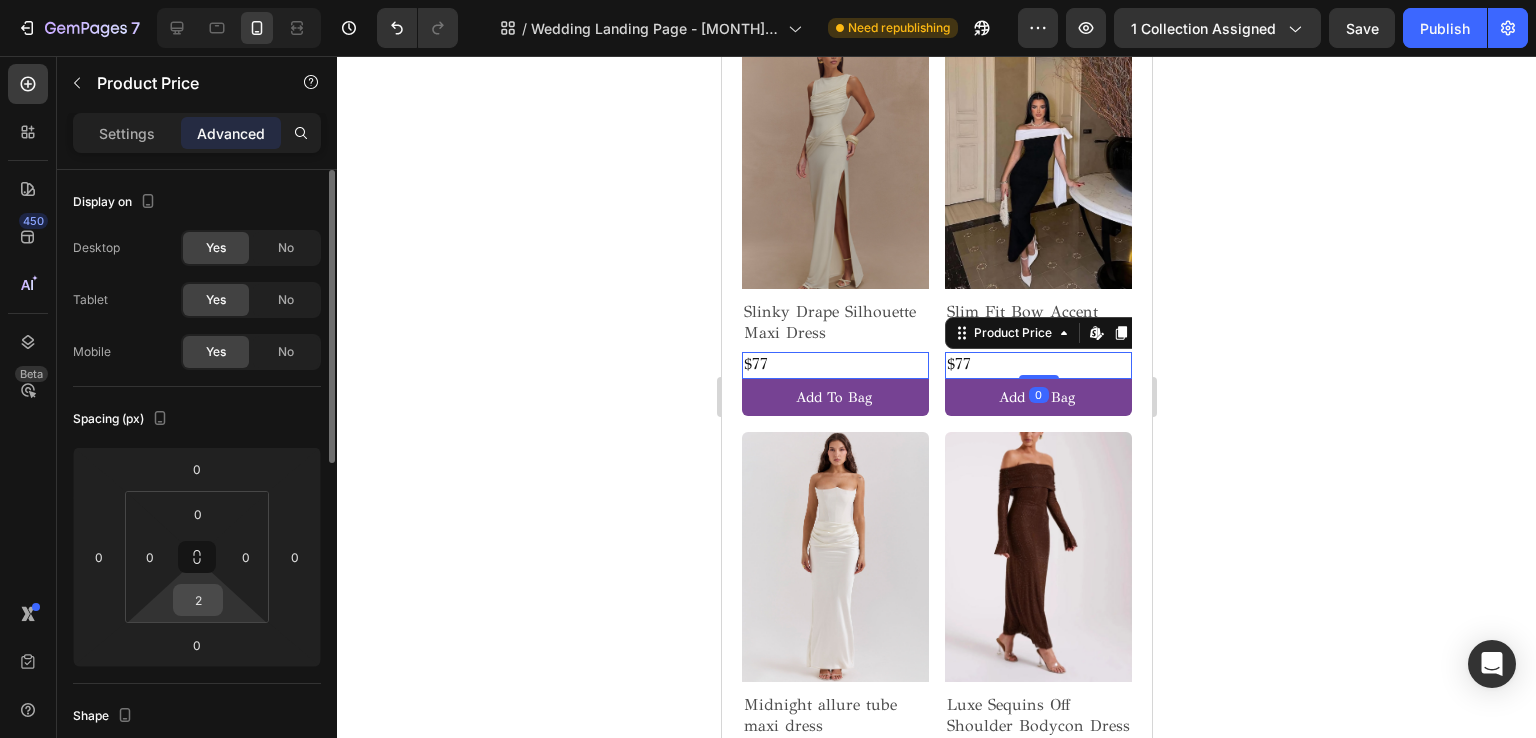 click on "2" at bounding box center [198, 600] 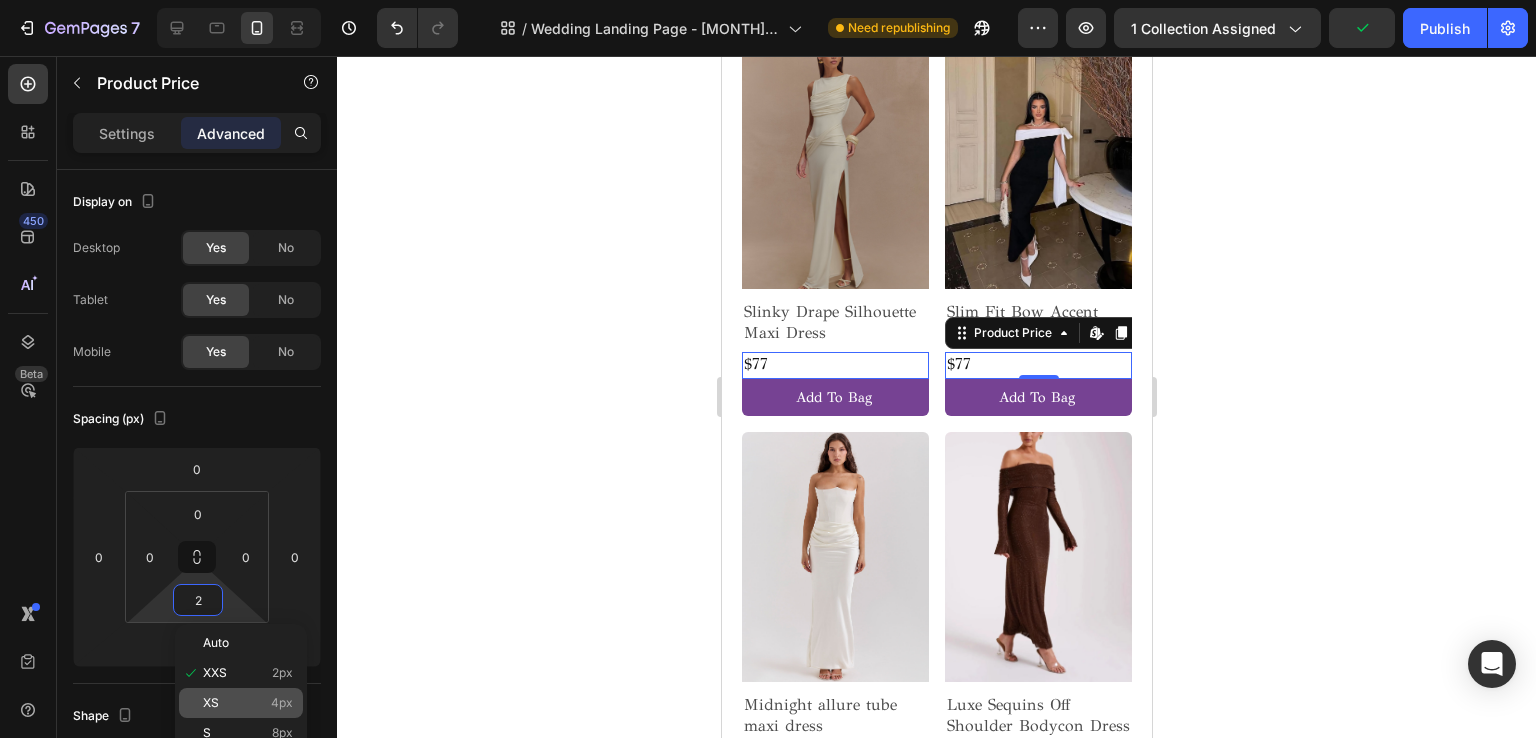 drag, startPoint x: 236, startPoint y: 717, endPoint x: 236, endPoint y: 688, distance: 29 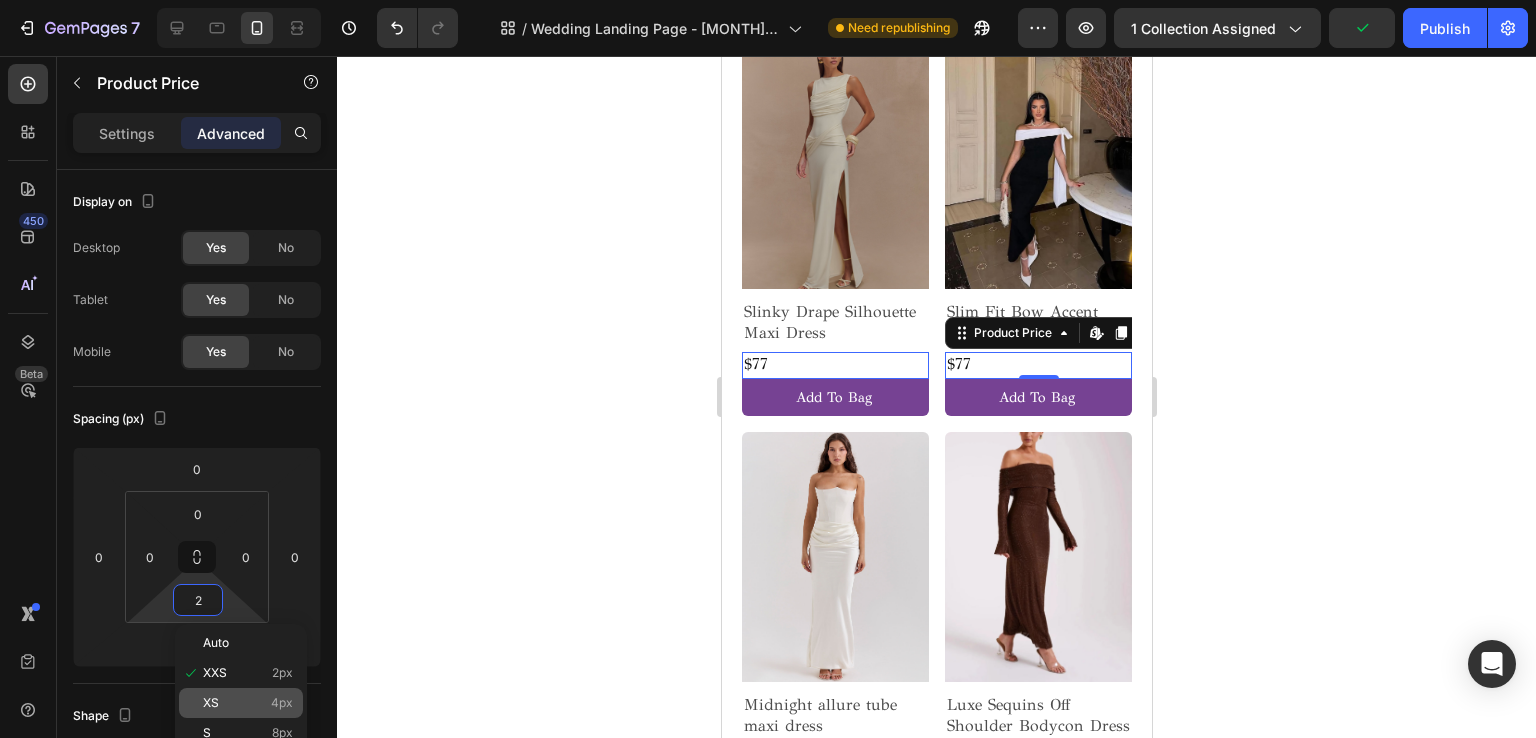 type on "8" 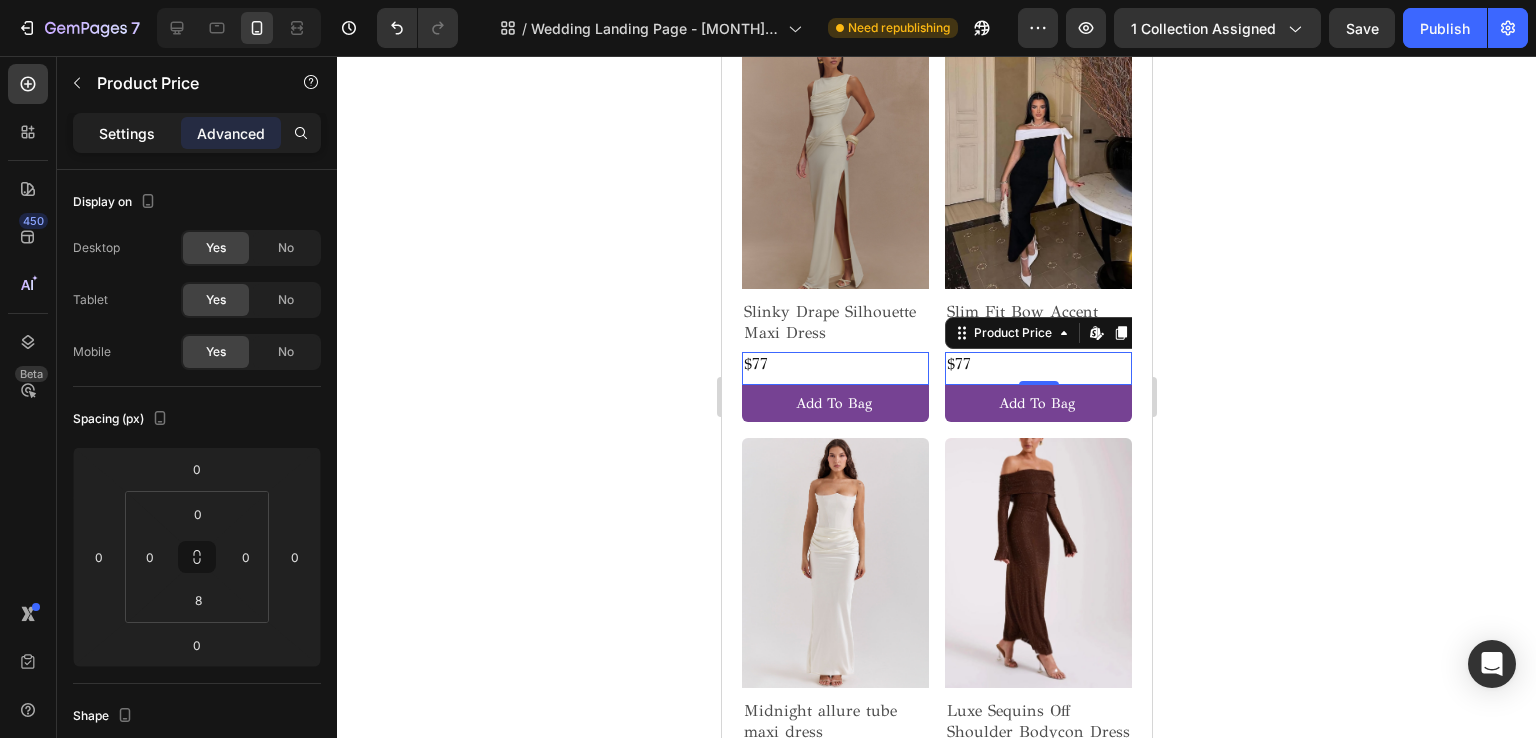 click on "Settings" at bounding box center (127, 133) 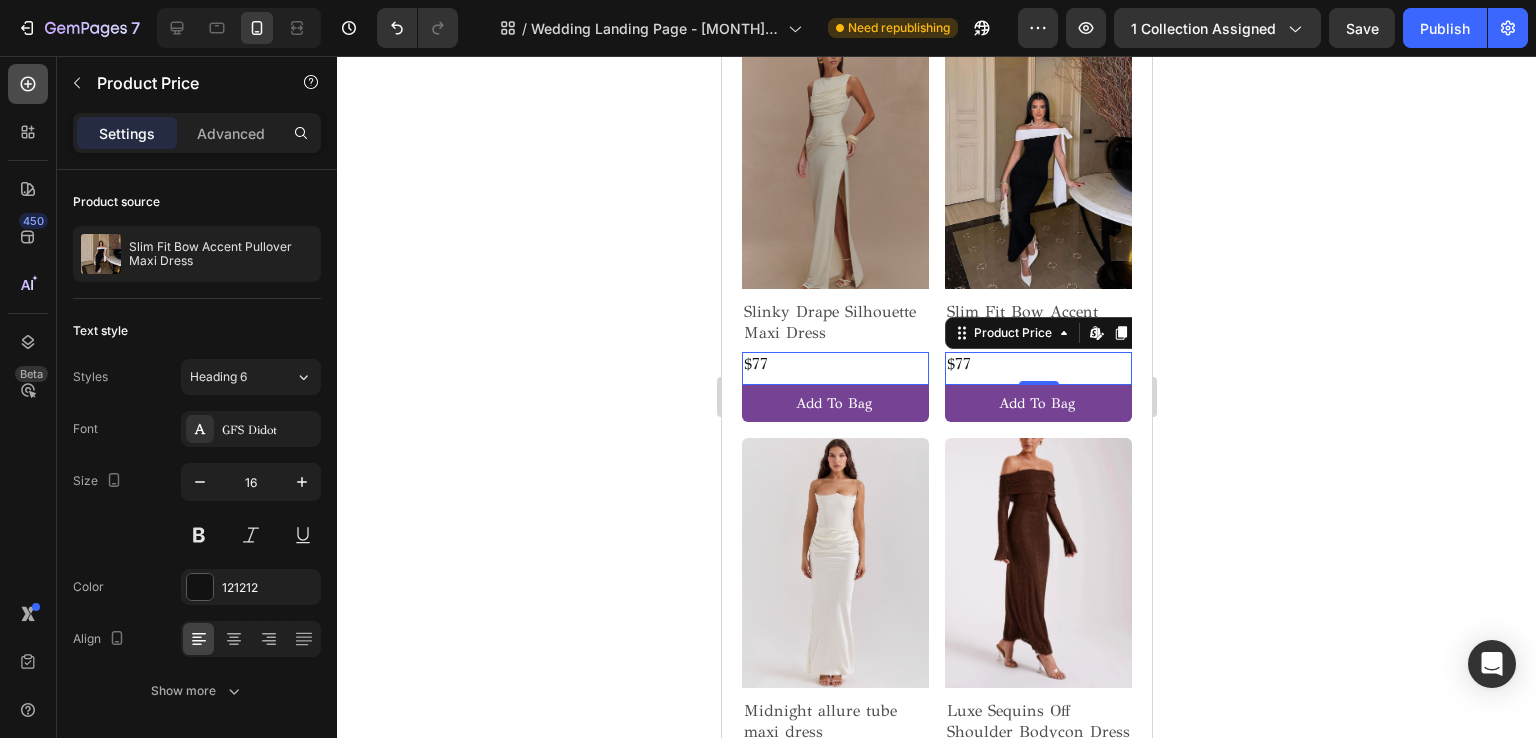 click 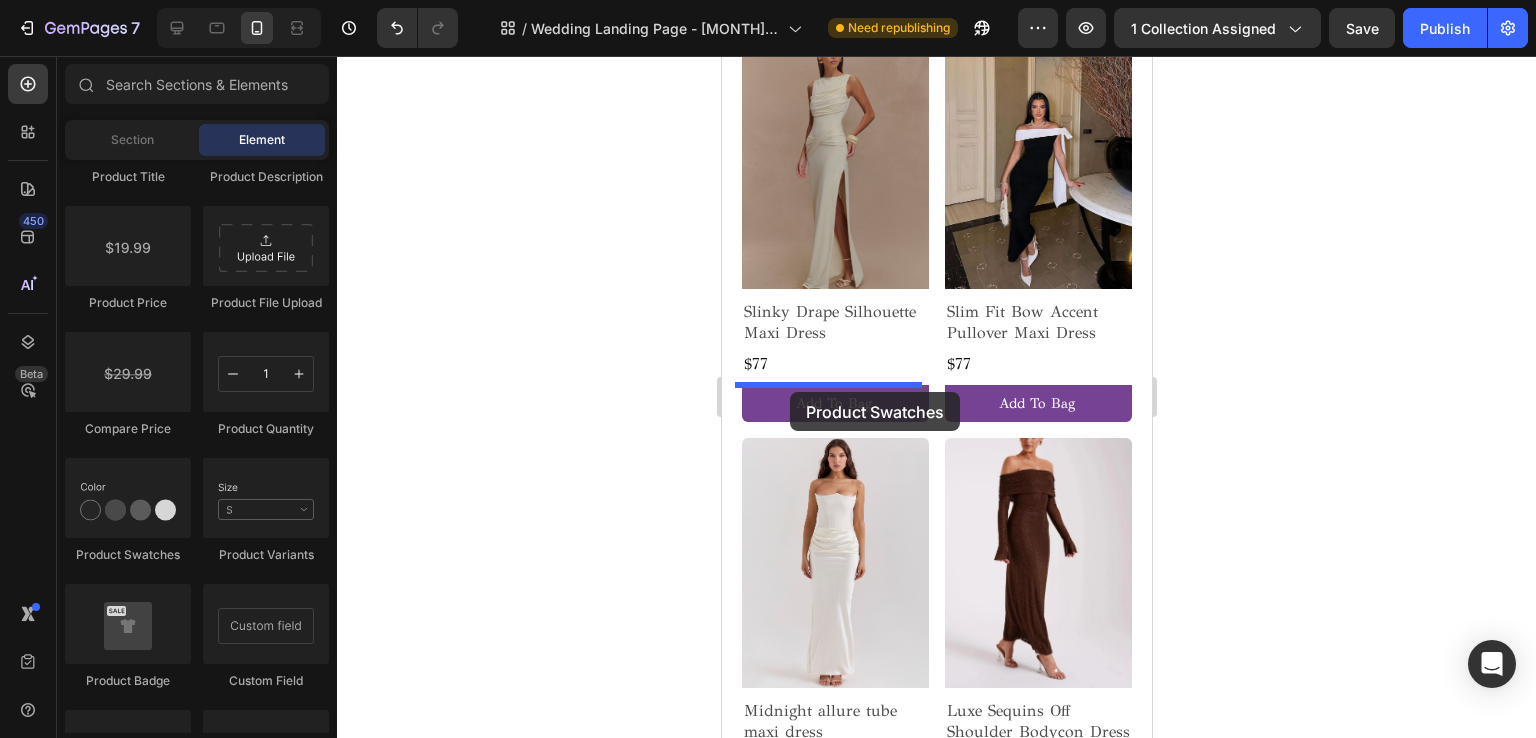 drag, startPoint x: 882, startPoint y: 542, endPoint x: 789, endPoint y: 392, distance: 176.4908 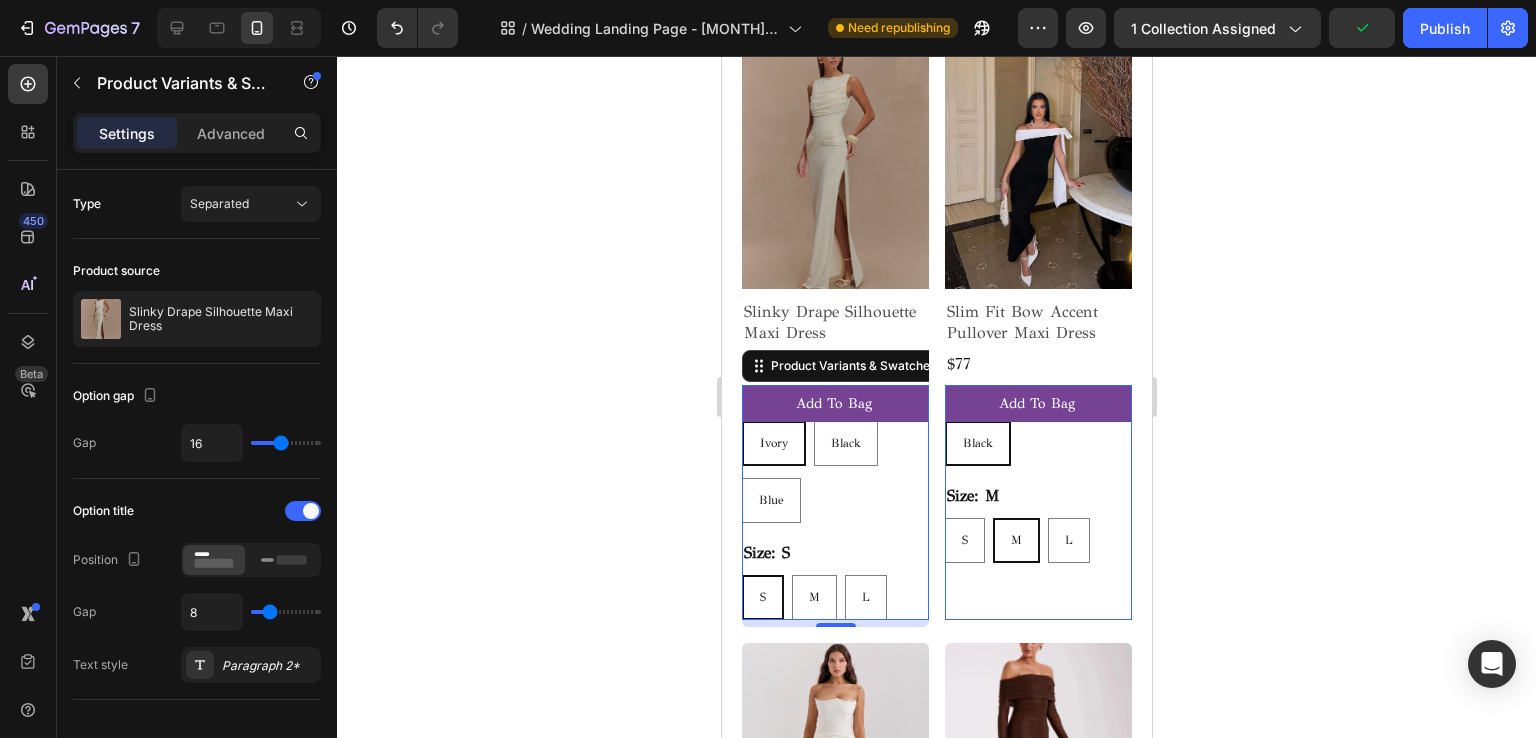 click on "Size: M S S S M M M L L L" at bounding box center (834, 579) 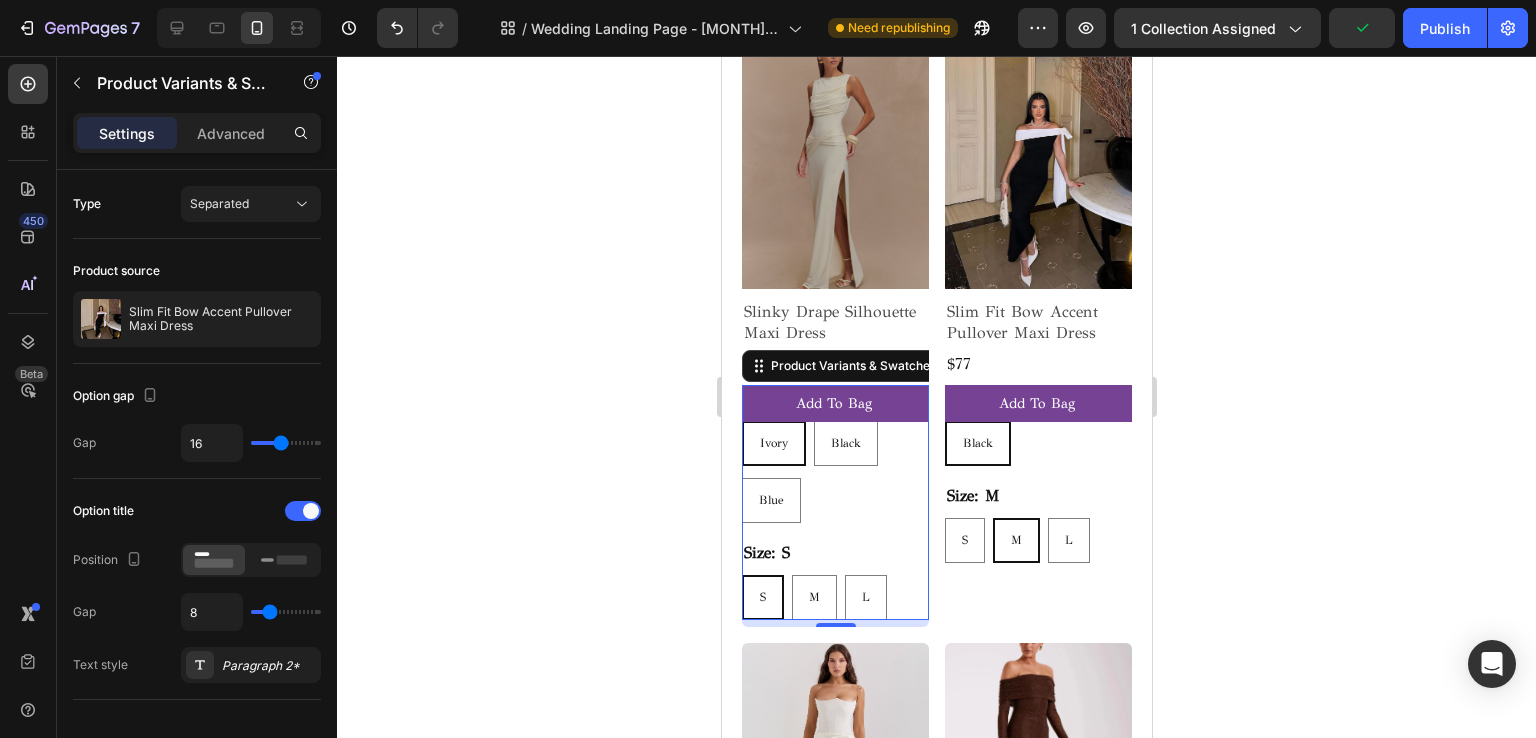click on "Ivory Ivory Ivory Black Black Black Blue Blue Blue" at bounding box center (834, 472) 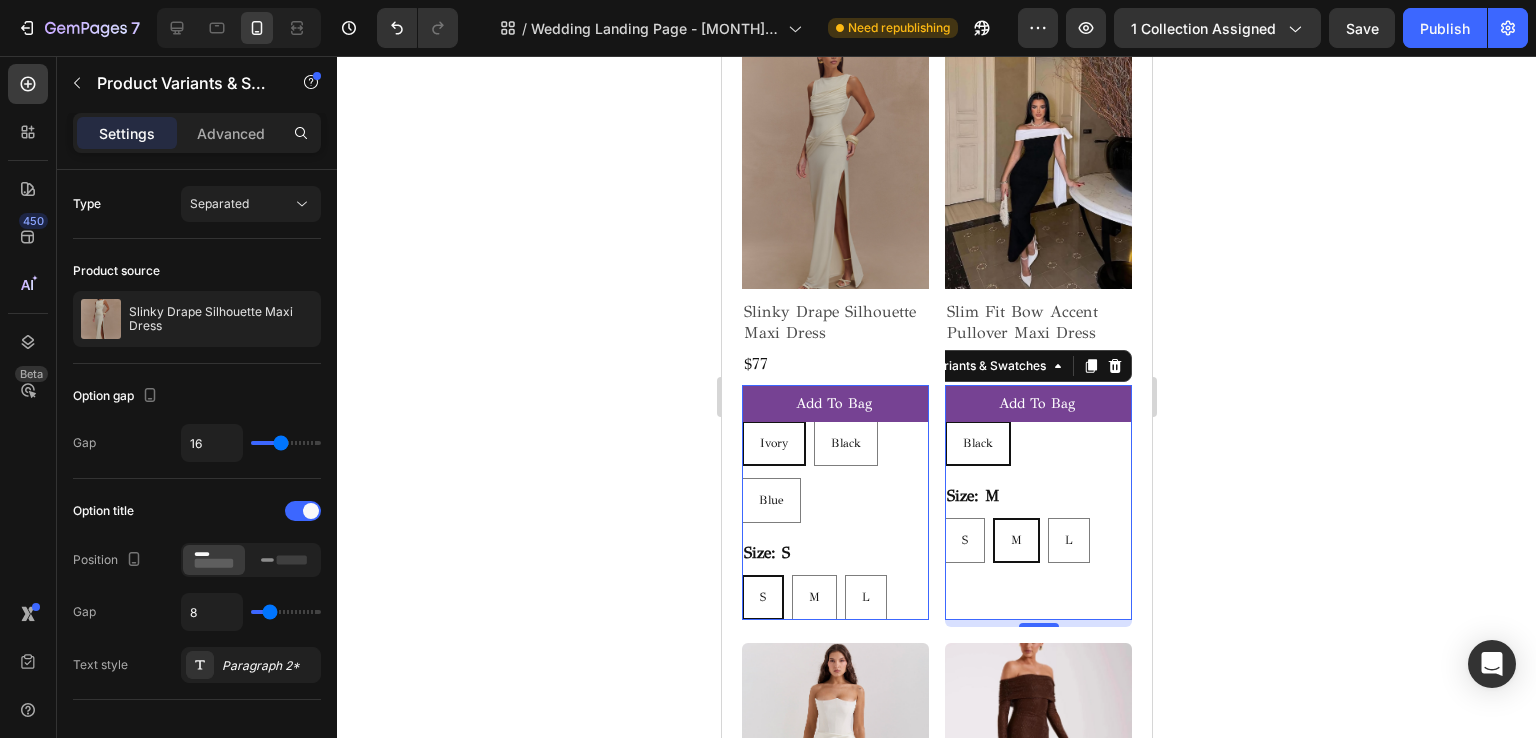 click on "Size: M S S S M M M L L L" at bounding box center (834, 579) 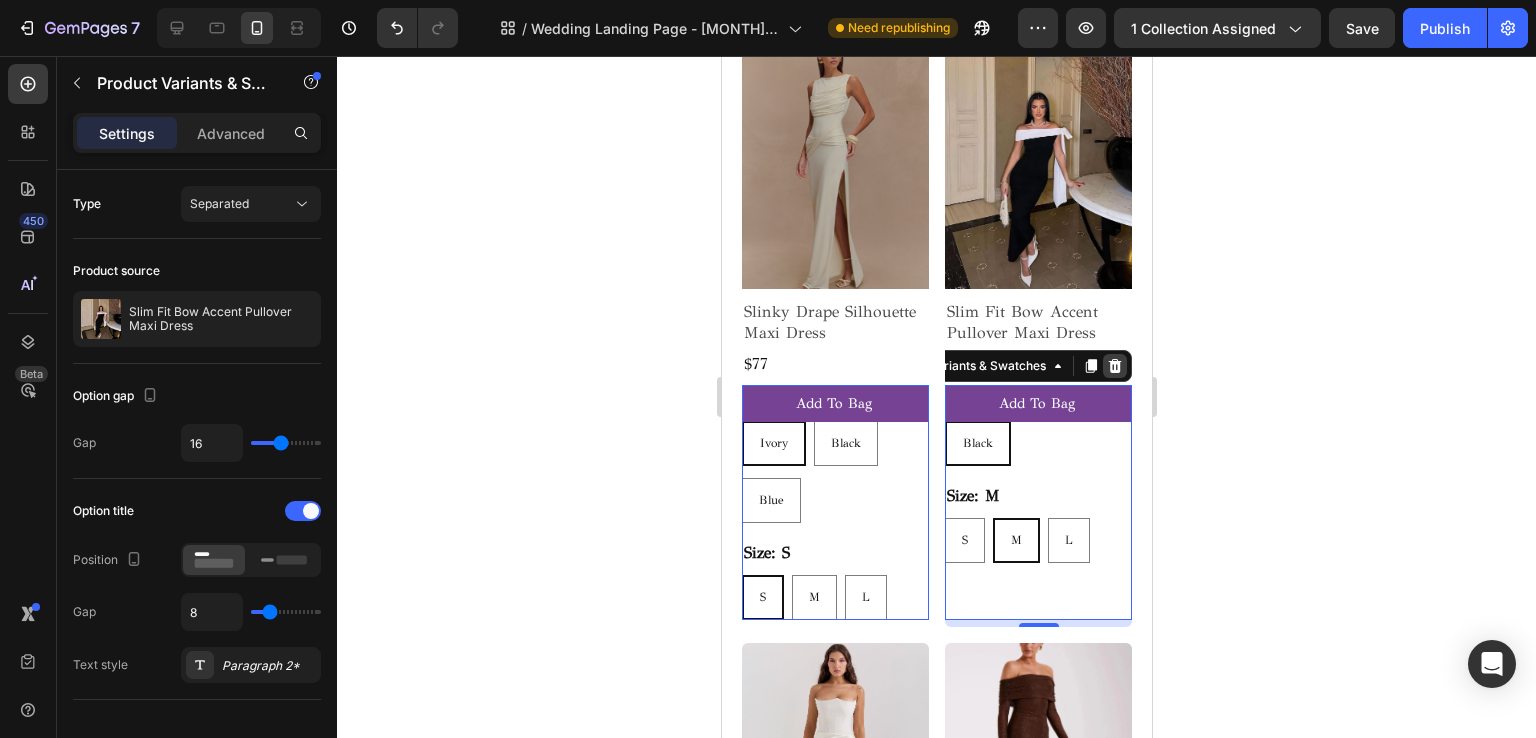 click at bounding box center (721, 56) 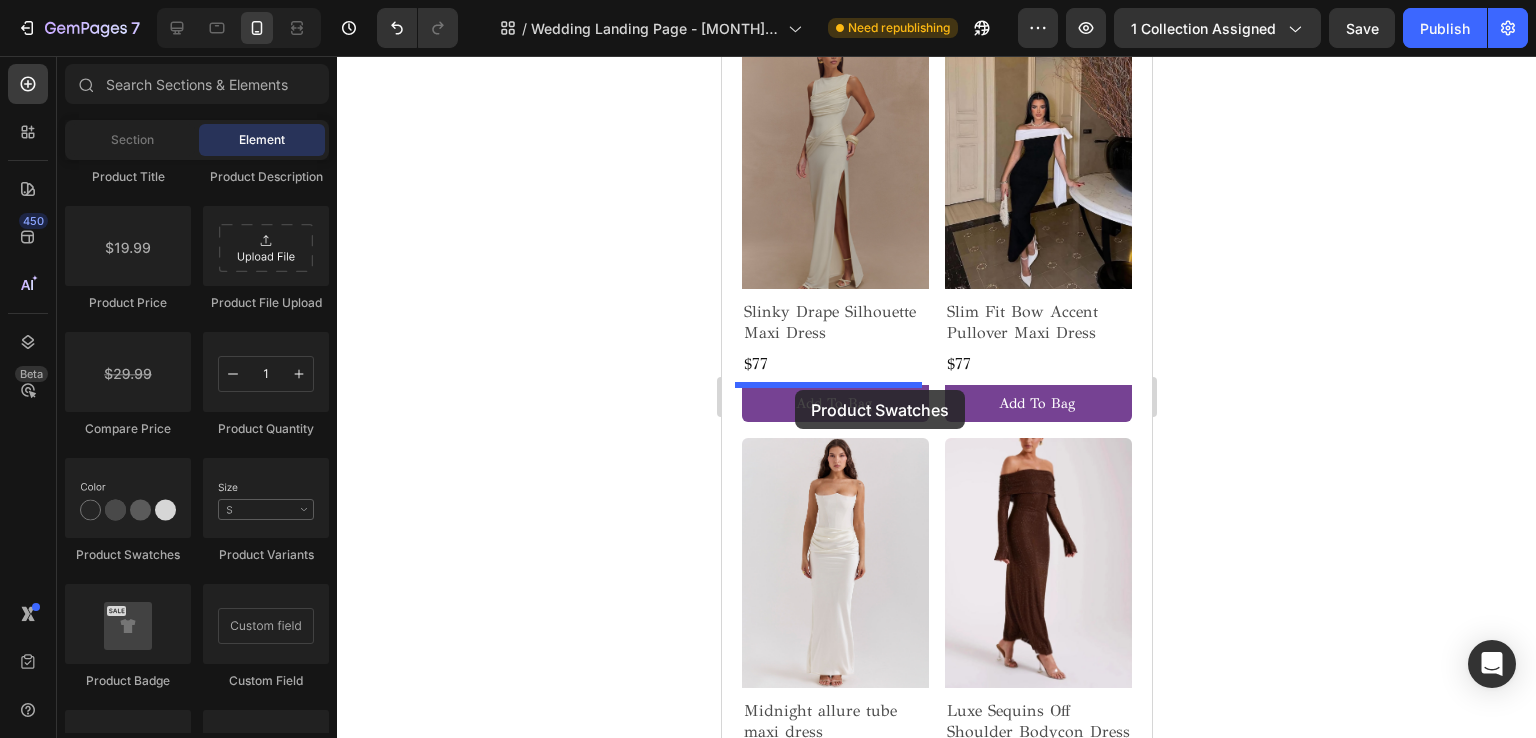 drag, startPoint x: 1600, startPoint y: 416, endPoint x: 794, endPoint y: 390, distance: 806.41925 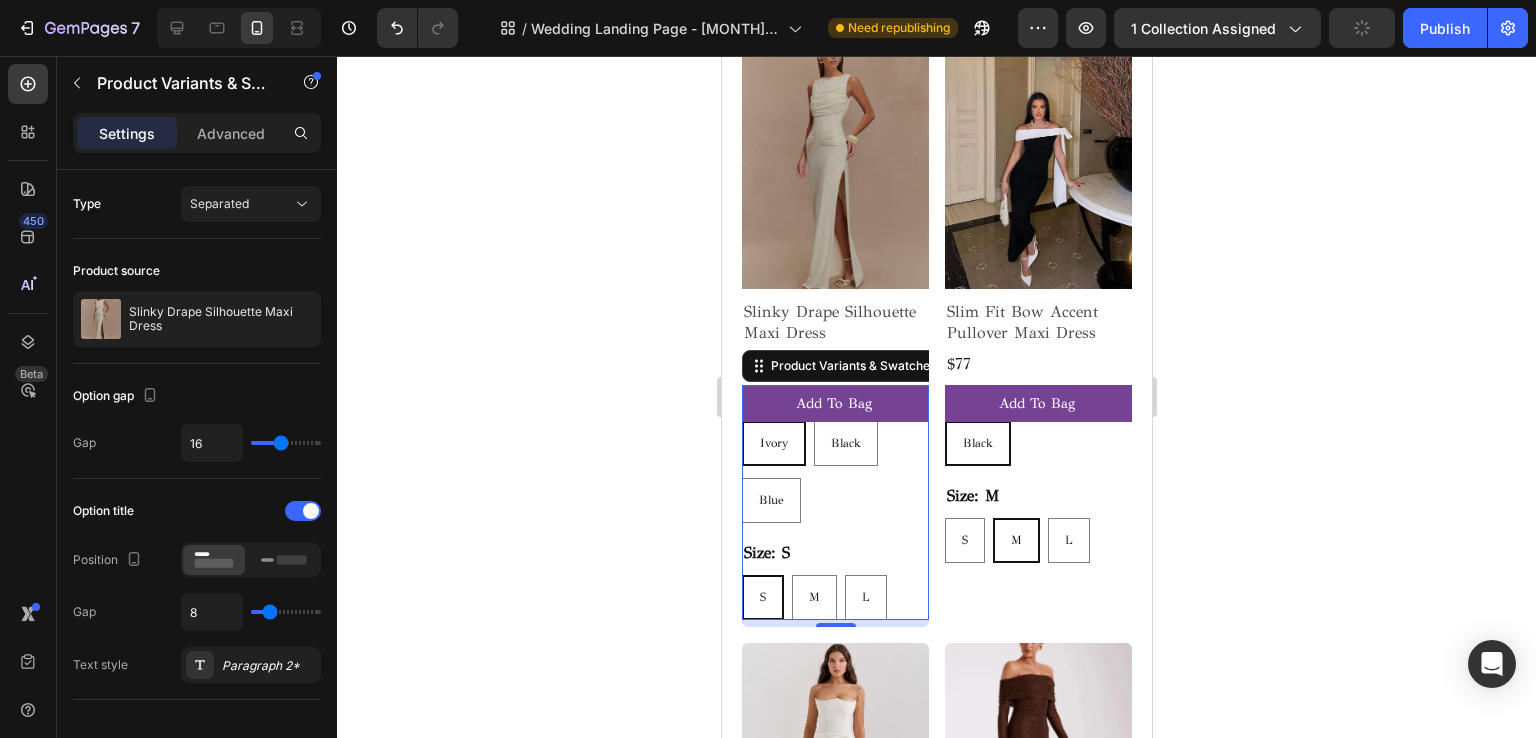 click on "Ivory Ivory Ivory Black Black Black Blue Blue Blue" at bounding box center (834, 472) 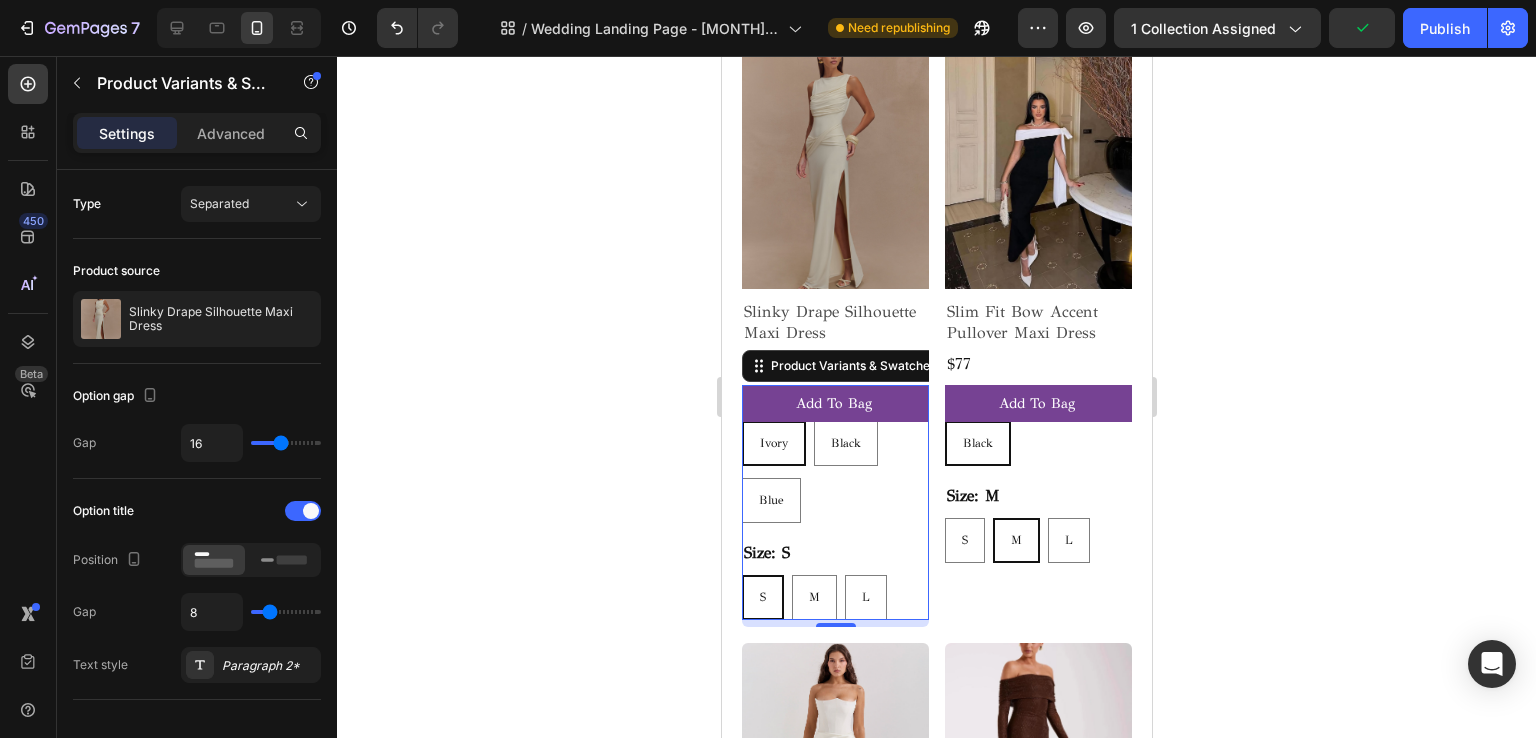 click on "Size: M S S S M M M L L L" at bounding box center [834, 579] 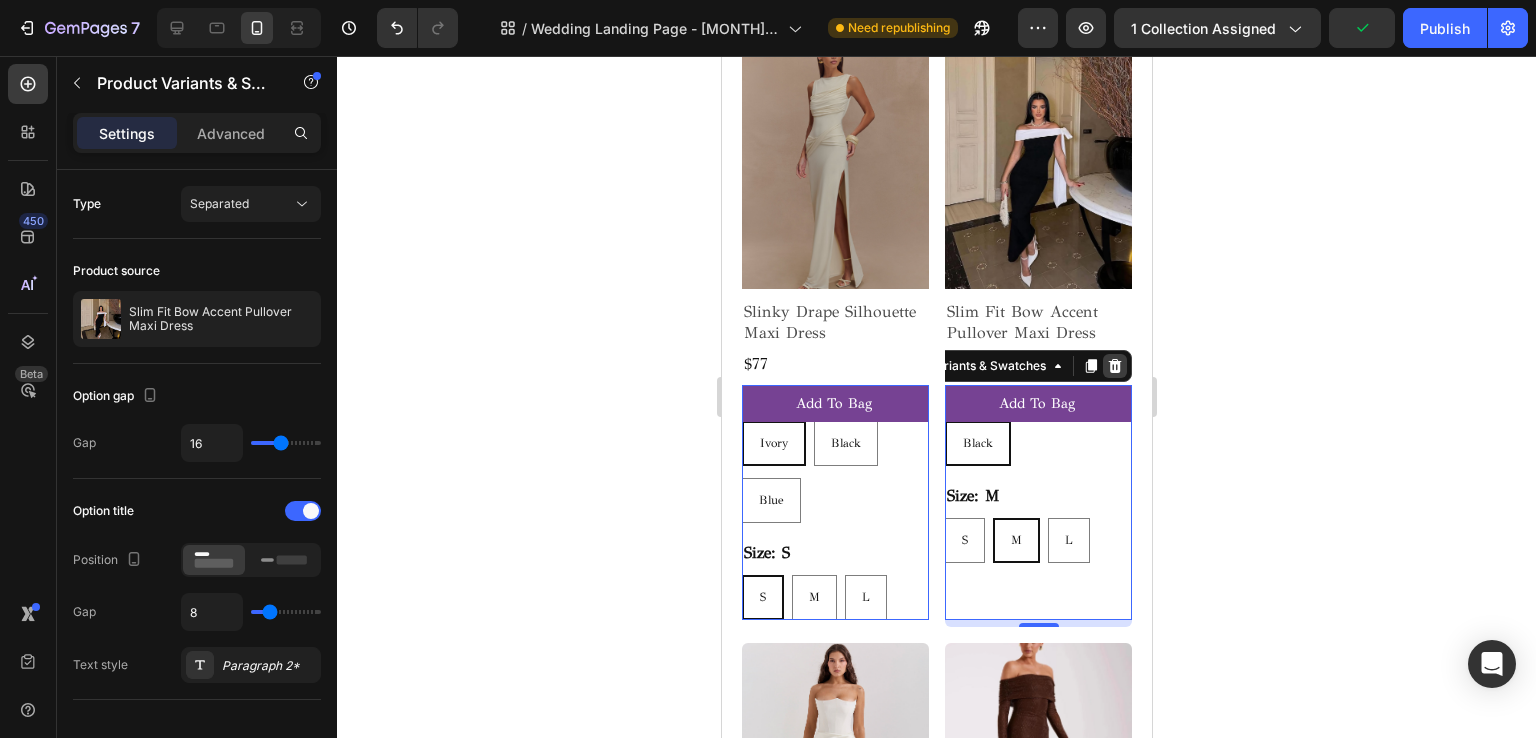 click at bounding box center [721, 56] 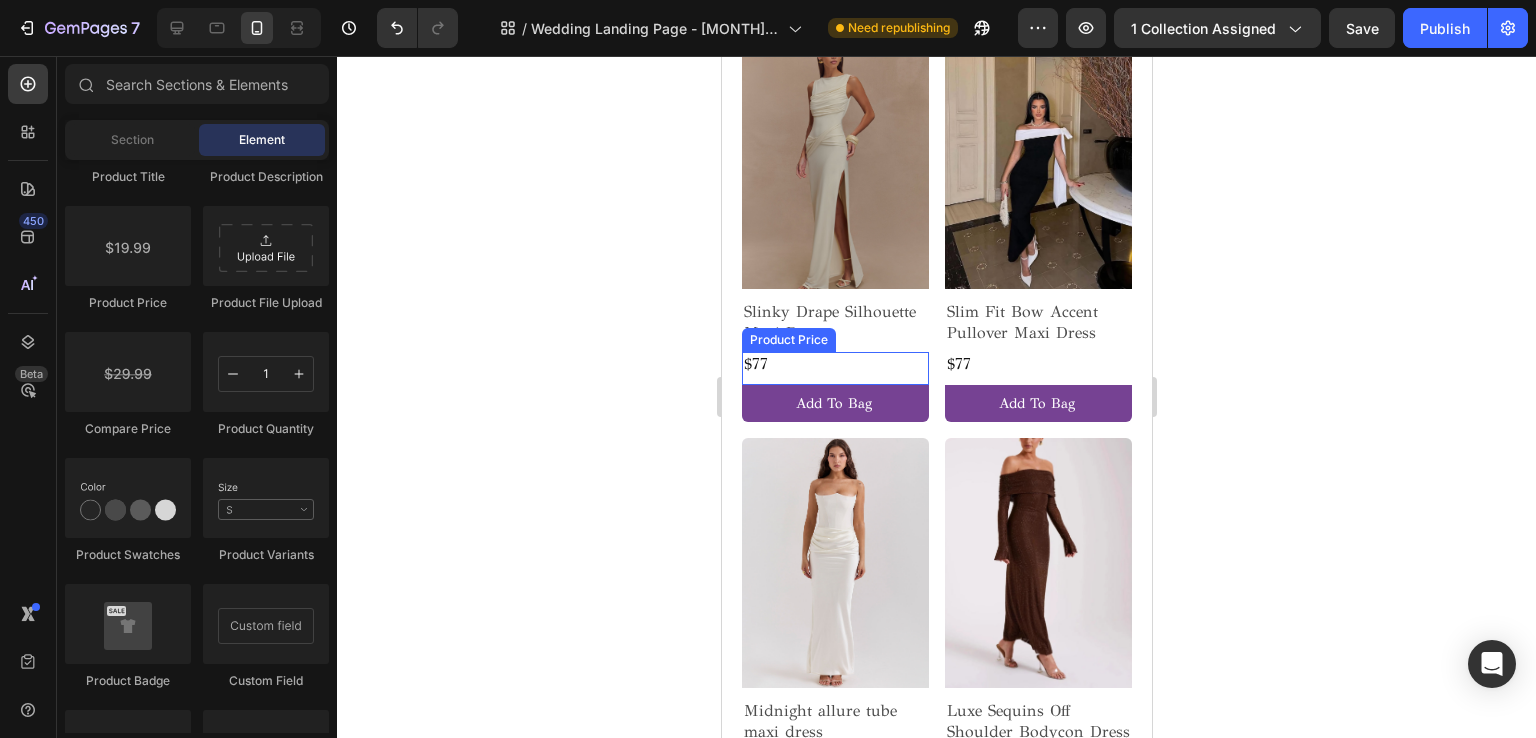 click on "$77" at bounding box center (834, 364) 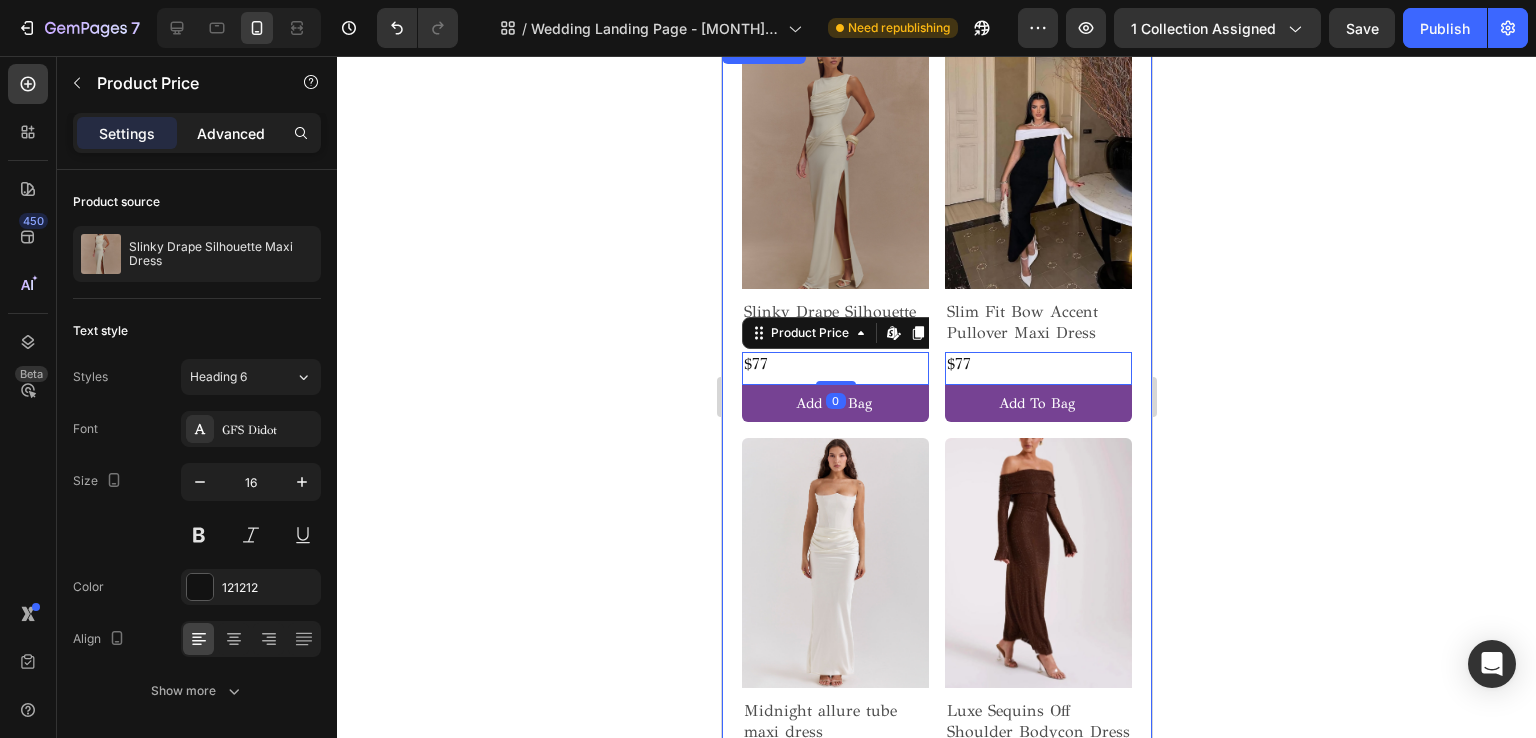 click on "Advanced" at bounding box center [231, 133] 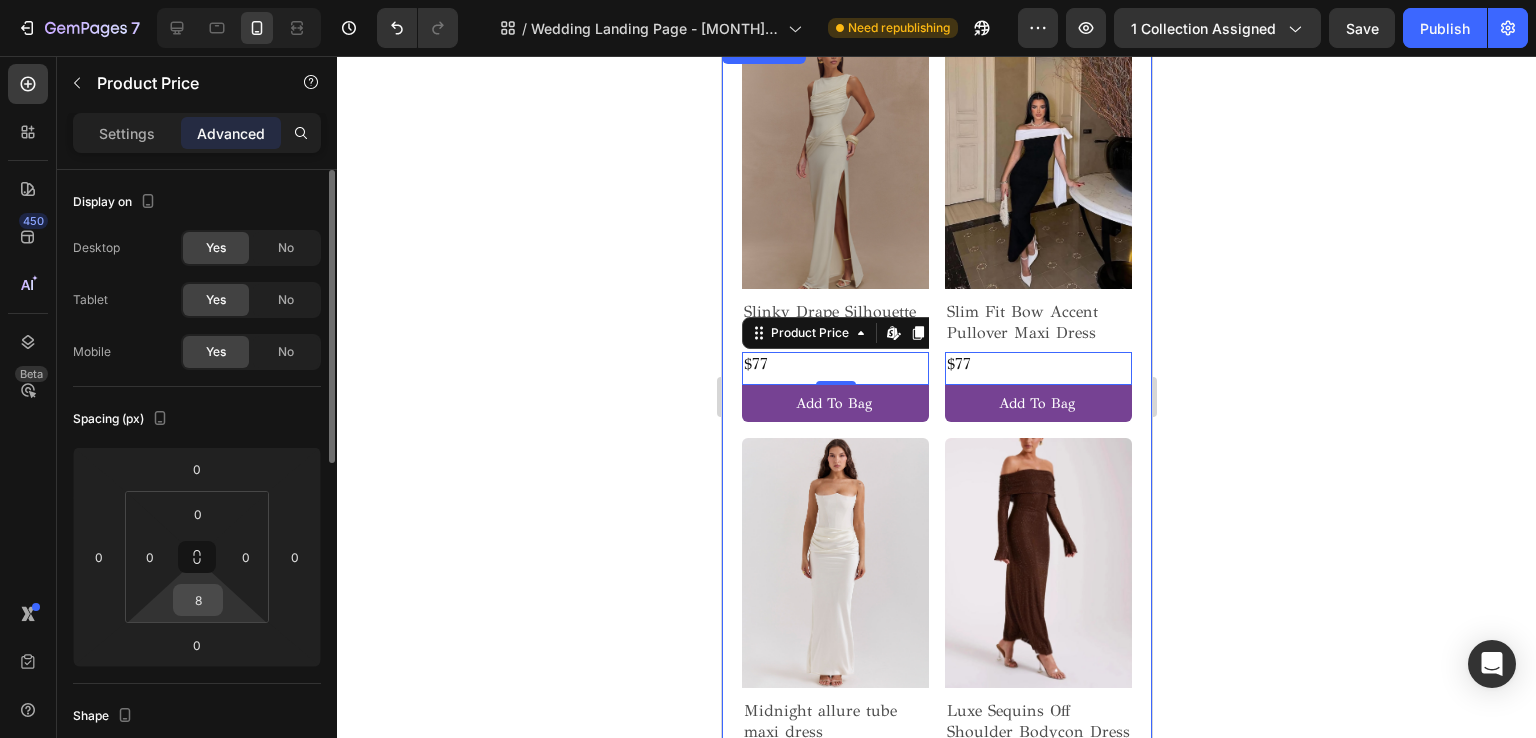 click on "8" at bounding box center (198, 600) 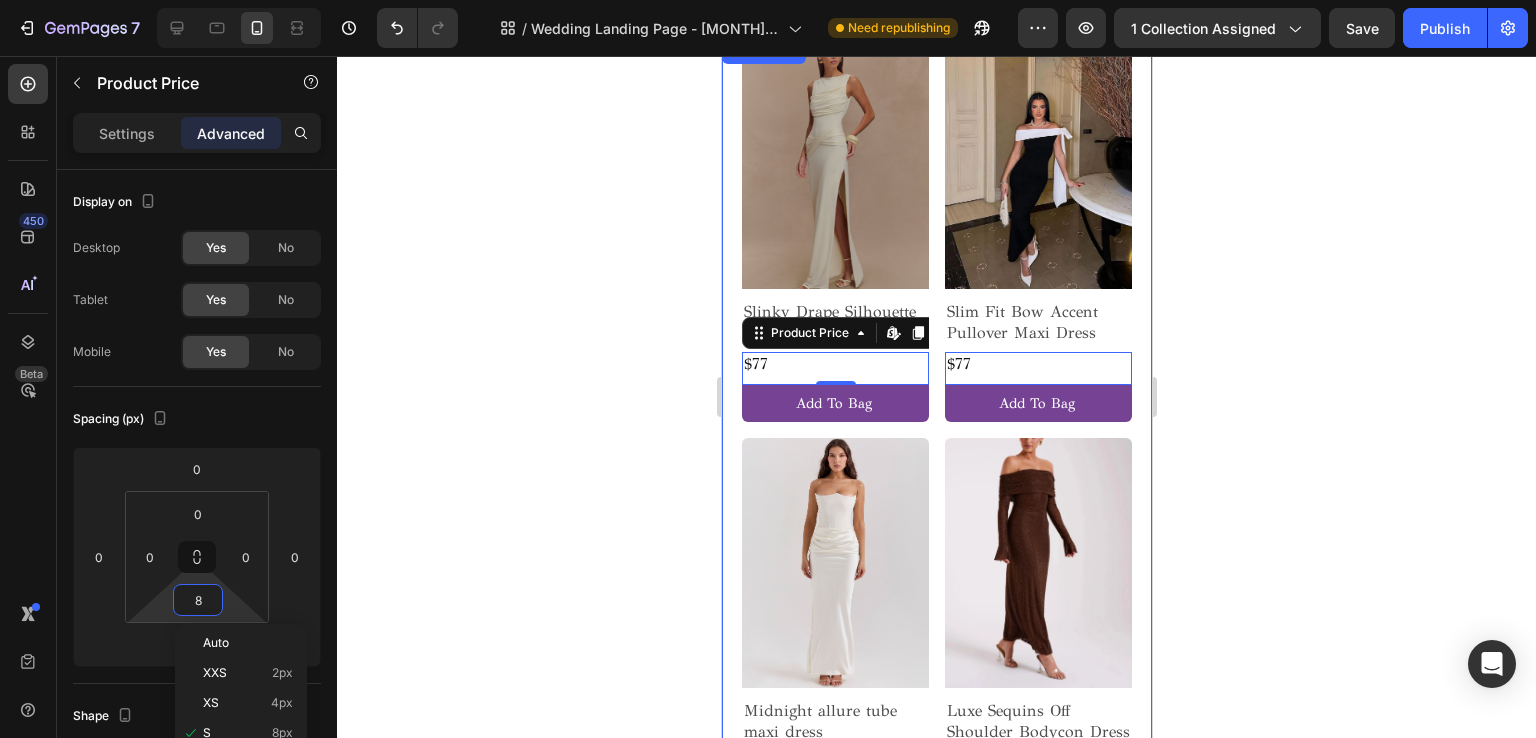 scroll, scrollTop: 100, scrollLeft: 0, axis: vertical 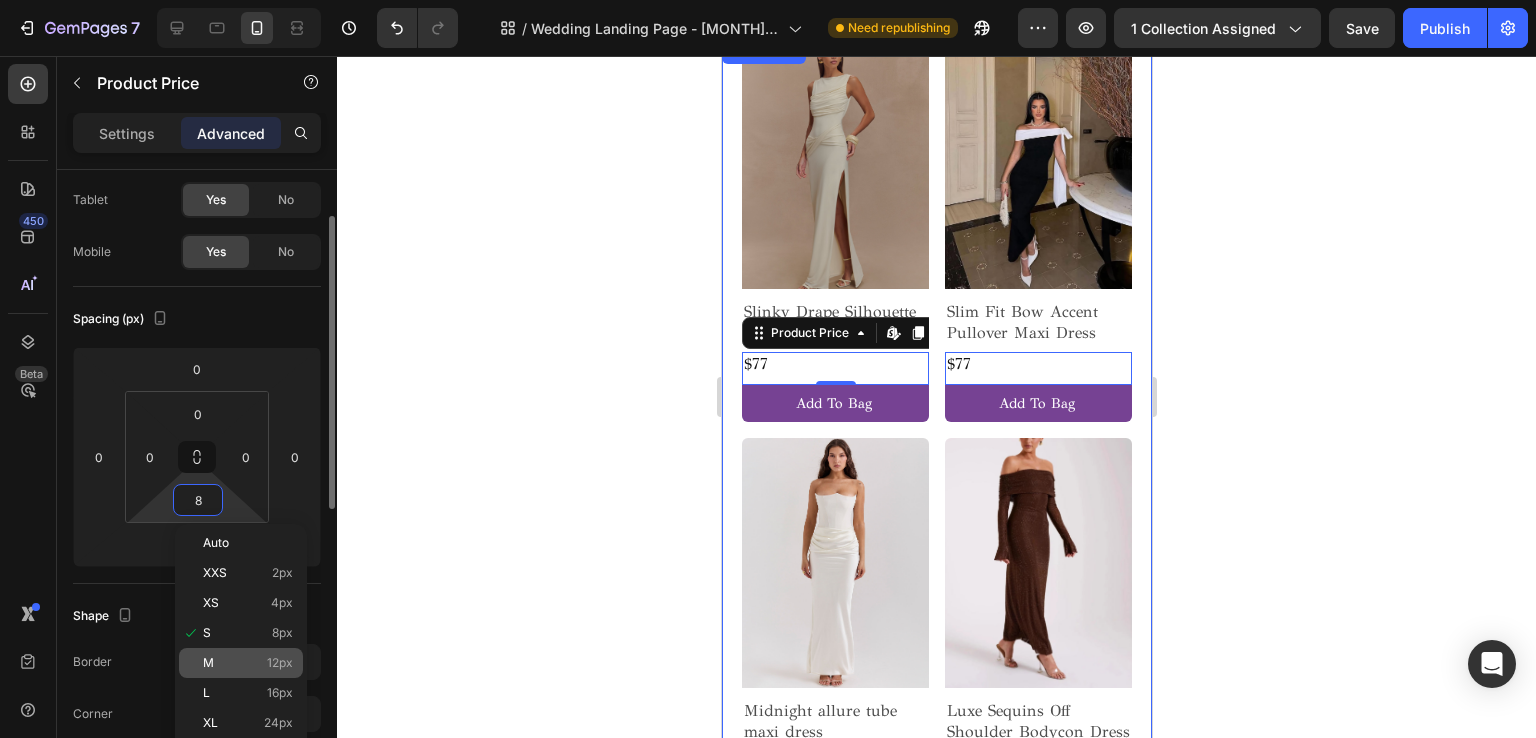 drag, startPoint x: 223, startPoint y: 690, endPoint x: 216, endPoint y: 661, distance: 29.832869 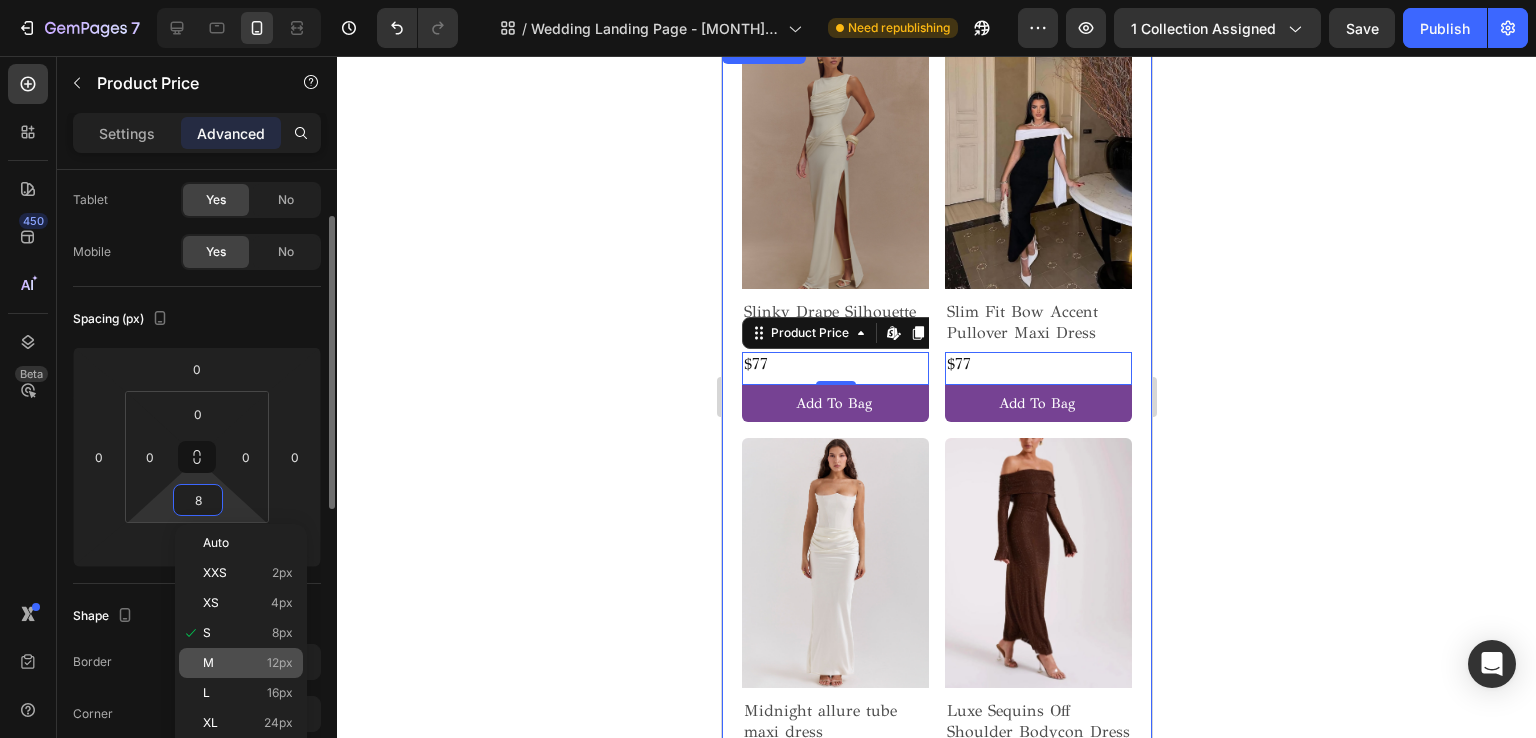 click on "L 16px" at bounding box center (248, 693) 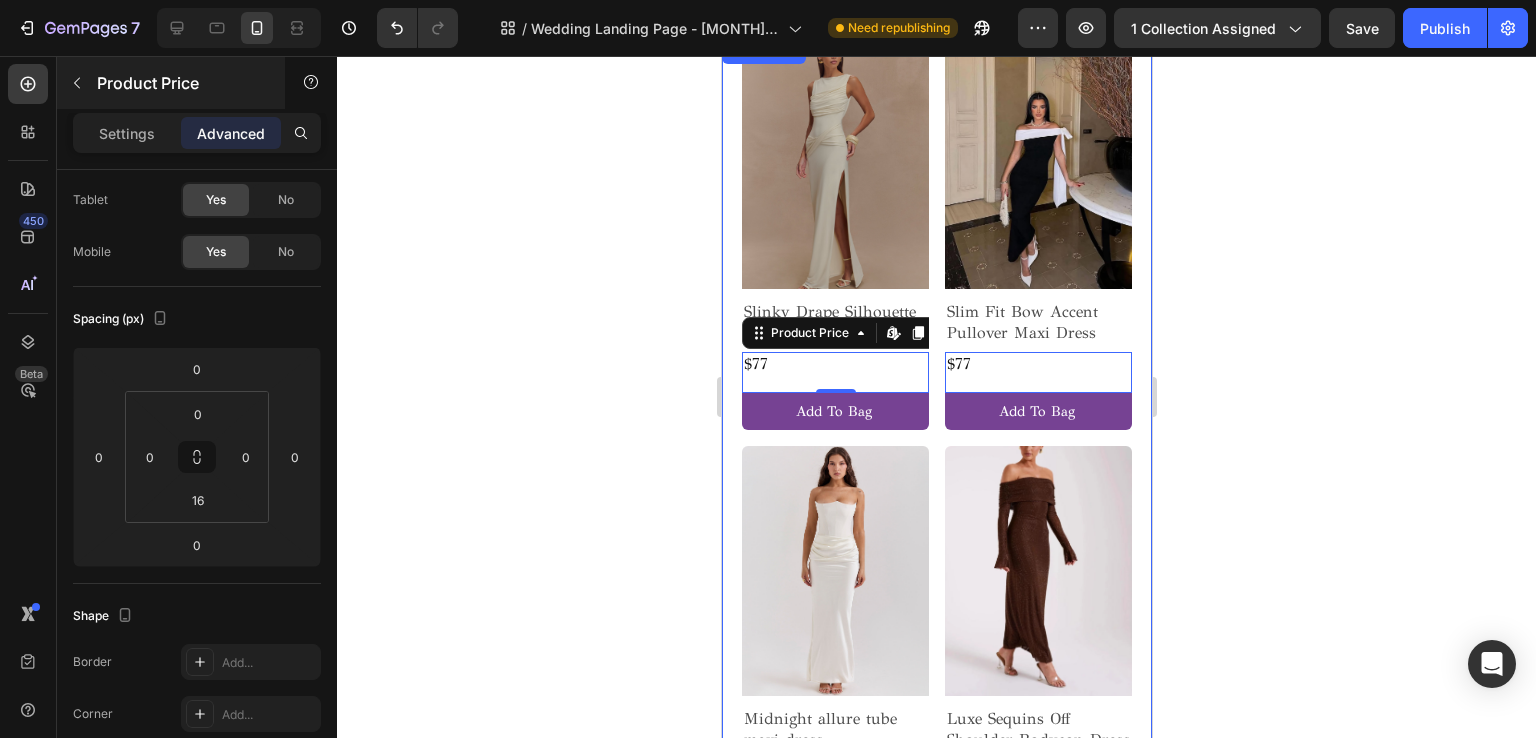 click at bounding box center (77, 83) 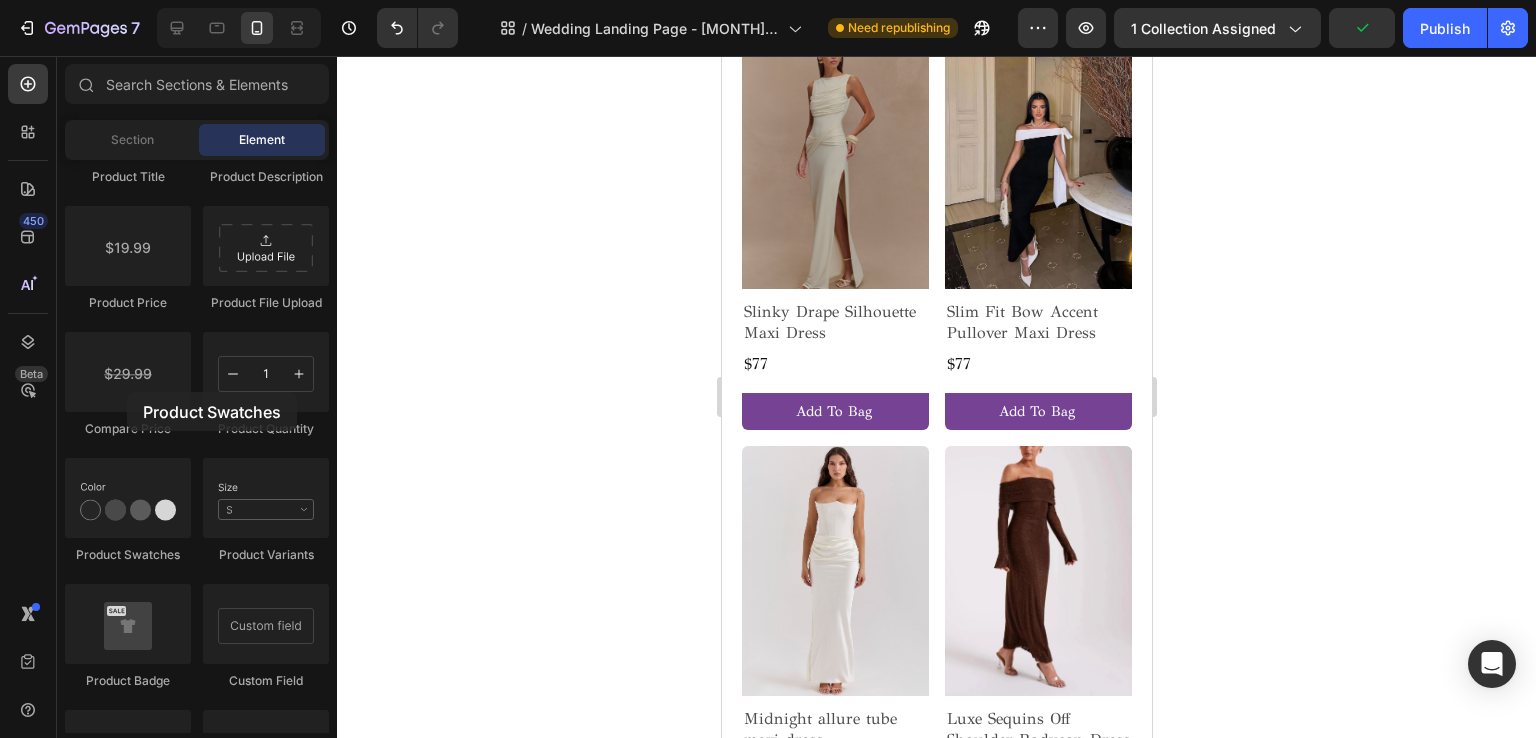 drag, startPoint x: 129, startPoint y: 512, endPoint x: 504, endPoint y: 350, distance: 408.49603 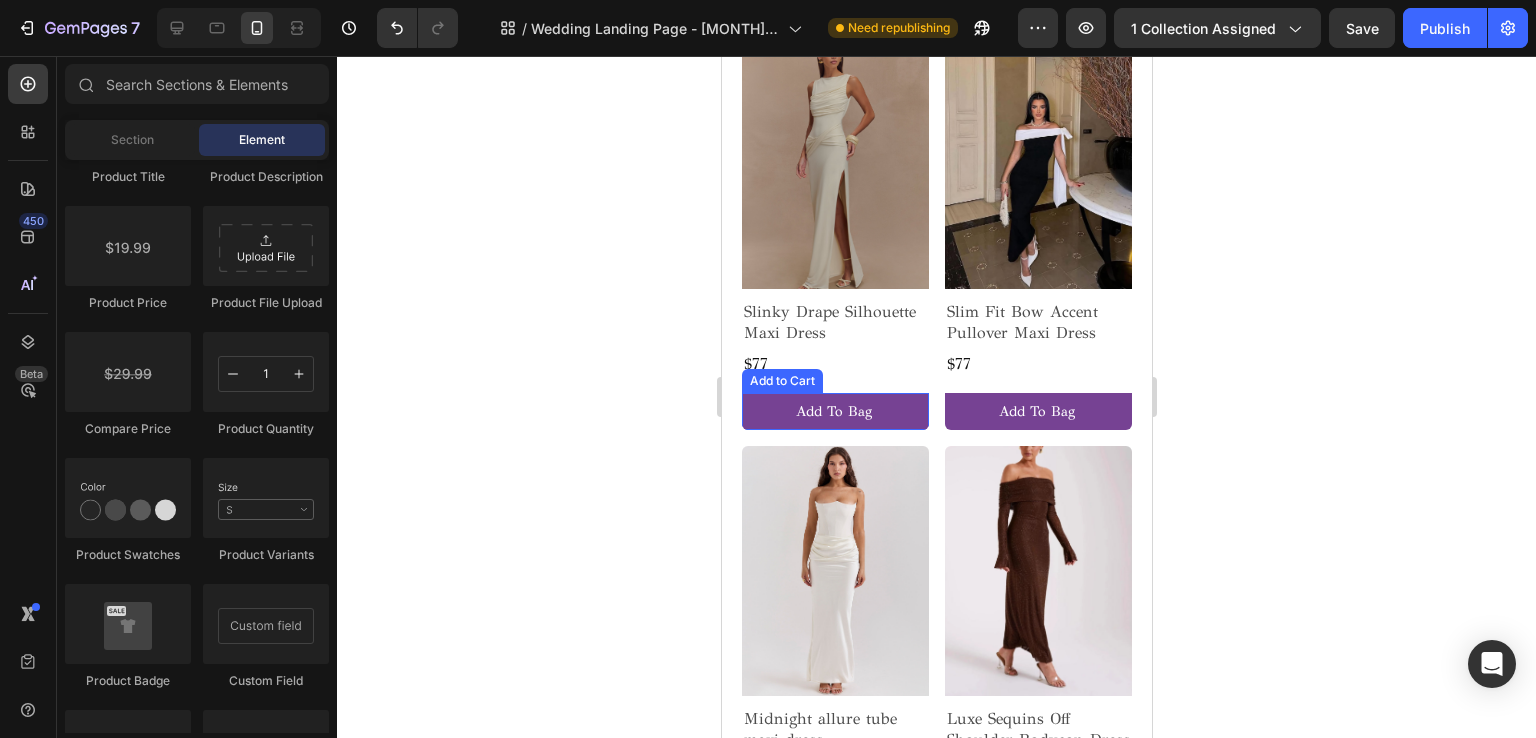 click on "Add to Bag" at bounding box center (834, 411) 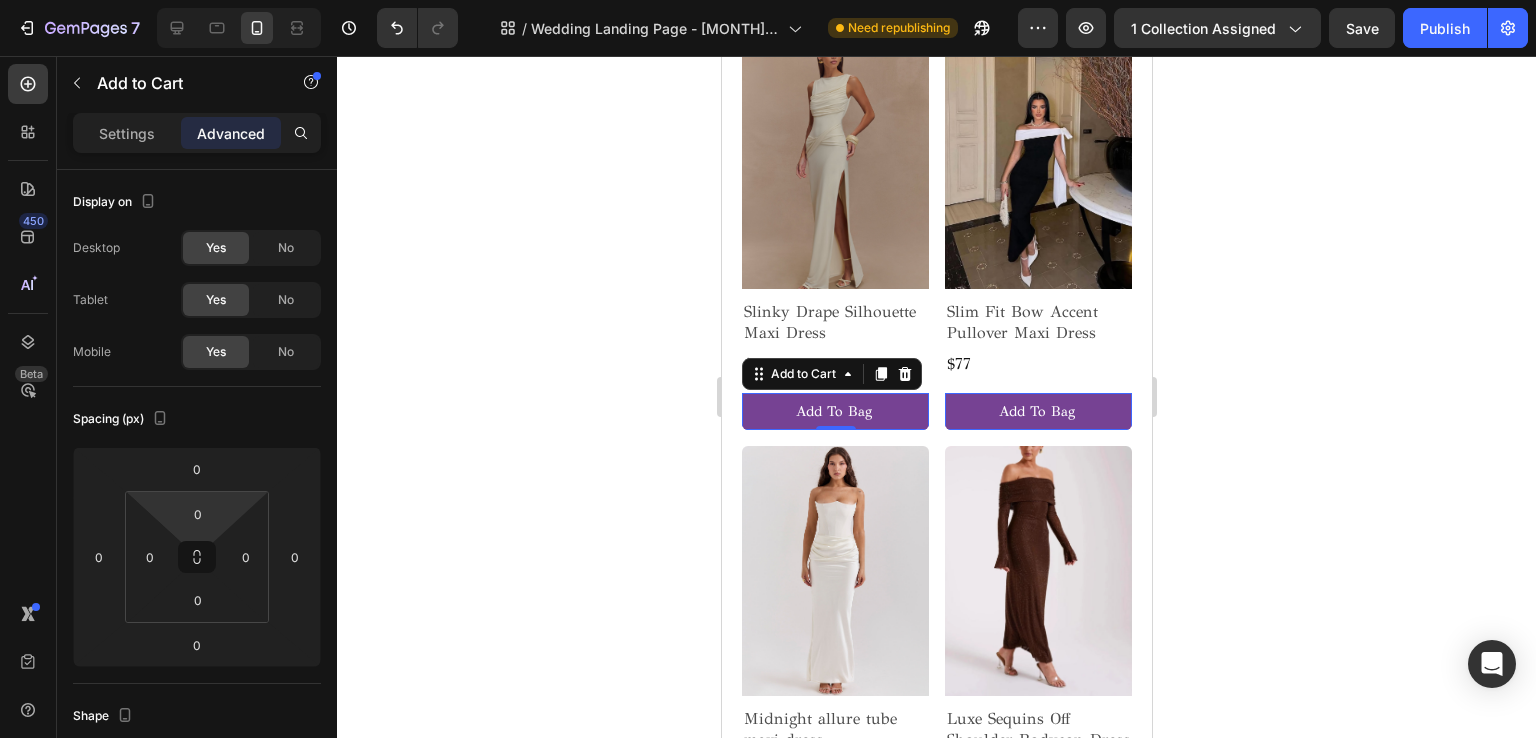 click on "0" at bounding box center [198, 514] 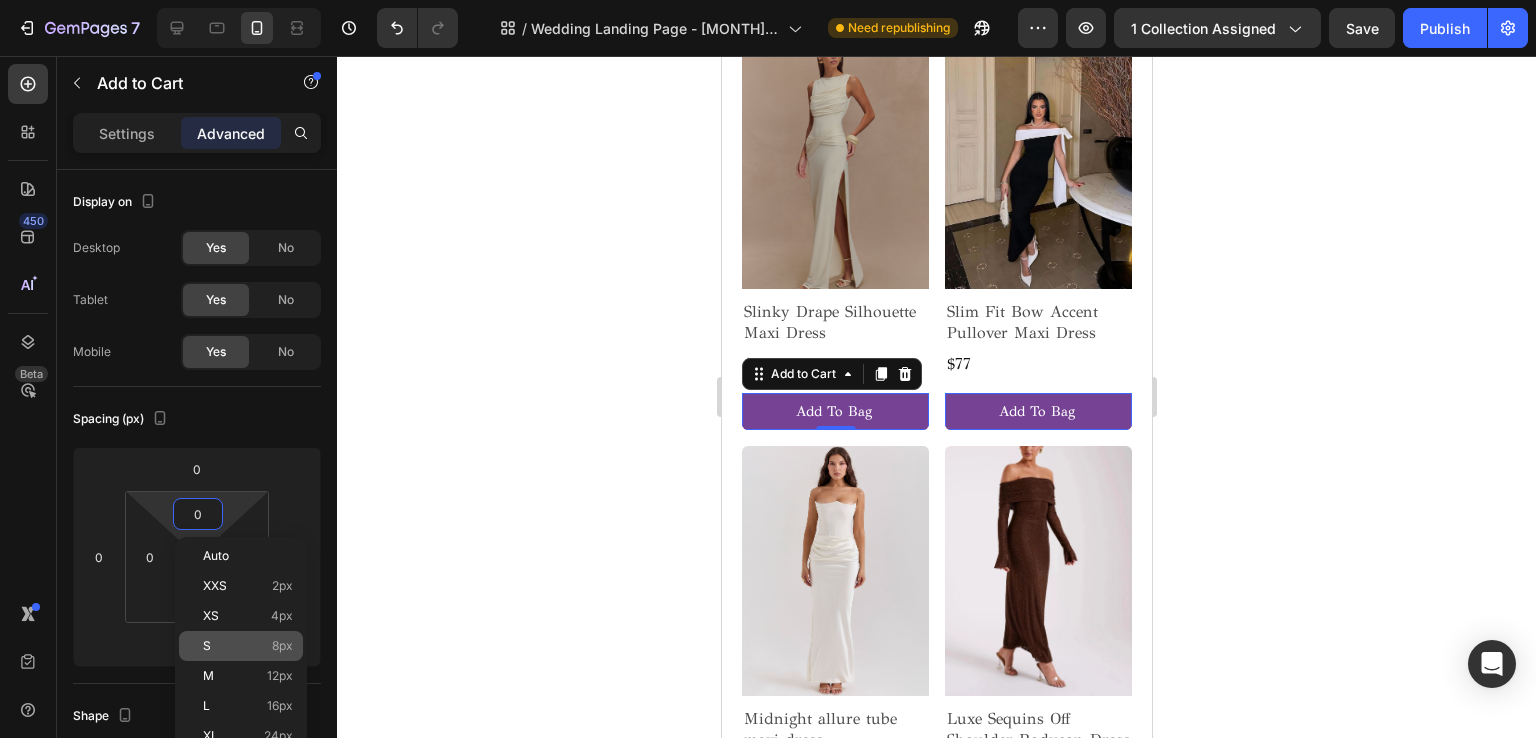 click on "S 8px" at bounding box center [248, 646] 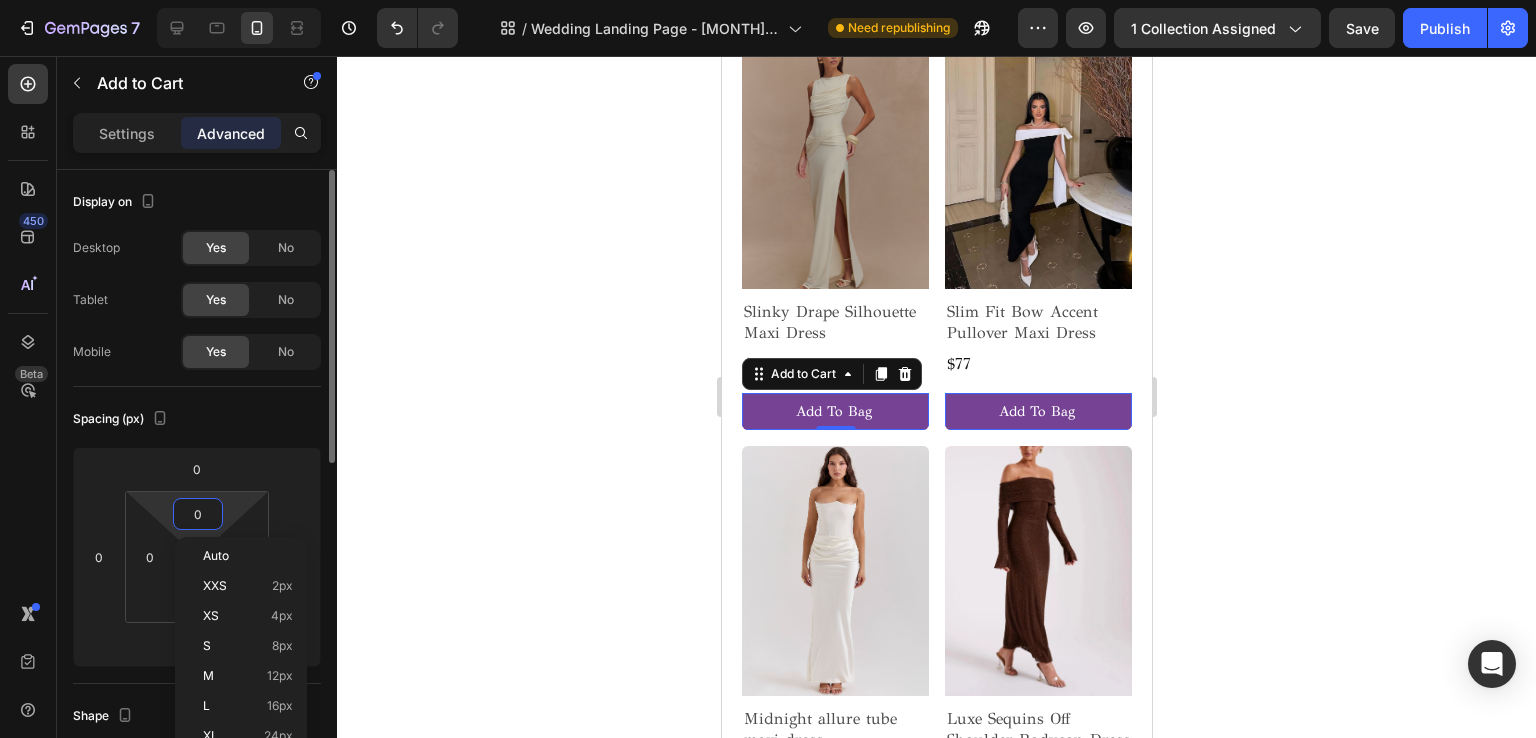 type on "8" 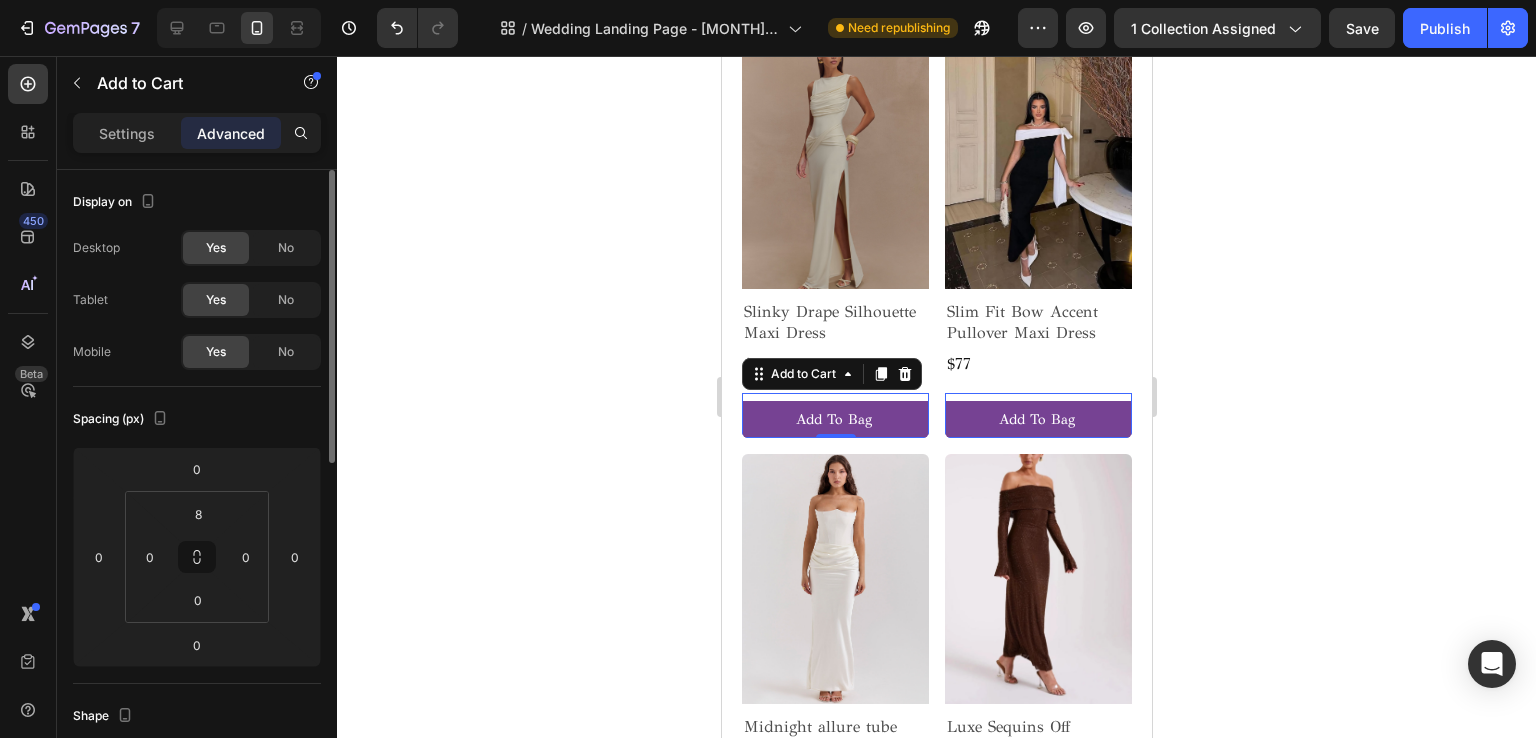 click on "Spacing (px)" at bounding box center [197, 419] 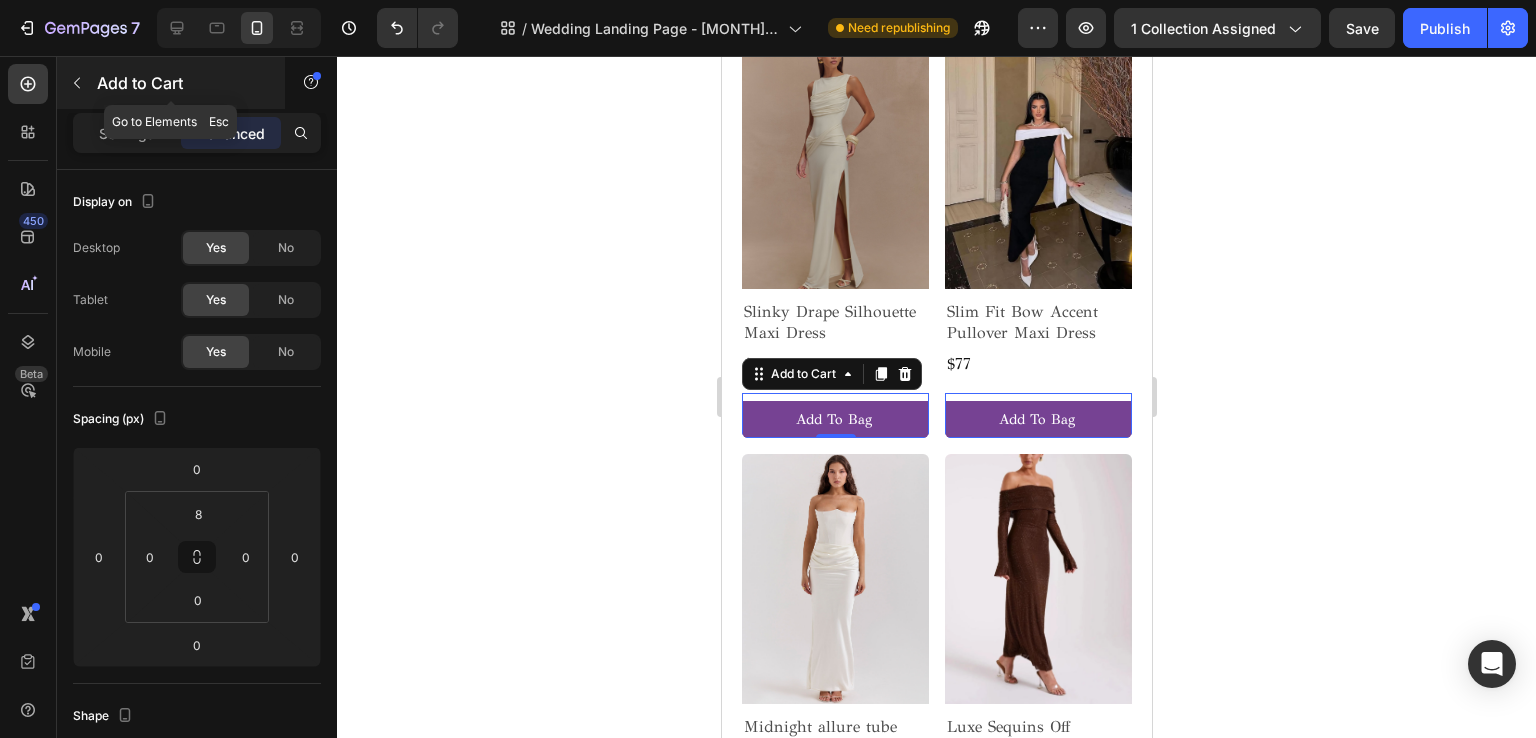 click at bounding box center [77, 83] 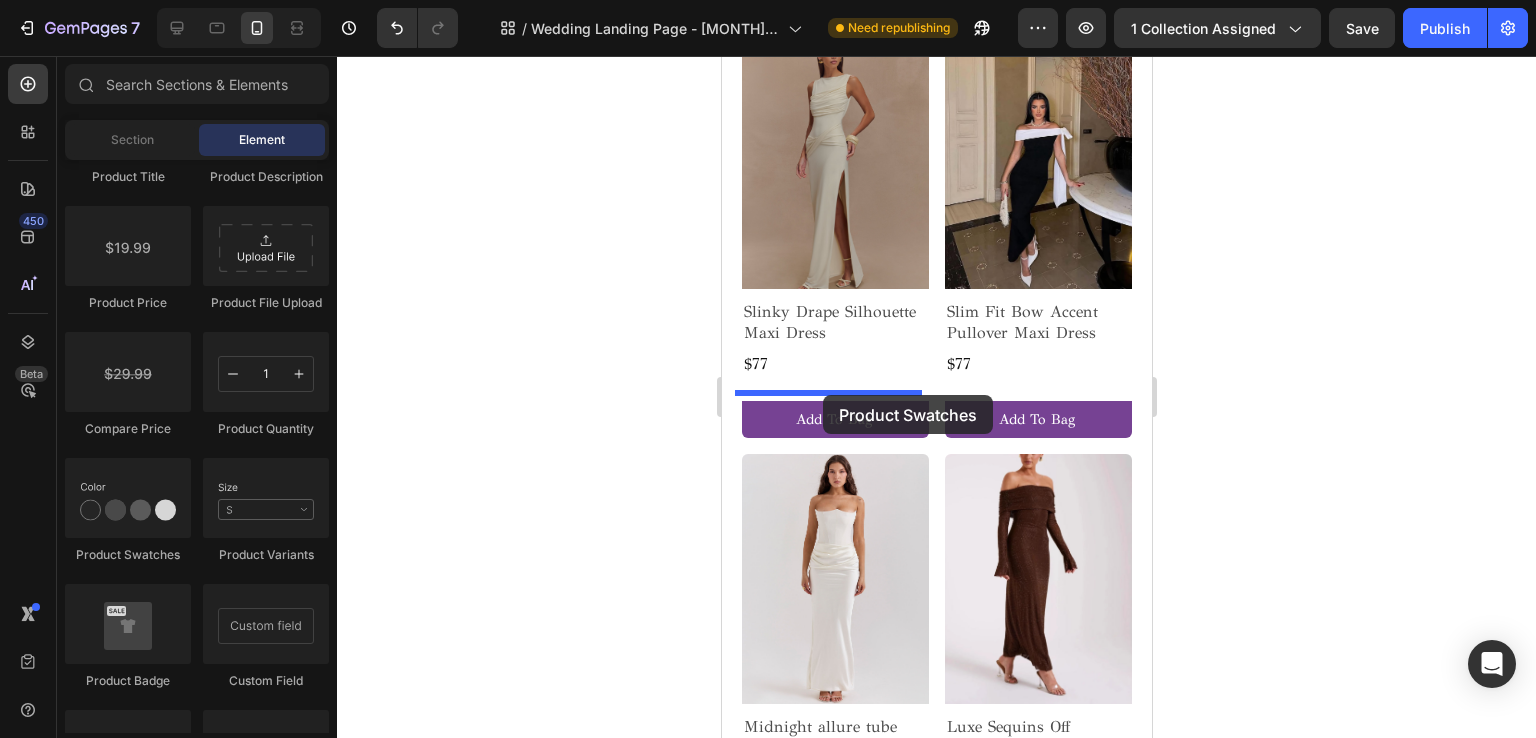 drag, startPoint x: 849, startPoint y: 564, endPoint x: 822, endPoint y: 395, distance: 171.14322 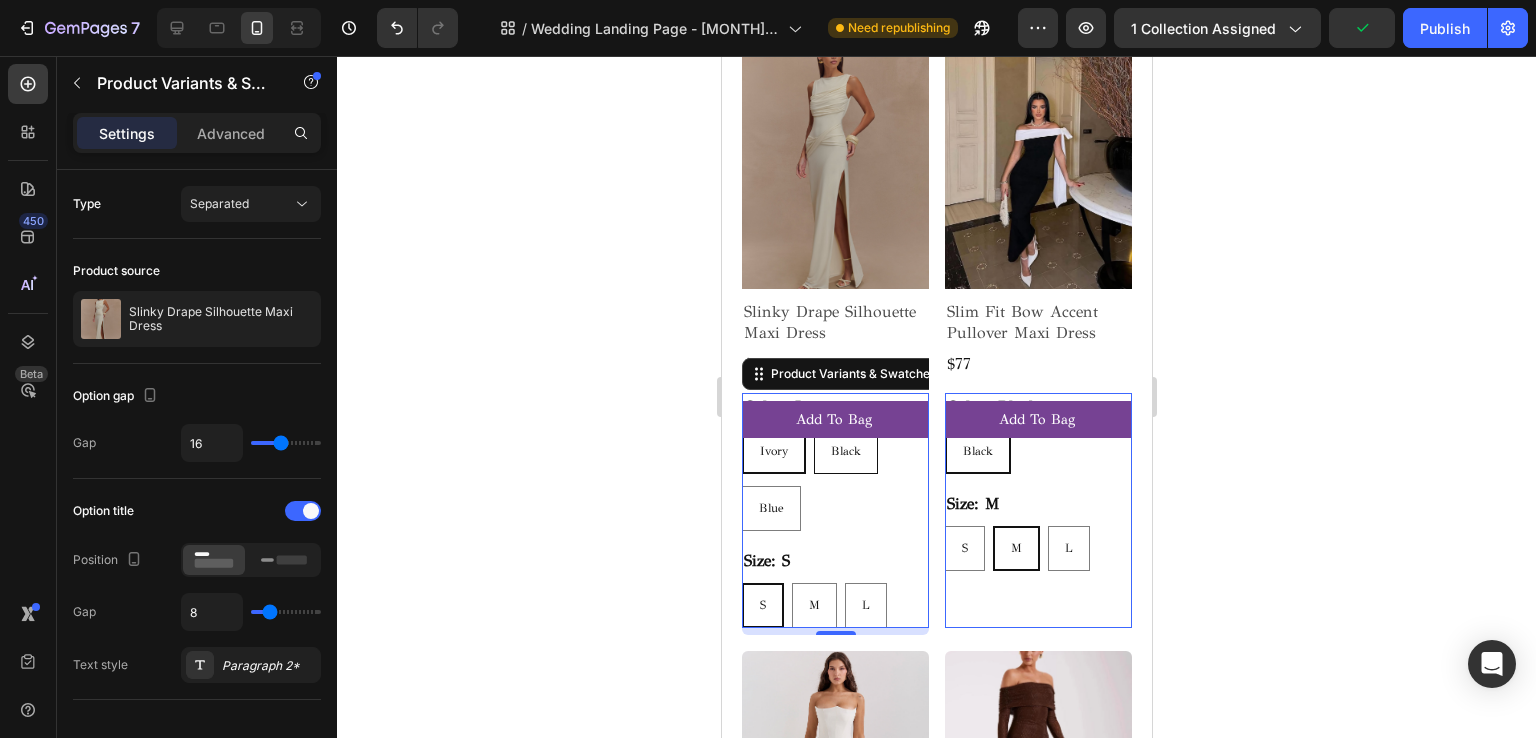 click on "Black" at bounding box center (845, 452) 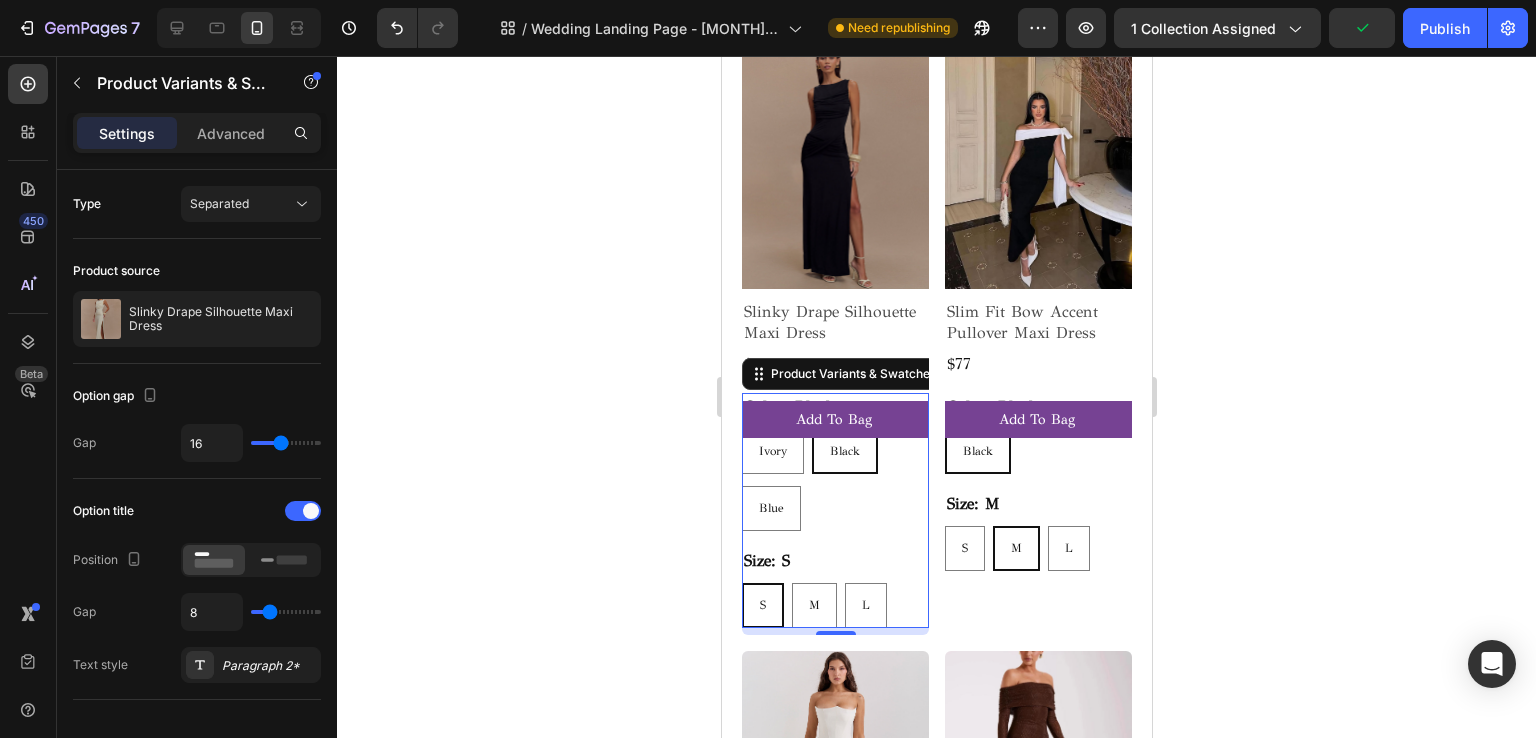 click on "Ivory Ivory Ivory Black Black Black Blue Blue Blue" at bounding box center (834, 480) 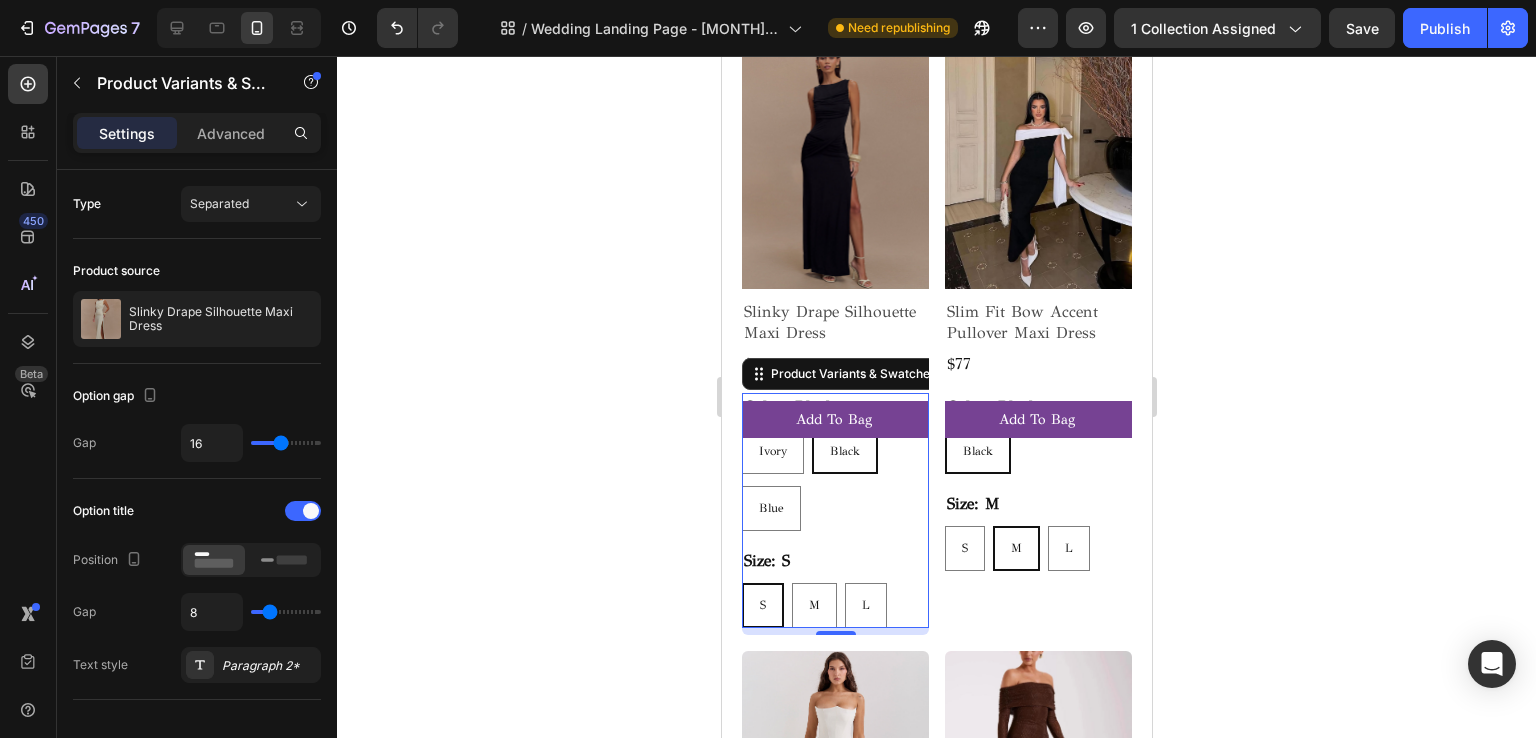 click on "L" at bounding box center (1068, 503) 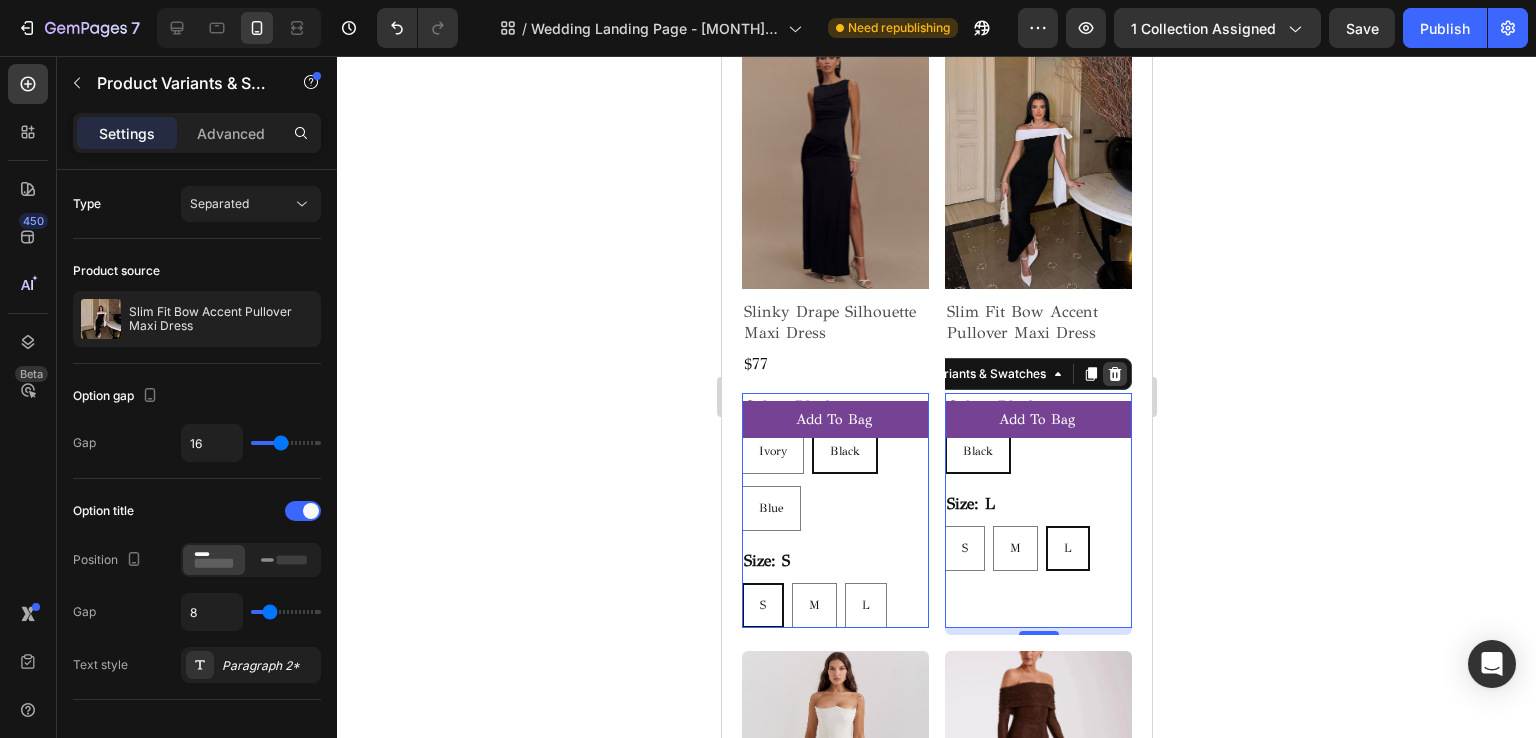 click 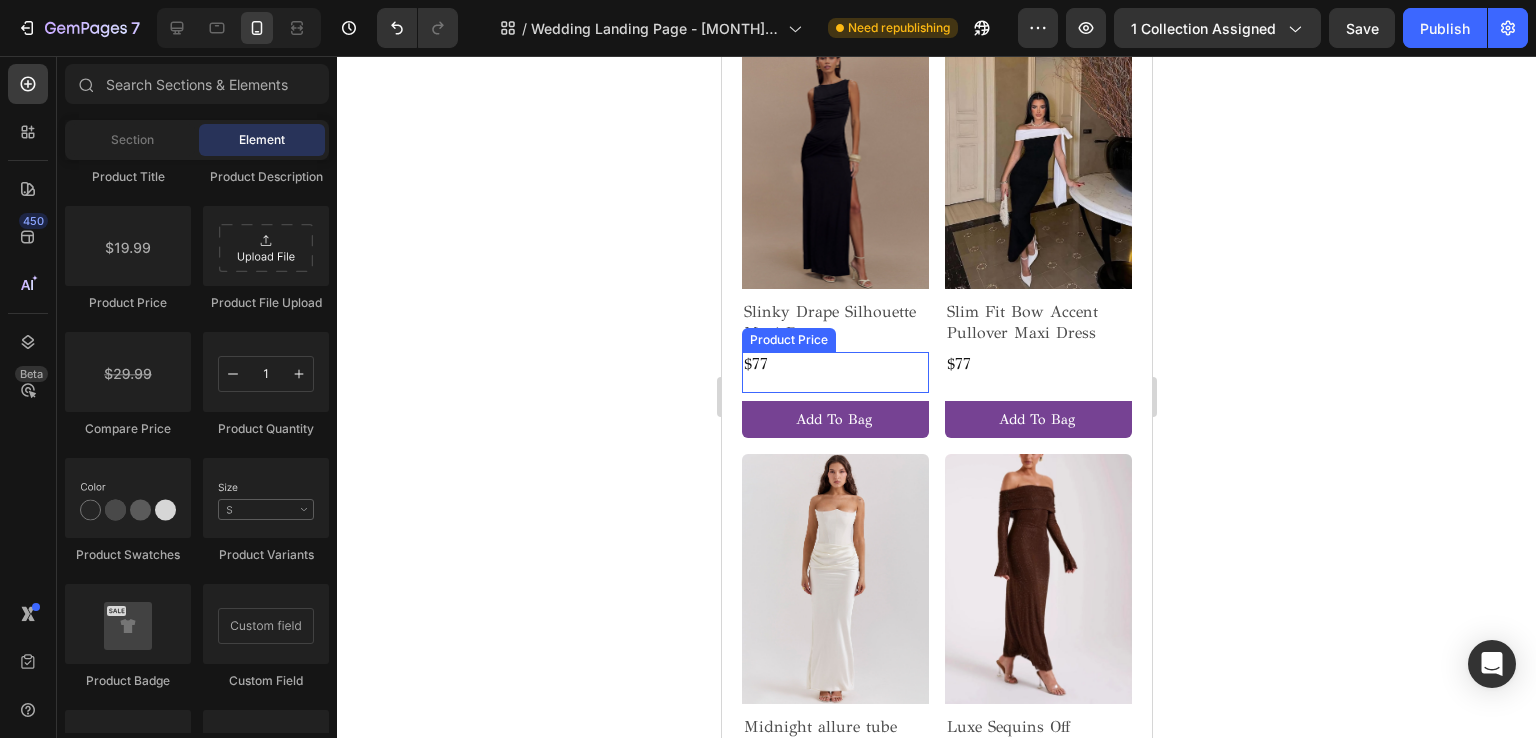 click on "$77" at bounding box center [834, 364] 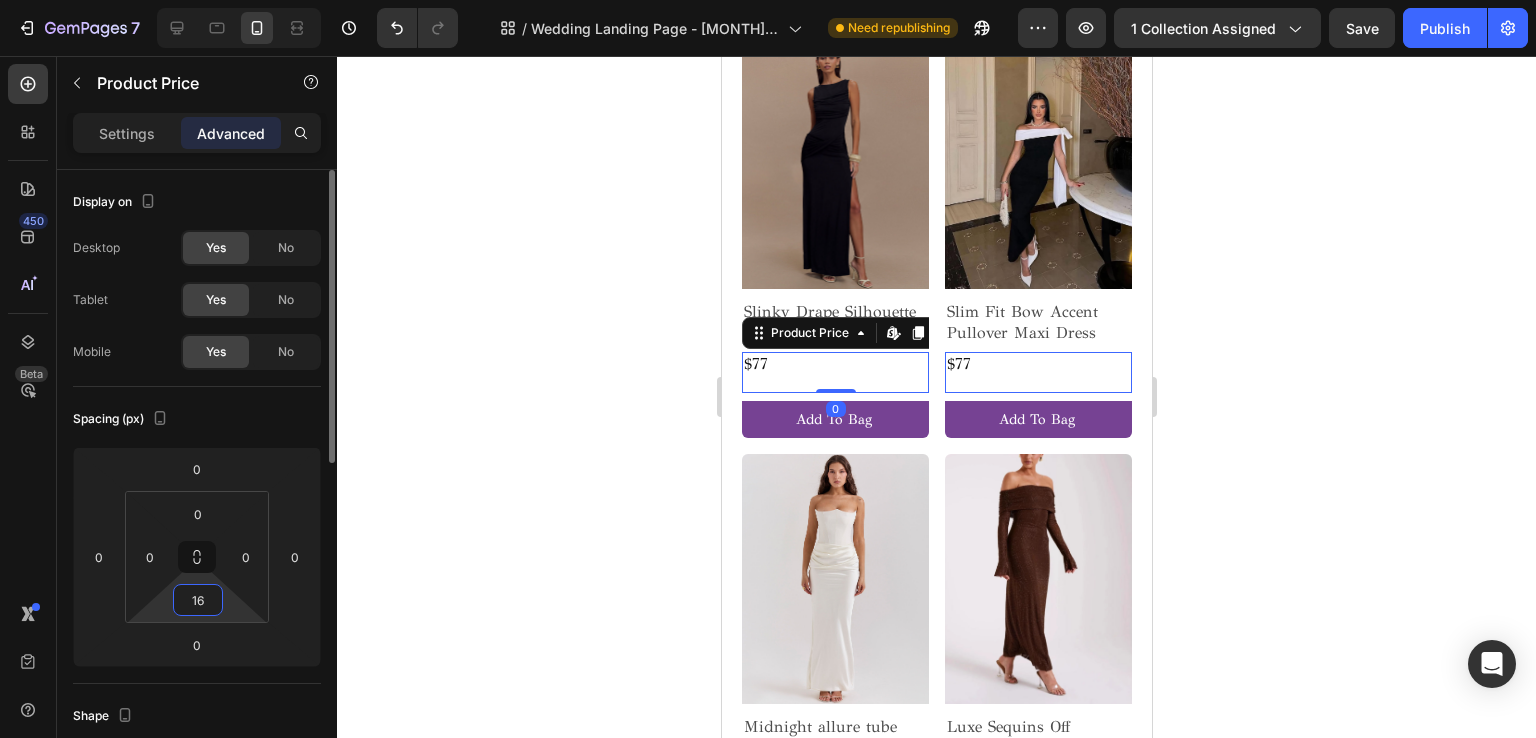 click on "16" at bounding box center (198, 600) 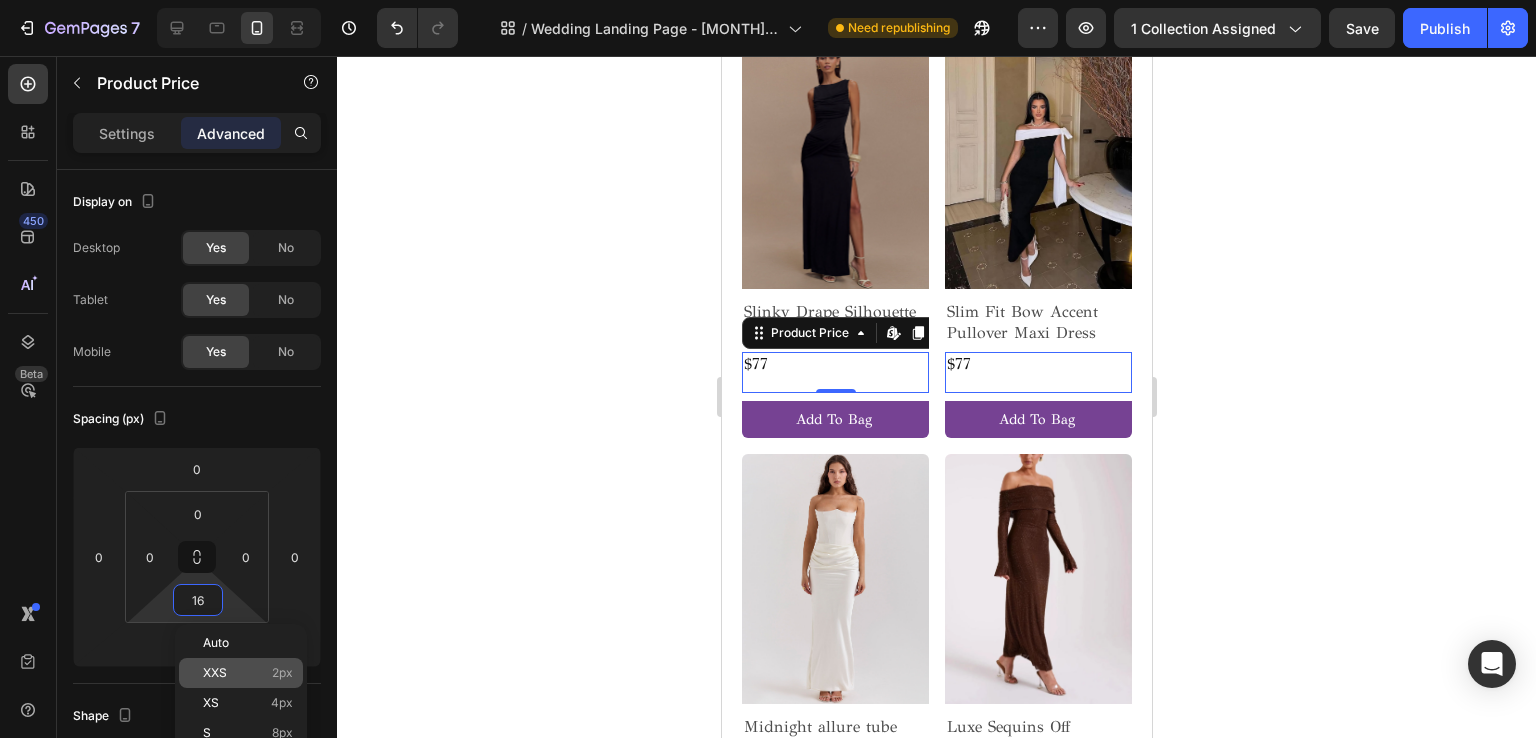 click on "XXS 2px" 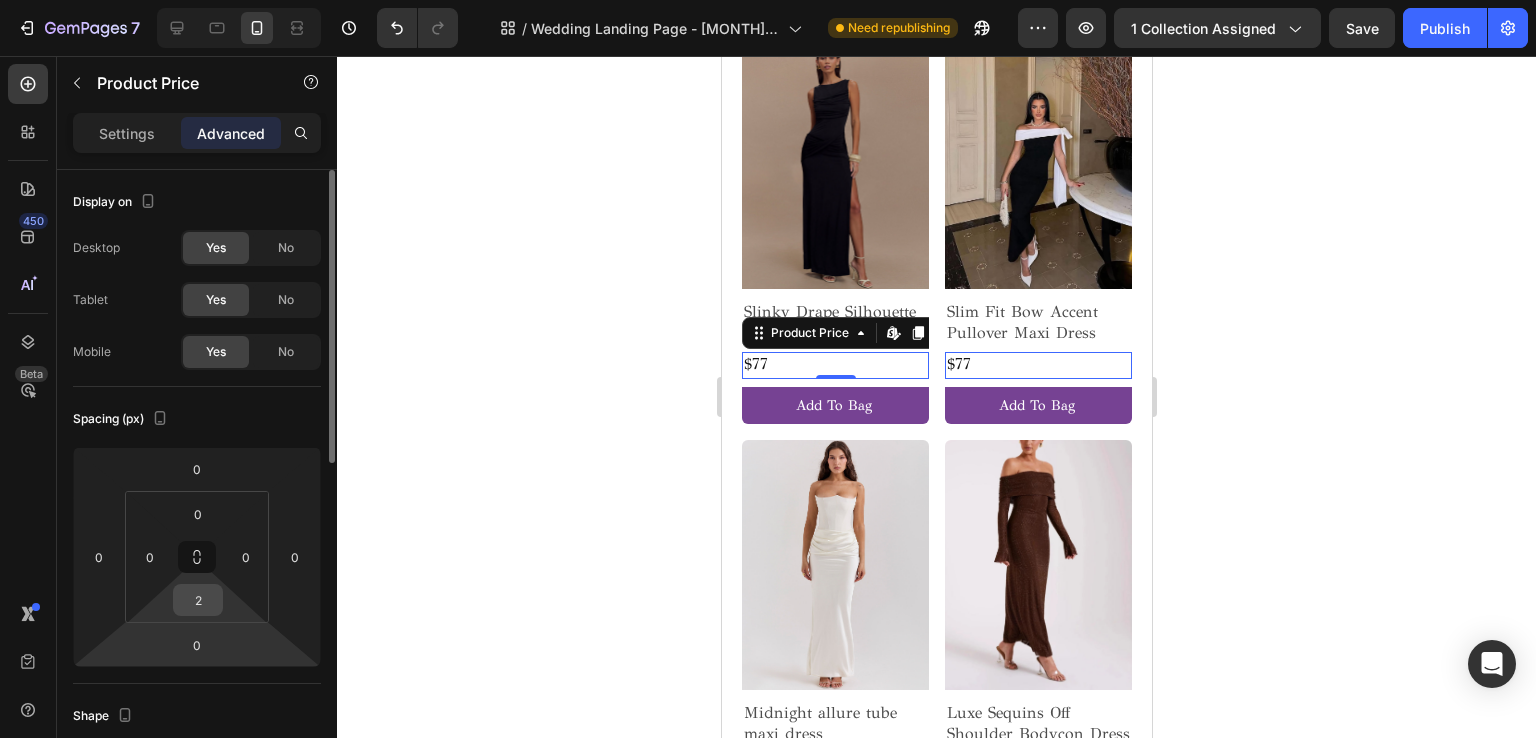 click on "2" at bounding box center [198, 600] 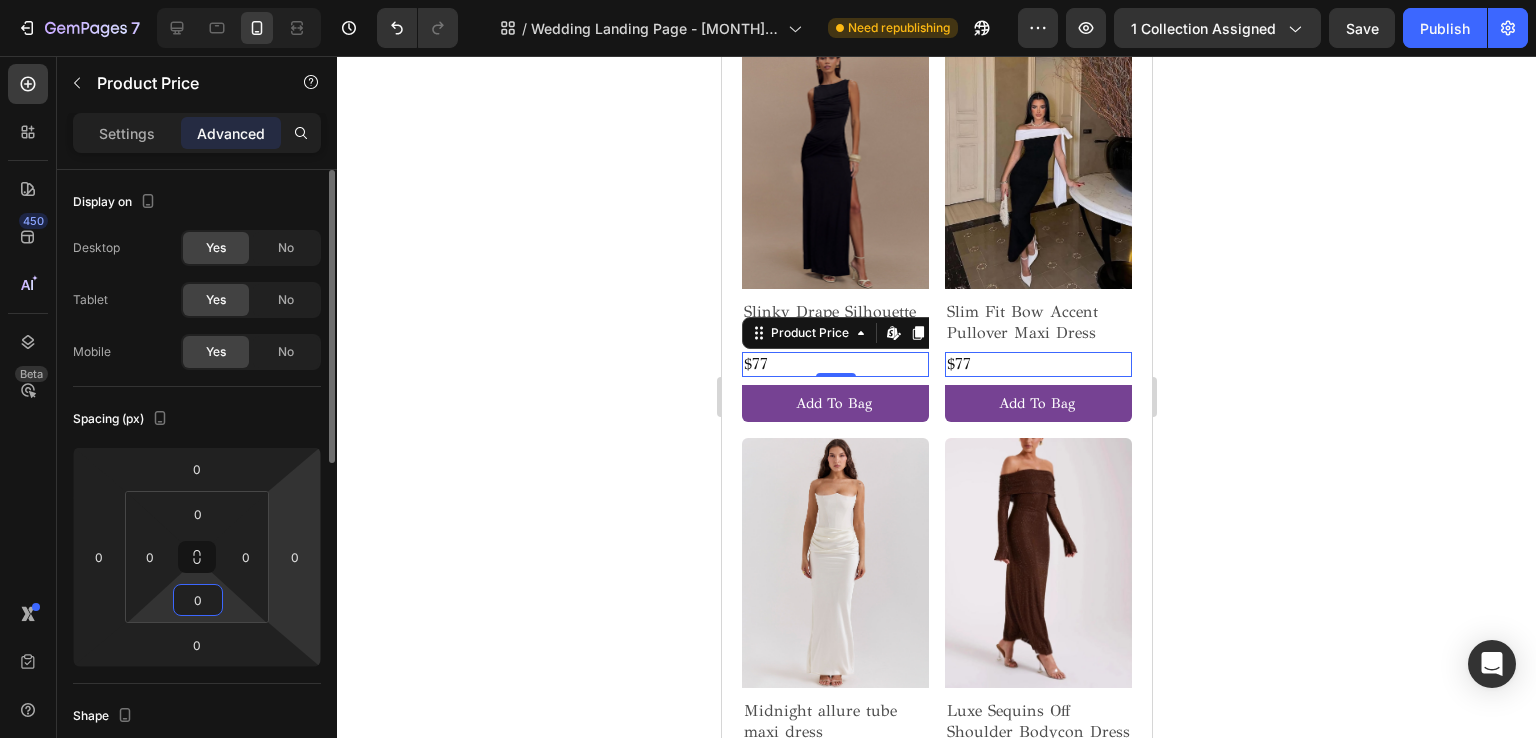 type on "0" 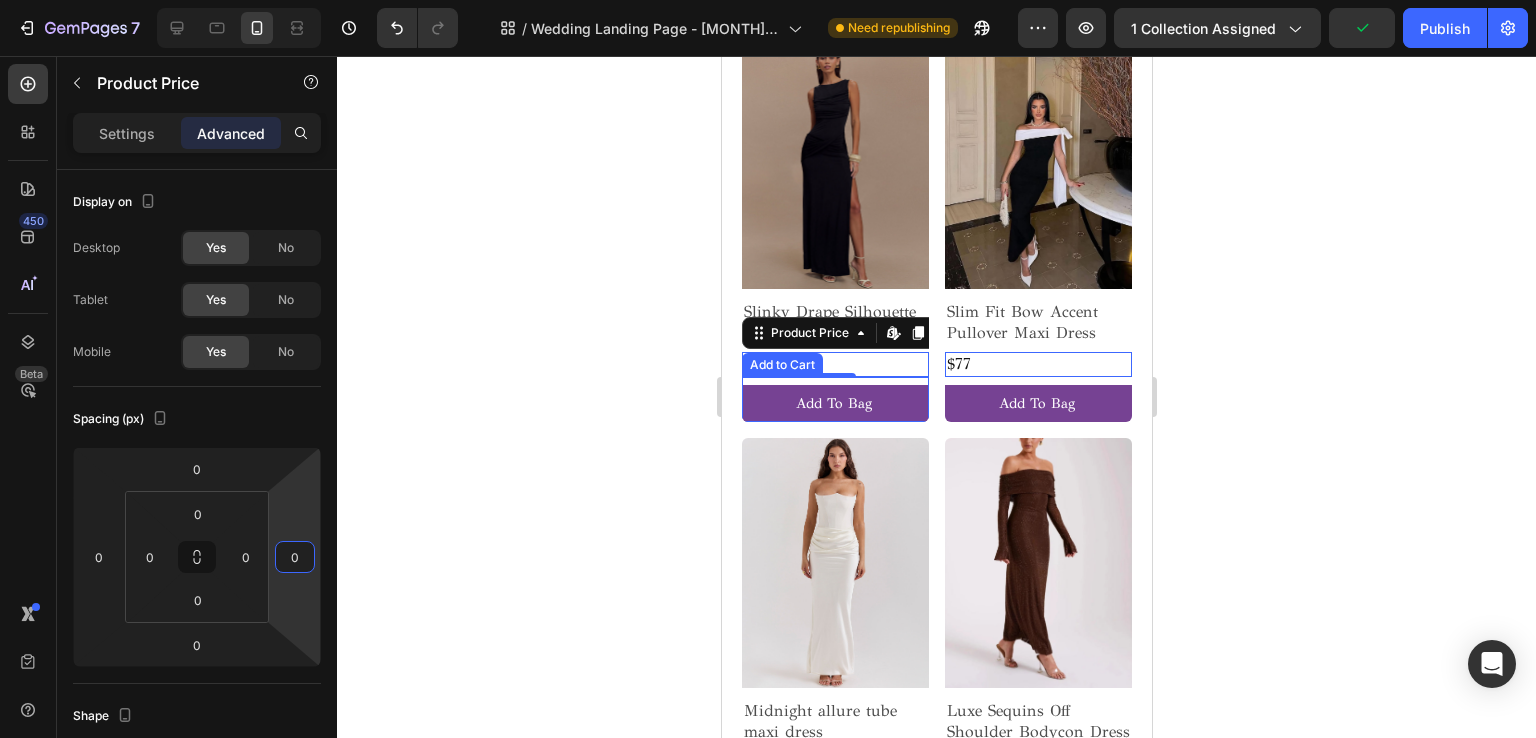 click on "Add to Bag" at bounding box center [834, 403] 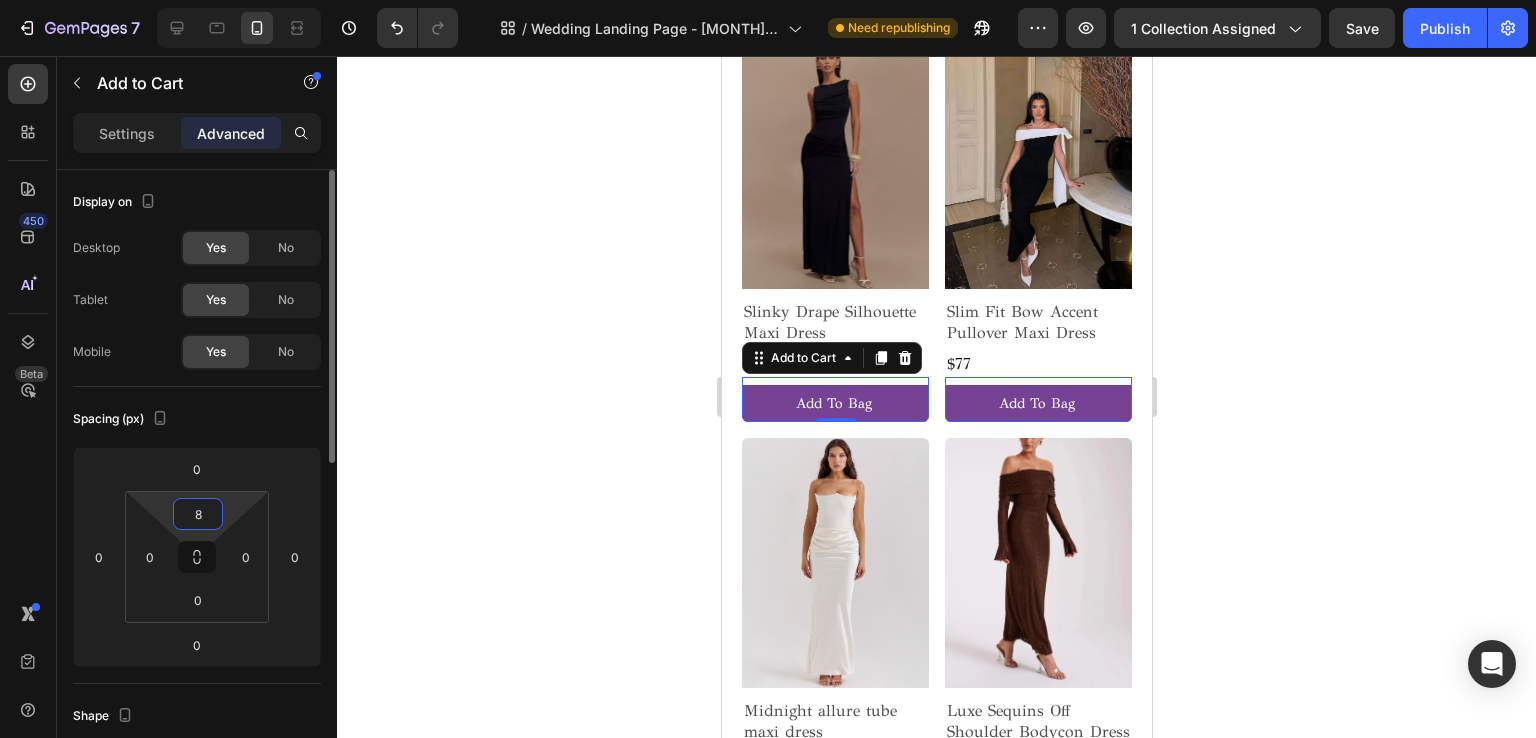 click on "8" at bounding box center [198, 514] 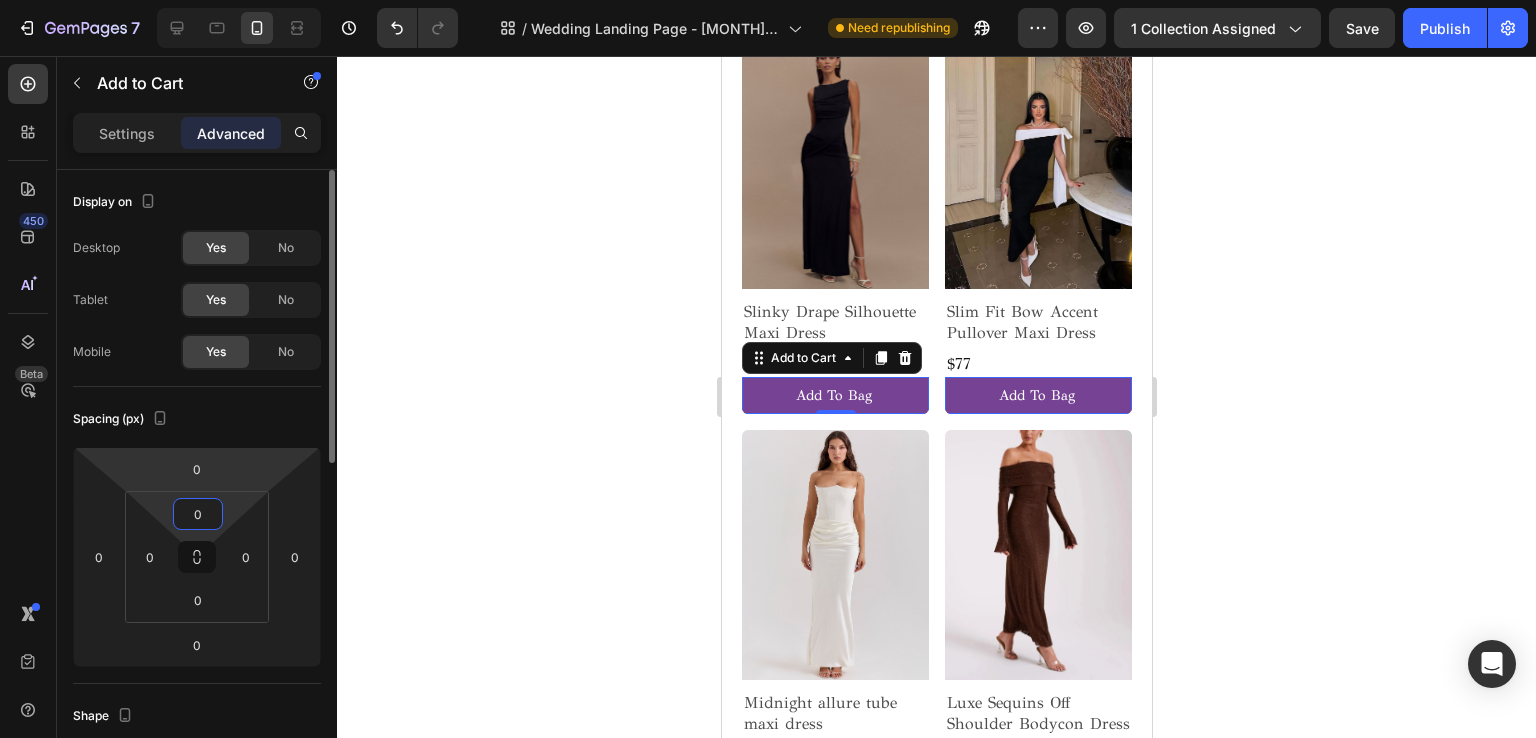 type on "0" 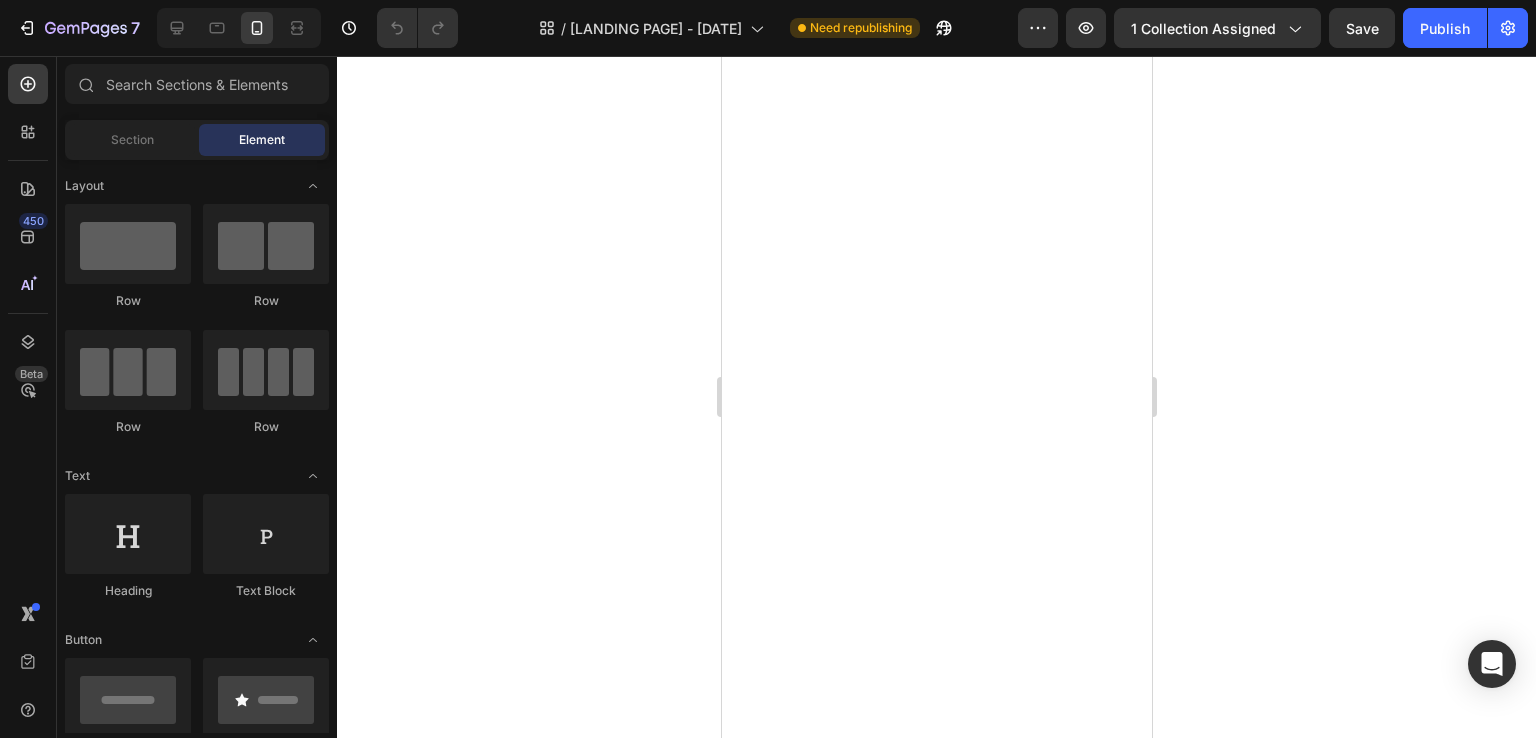 scroll, scrollTop: 0, scrollLeft: 0, axis: both 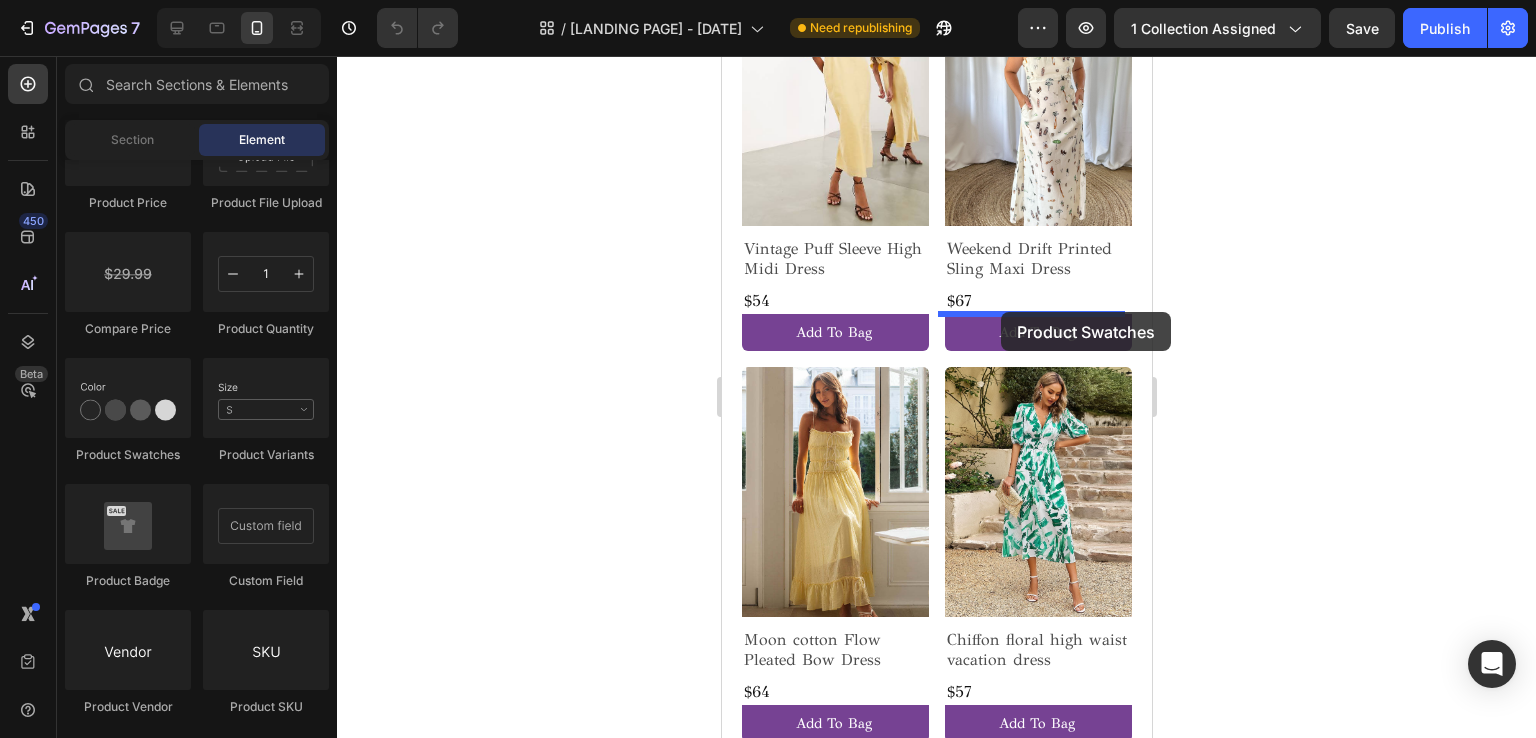 drag, startPoint x: 1495, startPoint y: 436, endPoint x: 1000, endPoint y: 312, distance: 510.295 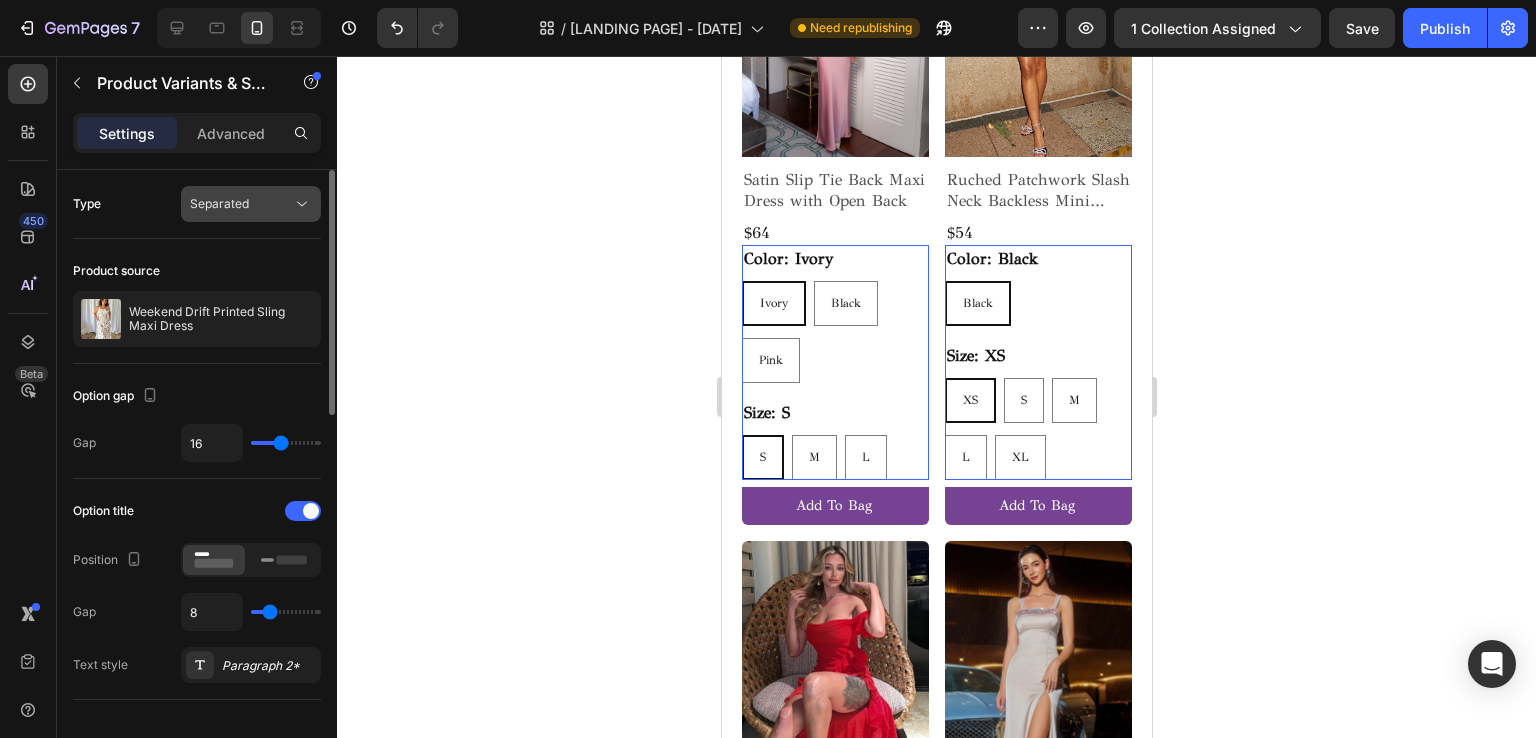 click on "Separated" at bounding box center [241, 204] 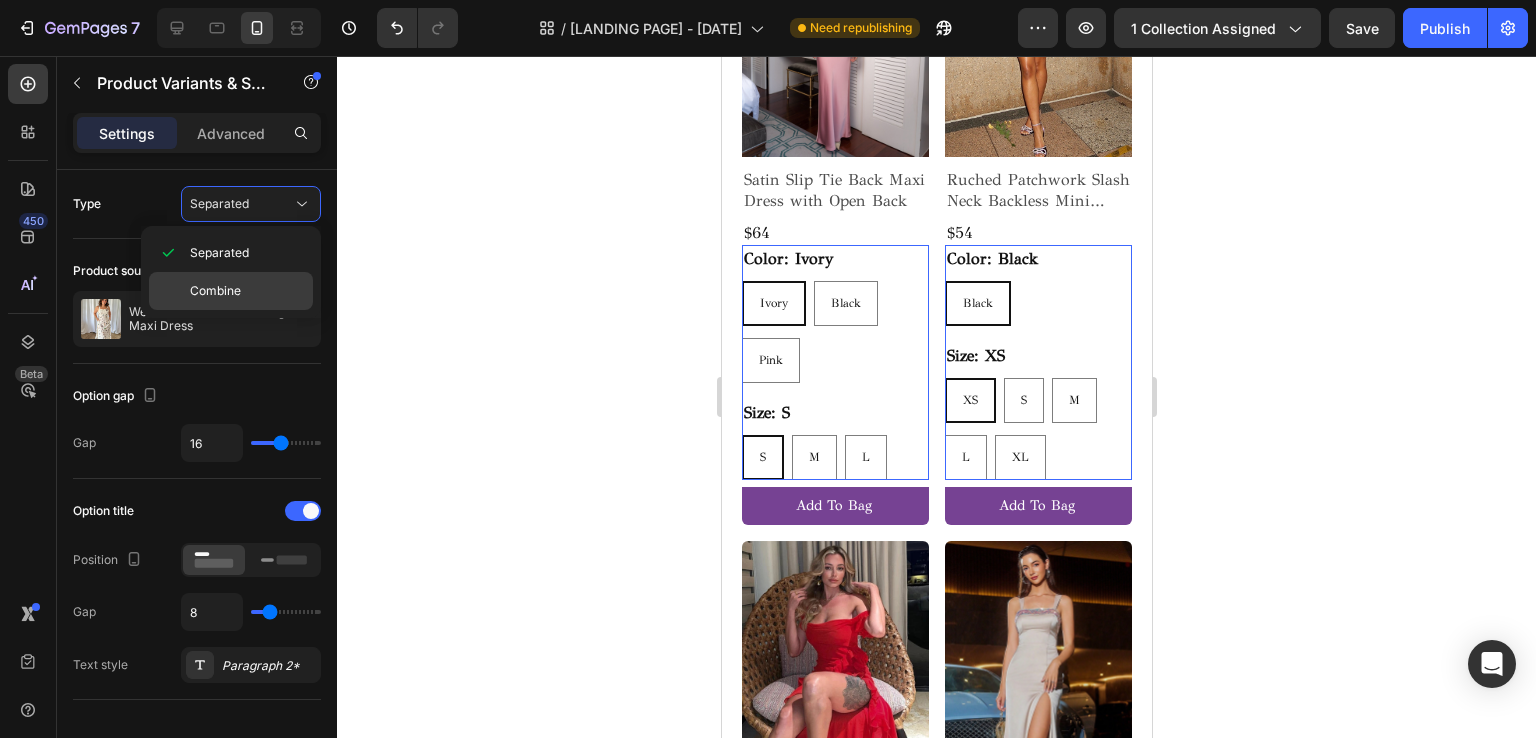 click on "Combine" 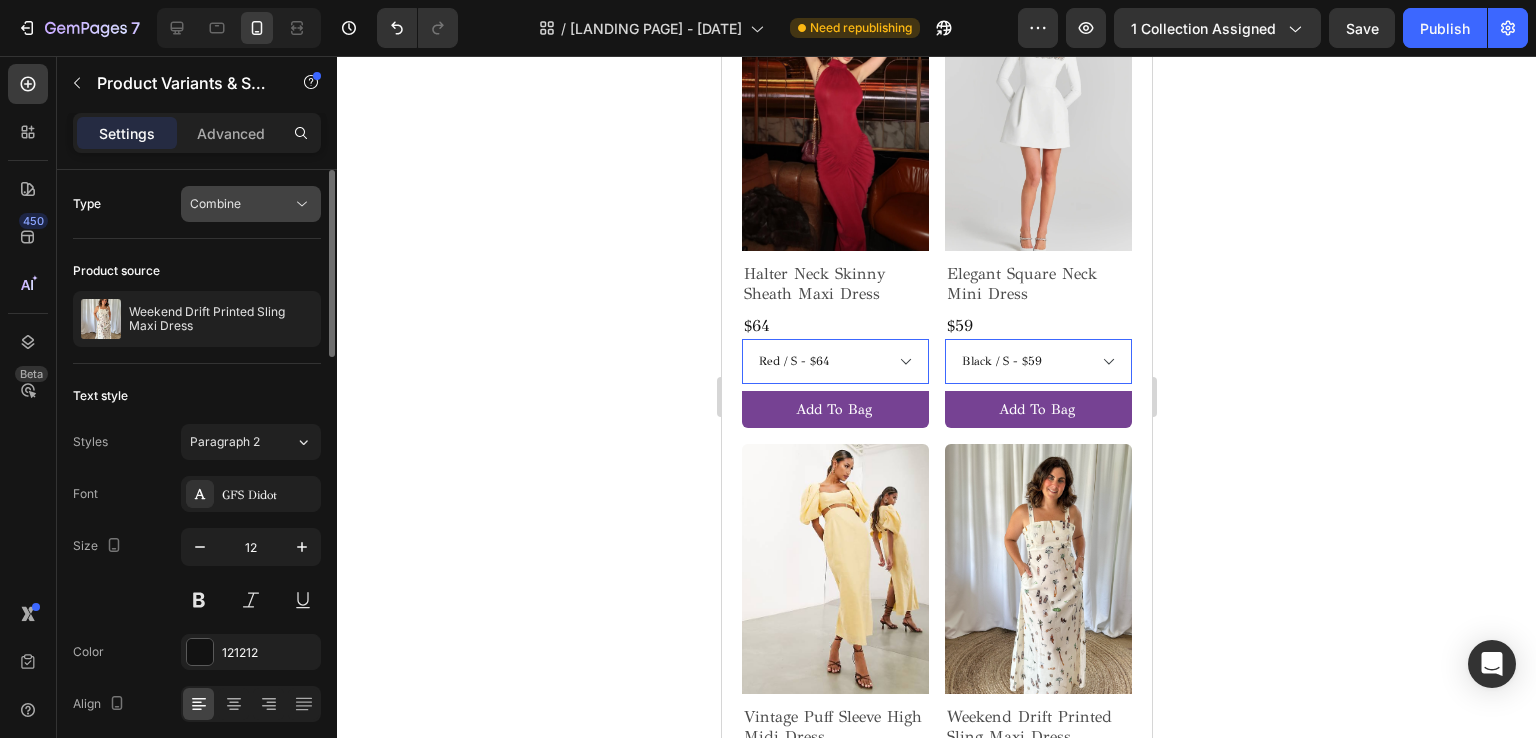 click on "Combine" 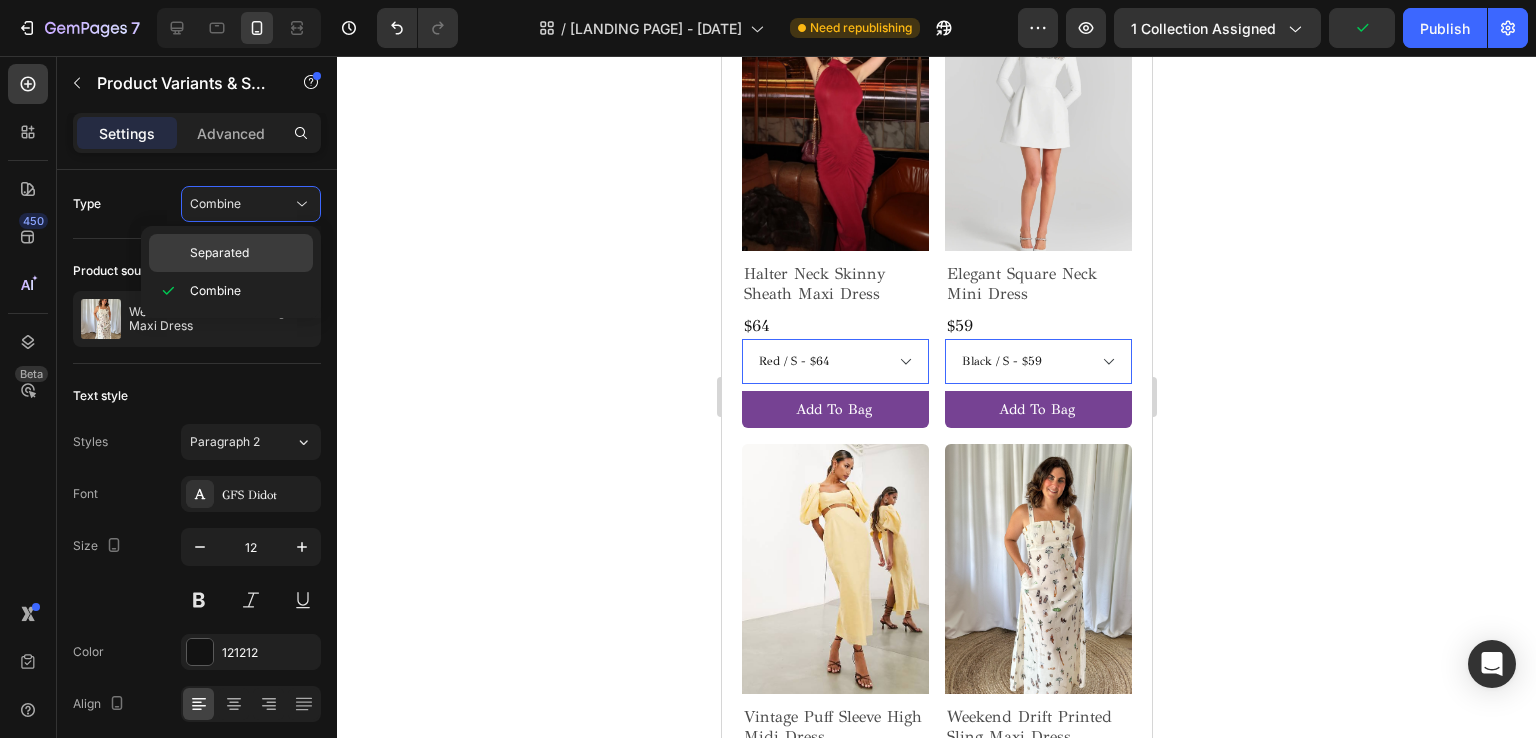 click on "Separated" at bounding box center (247, 253) 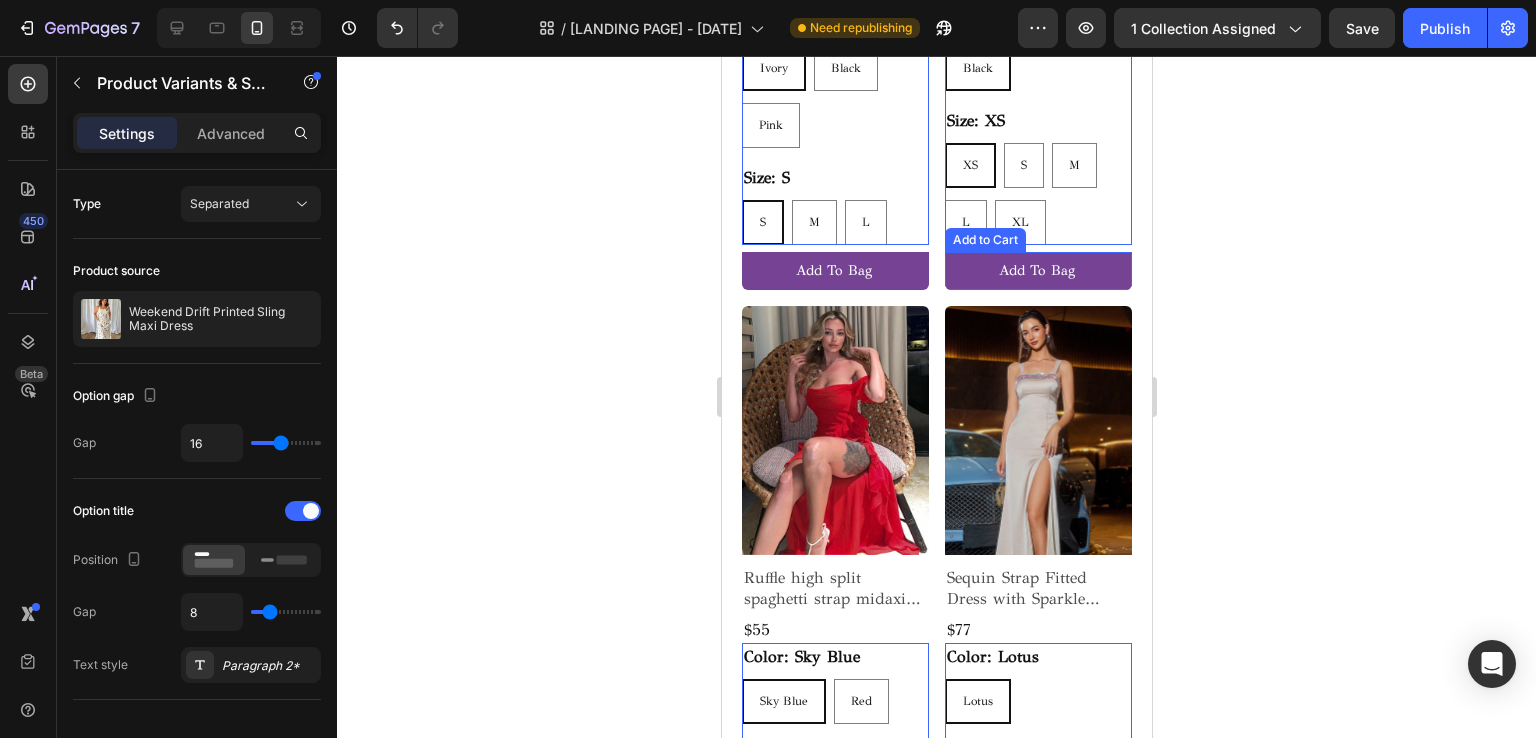 scroll, scrollTop: 4552, scrollLeft: 0, axis: vertical 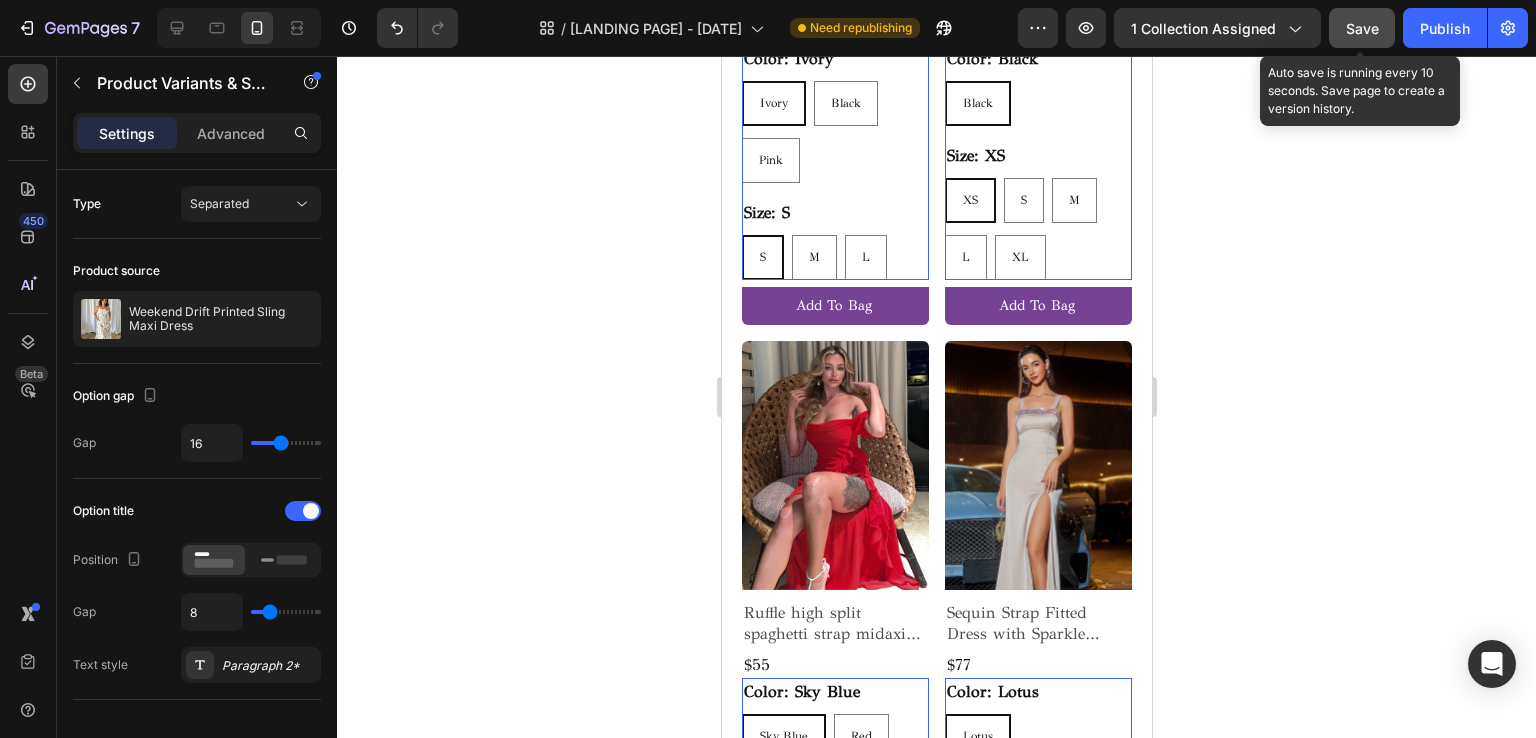 click on "Save" at bounding box center [1362, 28] 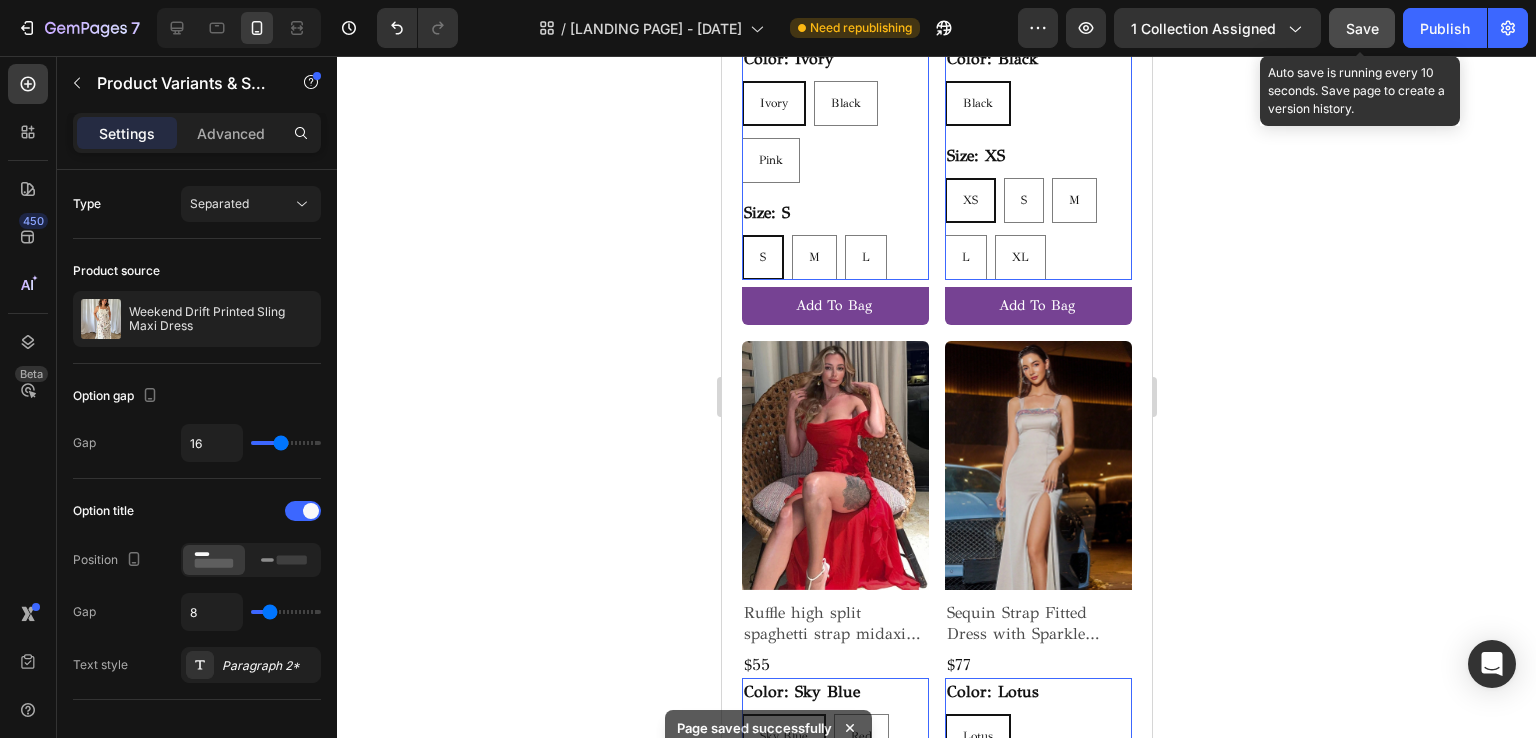 click on "Save" 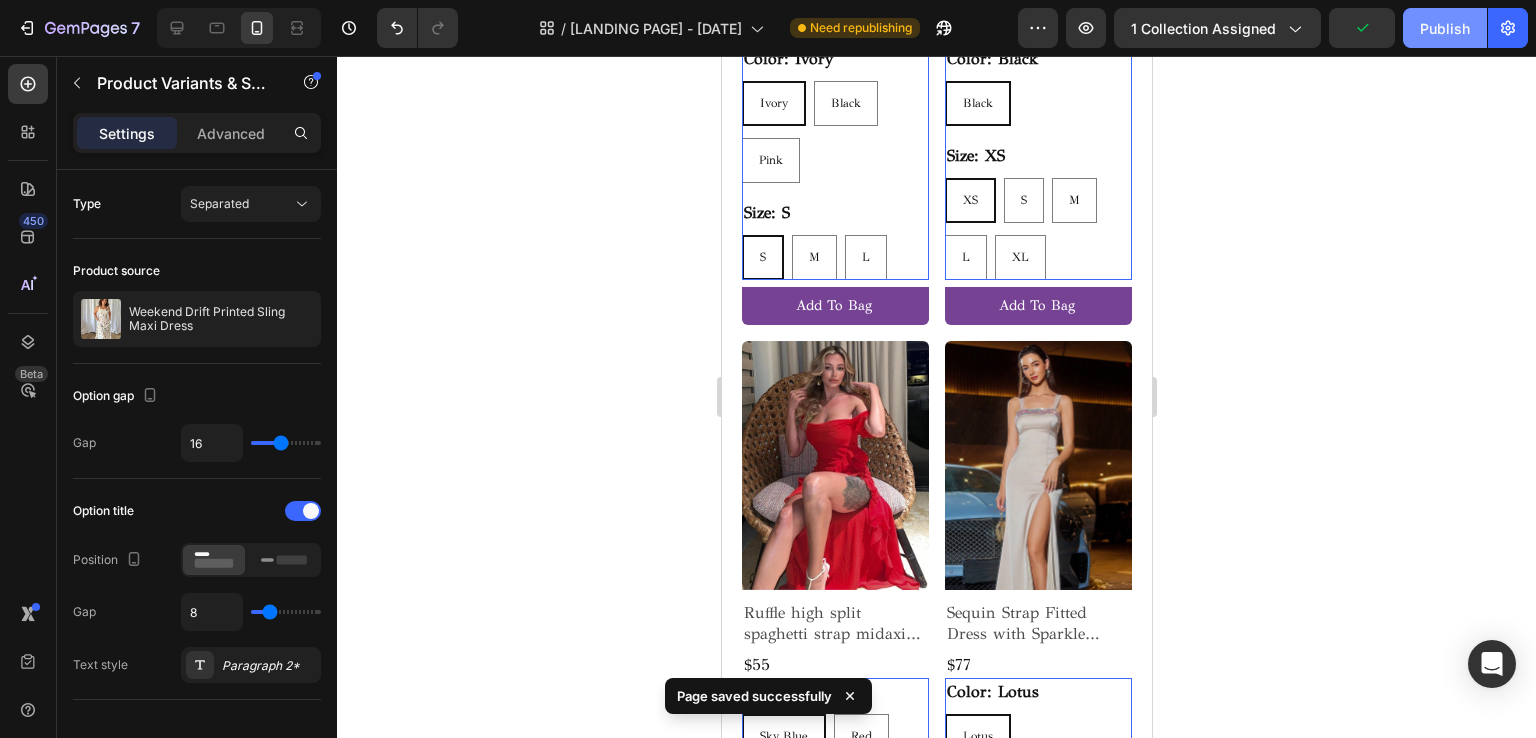 click on "Publish" at bounding box center [1445, 28] 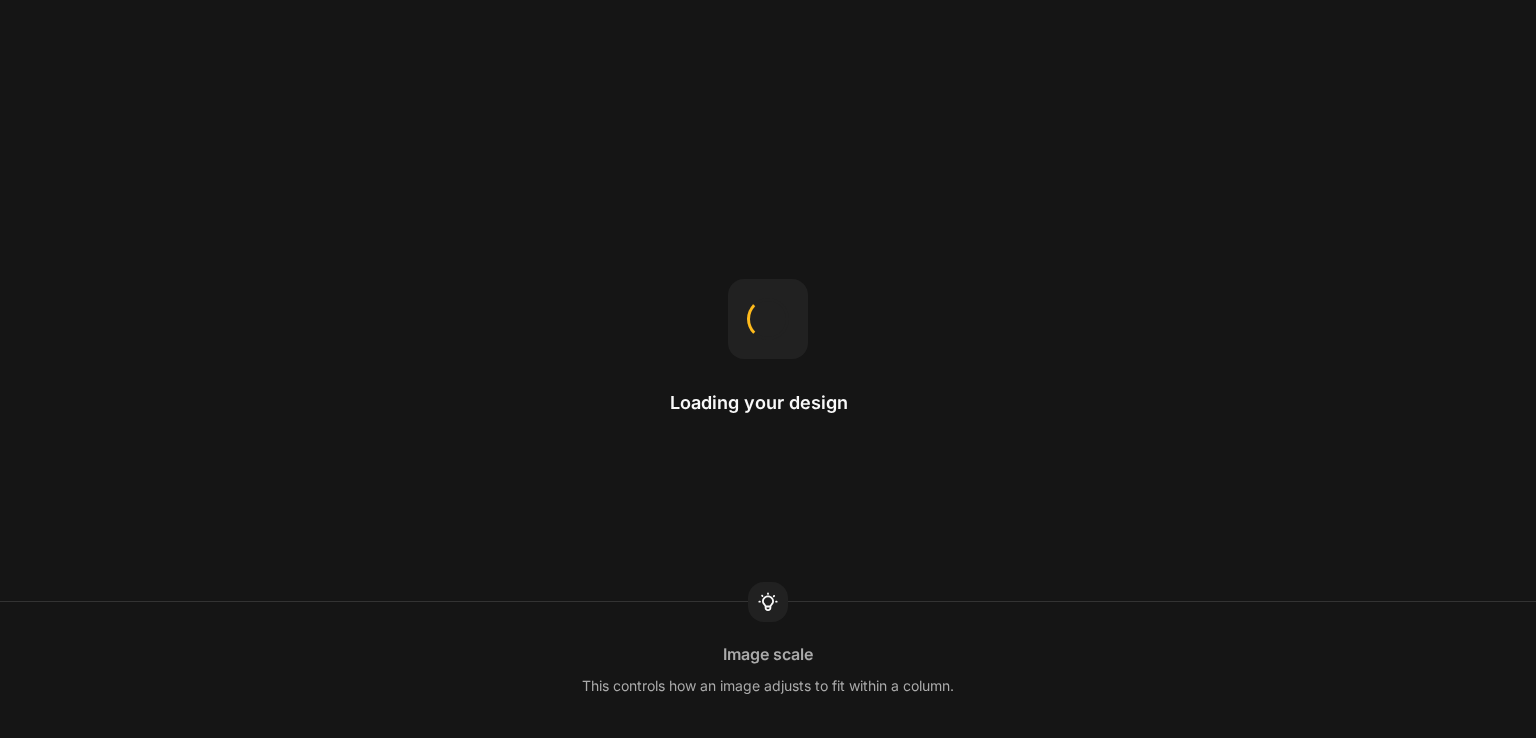 scroll, scrollTop: 0, scrollLeft: 0, axis: both 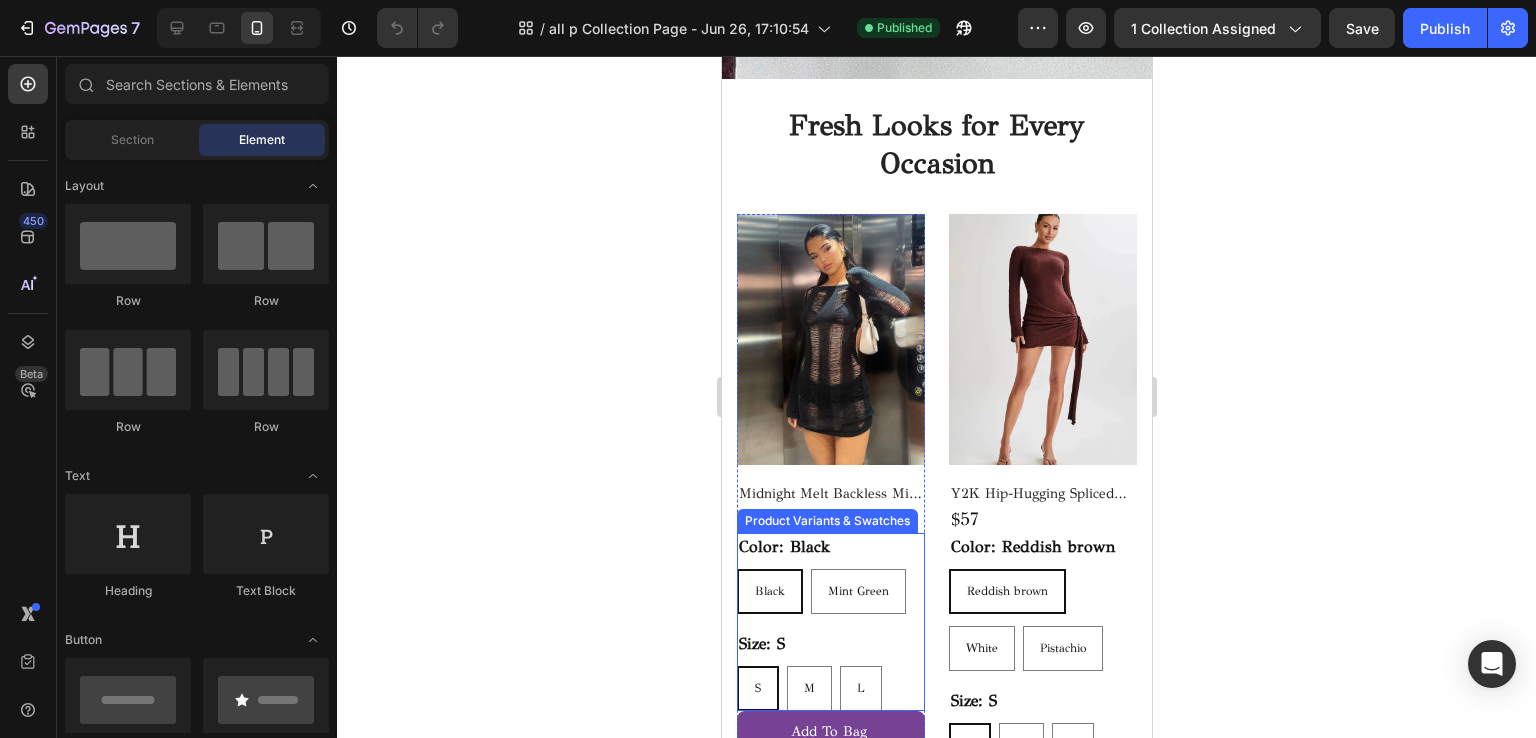 click on "Color: Black" at bounding box center (783, 547) 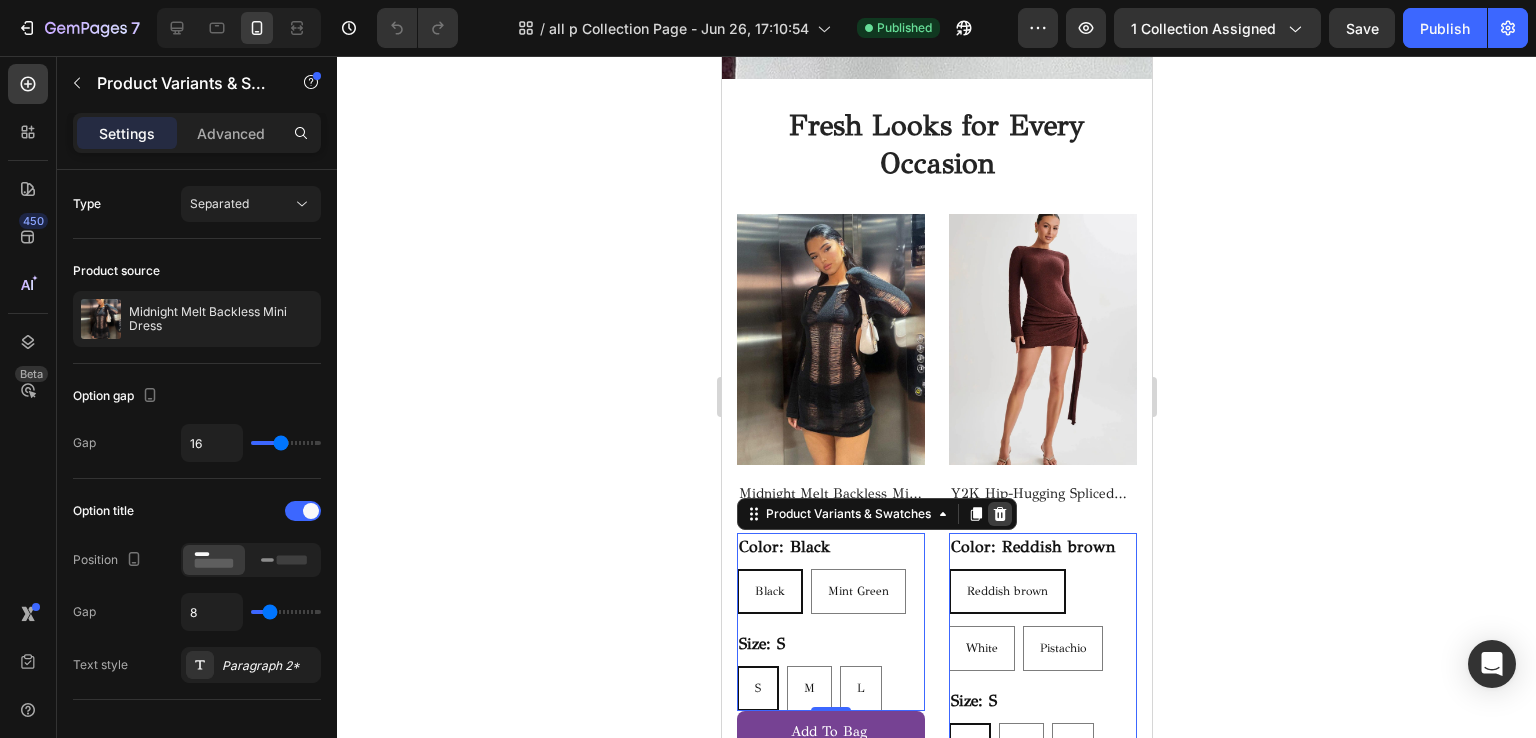click 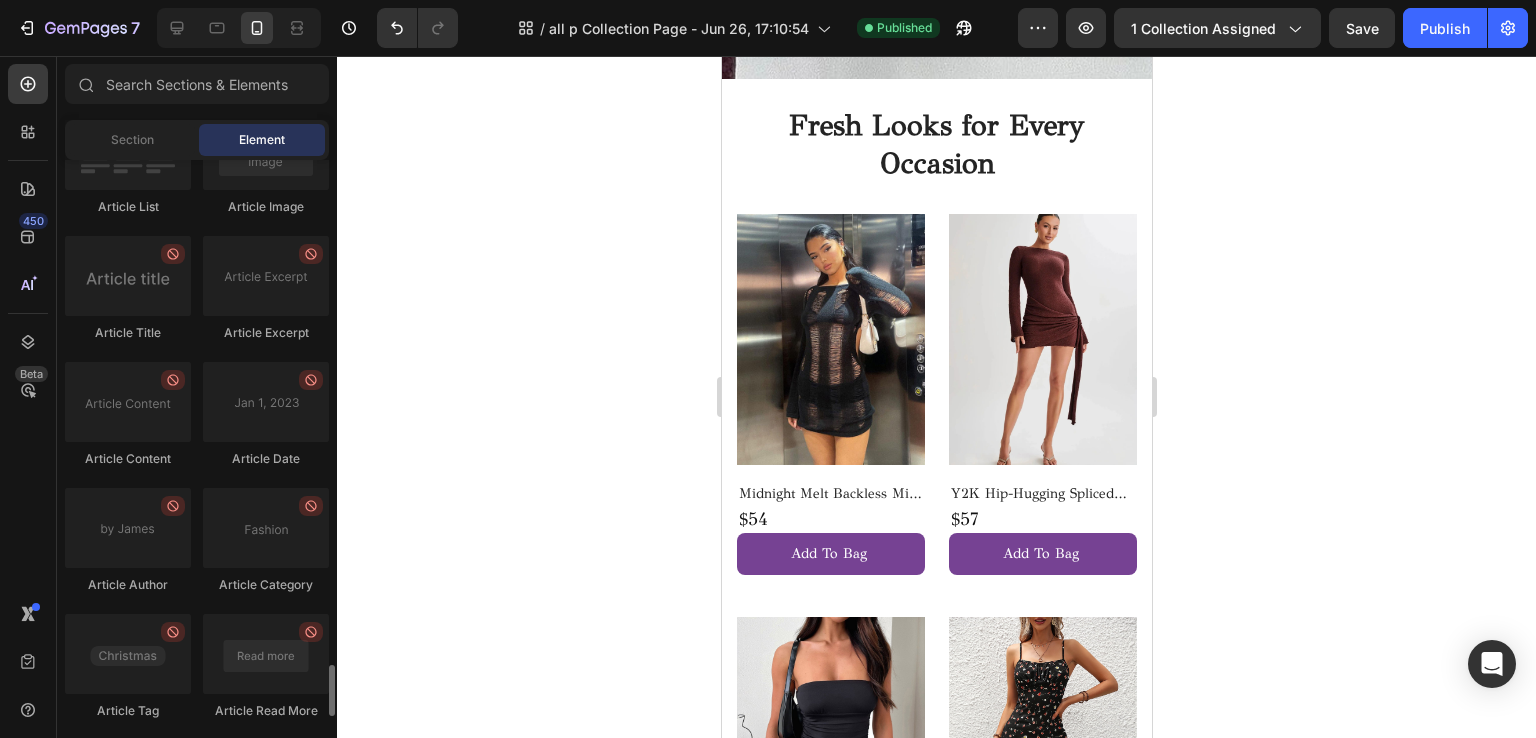 scroll, scrollTop: 5788, scrollLeft: 0, axis: vertical 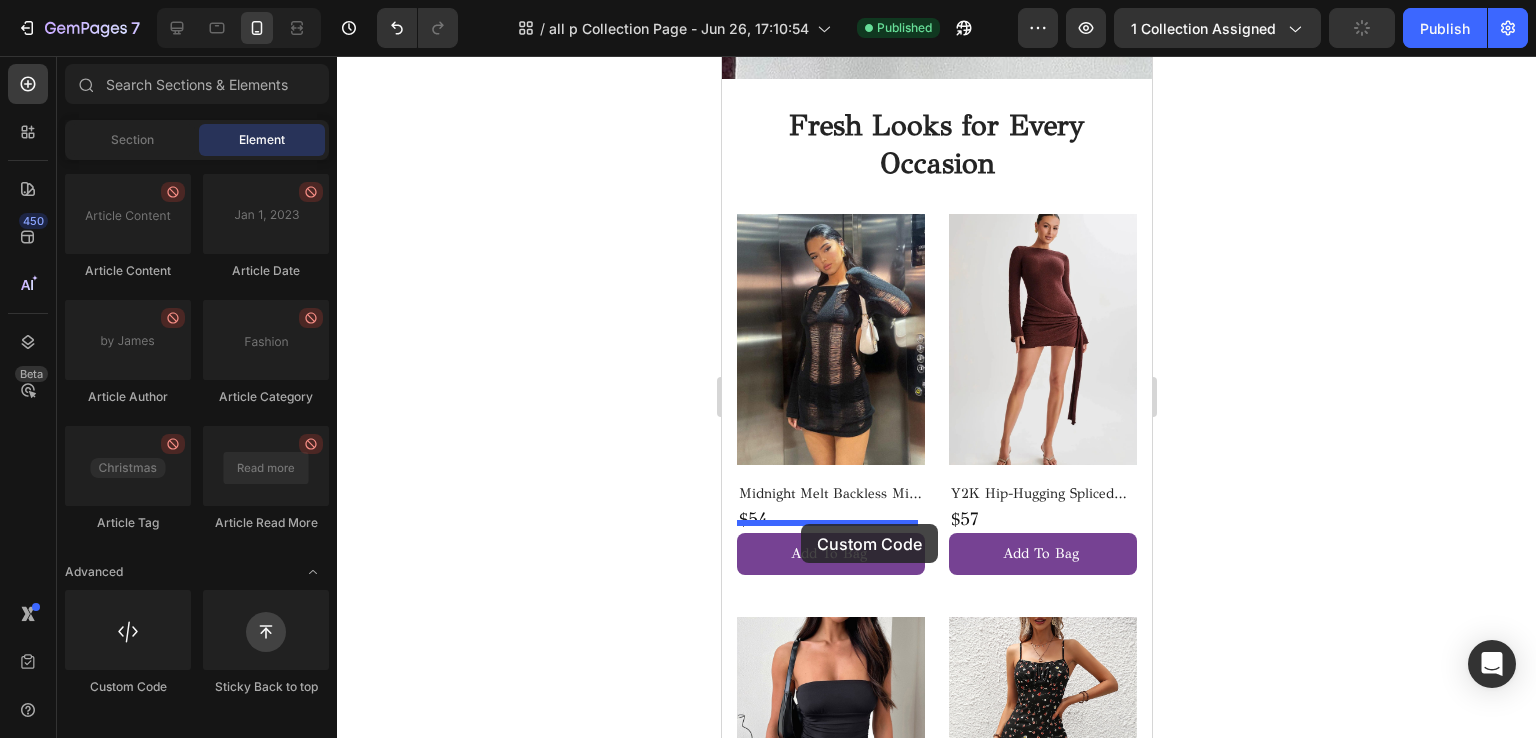 drag, startPoint x: 865, startPoint y: 699, endPoint x: 800, endPoint y: 524, distance: 186.68155 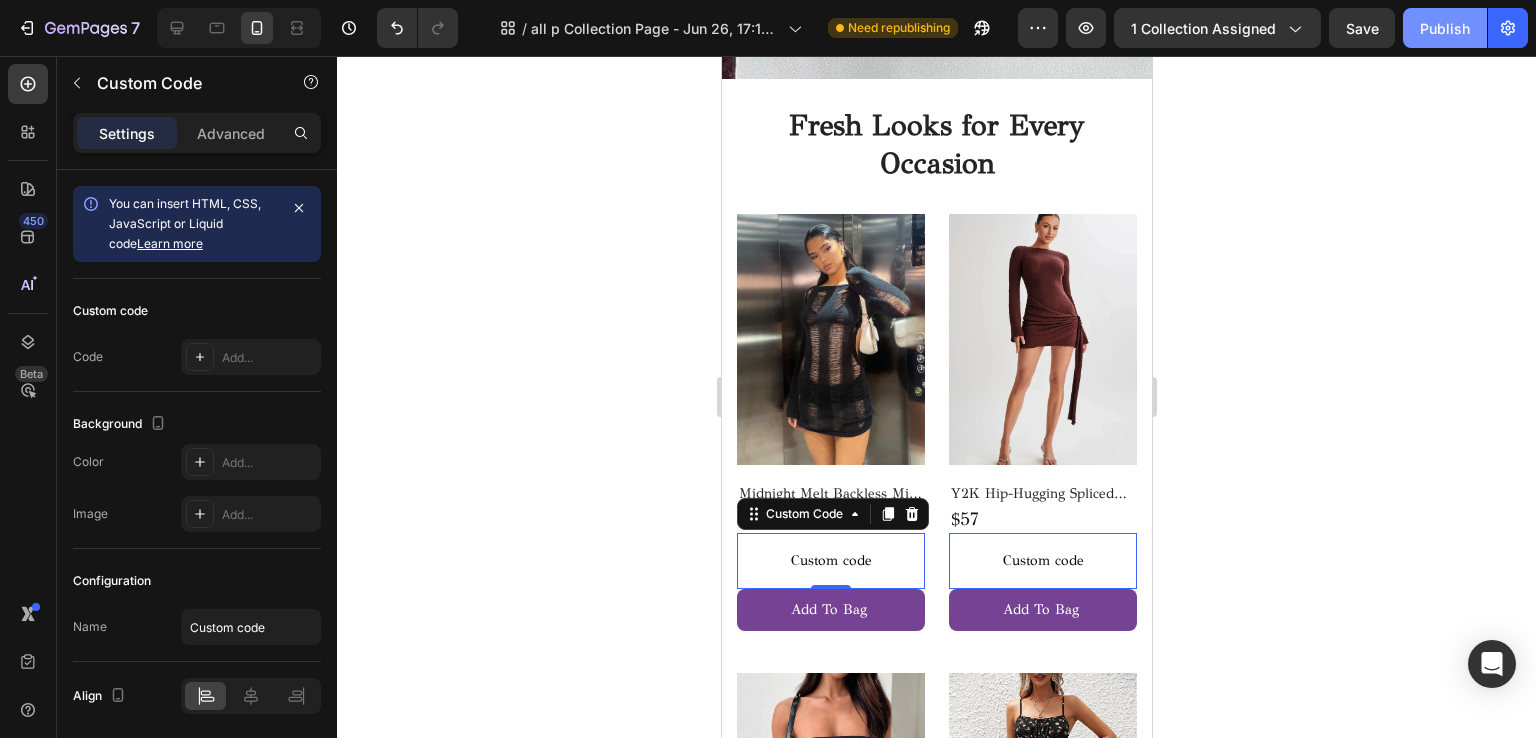 click on "Publish" 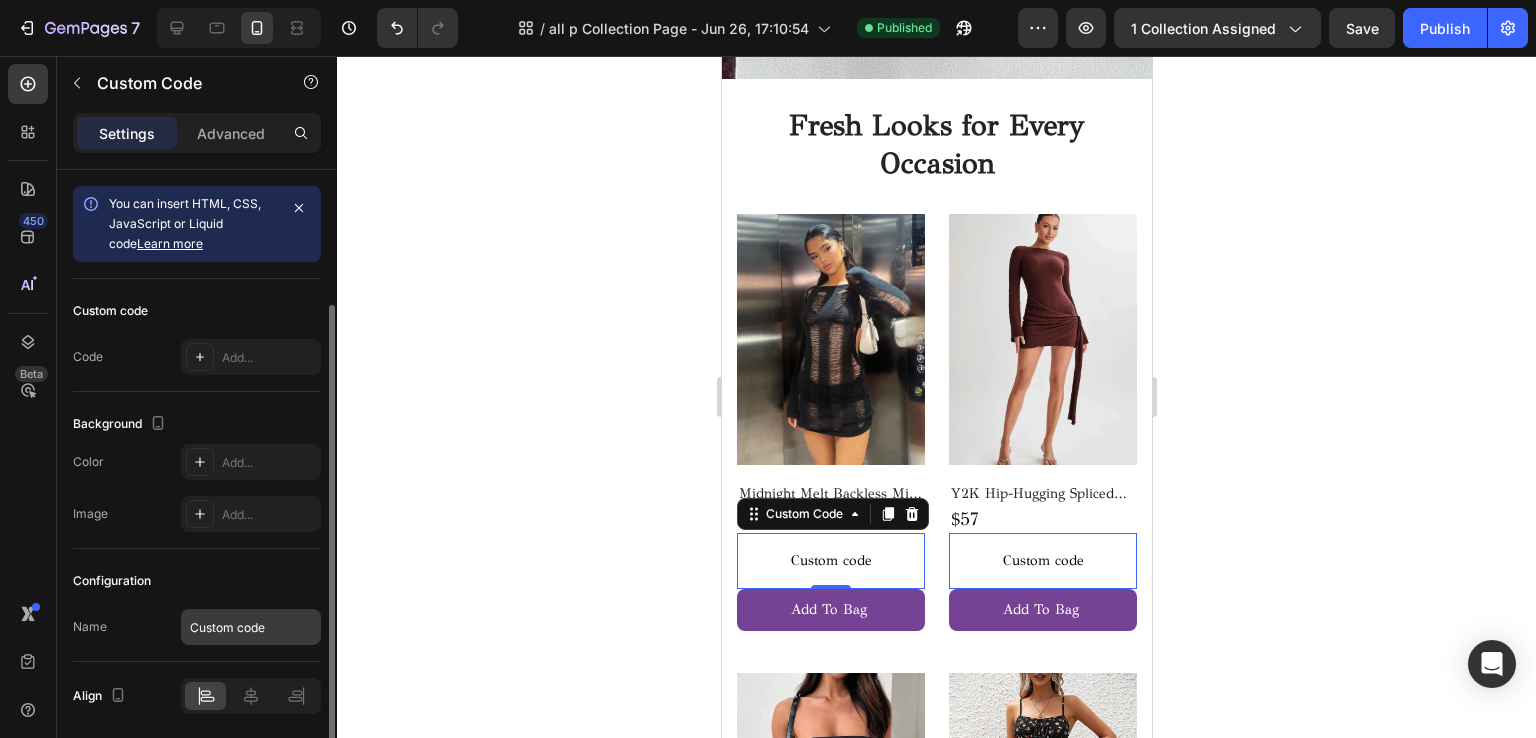 scroll, scrollTop: 71, scrollLeft: 0, axis: vertical 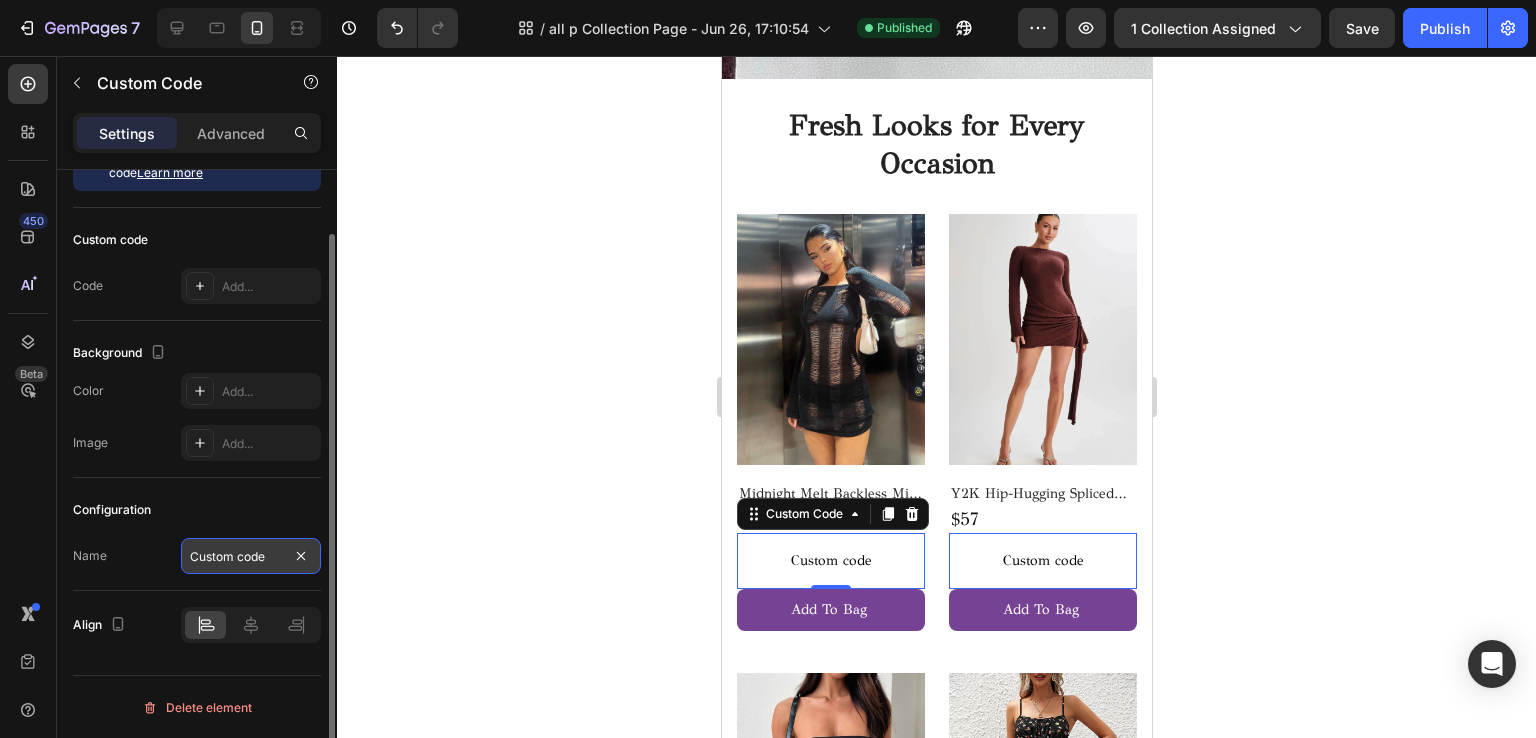 click on "Custom code" at bounding box center (251, 556) 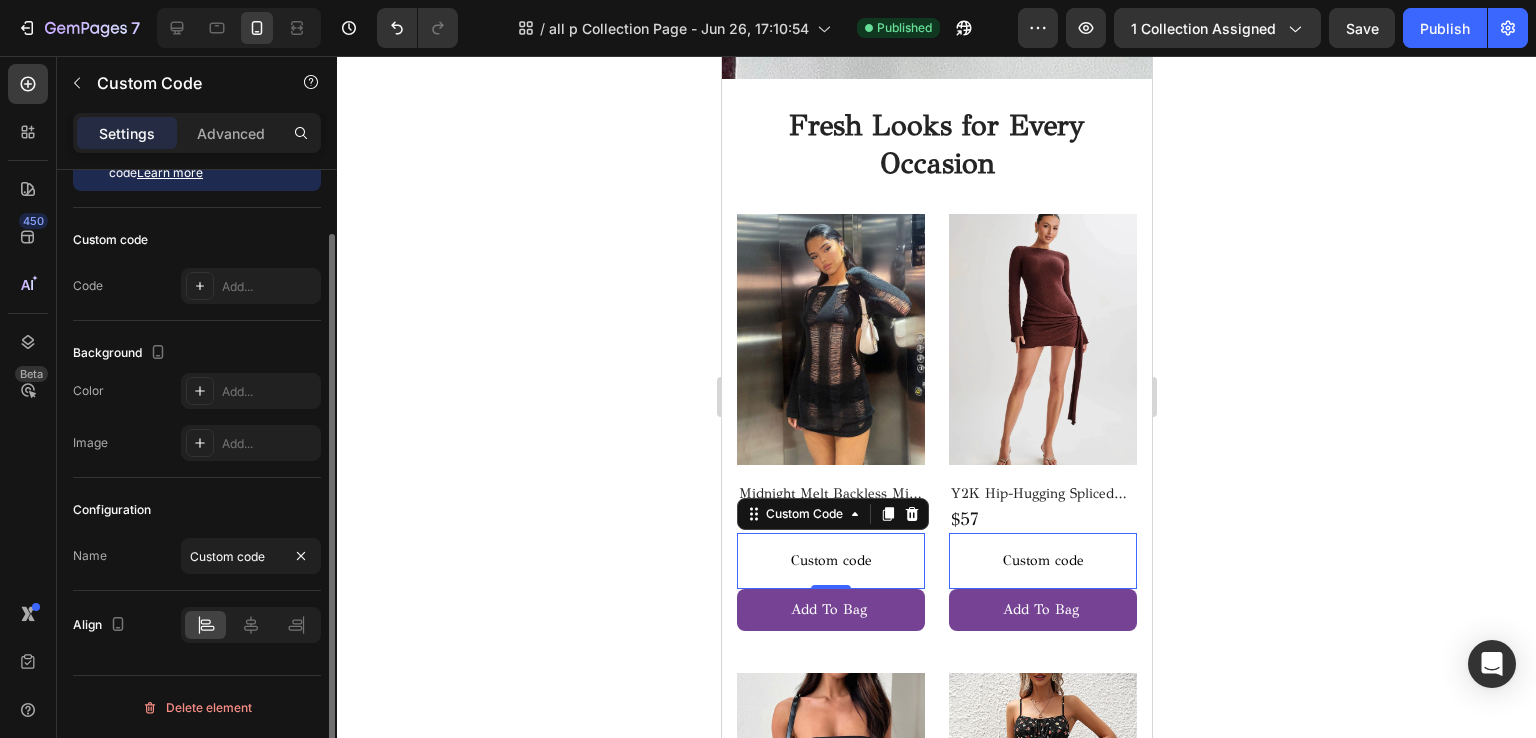click on "Configuration Name Custom code" 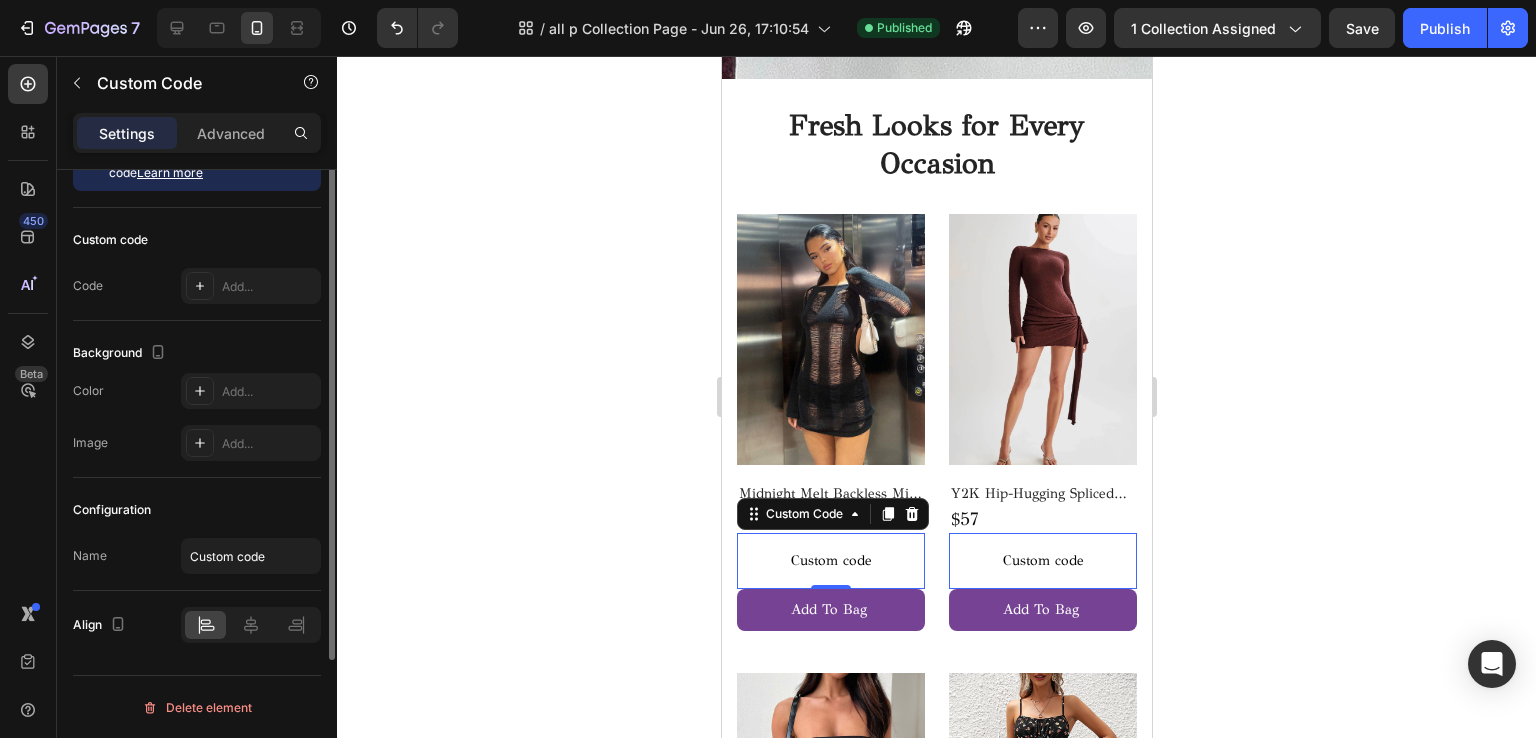 scroll, scrollTop: 0, scrollLeft: 0, axis: both 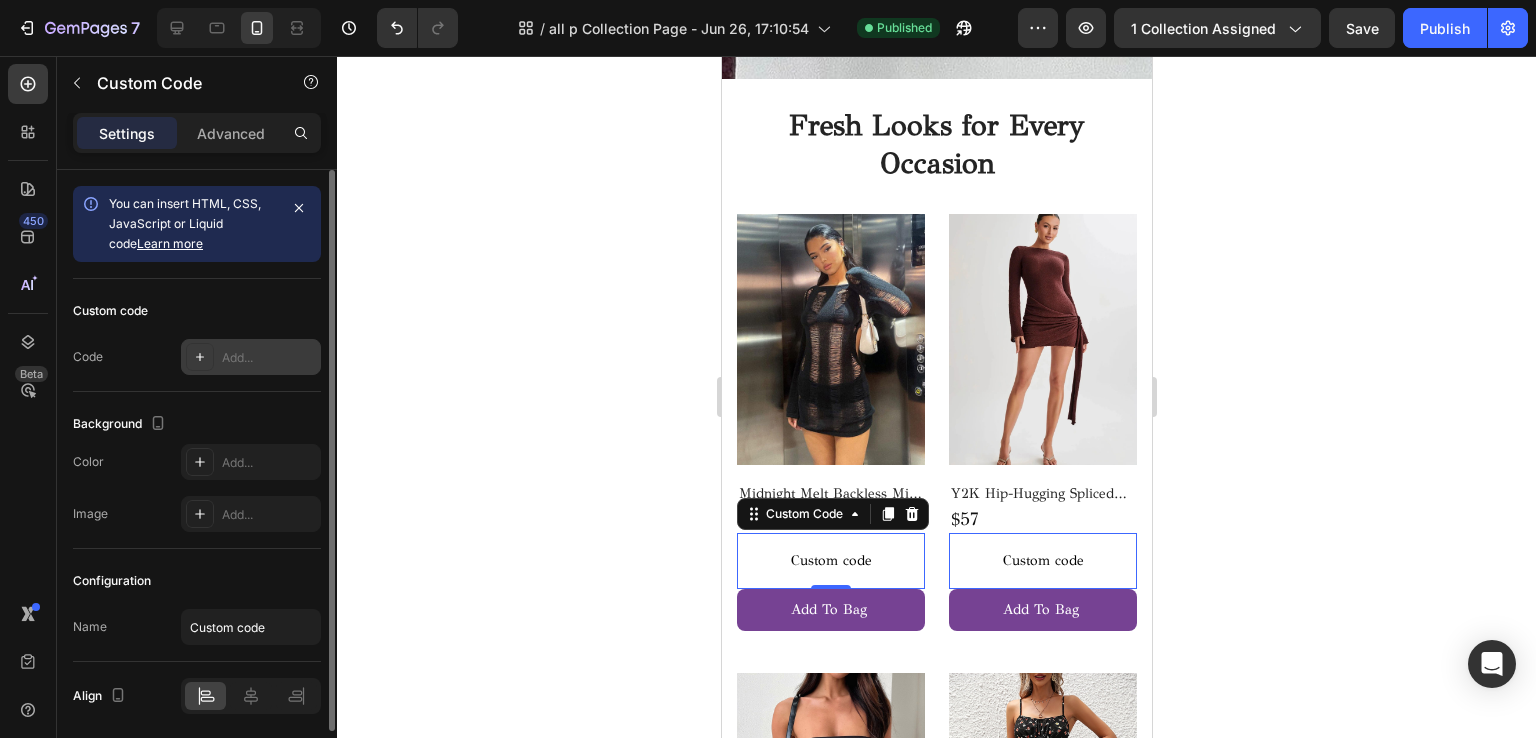 click on "Add..." at bounding box center [251, 357] 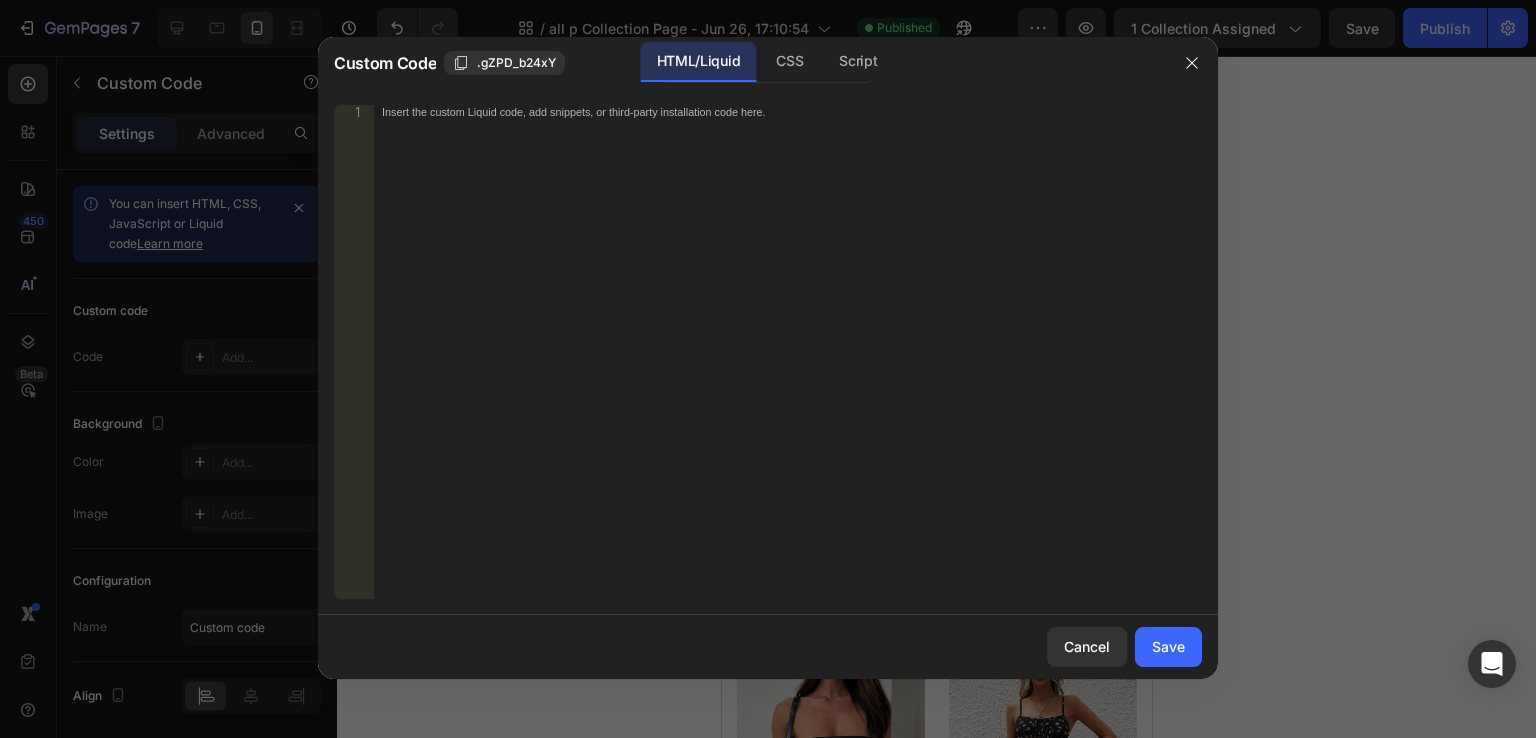 click on "Insert the custom Liquid code, add snippets, or third-party installation code here." at bounding box center [788, 366] 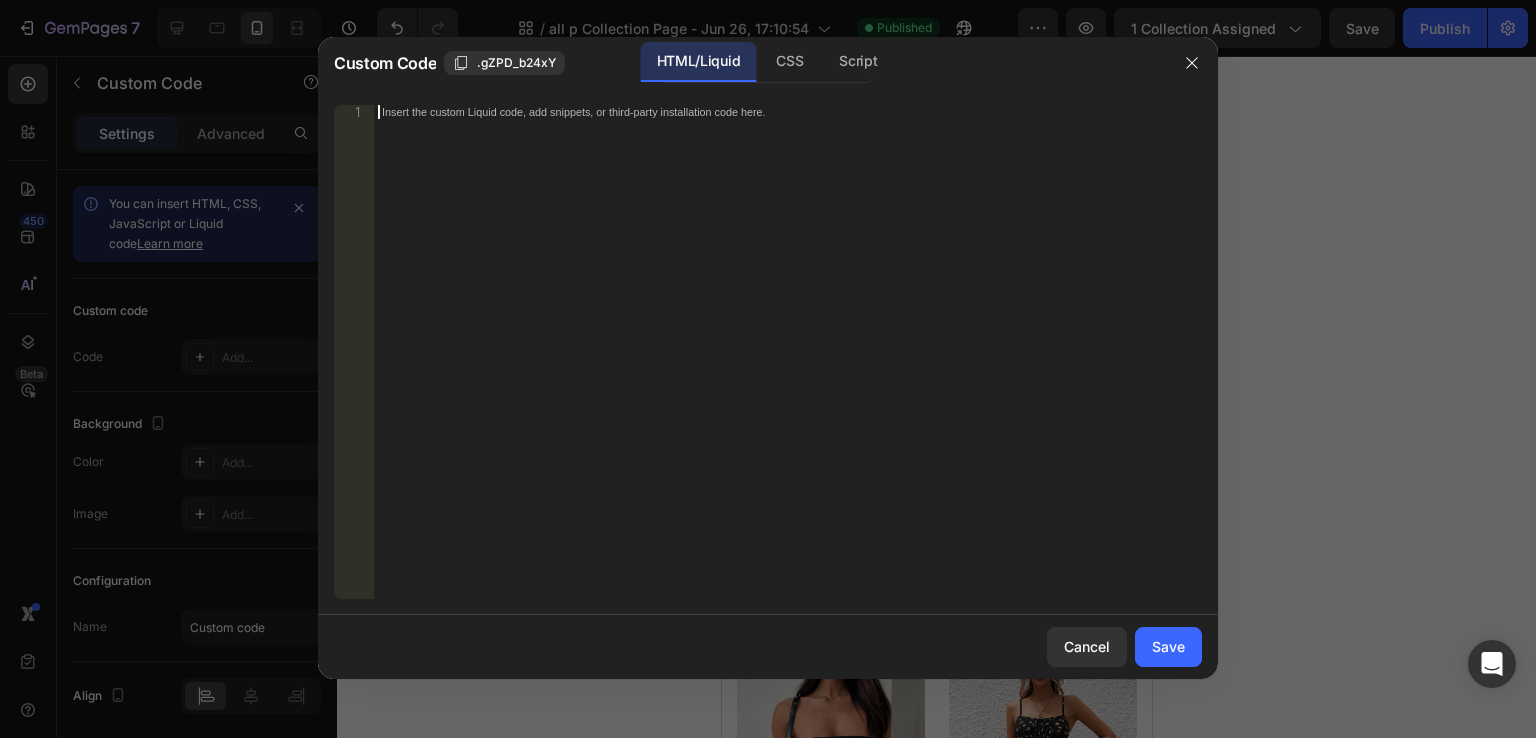 click on "Insert the custom Liquid code, add snippets, or third-party installation code here." at bounding box center [788, 366] 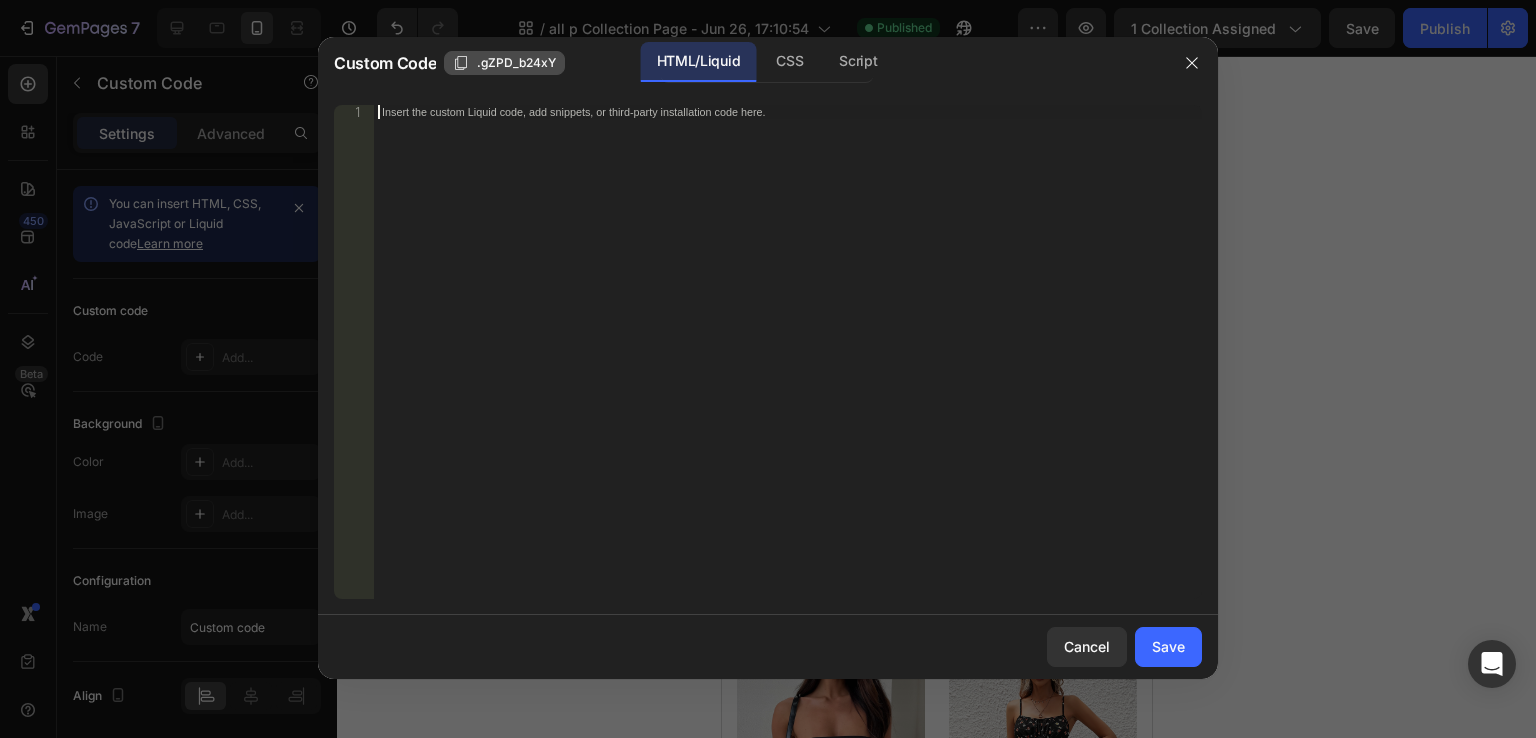 click on ".gZPD_b24xY" at bounding box center (504, 63) 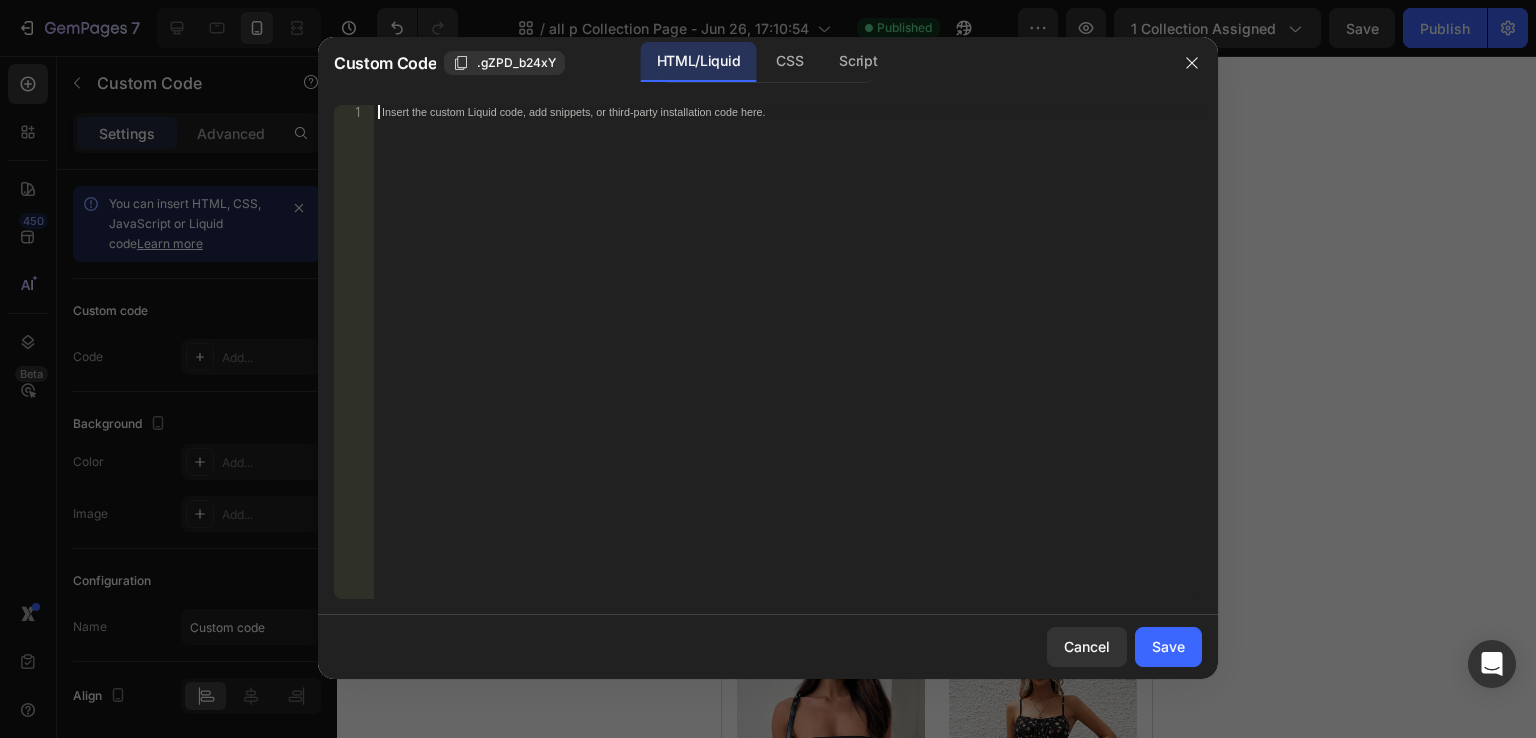 click on "Insert the custom Liquid code, add snippets, or third-party installation code here." at bounding box center (788, 366) 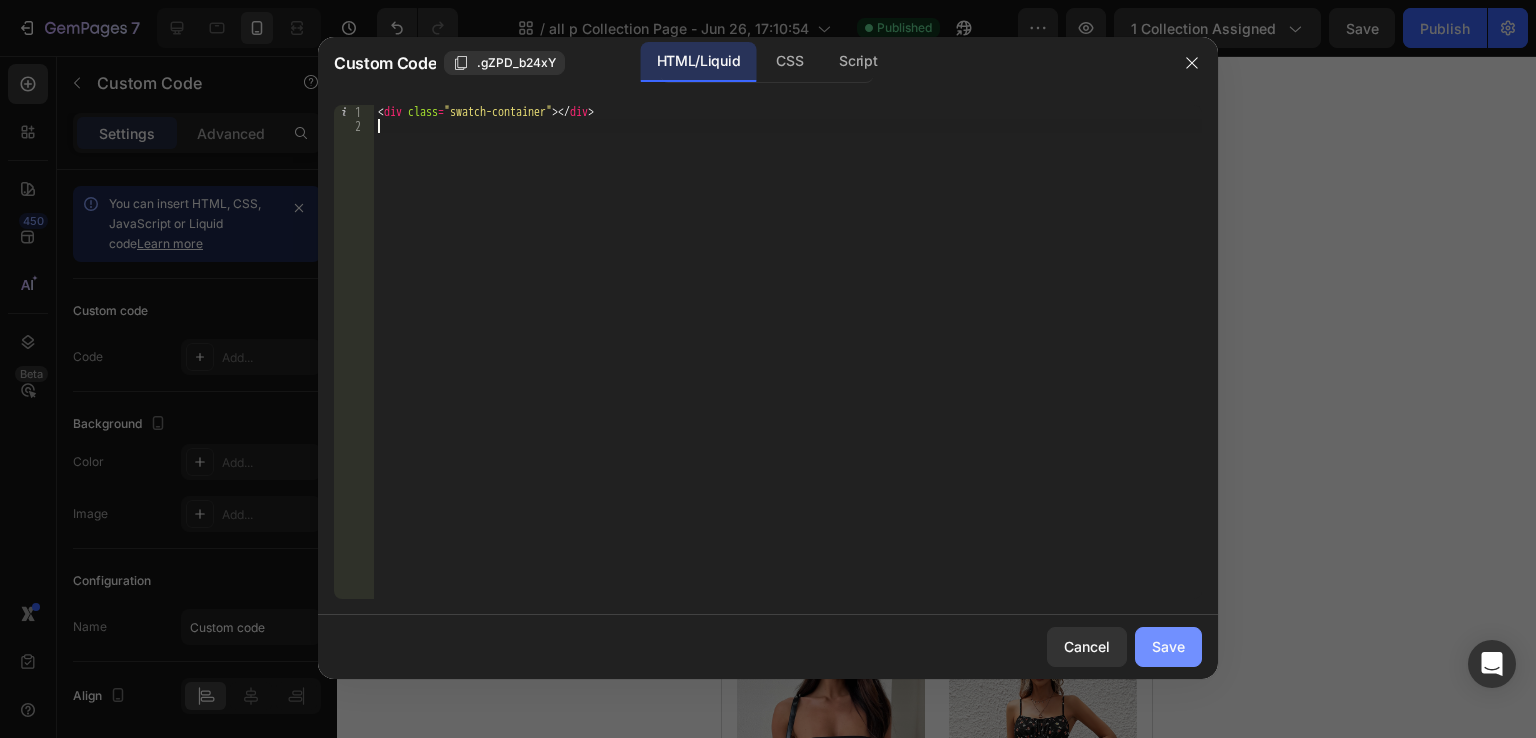 click on "Save" at bounding box center [1168, 646] 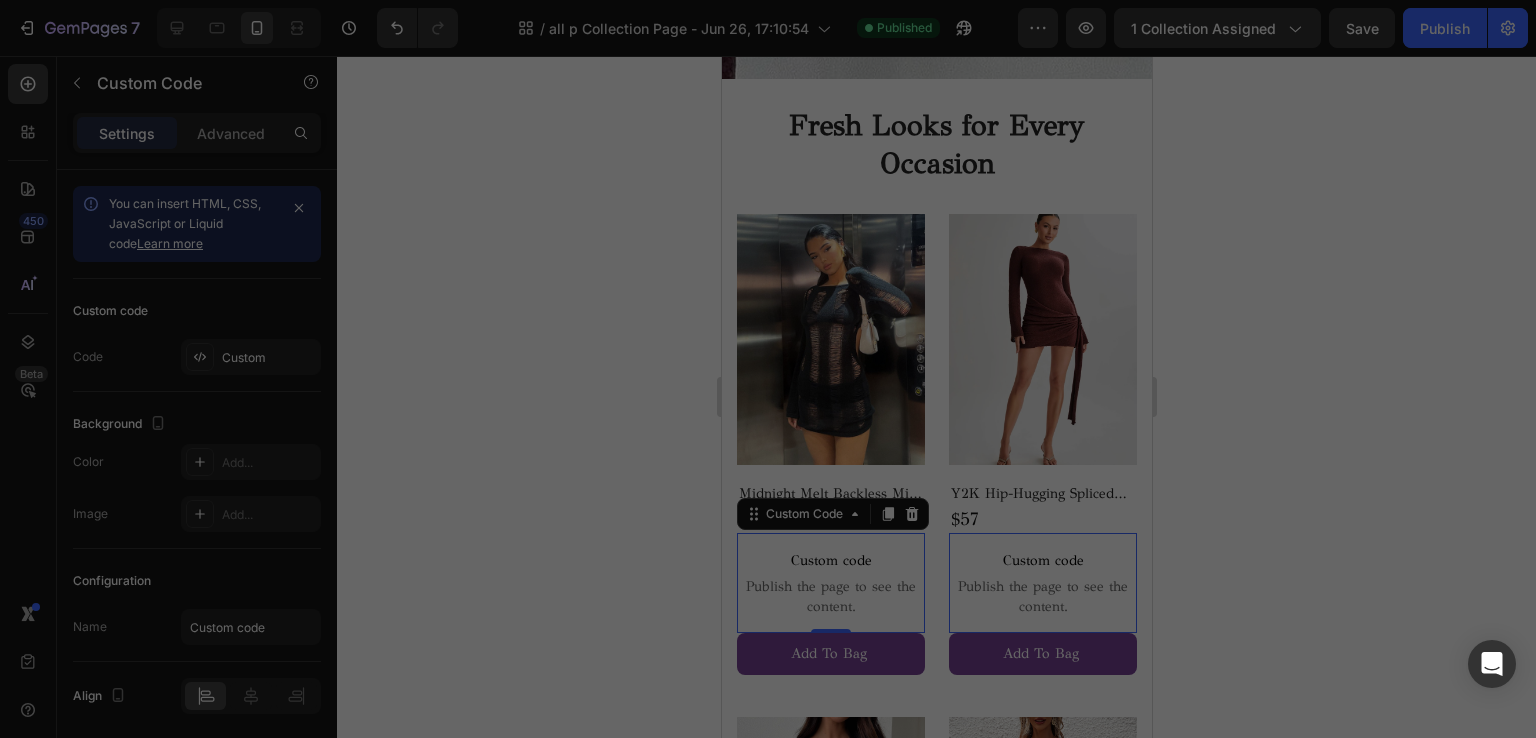 type on "<div class="swatch-container"></div>" 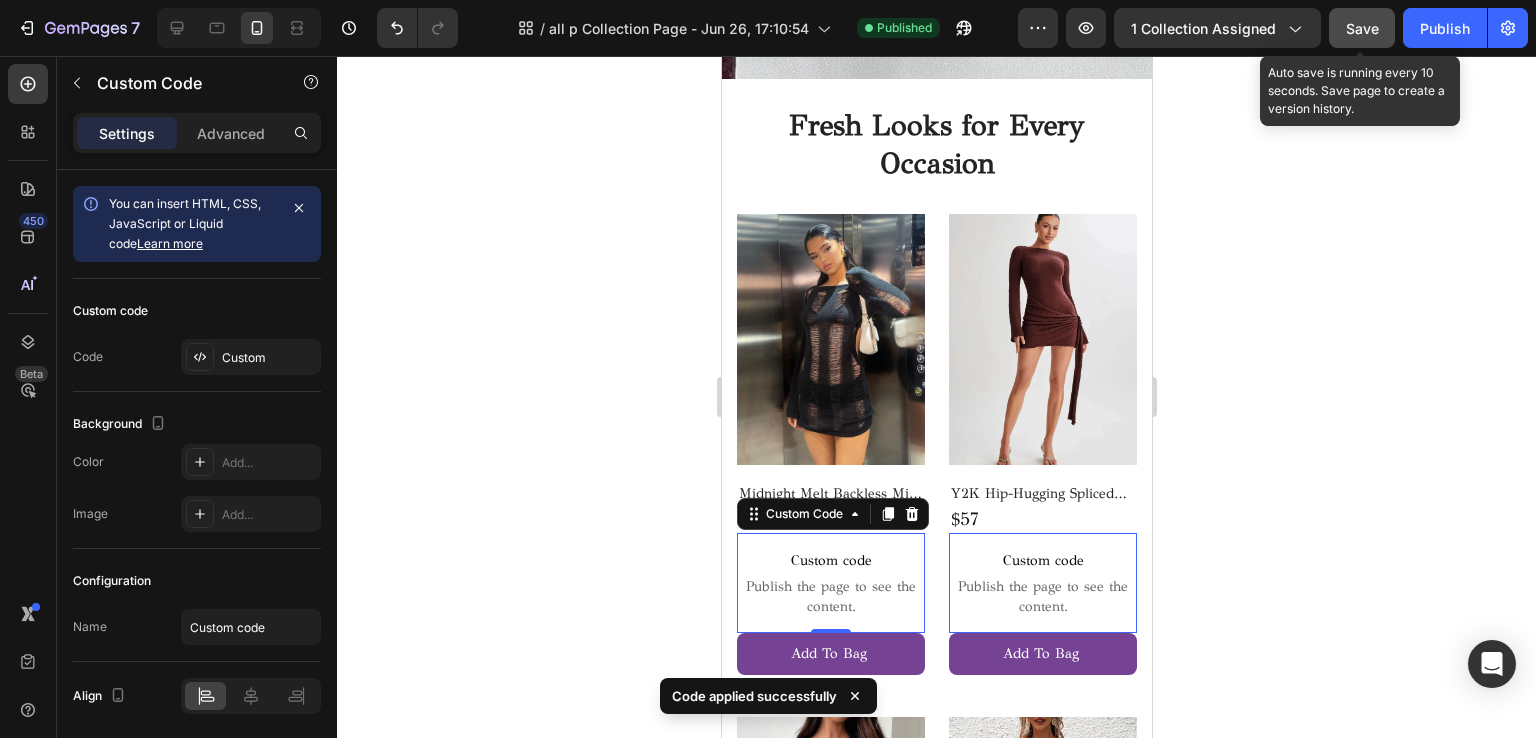 click on "Save" at bounding box center (1362, 28) 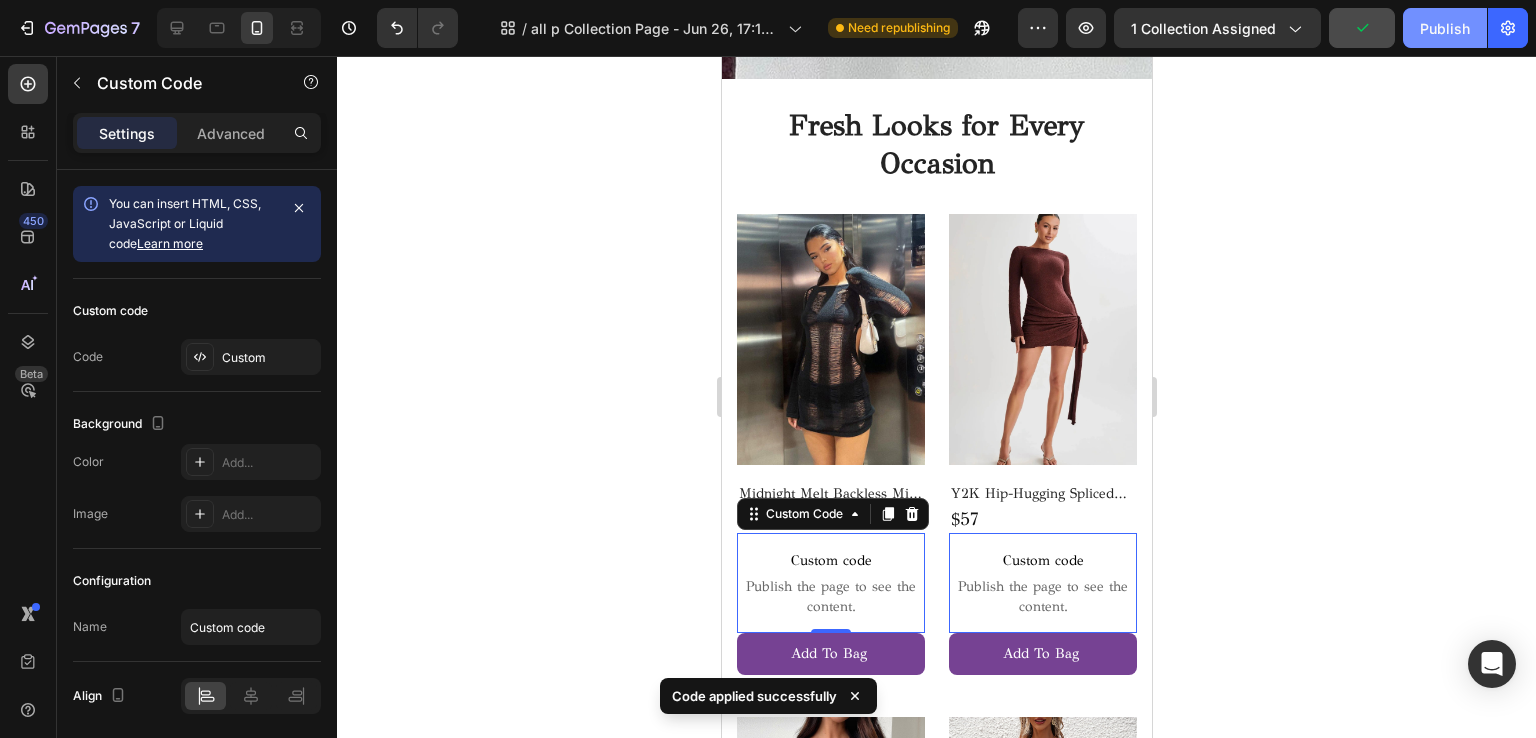 click on "Publish" at bounding box center [1445, 28] 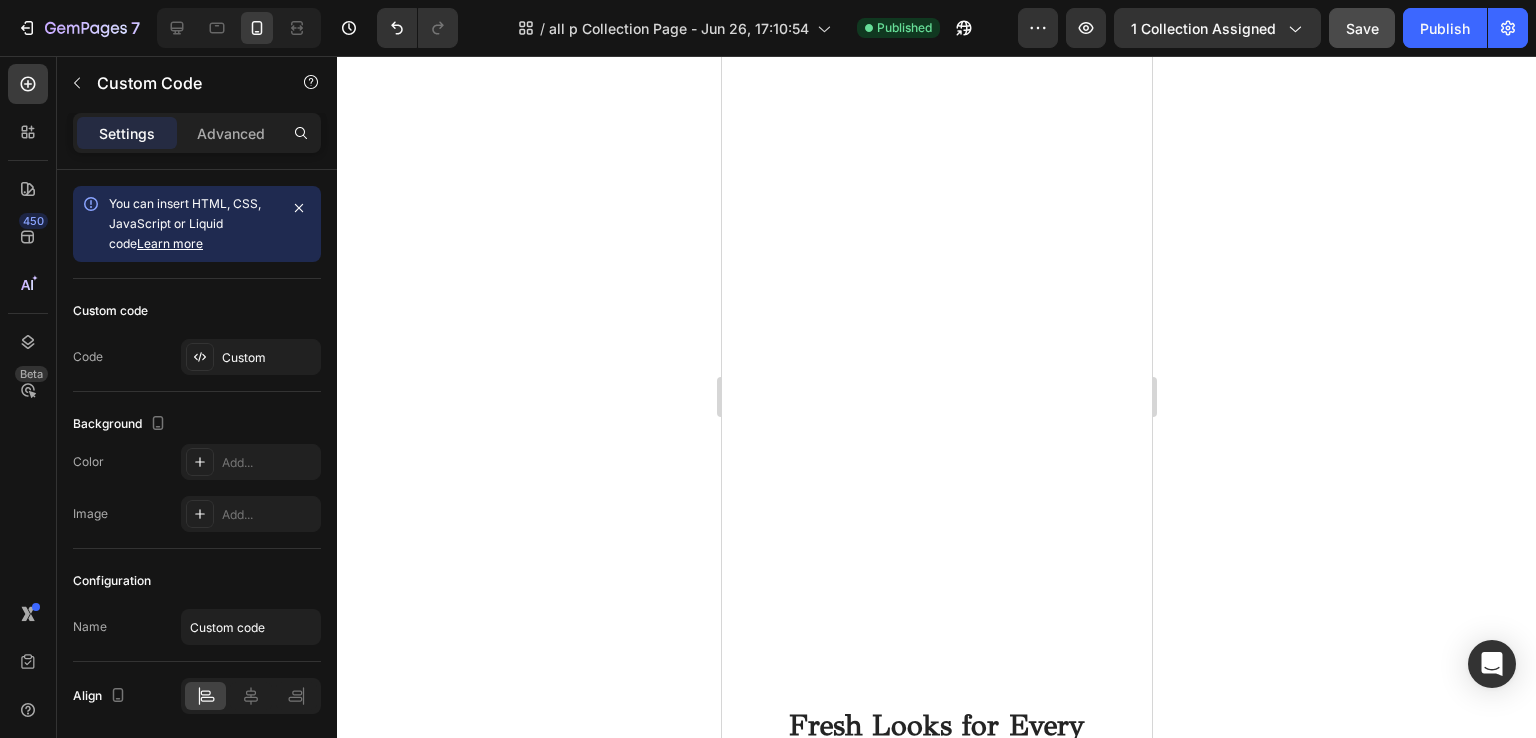 scroll, scrollTop: 800, scrollLeft: 0, axis: vertical 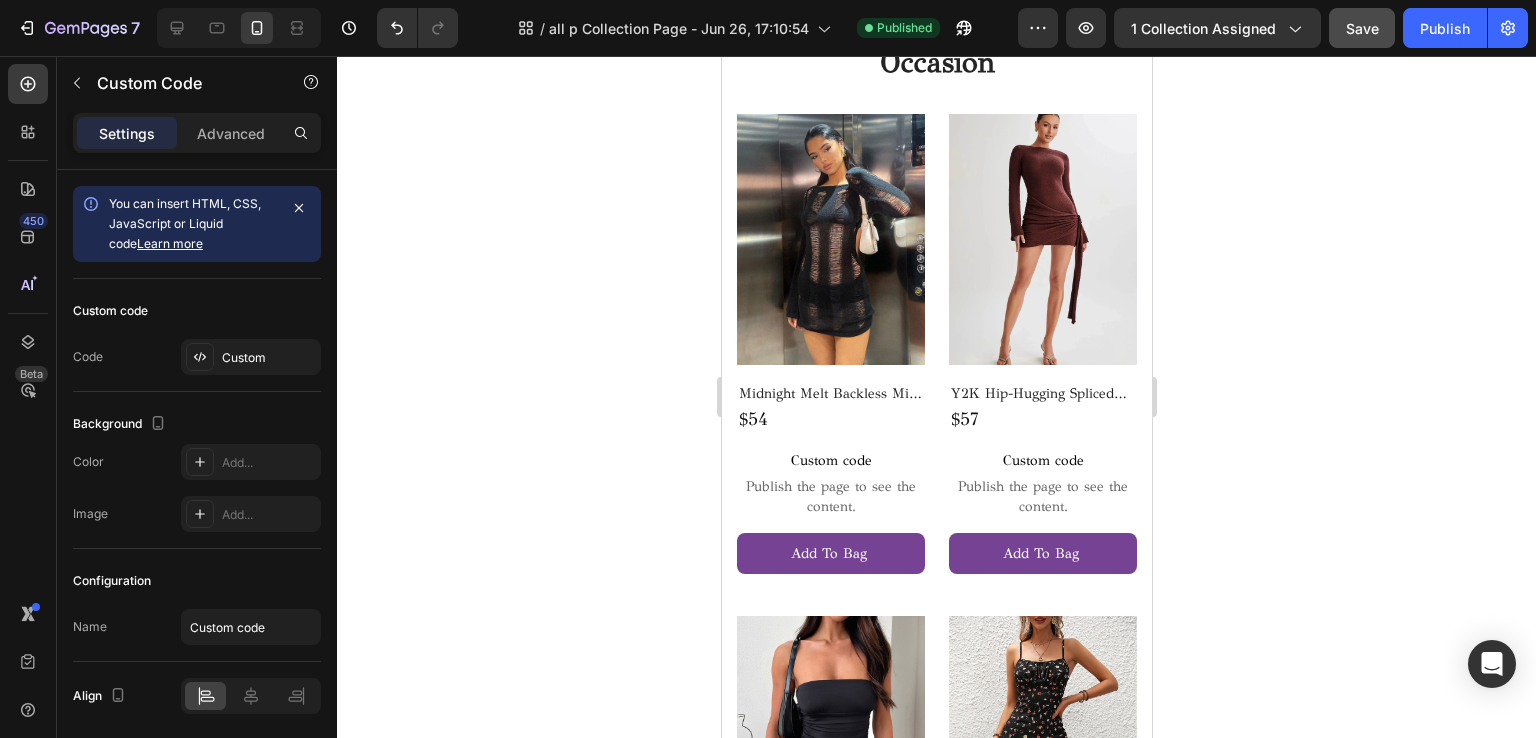 click on "Publish the page to see the content." at bounding box center (830, 497) 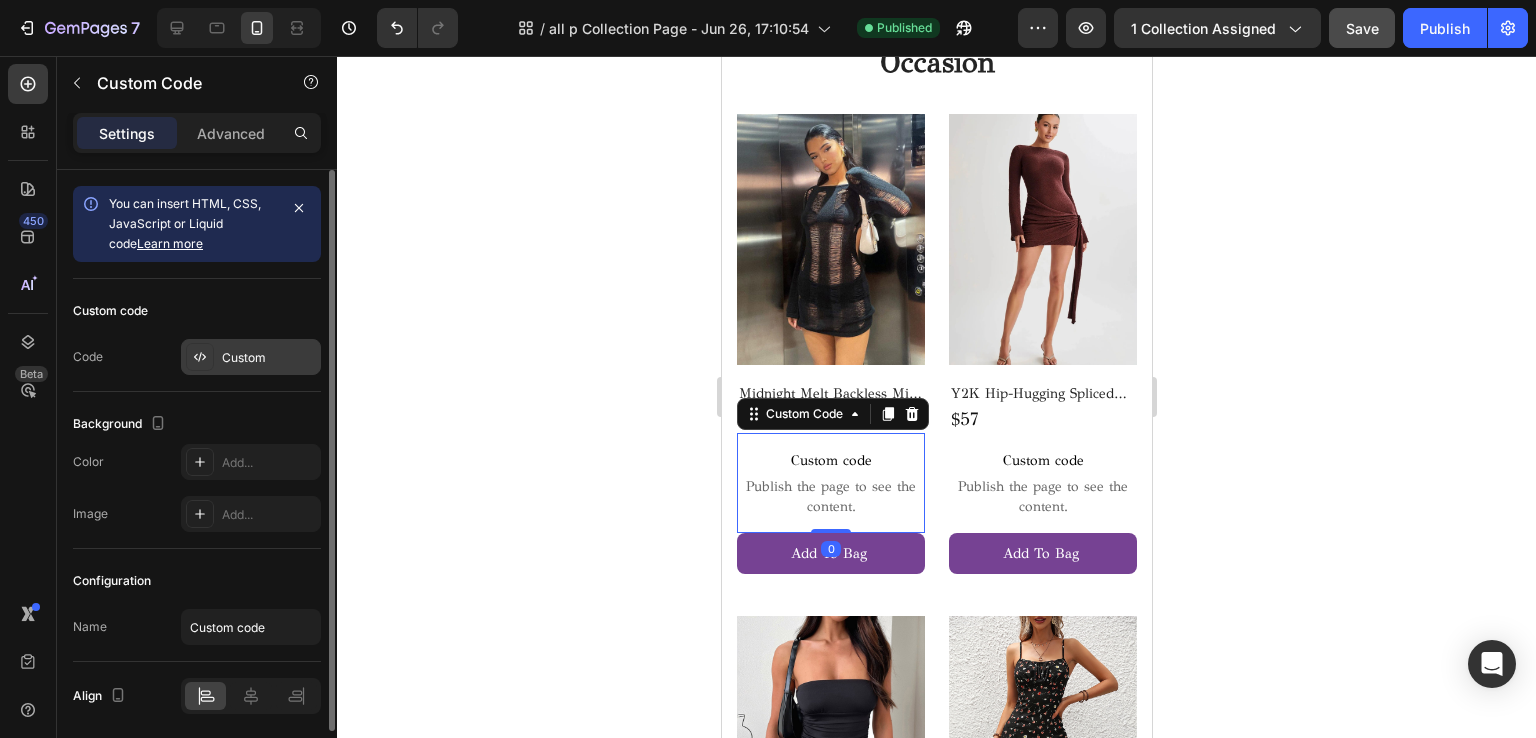 click on "Custom" at bounding box center [251, 357] 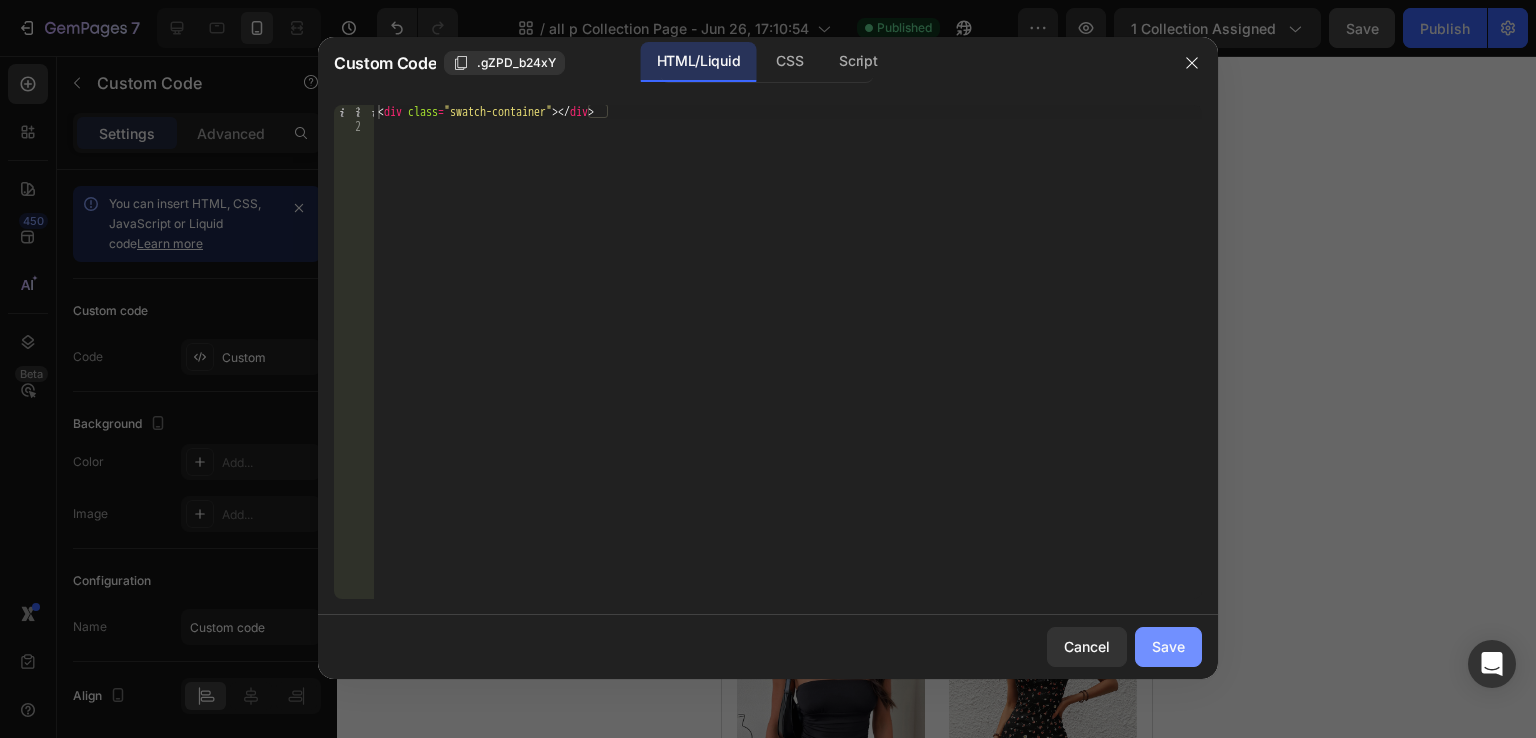 click on "Save" 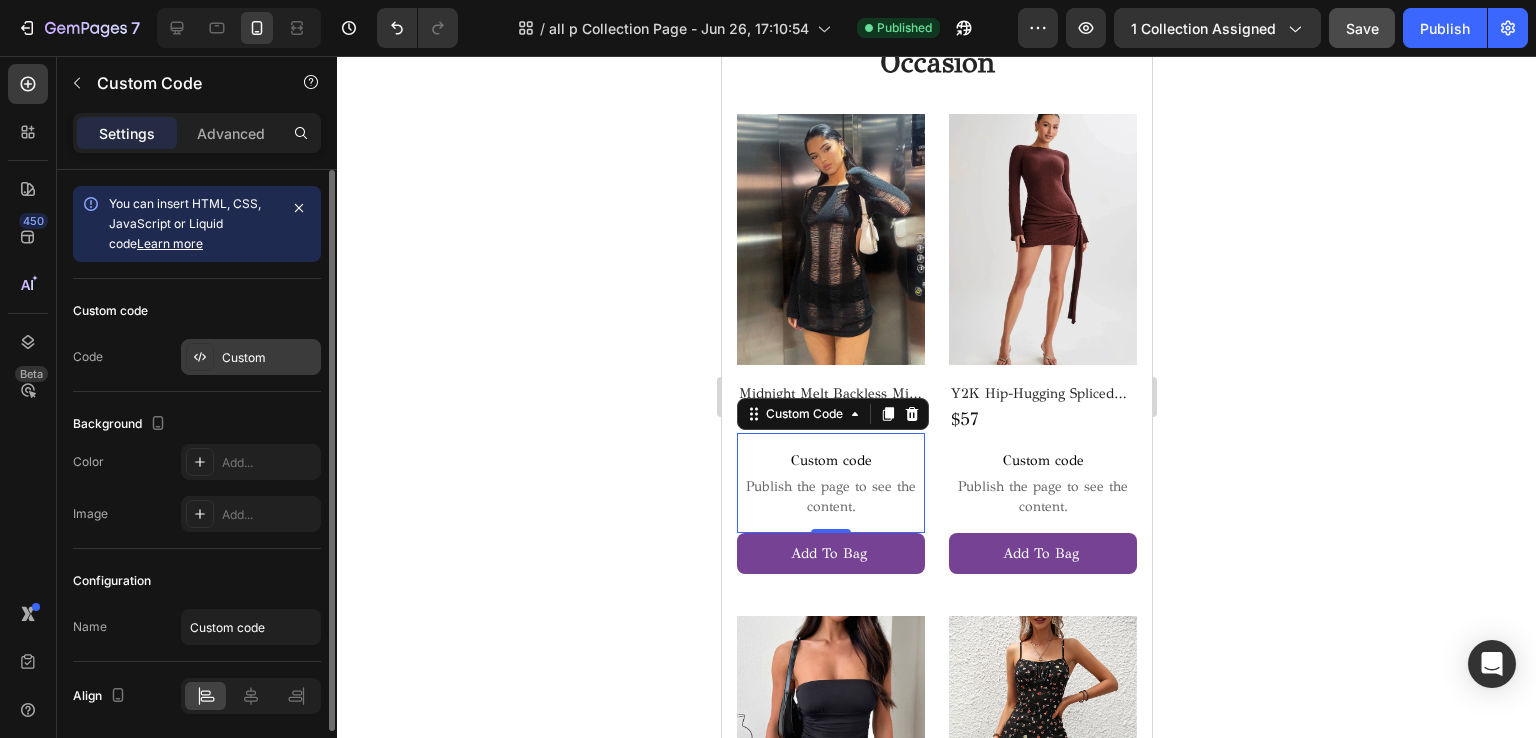 click on "Custom" at bounding box center [269, 358] 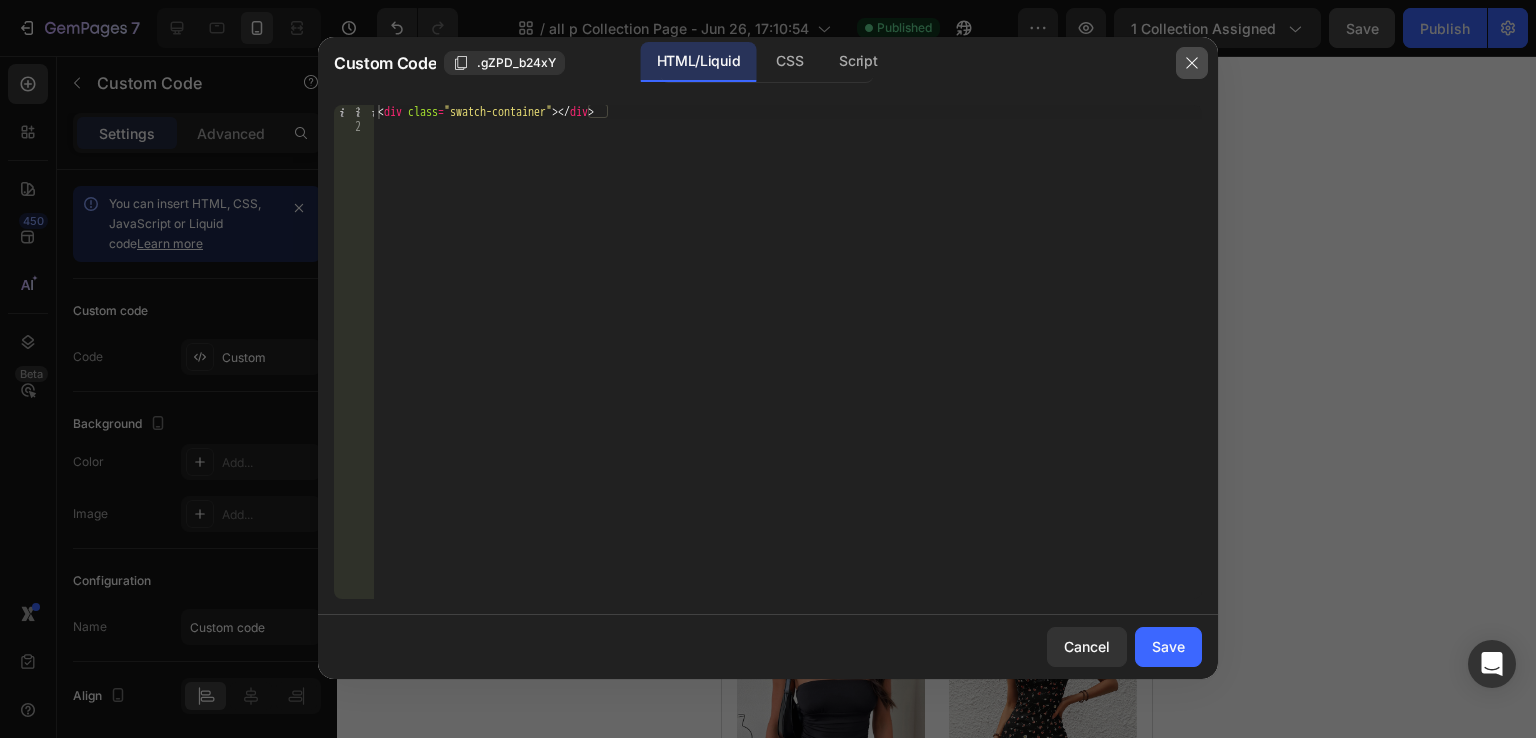 click 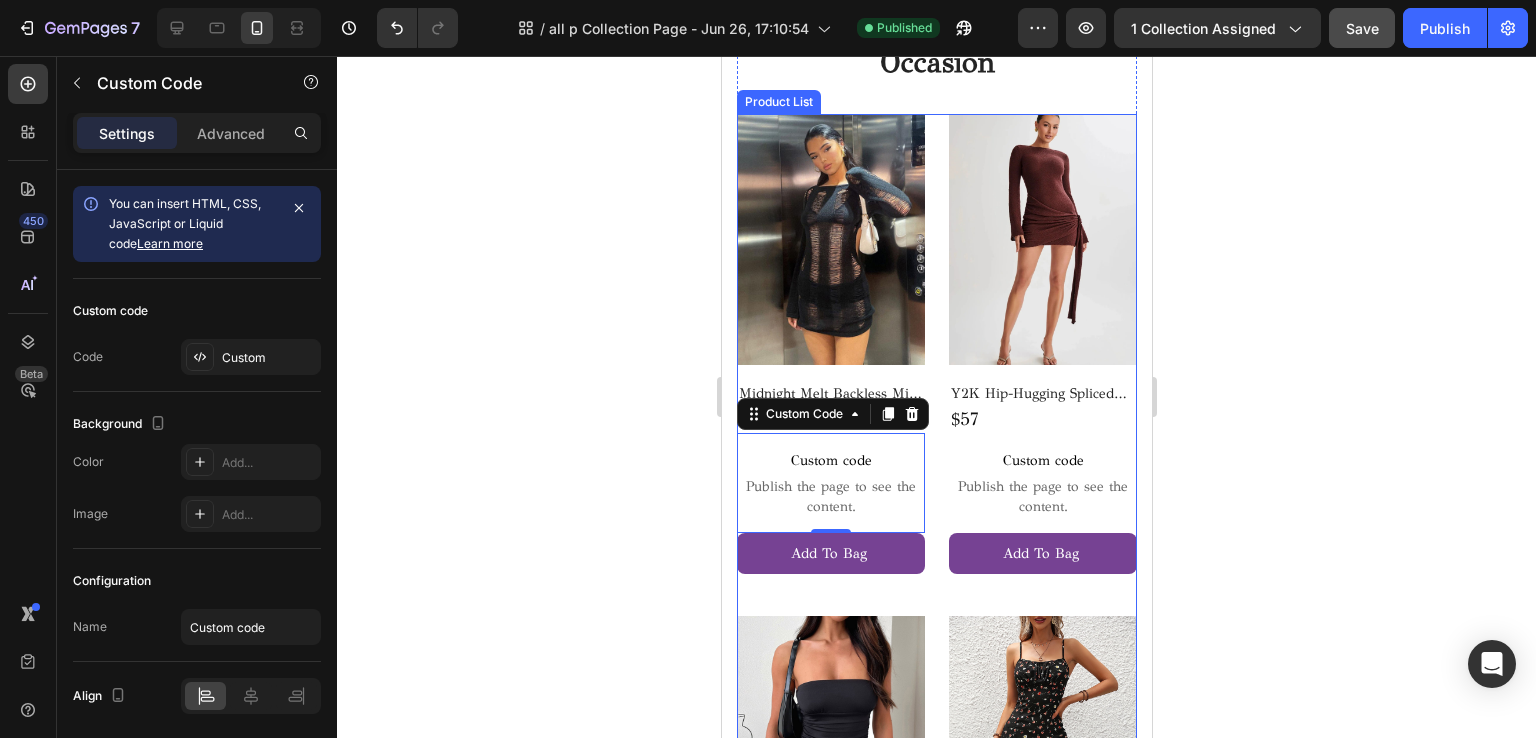 scroll, scrollTop: 1000, scrollLeft: 0, axis: vertical 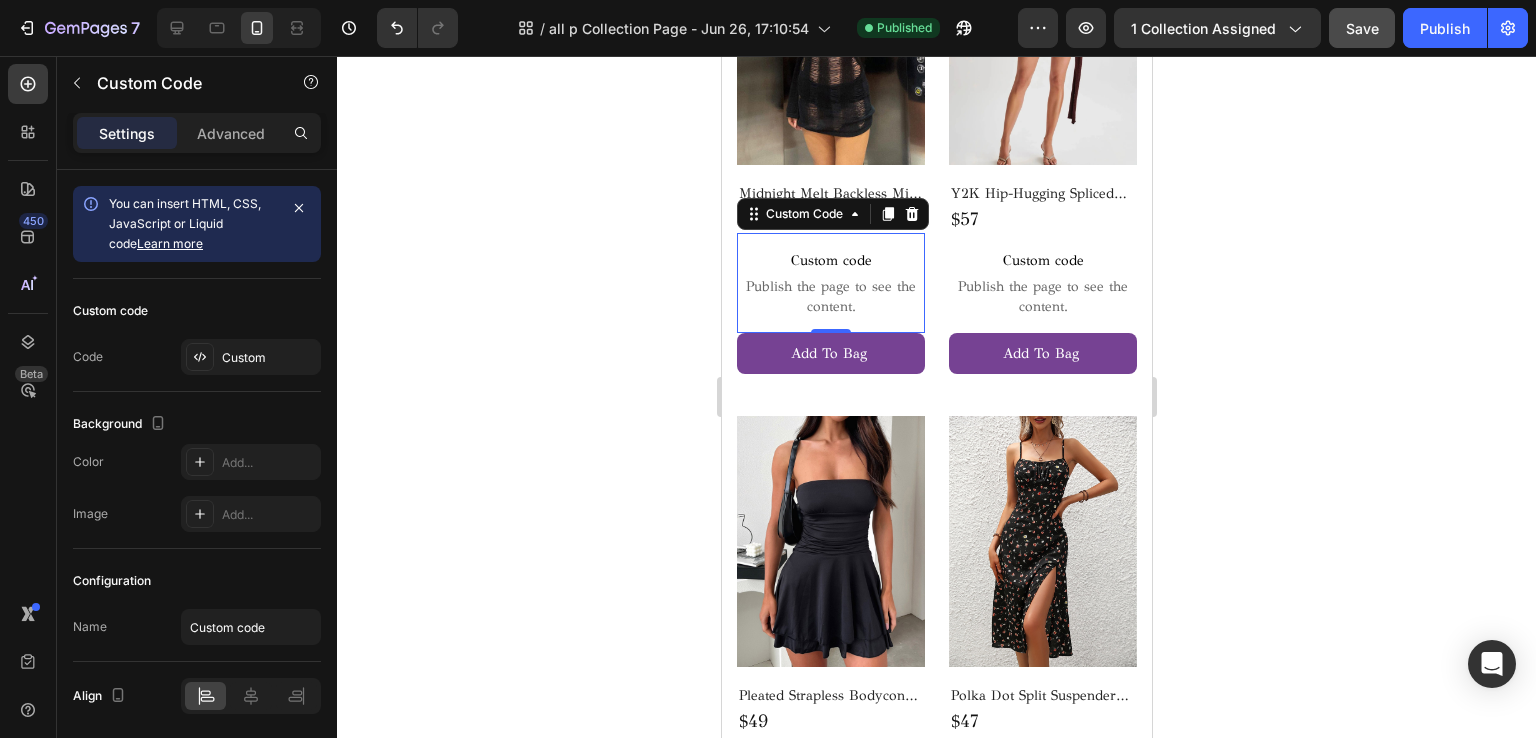 click 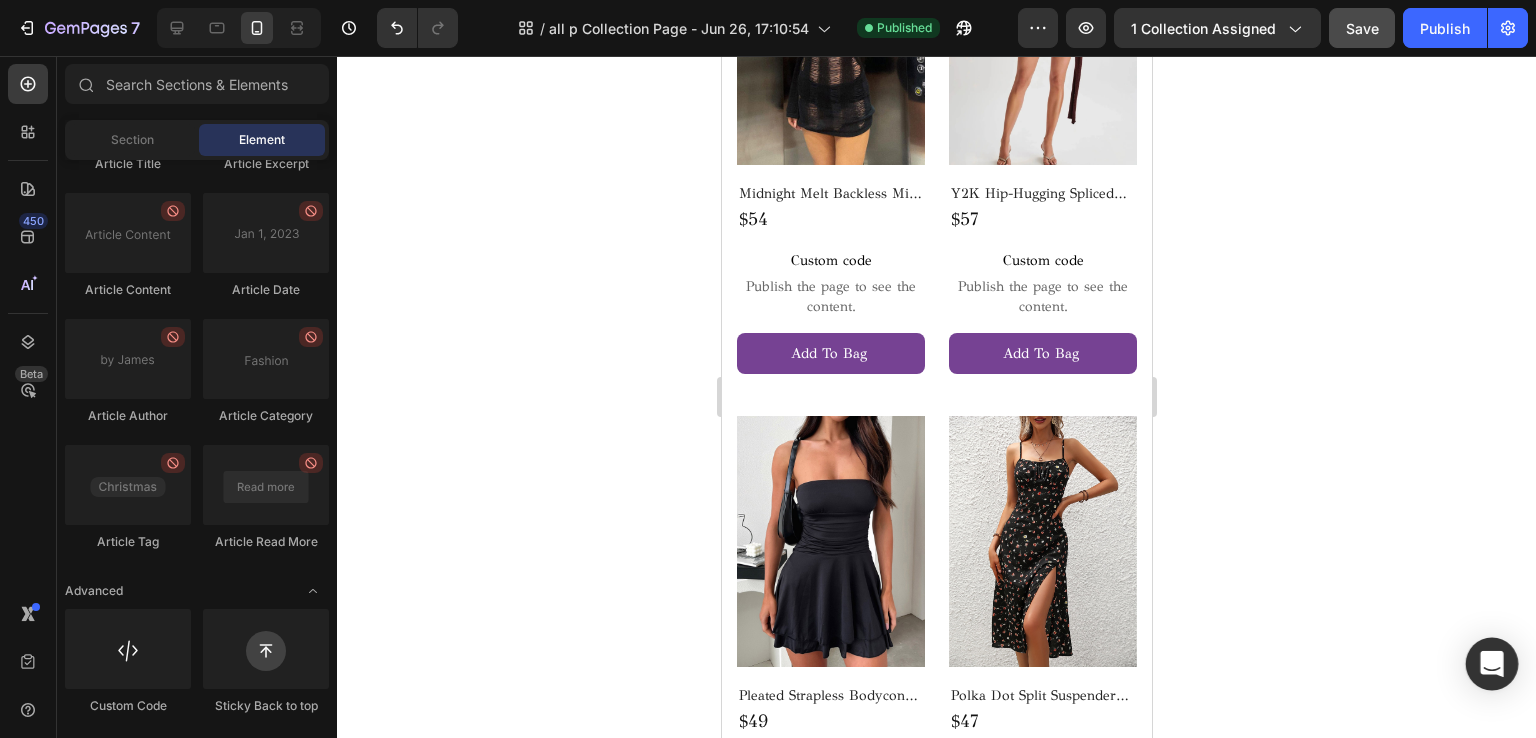 click at bounding box center [1492, 664] 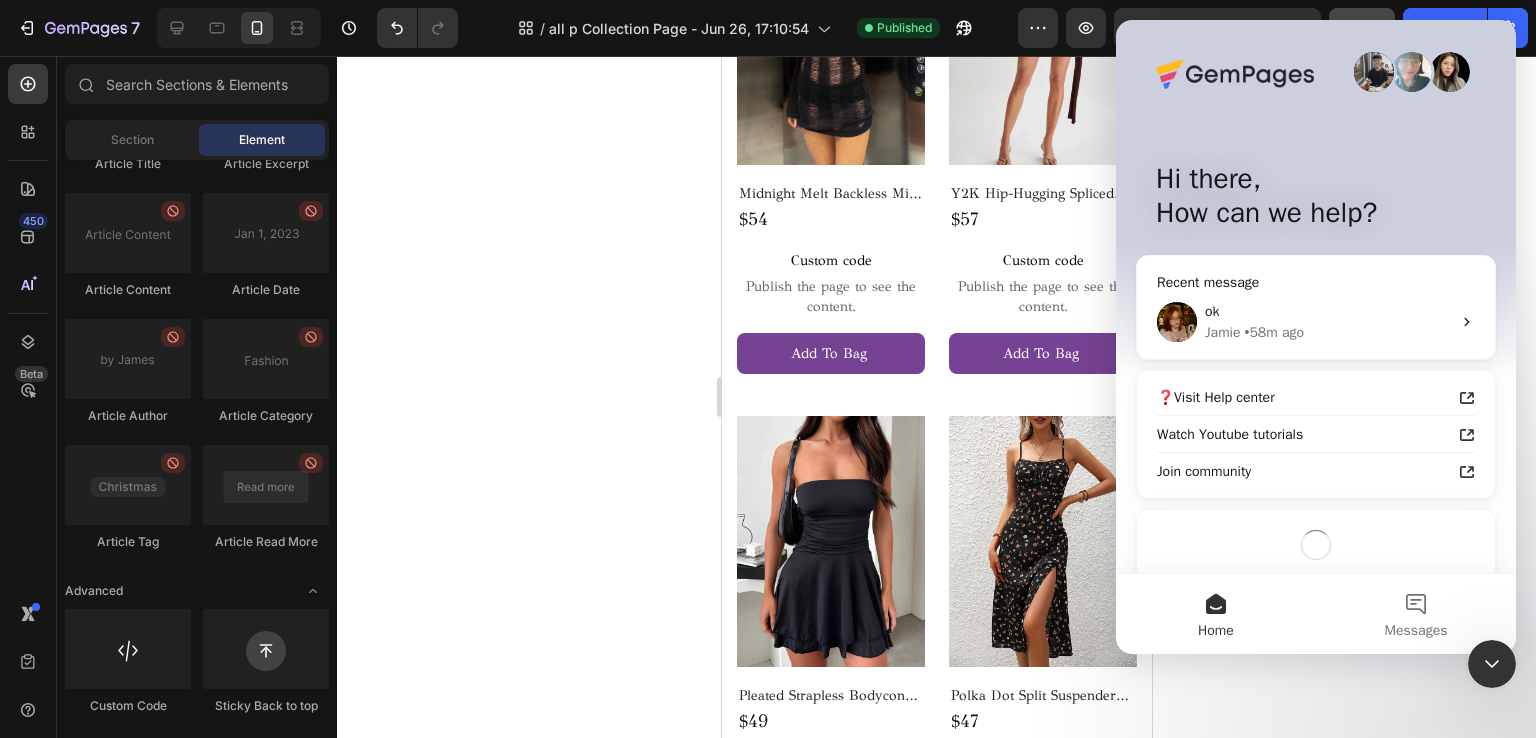 scroll, scrollTop: 0, scrollLeft: 0, axis: both 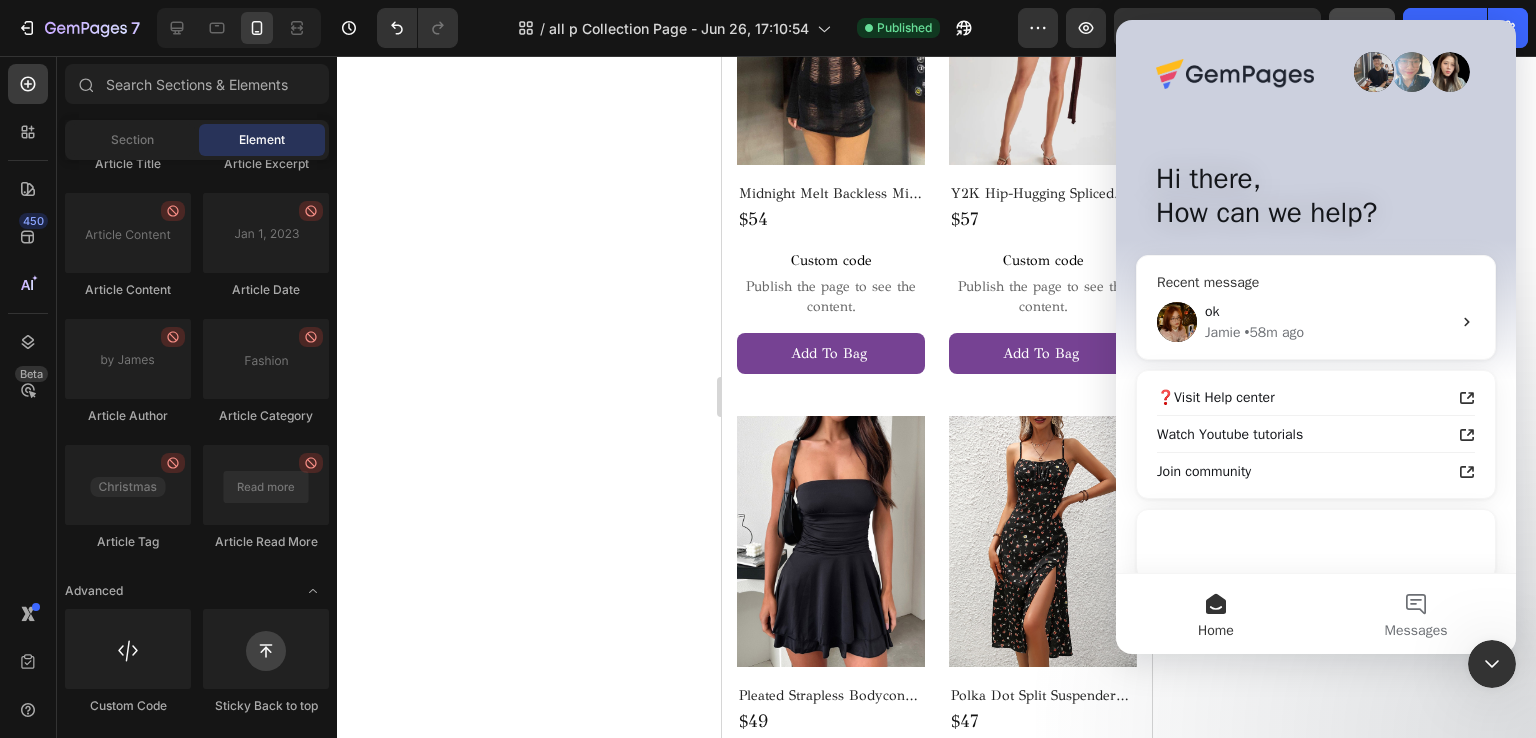 click on "•  58m ago" at bounding box center [1274, 332] 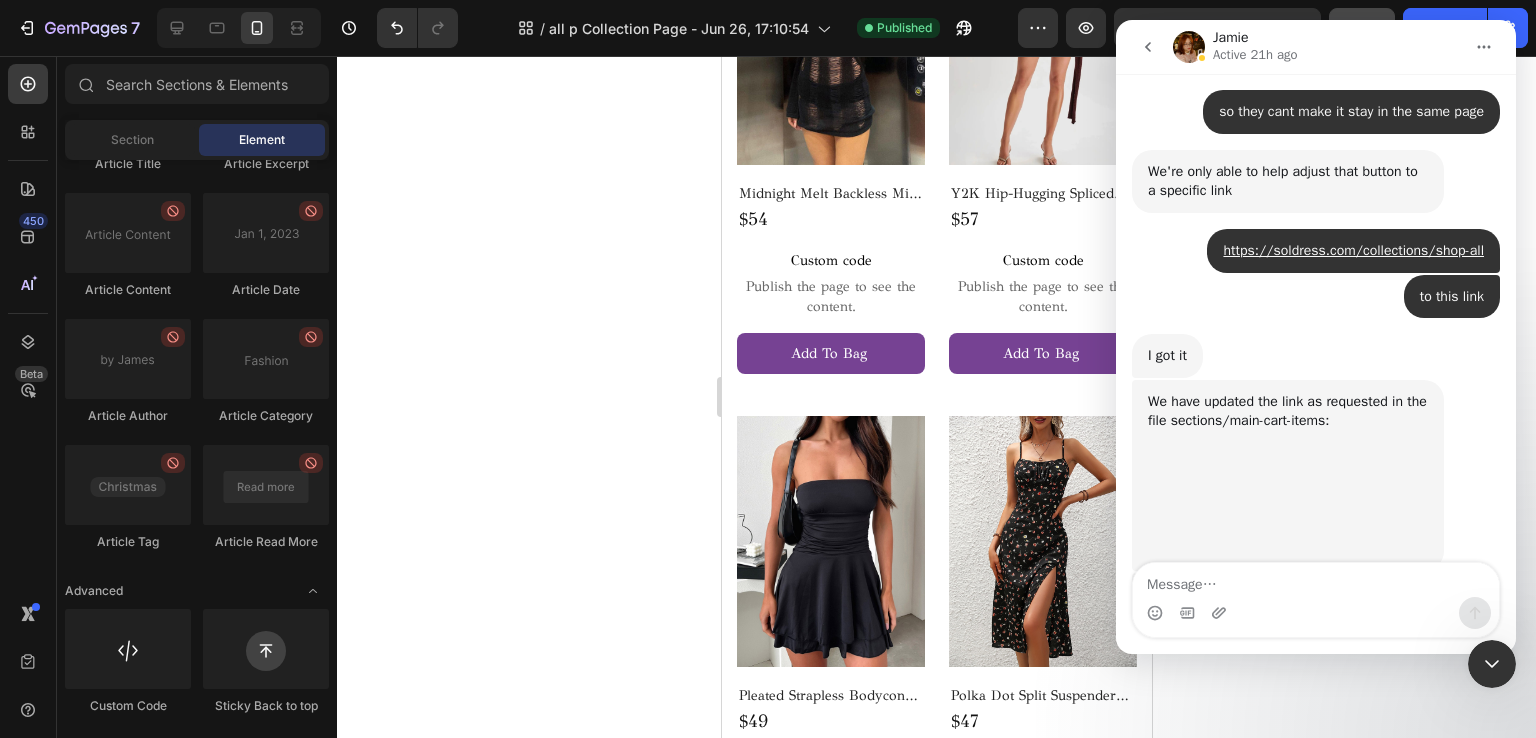 scroll, scrollTop: 11879, scrollLeft: 0, axis: vertical 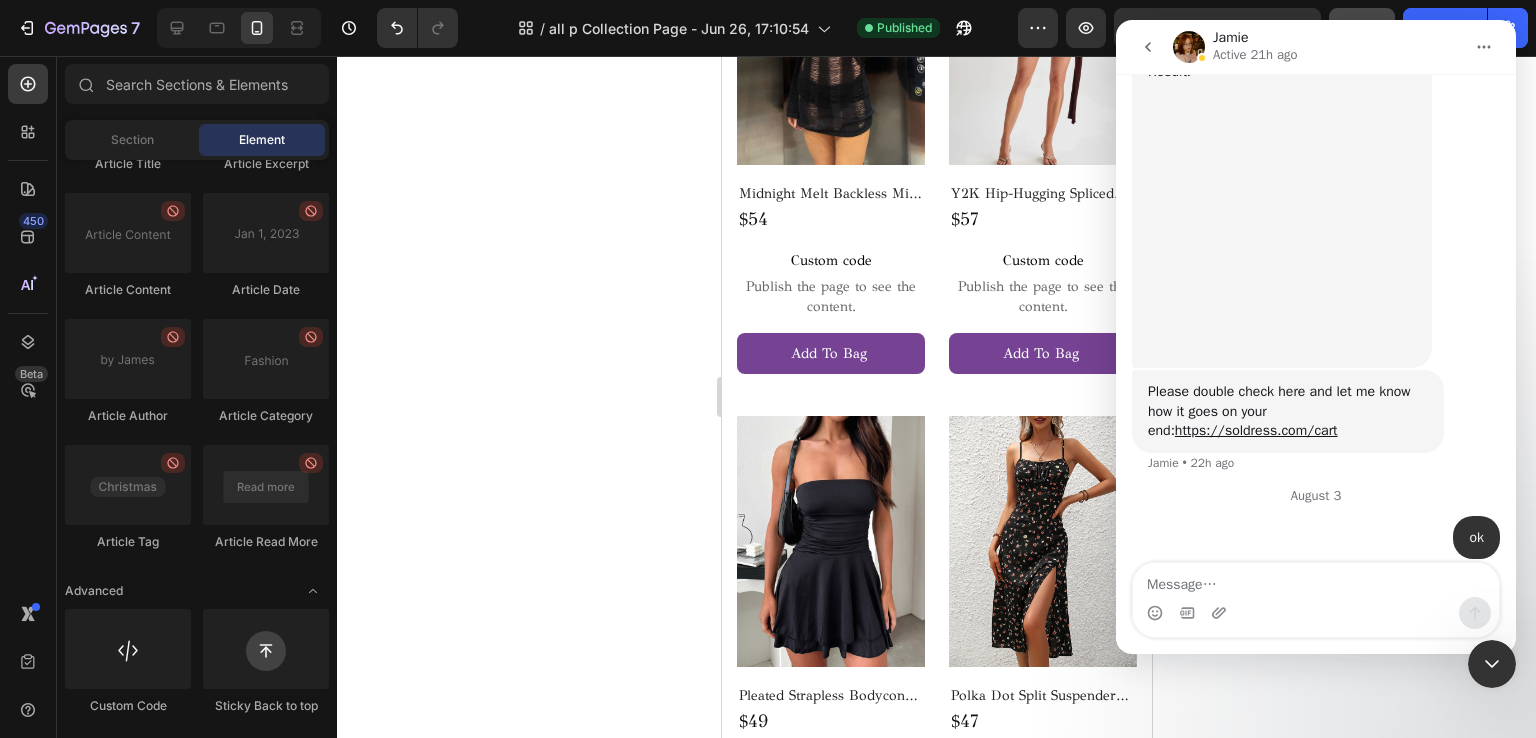 click at bounding box center (1316, 580) 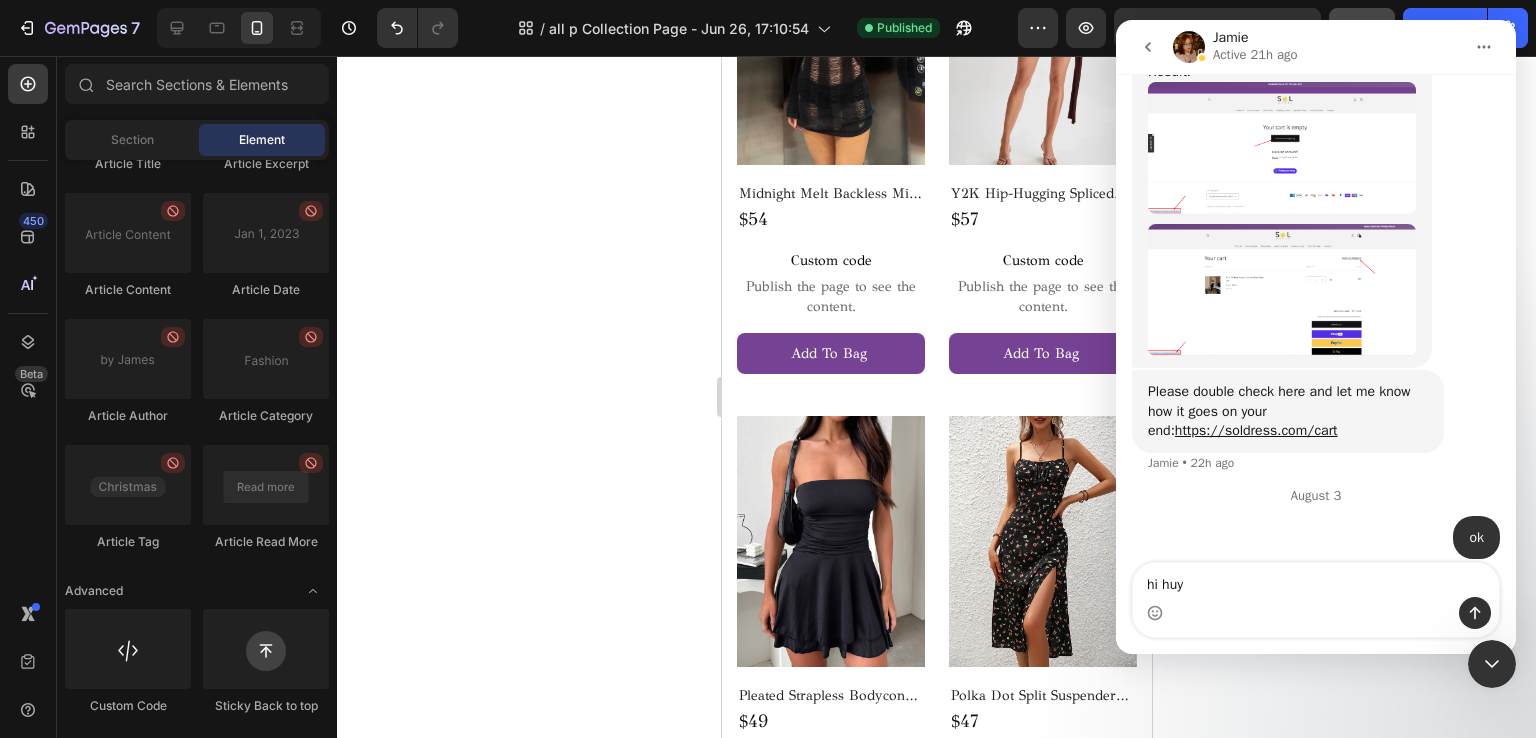 type on "hi huys" 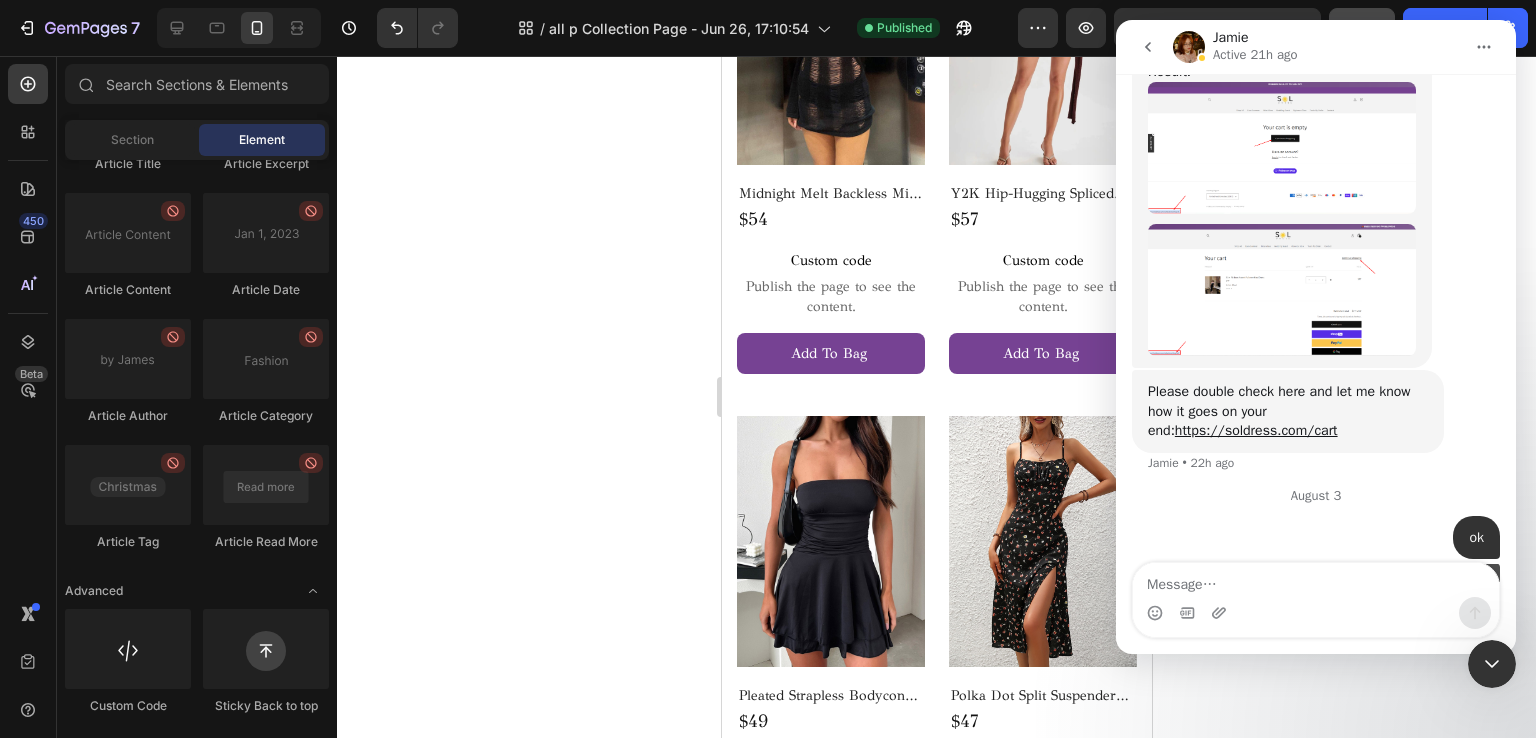scroll, scrollTop: 11924, scrollLeft: 0, axis: vertical 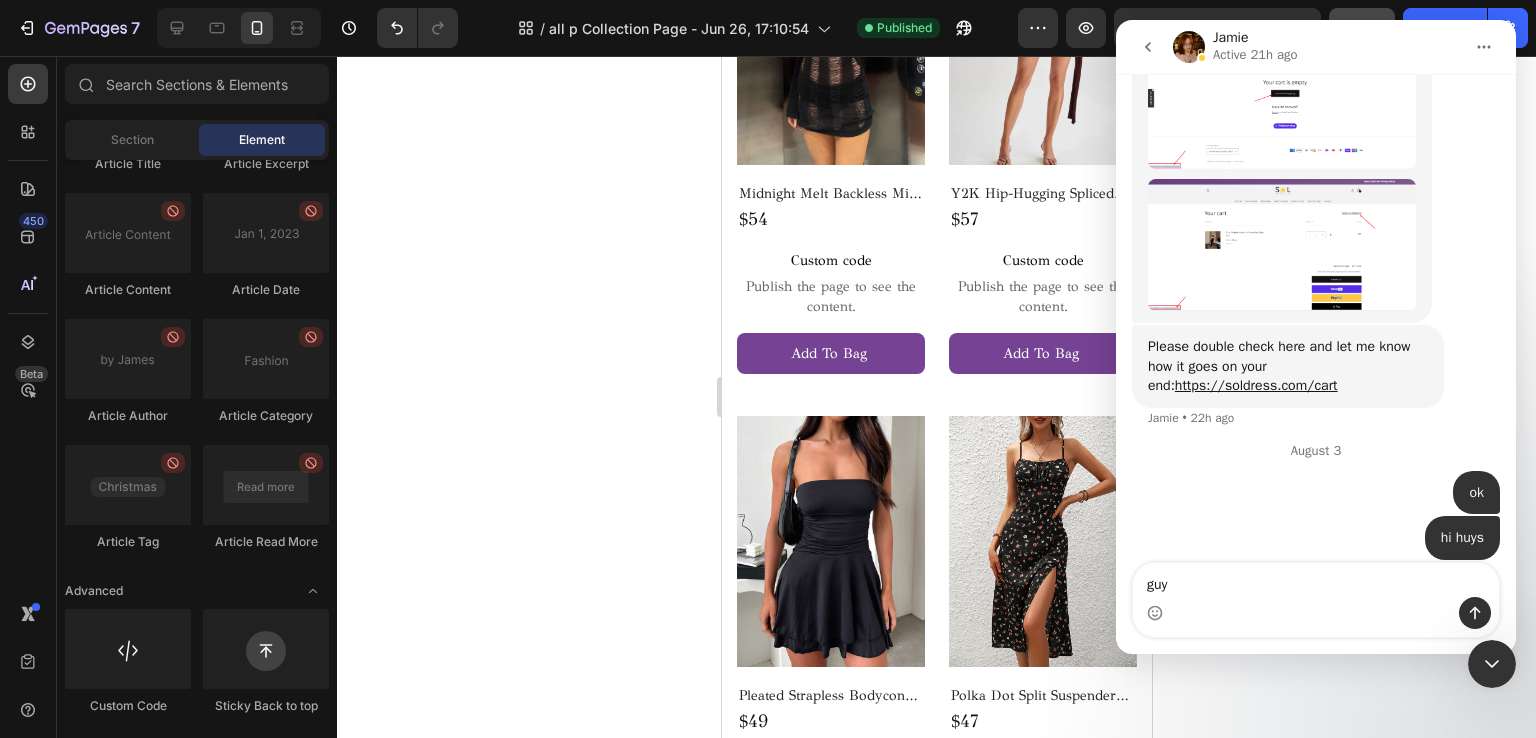 type on "guys" 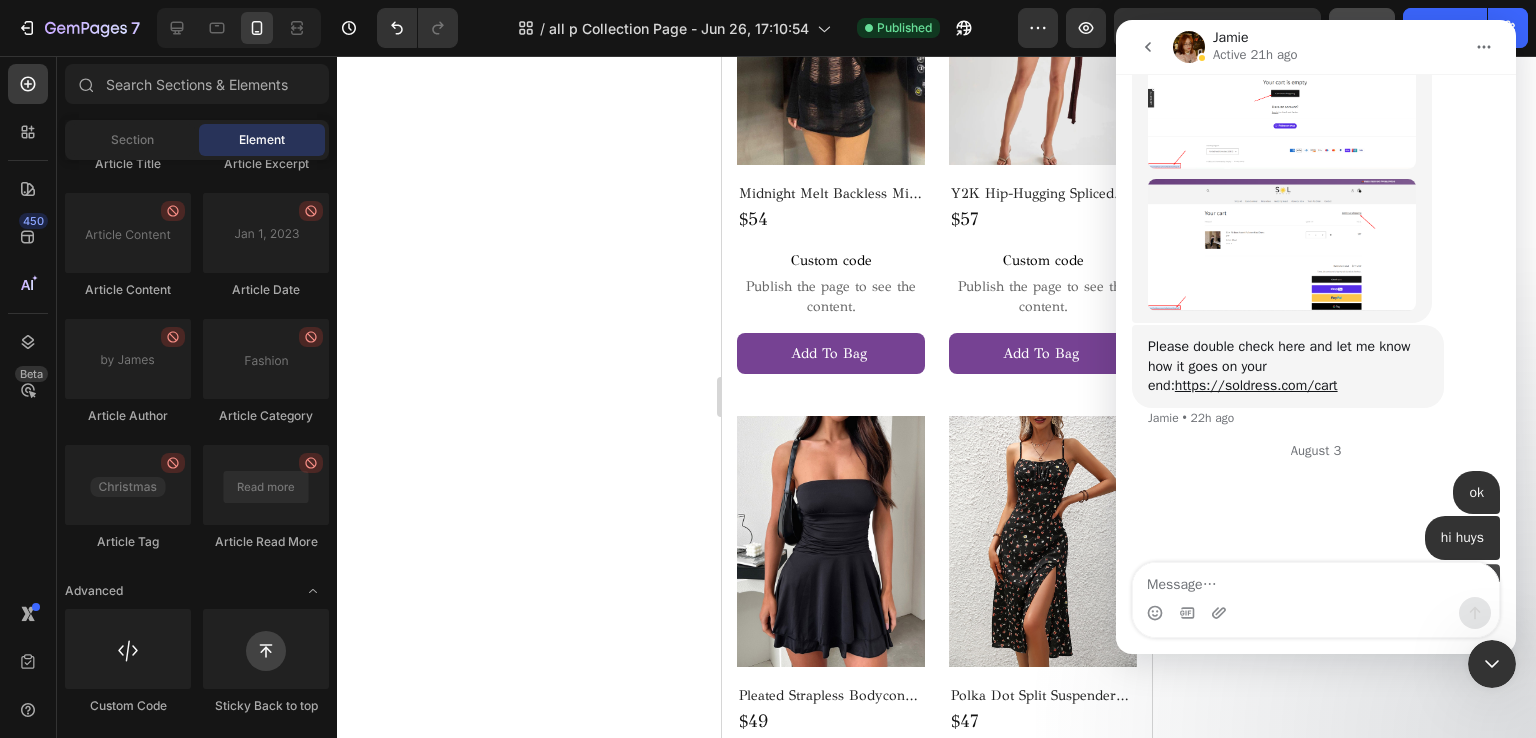 scroll, scrollTop: 11970, scrollLeft: 0, axis: vertical 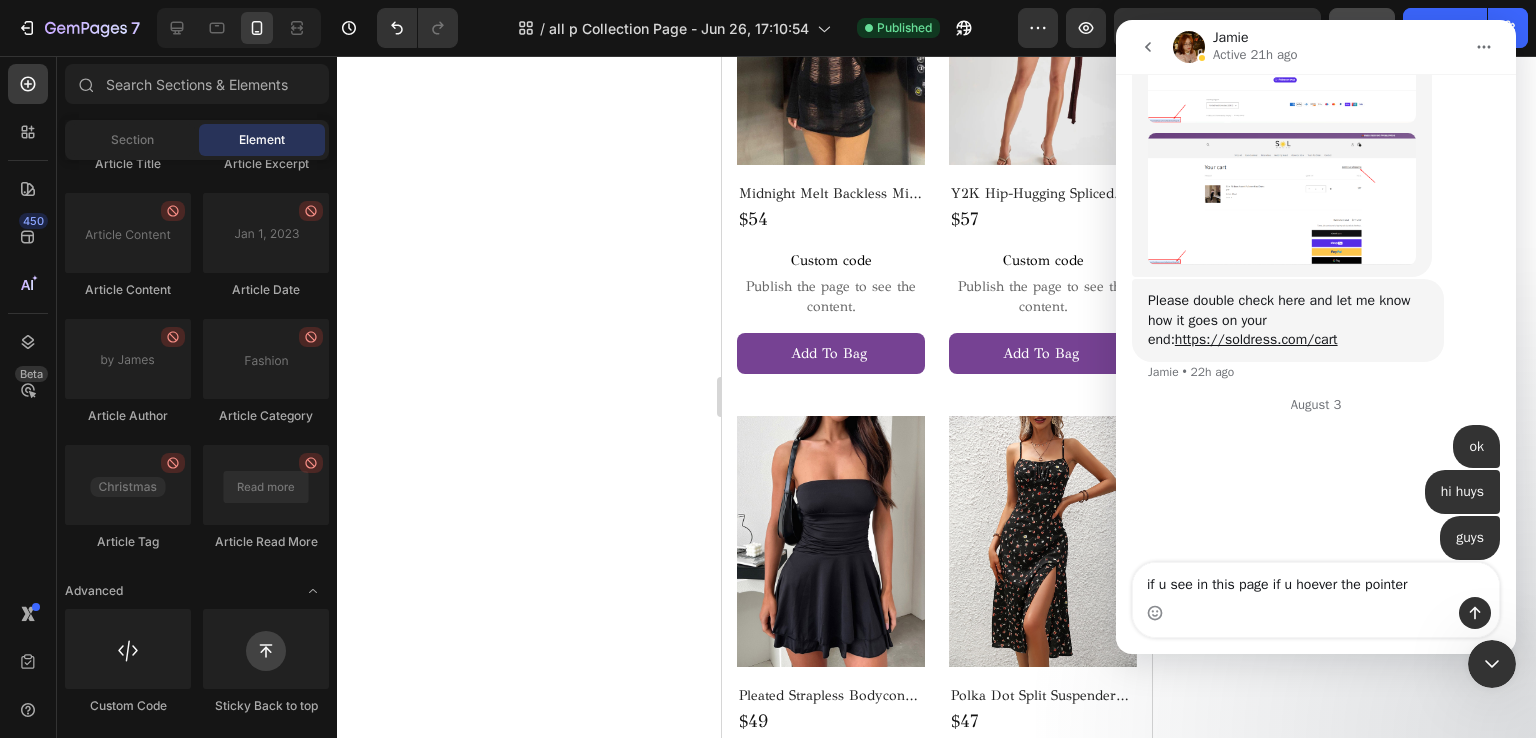 click on "if u see in this page if u hoever the pointer" at bounding box center (1316, 580) 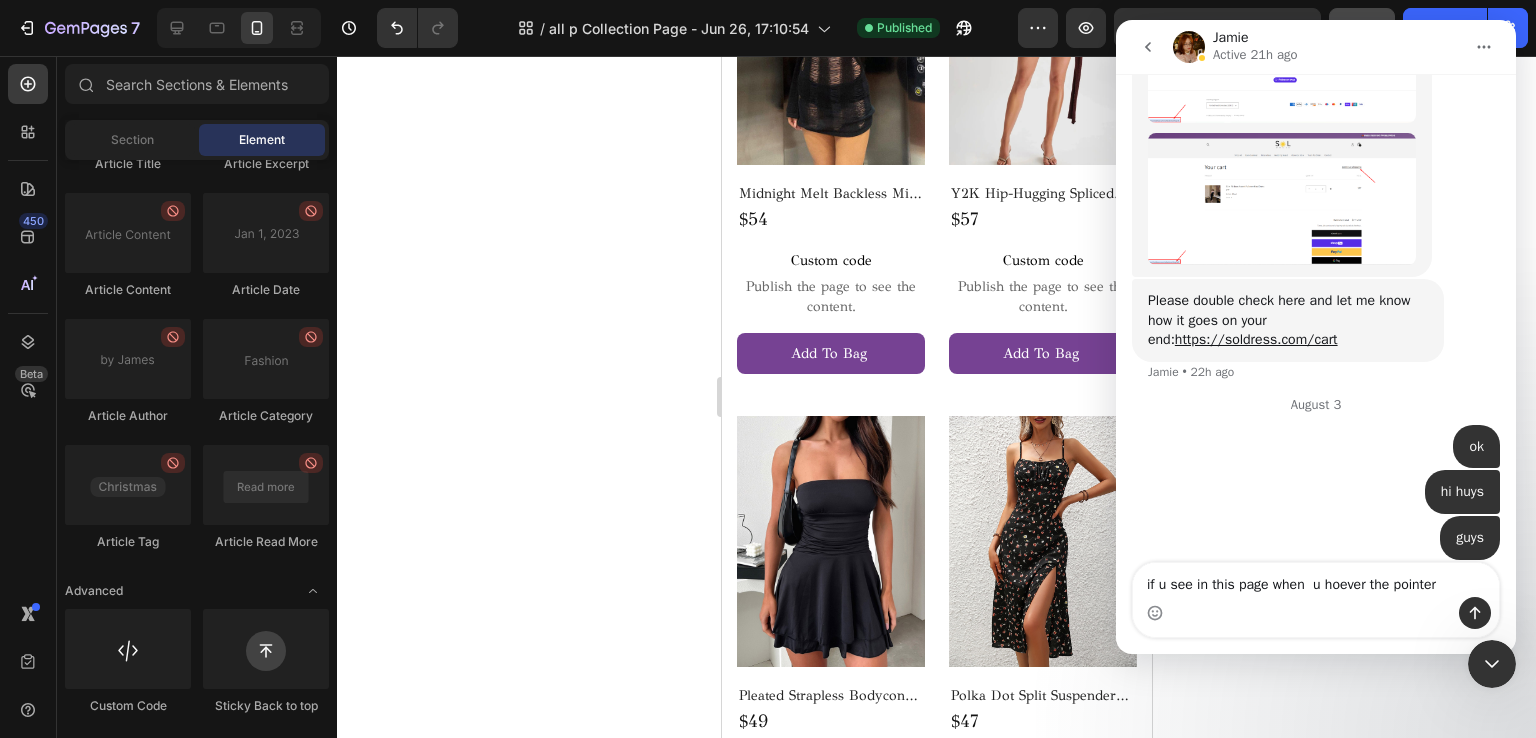 click on "if u see in this page when  u hoever the pointer" at bounding box center [1316, 580] 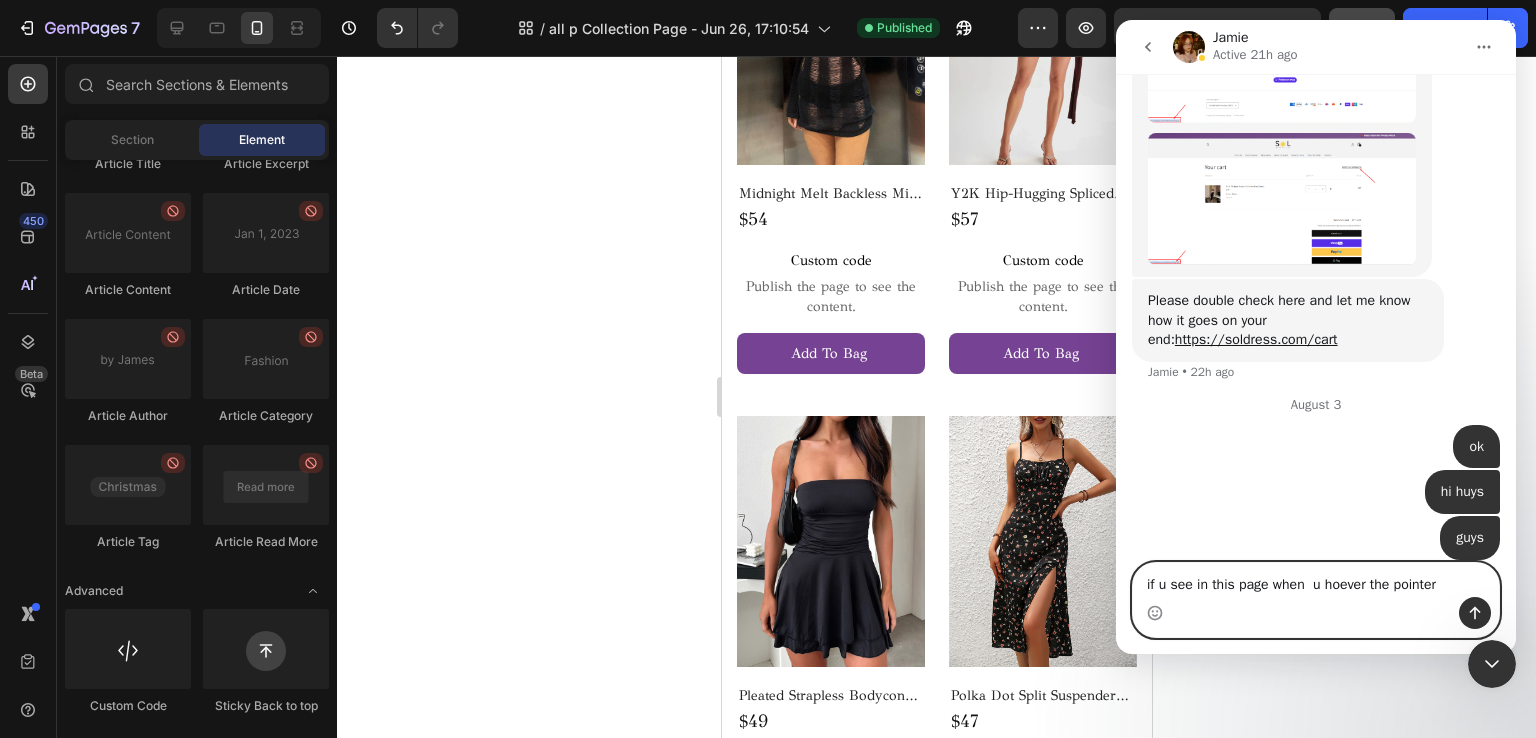 drag, startPoint x: 1463, startPoint y: 579, endPoint x: 760, endPoint y: 557, distance: 703.3442 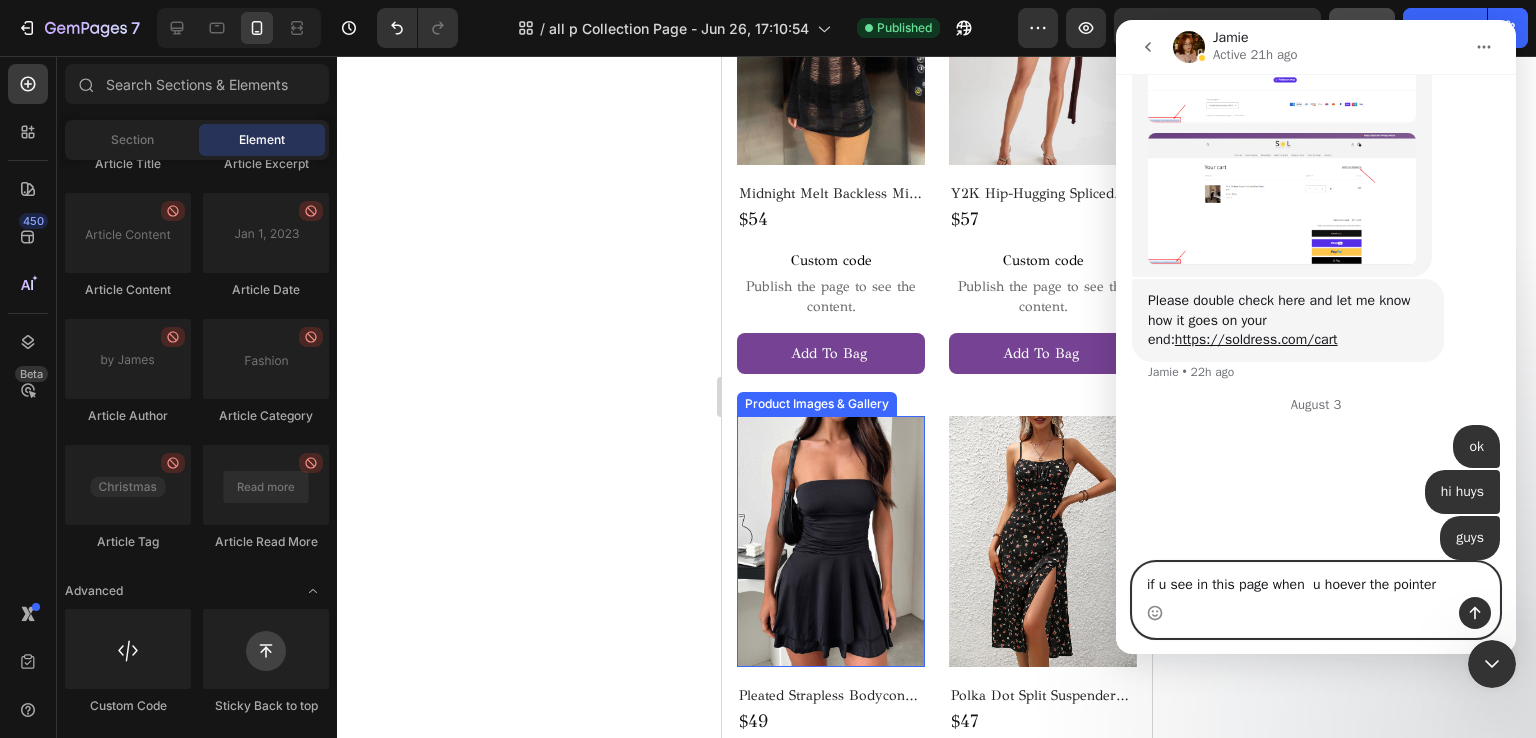 type on "i" 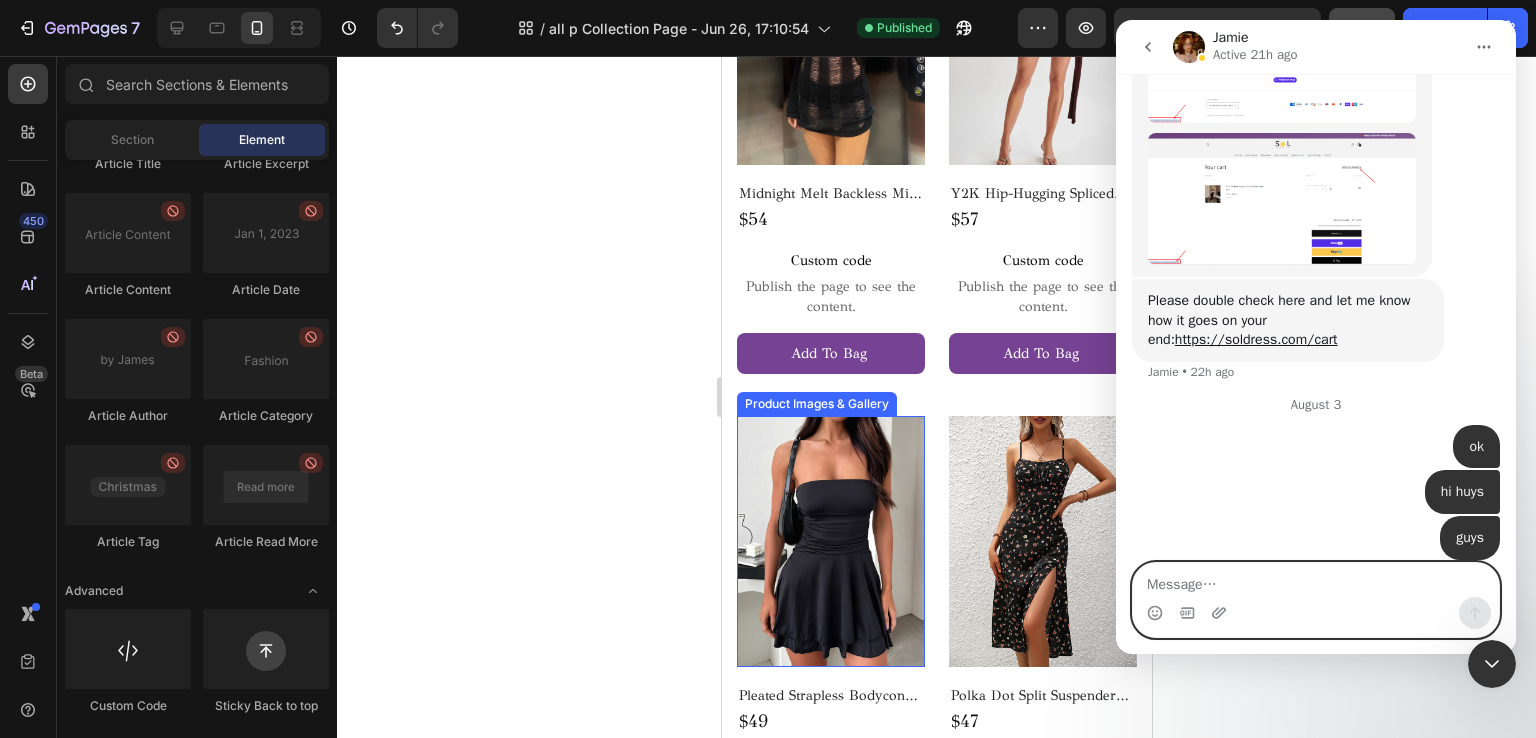 paste 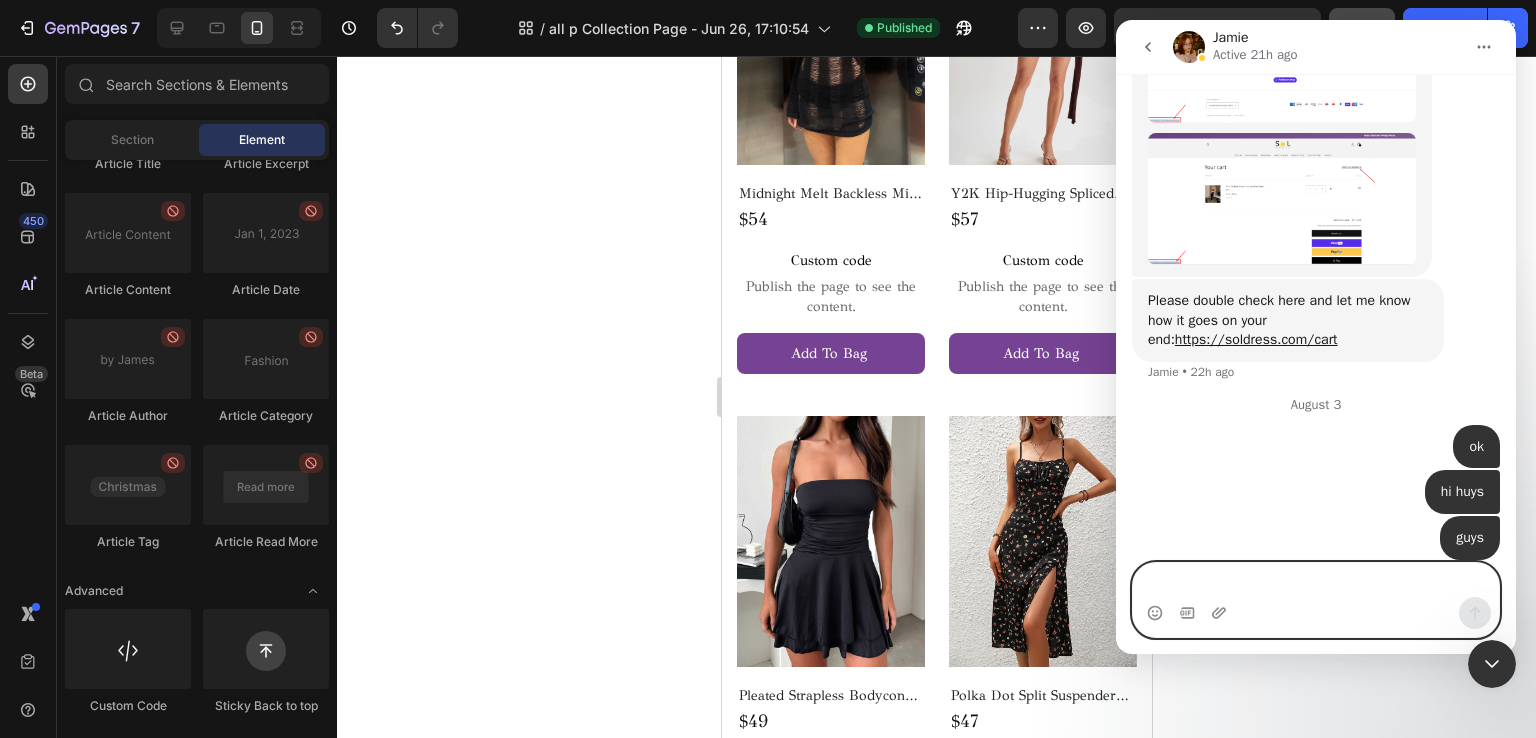 paste on "https://celinathelabel.com/collections/wedding-guest" 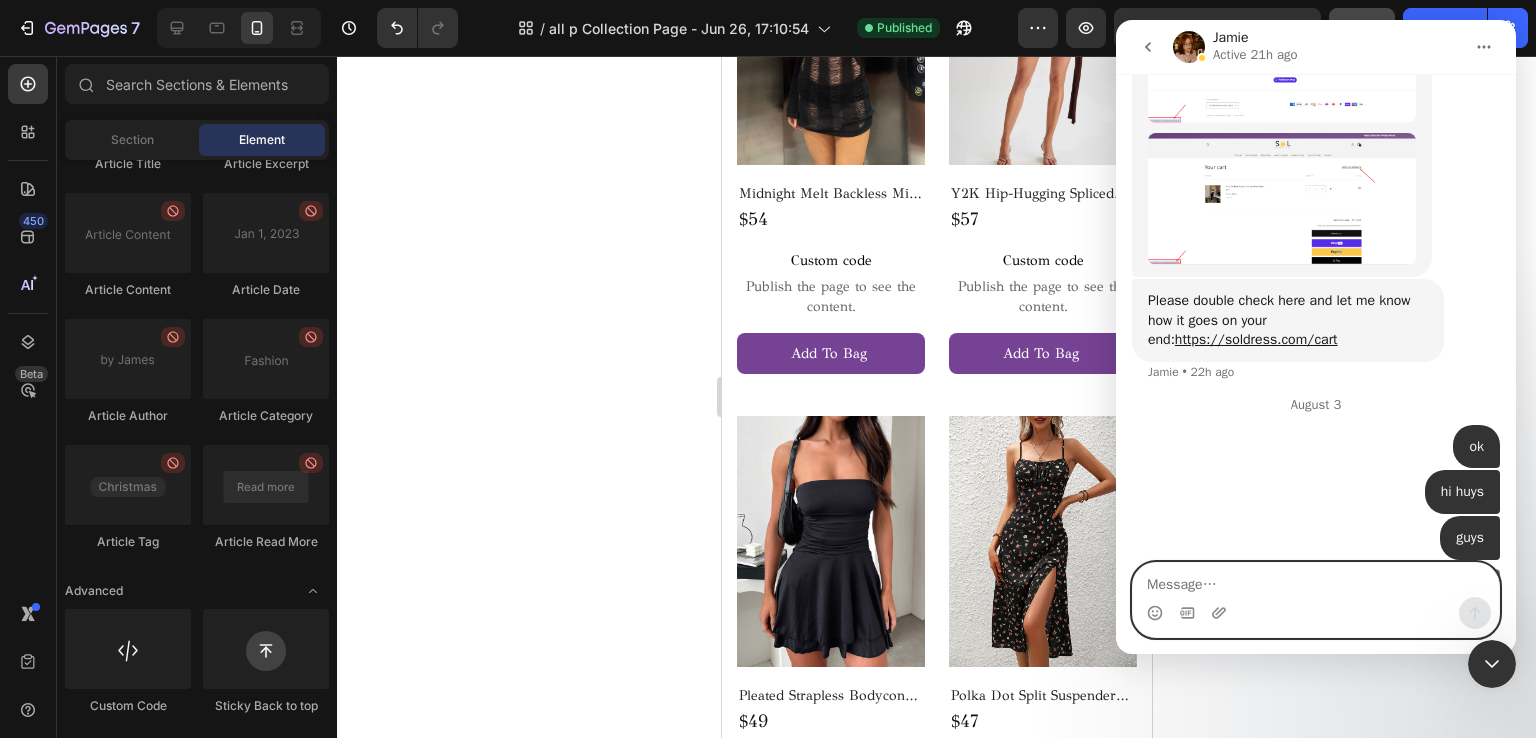 scroll, scrollTop: 12036, scrollLeft: 0, axis: vertical 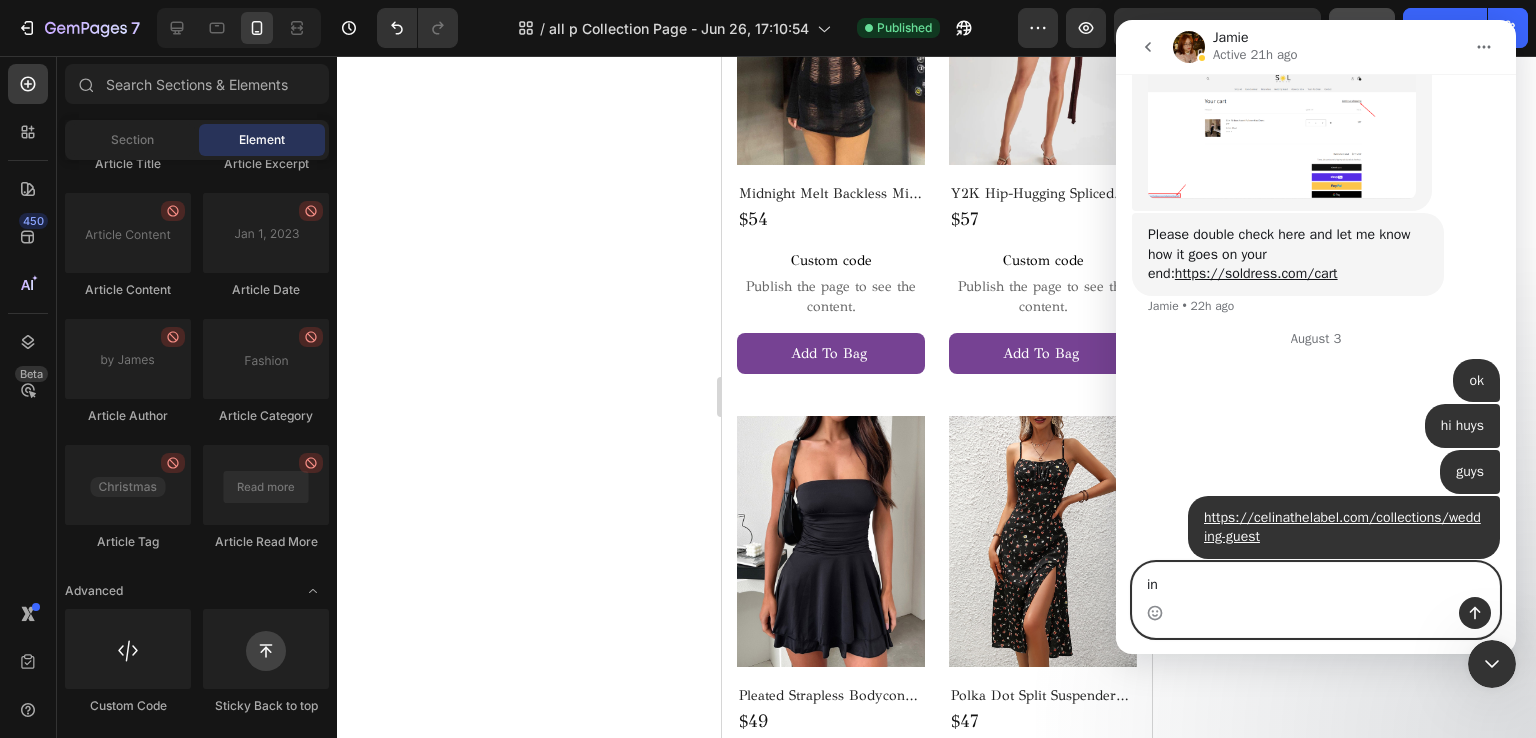 type on "i" 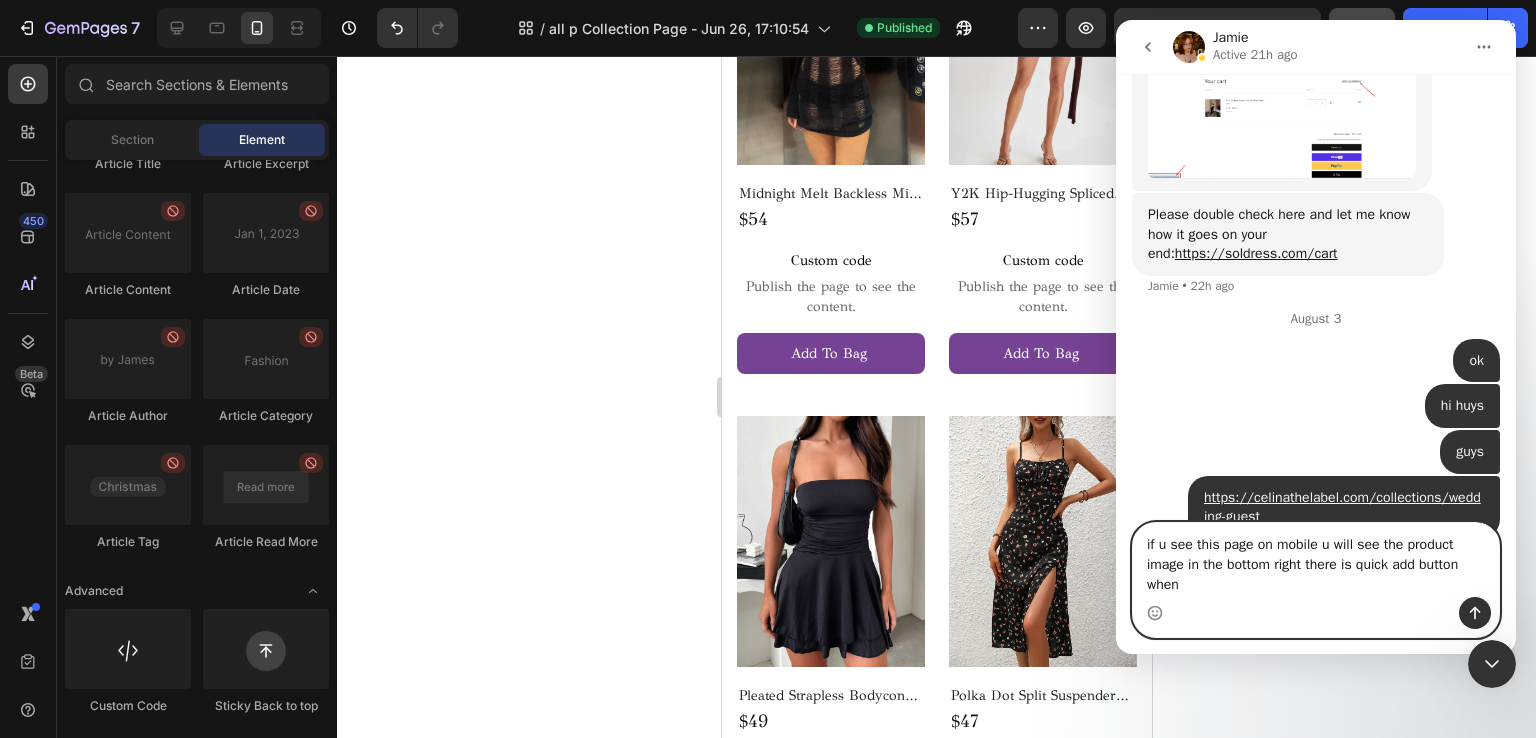 scroll, scrollTop: 12076, scrollLeft: 0, axis: vertical 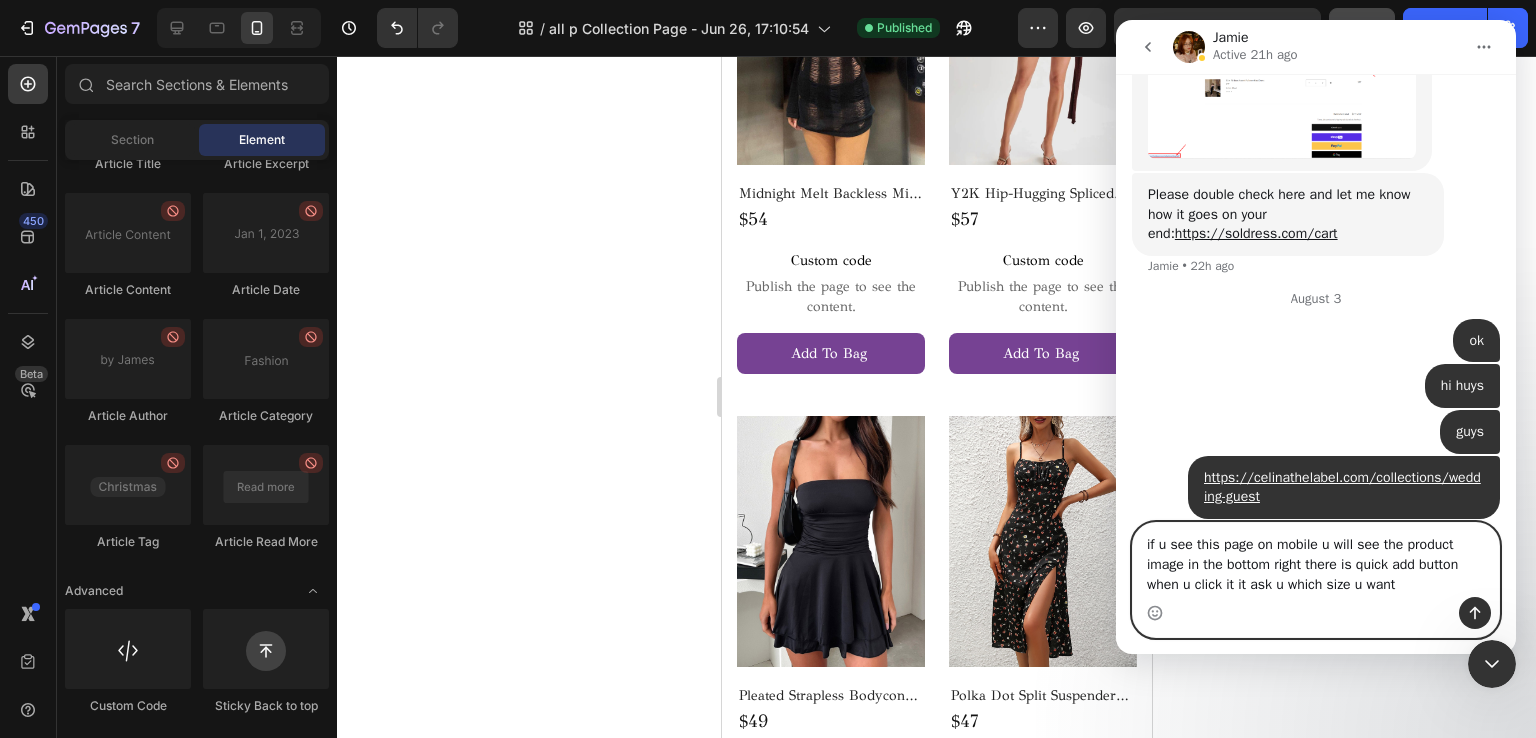 type on "if u see this page on mobile u will see the product image in the bottom right there is quick add button when u click it it ask u which size u want" 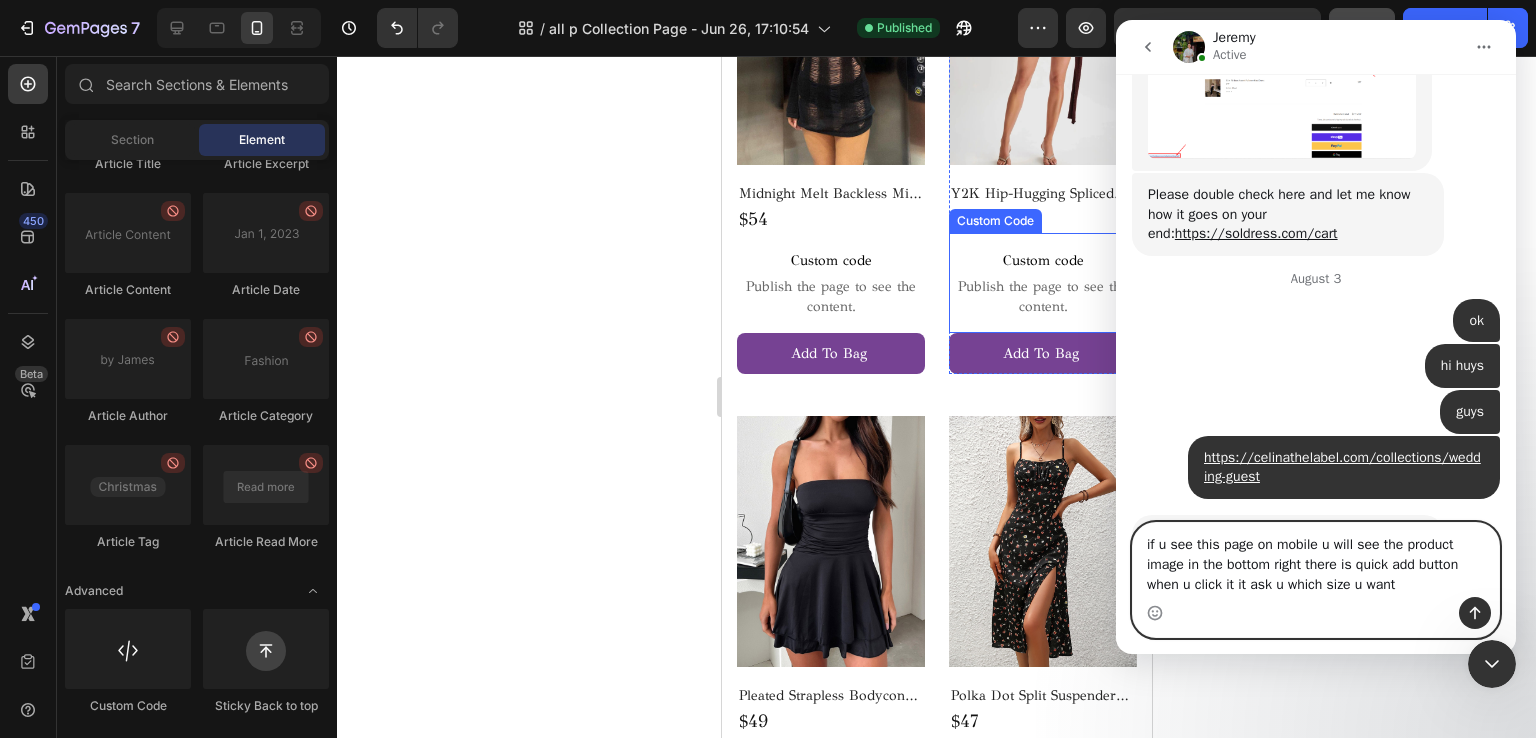 scroll, scrollTop: 12370, scrollLeft: 0, axis: vertical 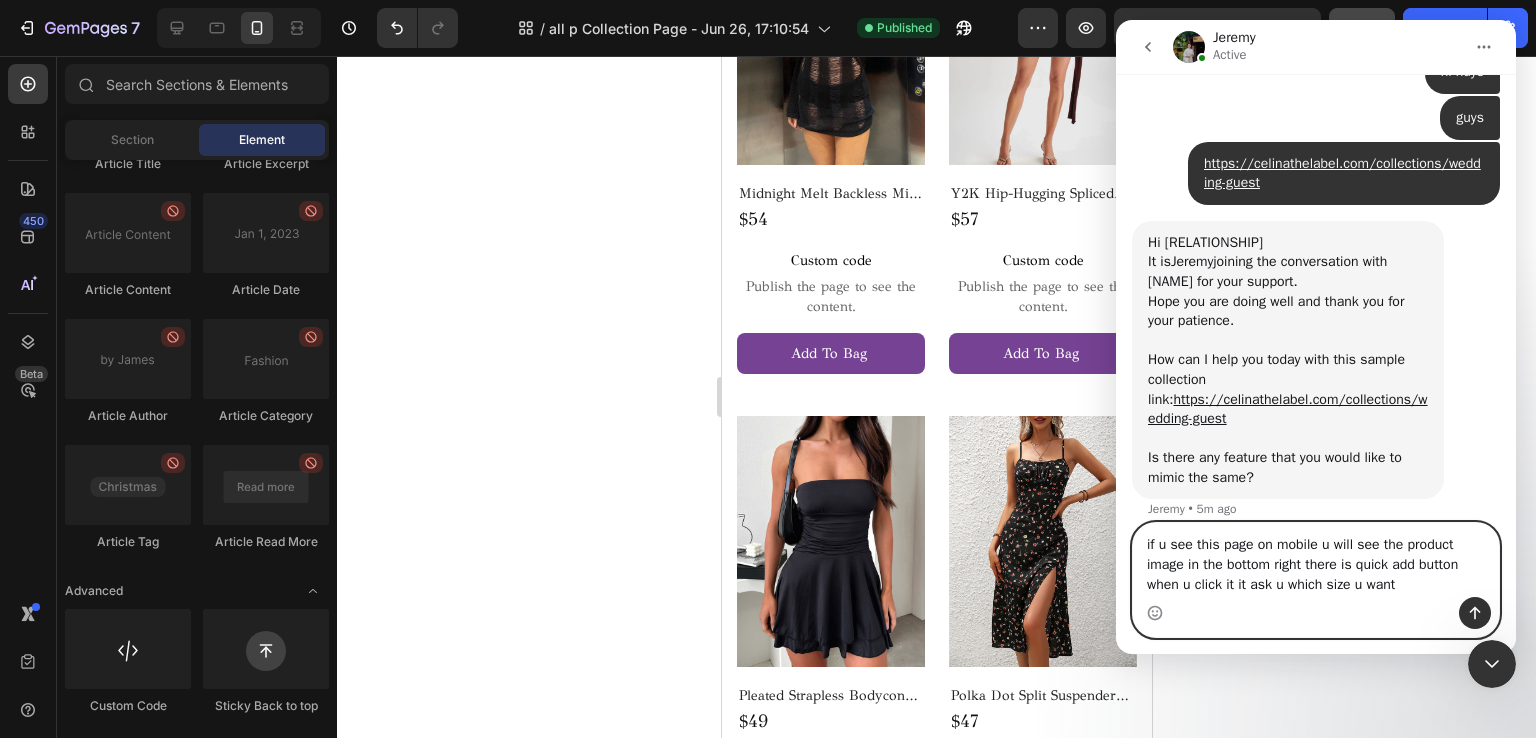 drag, startPoint x: 1402, startPoint y: 586, endPoint x: 1060, endPoint y: 505, distance: 351.46124 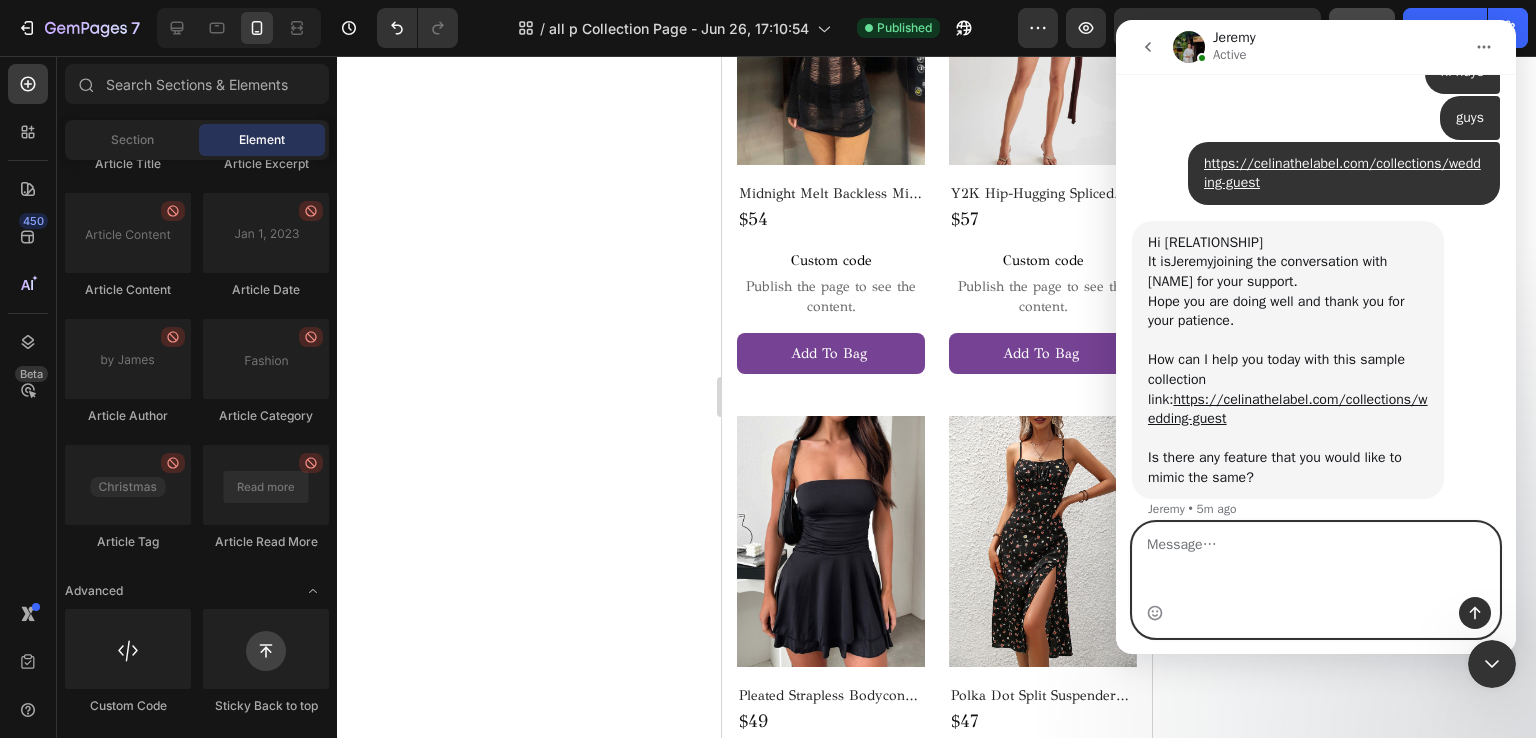 scroll, scrollTop: 12330, scrollLeft: 0, axis: vertical 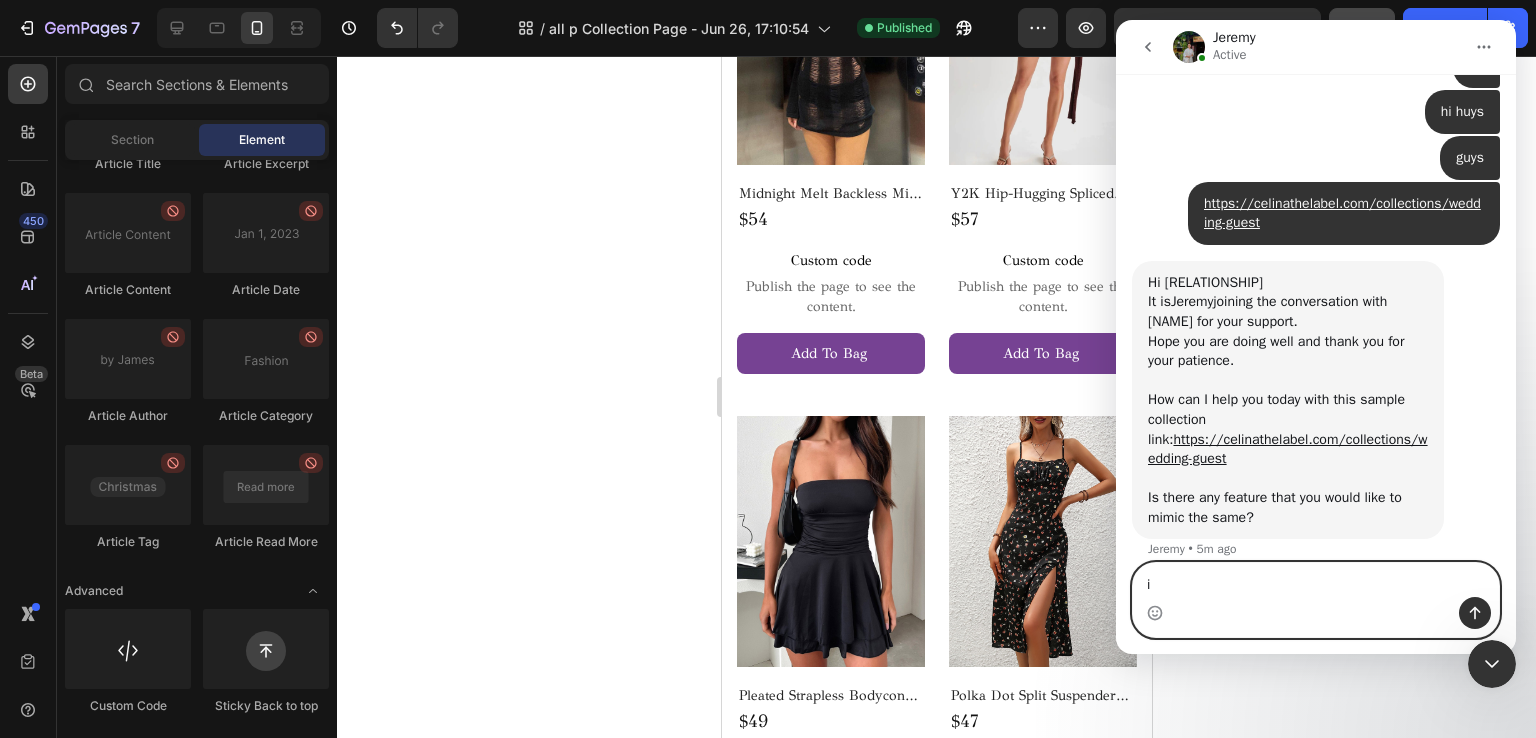 type on "i" 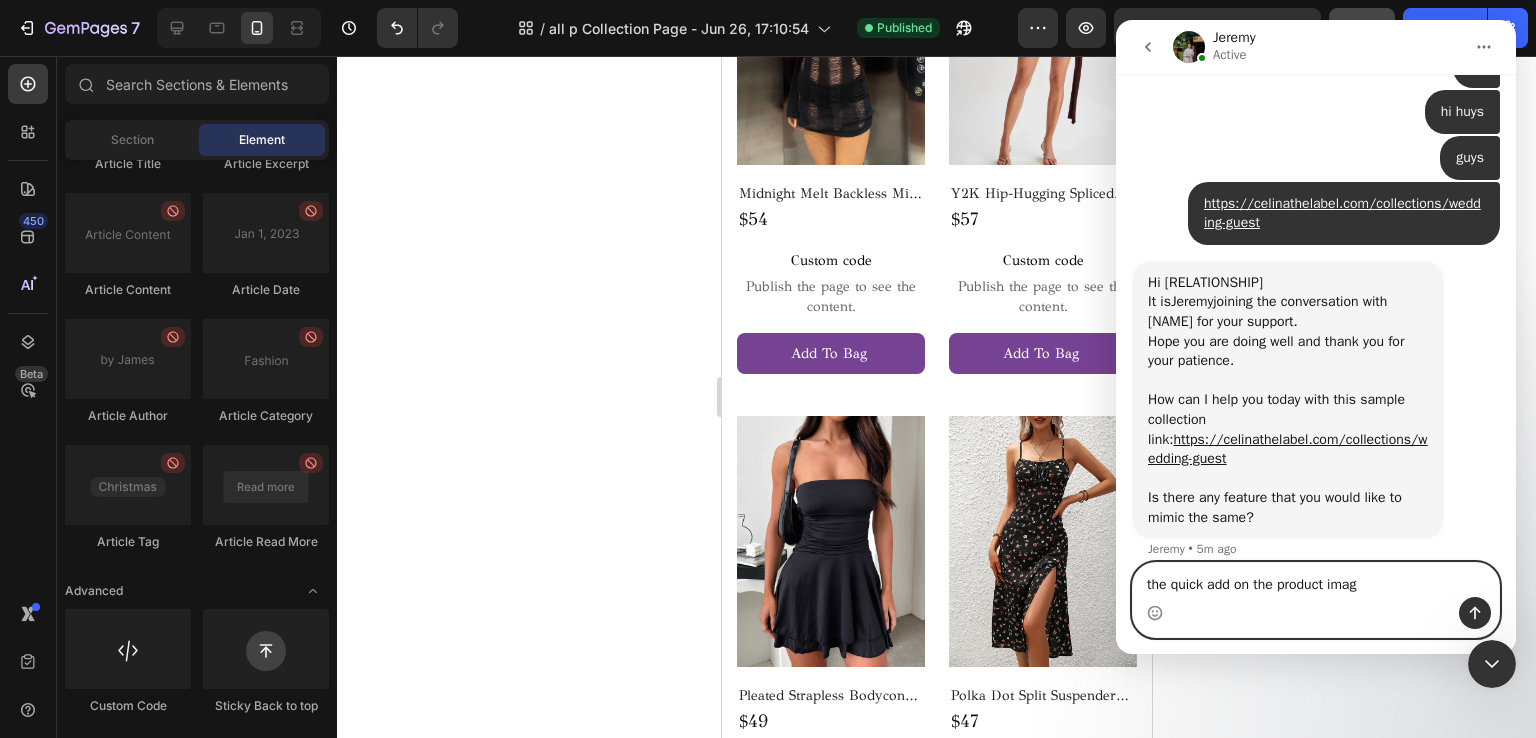 type on "the quick add on the product image" 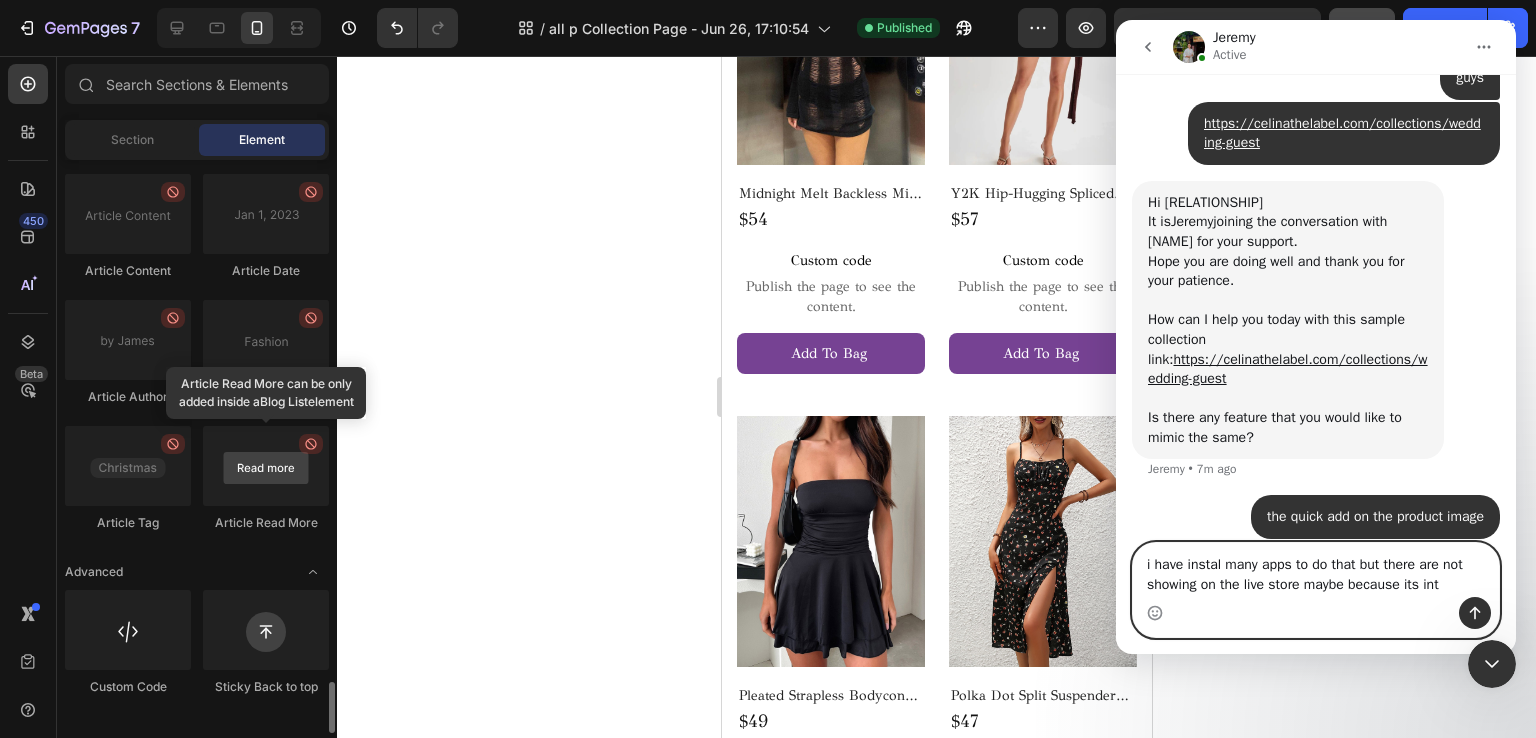 scroll, scrollTop: 12487, scrollLeft: 0, axis: vertical 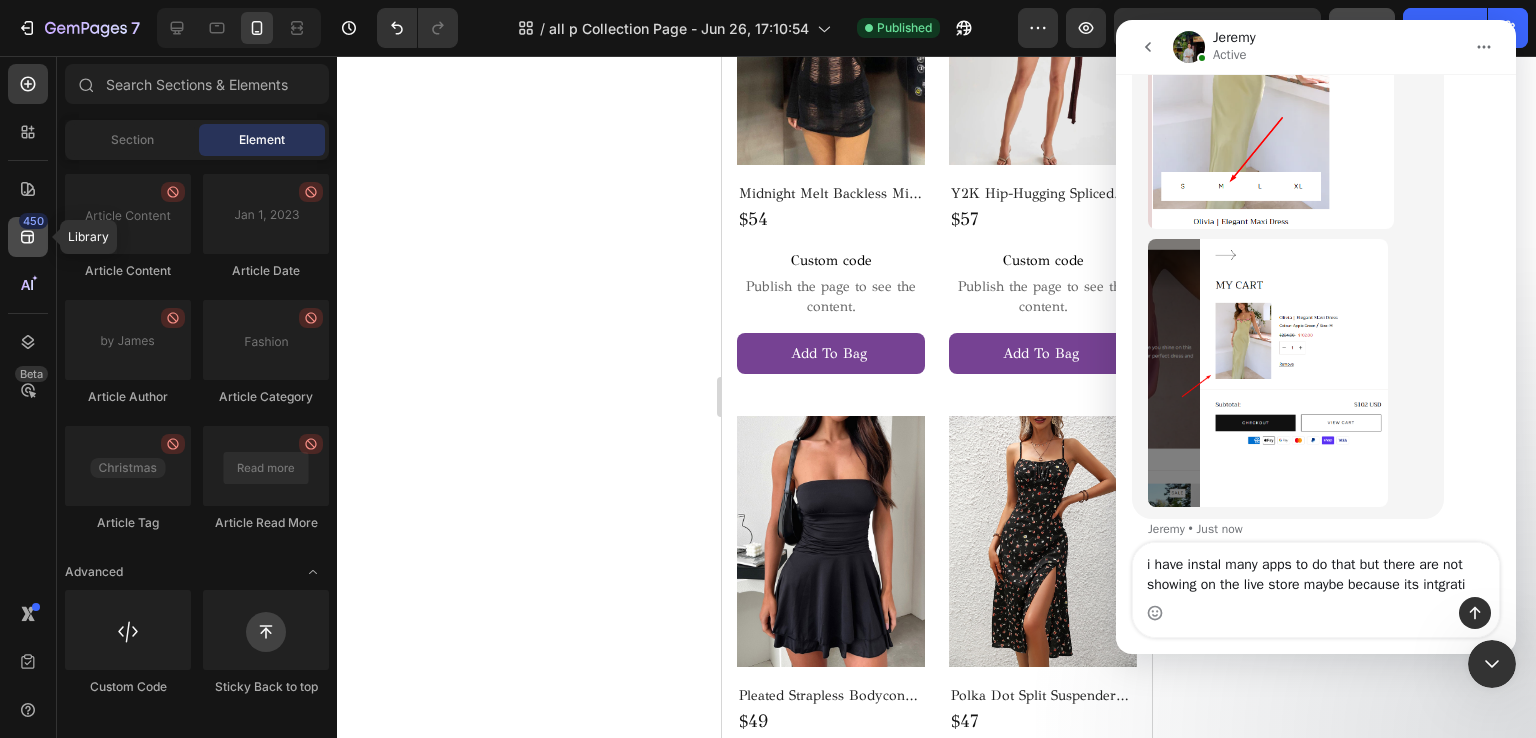 click 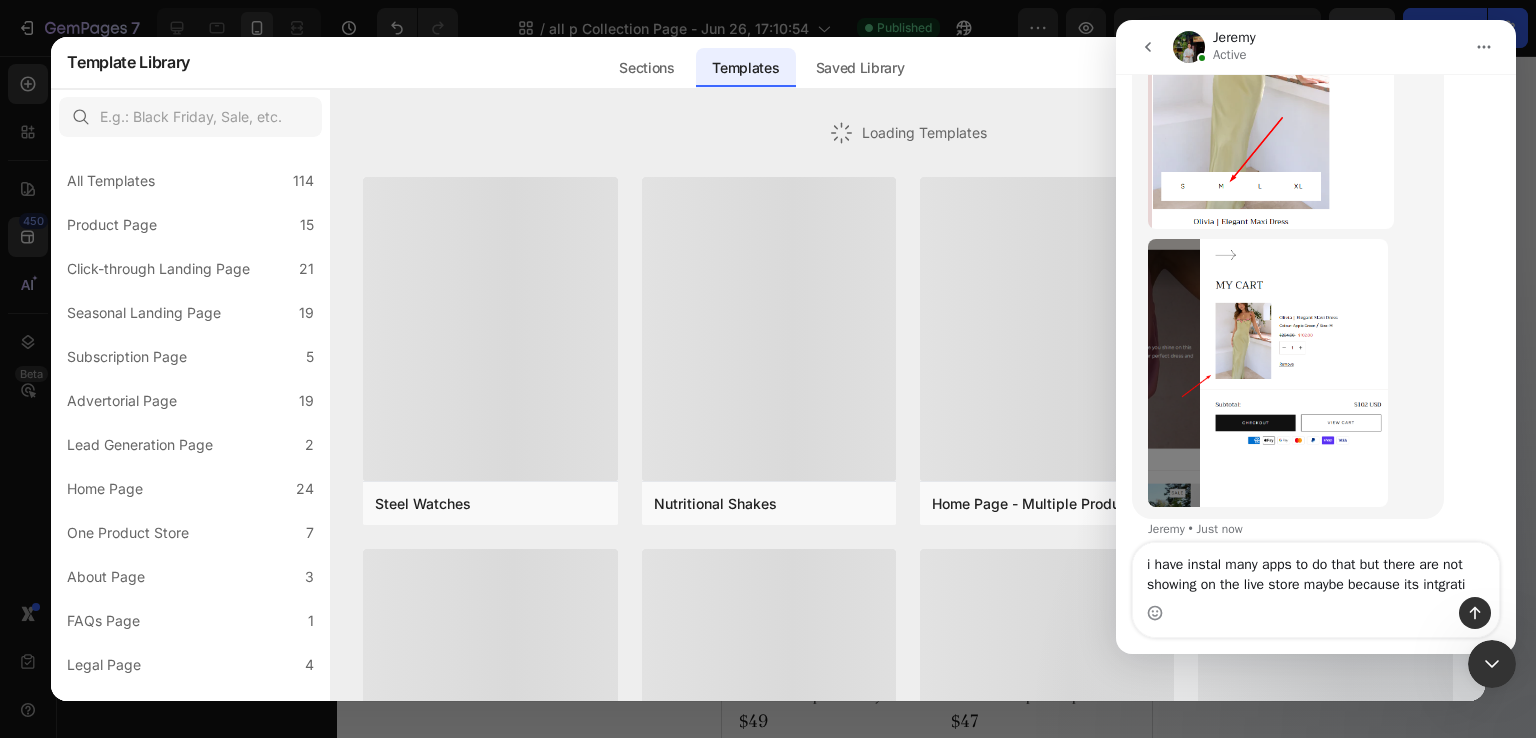 click at bounding box center [768, 369] 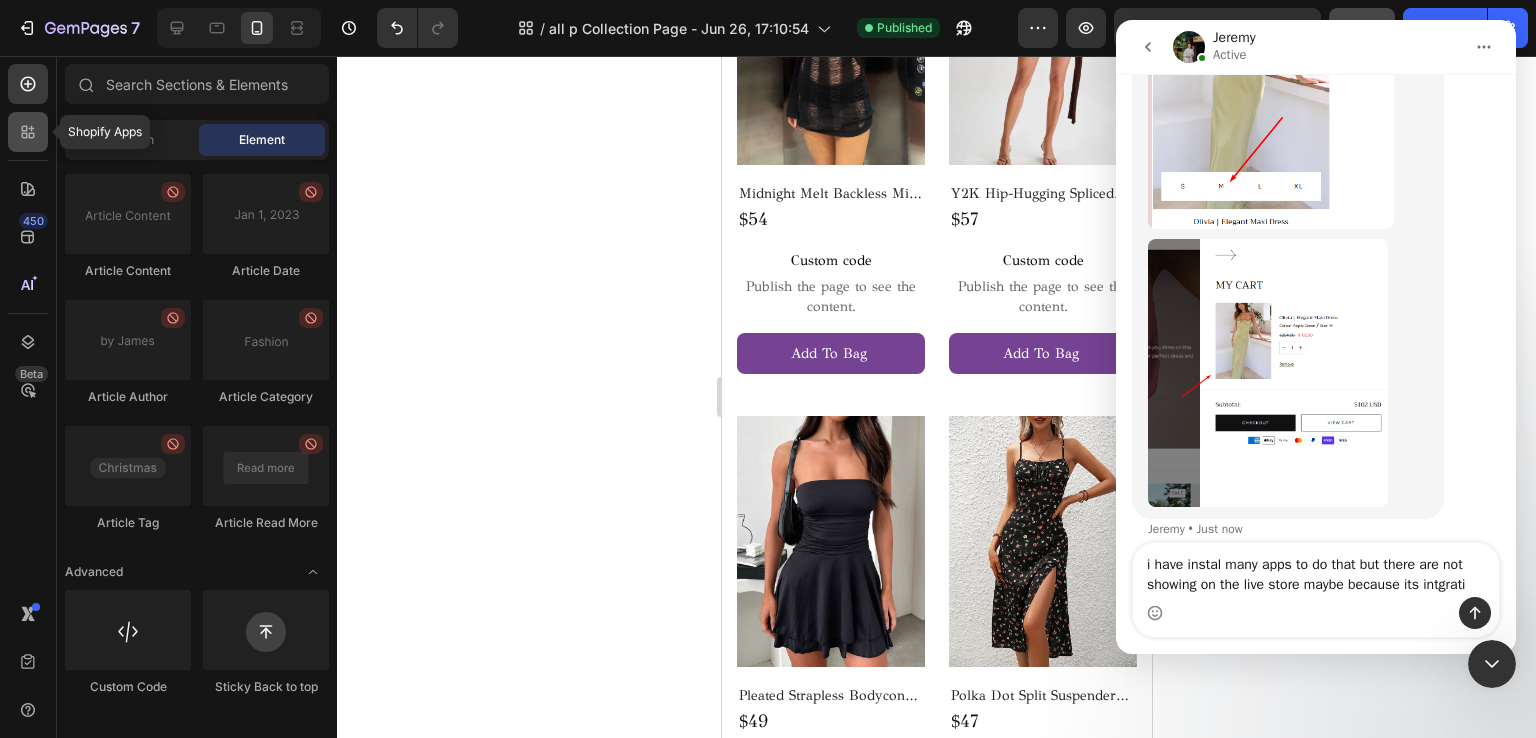 click 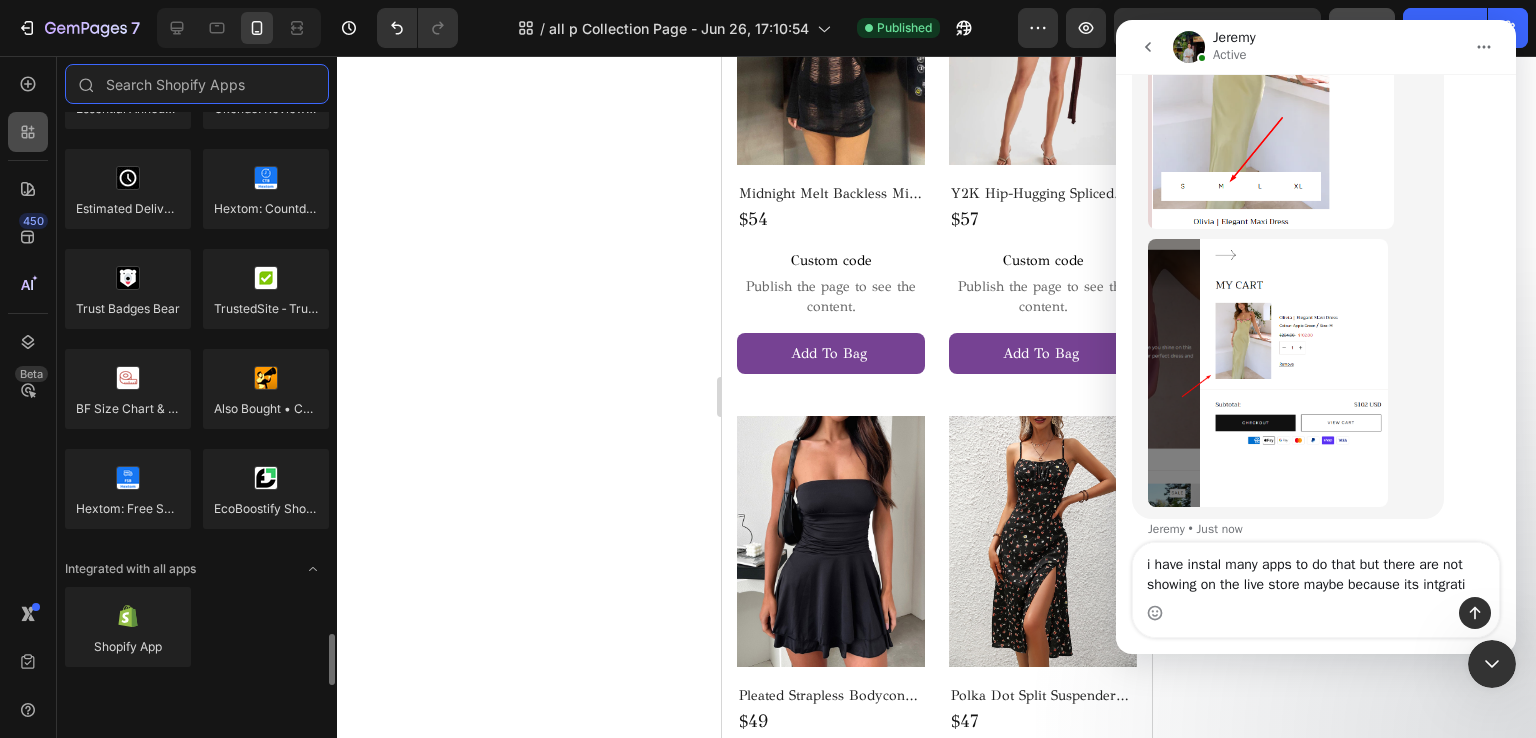 scroll, scrollTop: 5749, scrollLeft: 0, axis: vertical 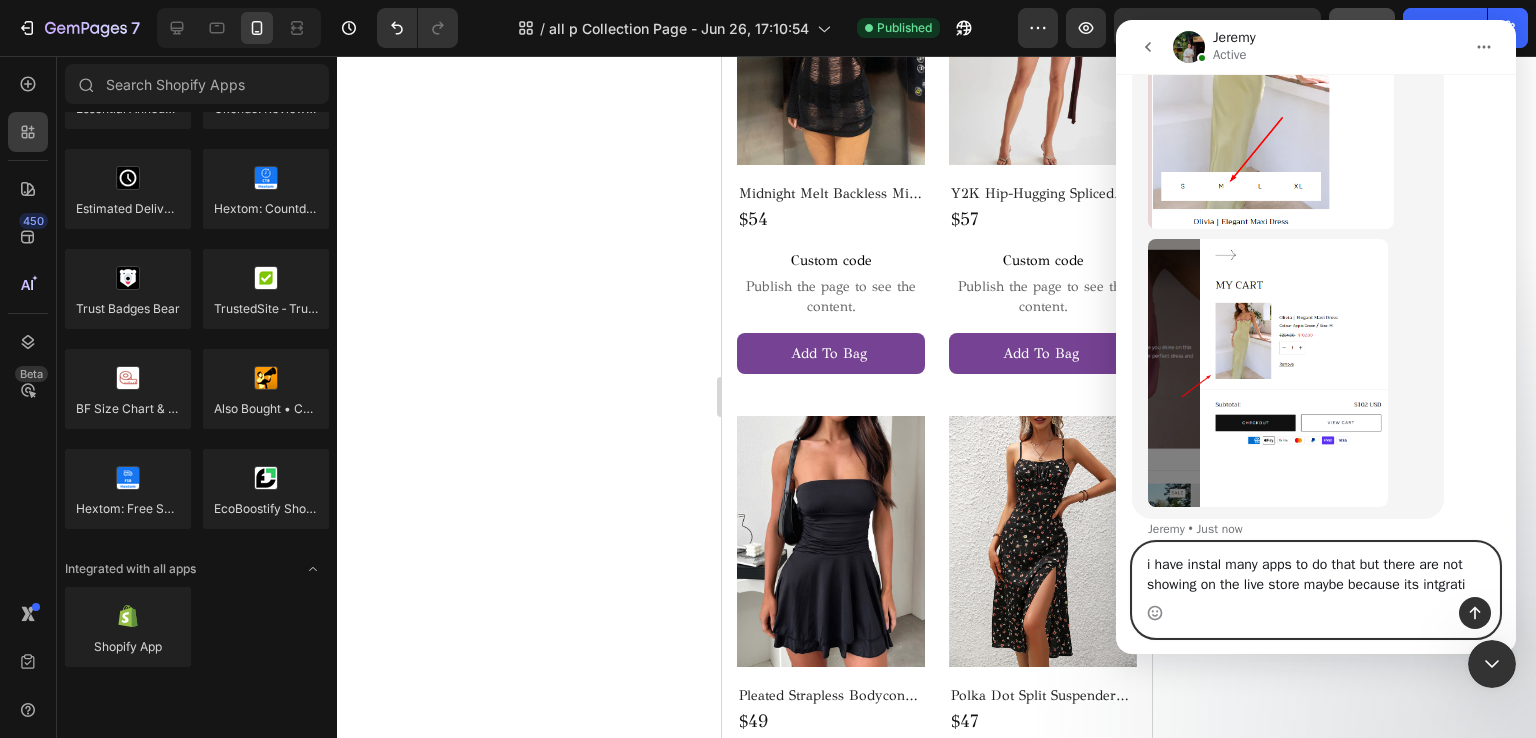 click on "i have instal many apps to do that but there are not showing on the live store maybe because its intgrati" at bounding box center [1316, 570] 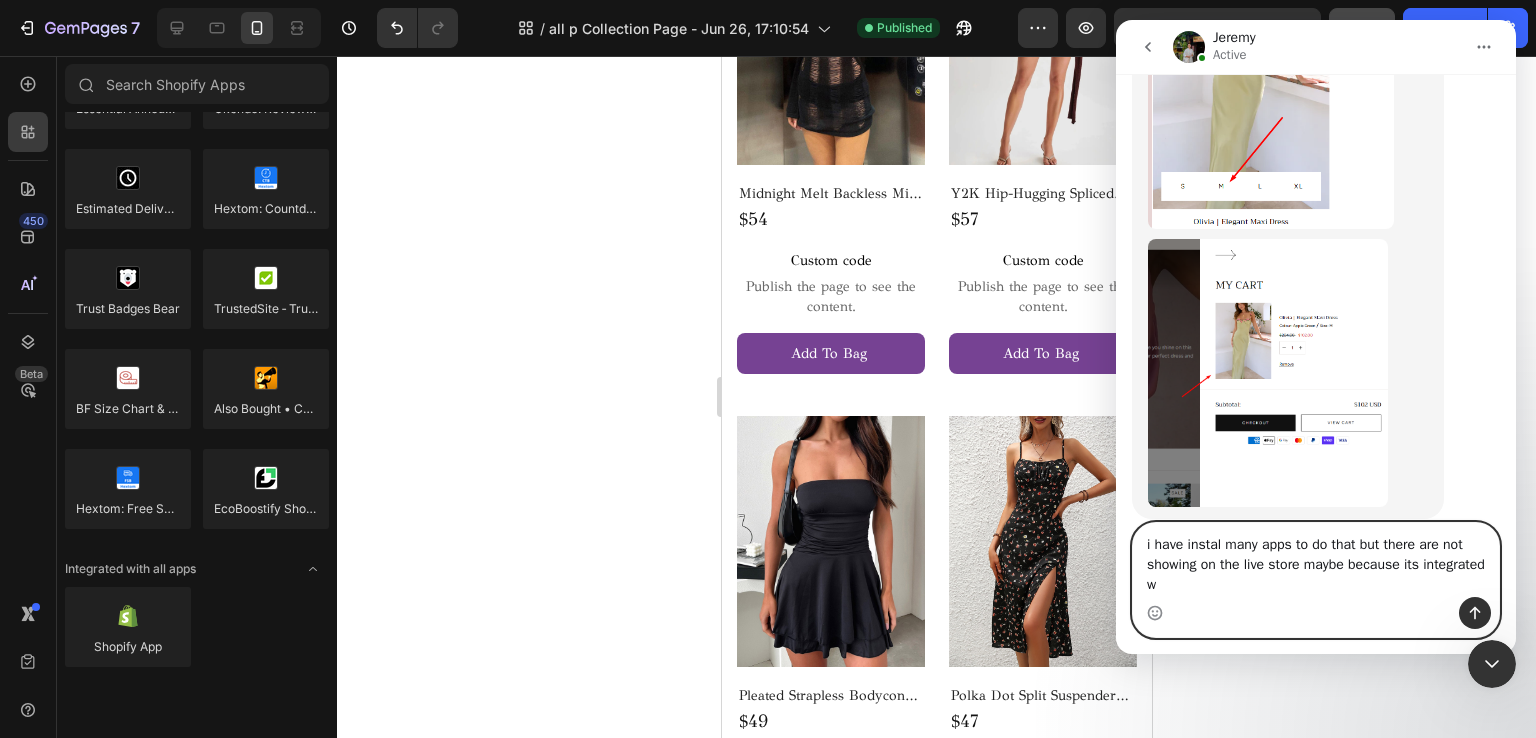 scroll, scrollTop: 13075, scrollLeft: 0, axis: vertical 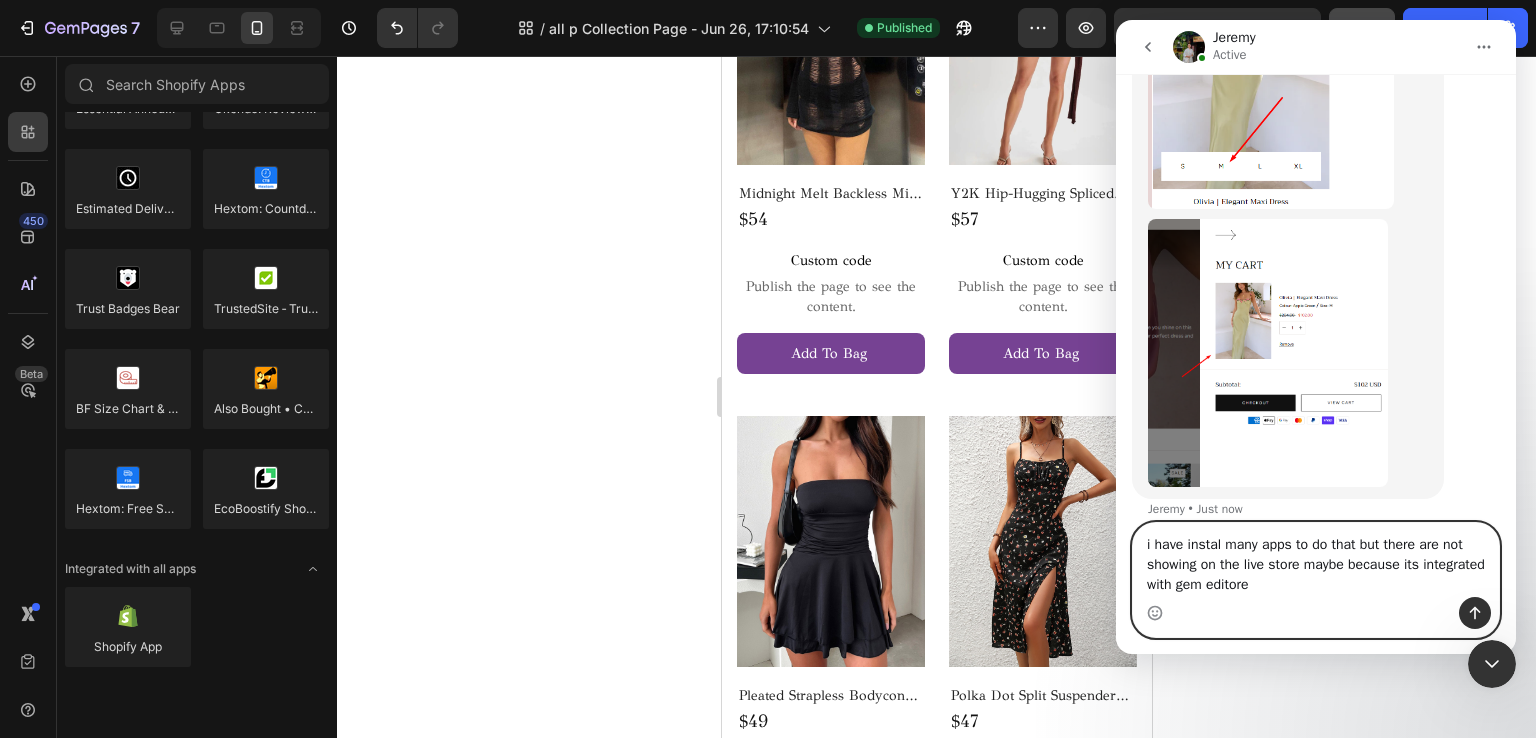 type on "i have instal many apps to do that but there are not showing on the live store maybe because its integrated with gem editor" 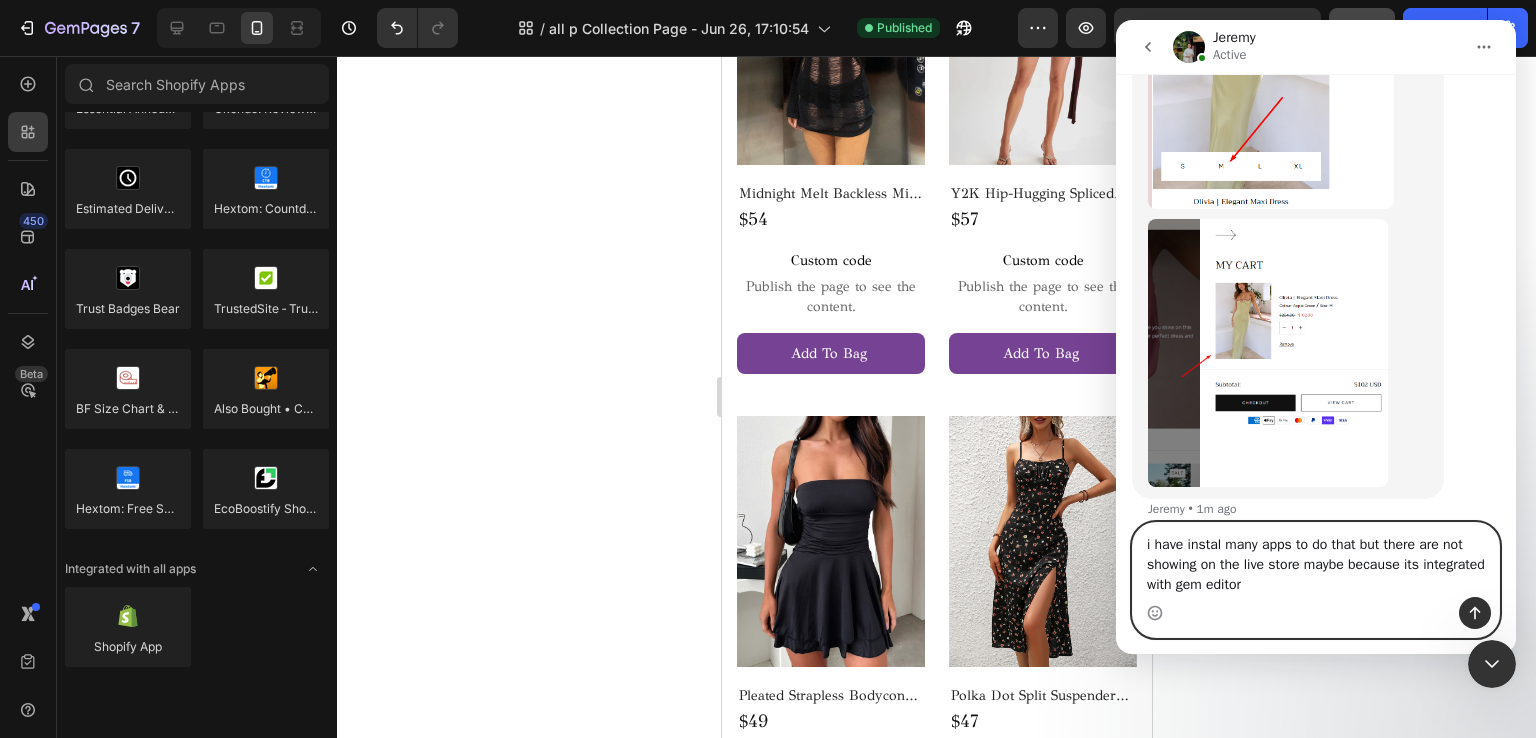 click on "i have instal many apps to do that but there are not showing on the live store maybe because its integrated with gem editor" at bounding box center (1316, 560) 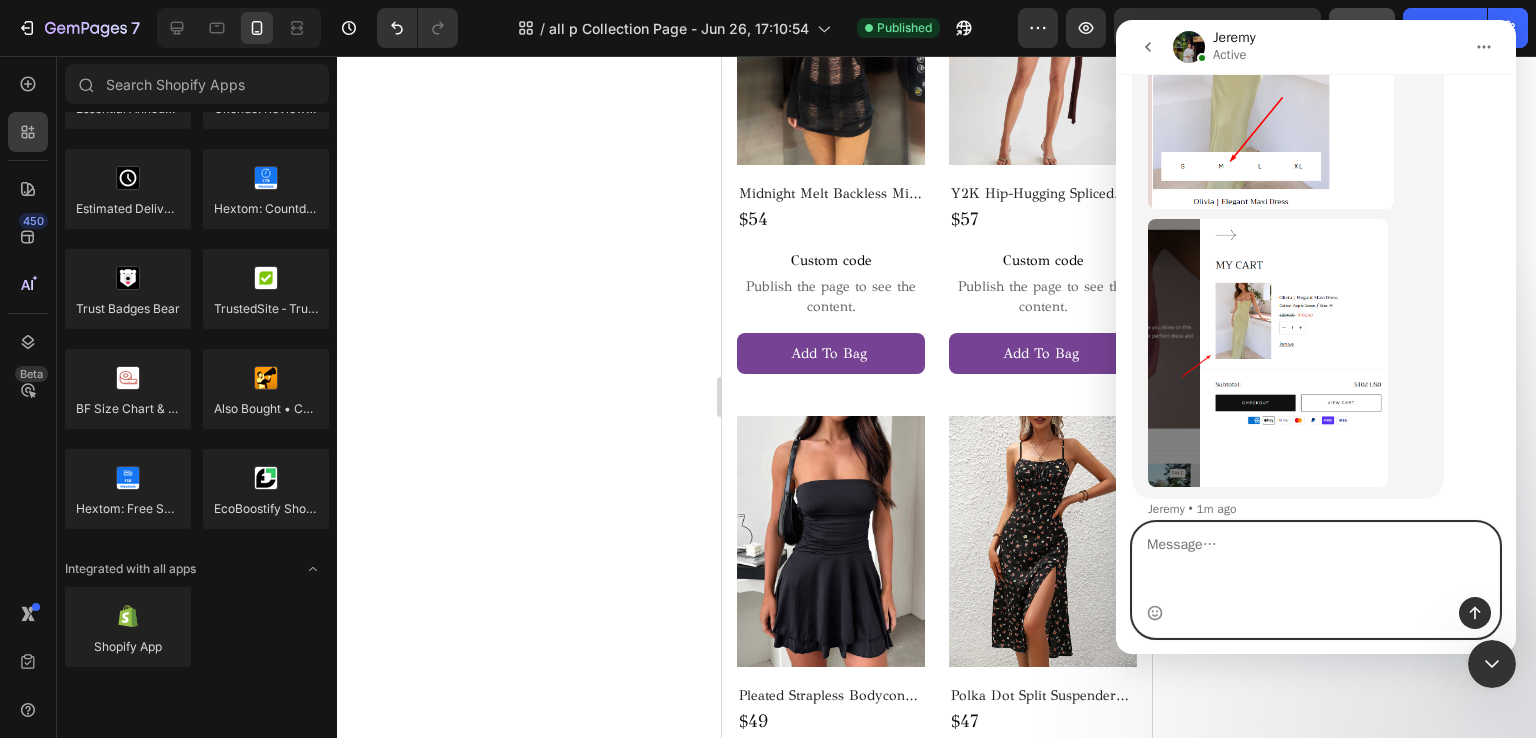 scroll, scrollTop: 13035, scrollLeft: 0, axis: vertical 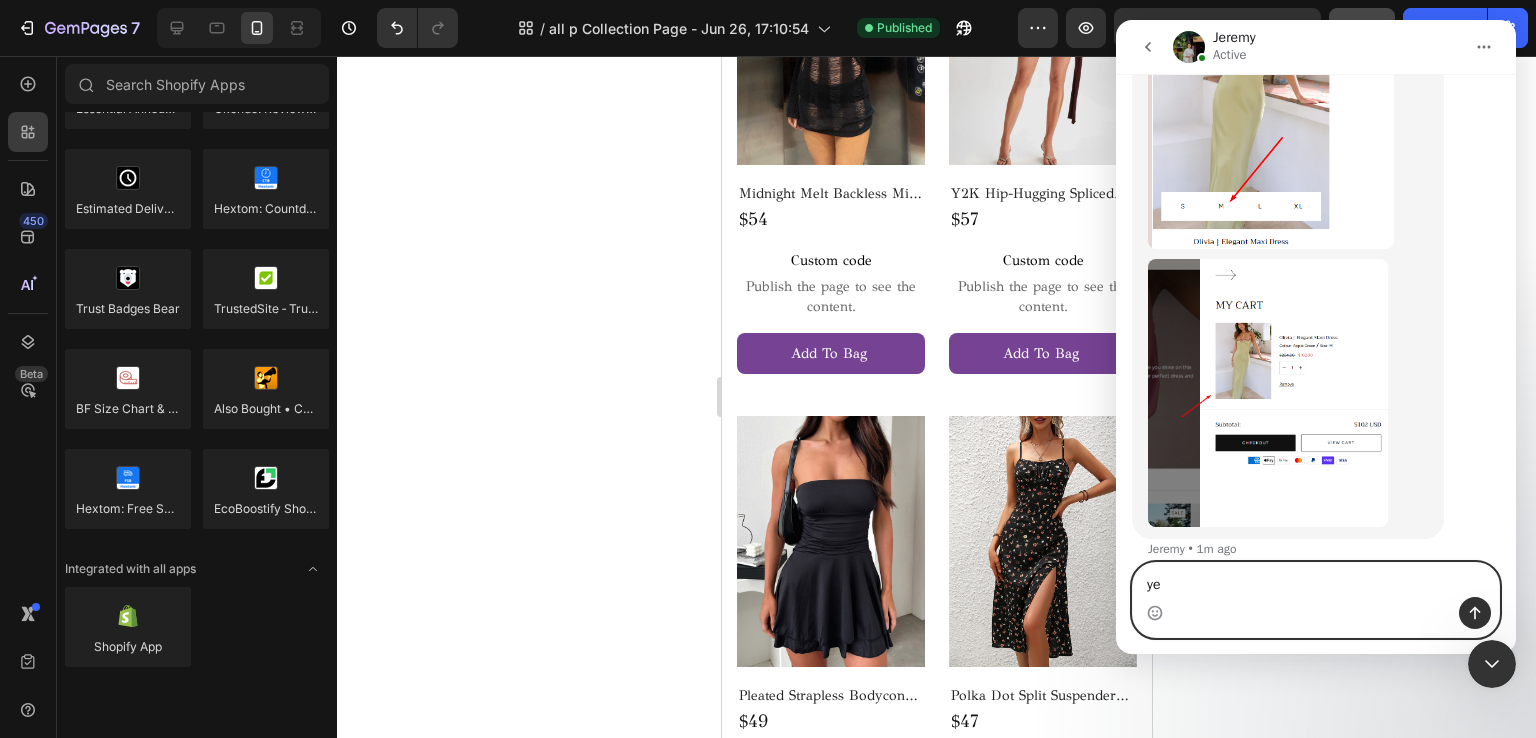 type on "yes" 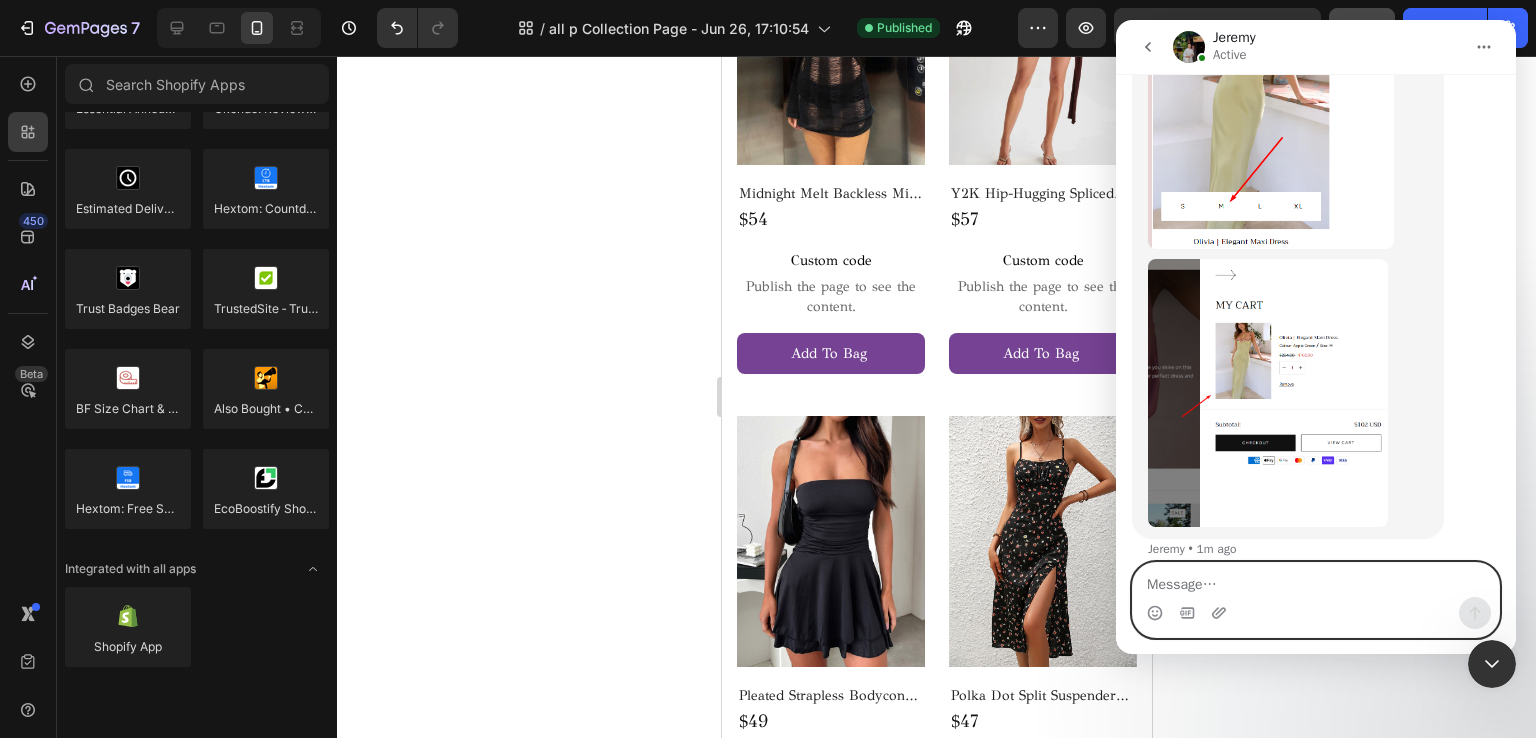 scroll, scrollTop: 13094, scrollLeft: 0, axis: vertical 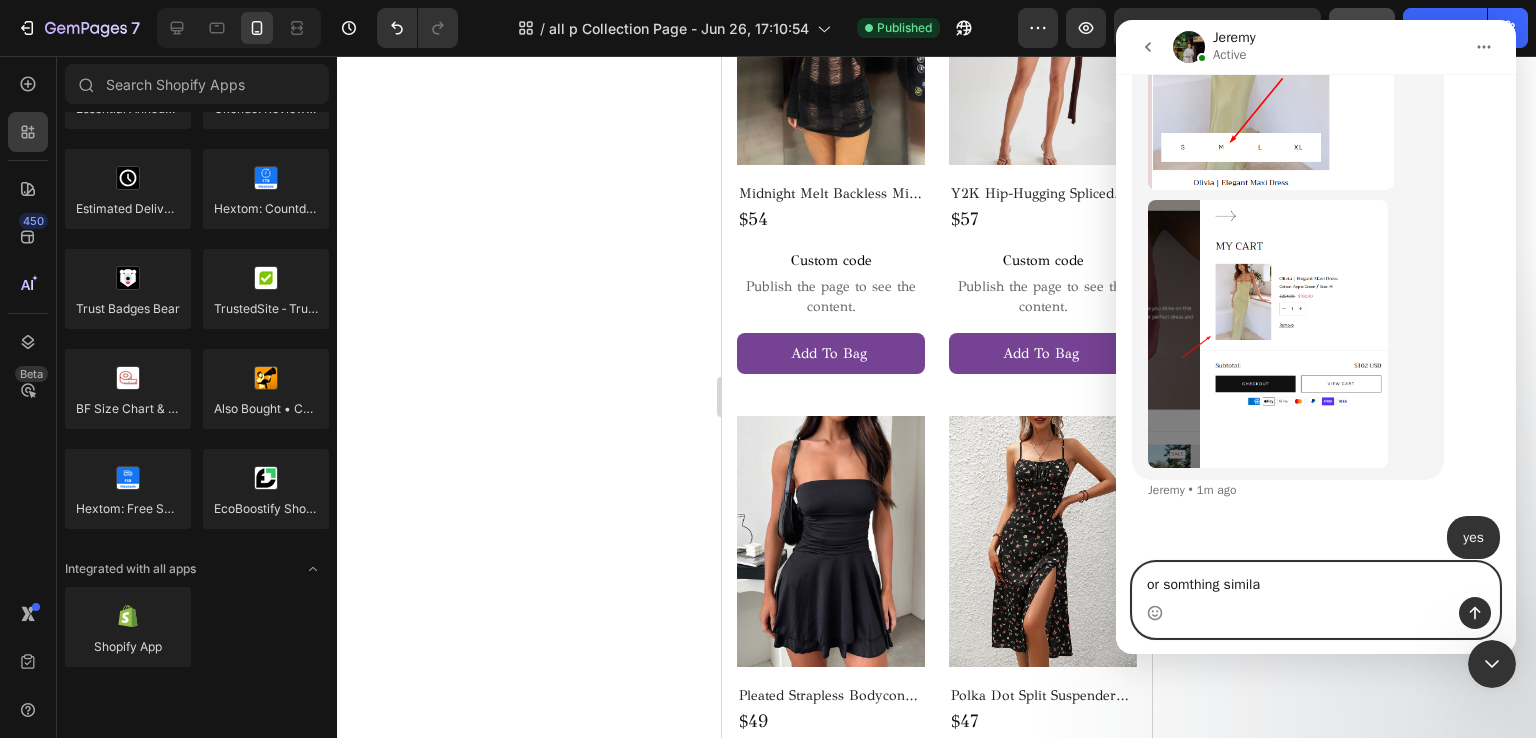 type on "or somthing similar" 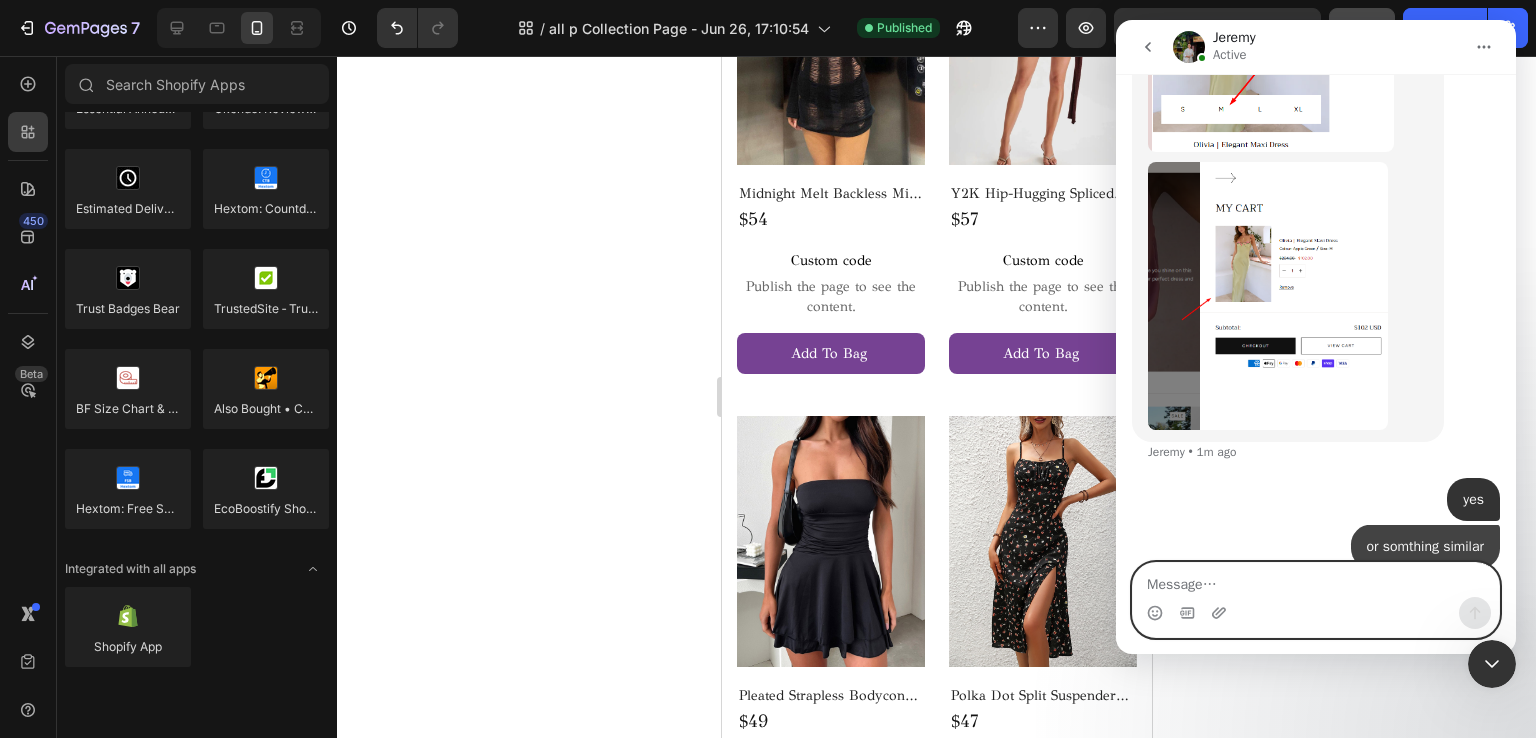 scroll, scrollTop: 13140, scrollLeft: 0, axis: vertical 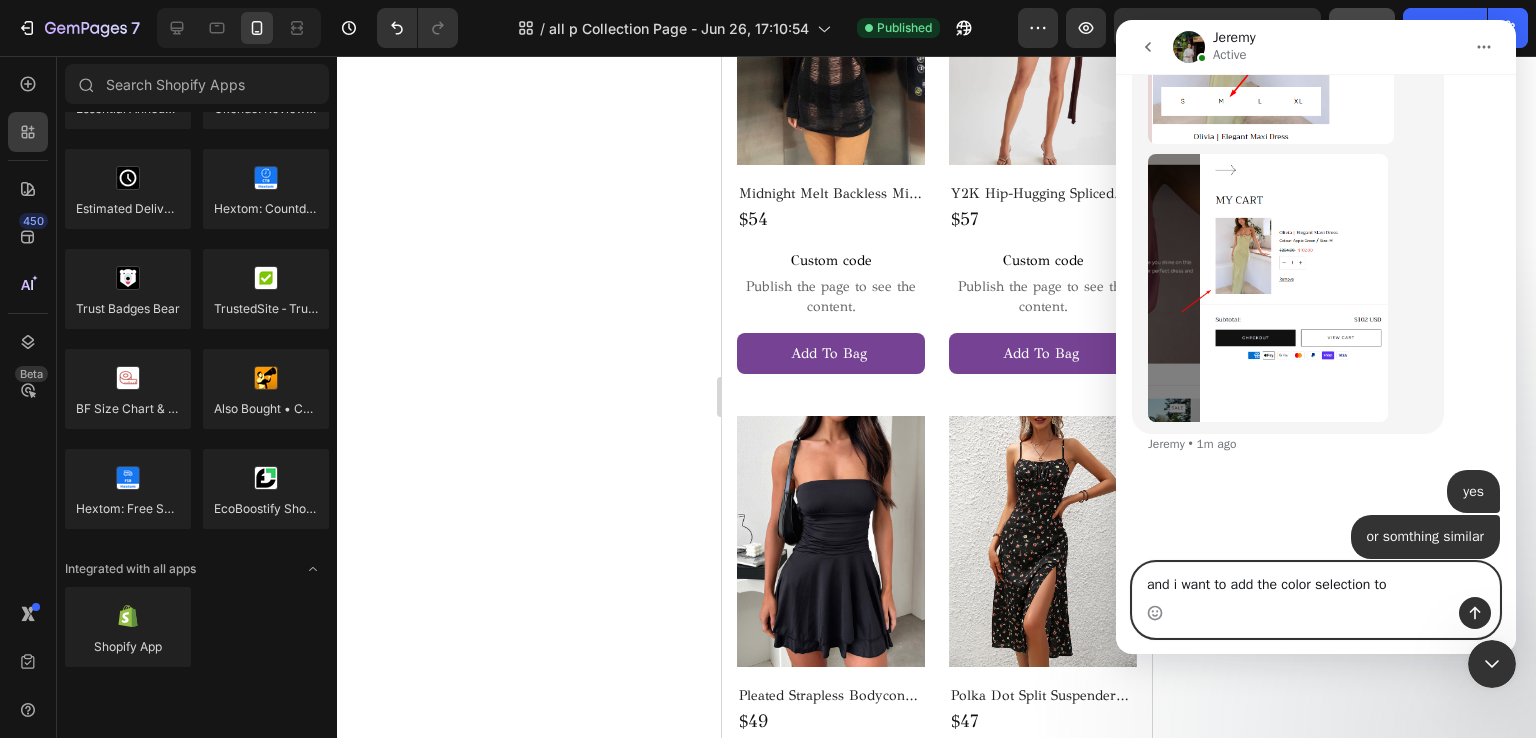 type on "and i want to add the color selection too" 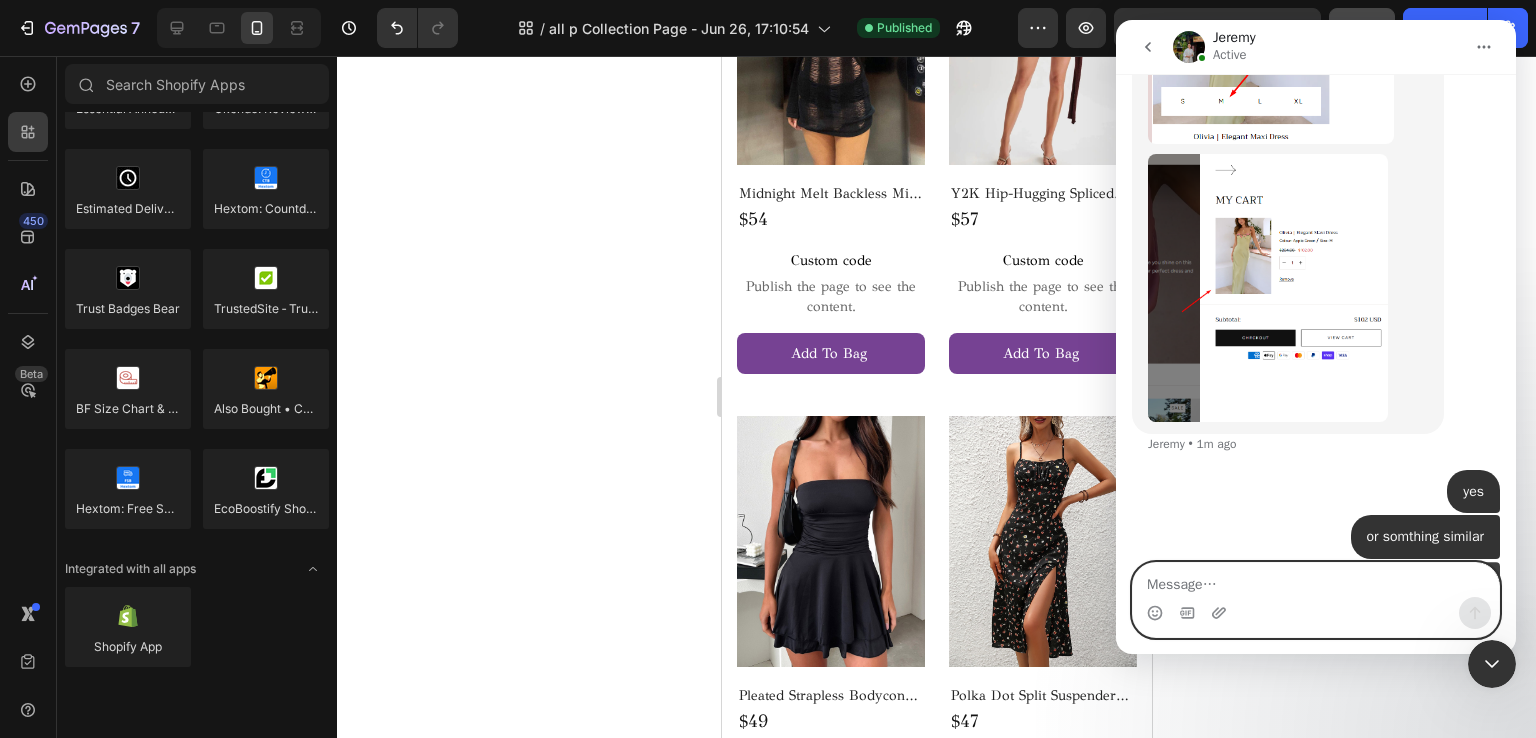 scroll, scrollTop: 13185, scrollLeft: 0, axis: vertical 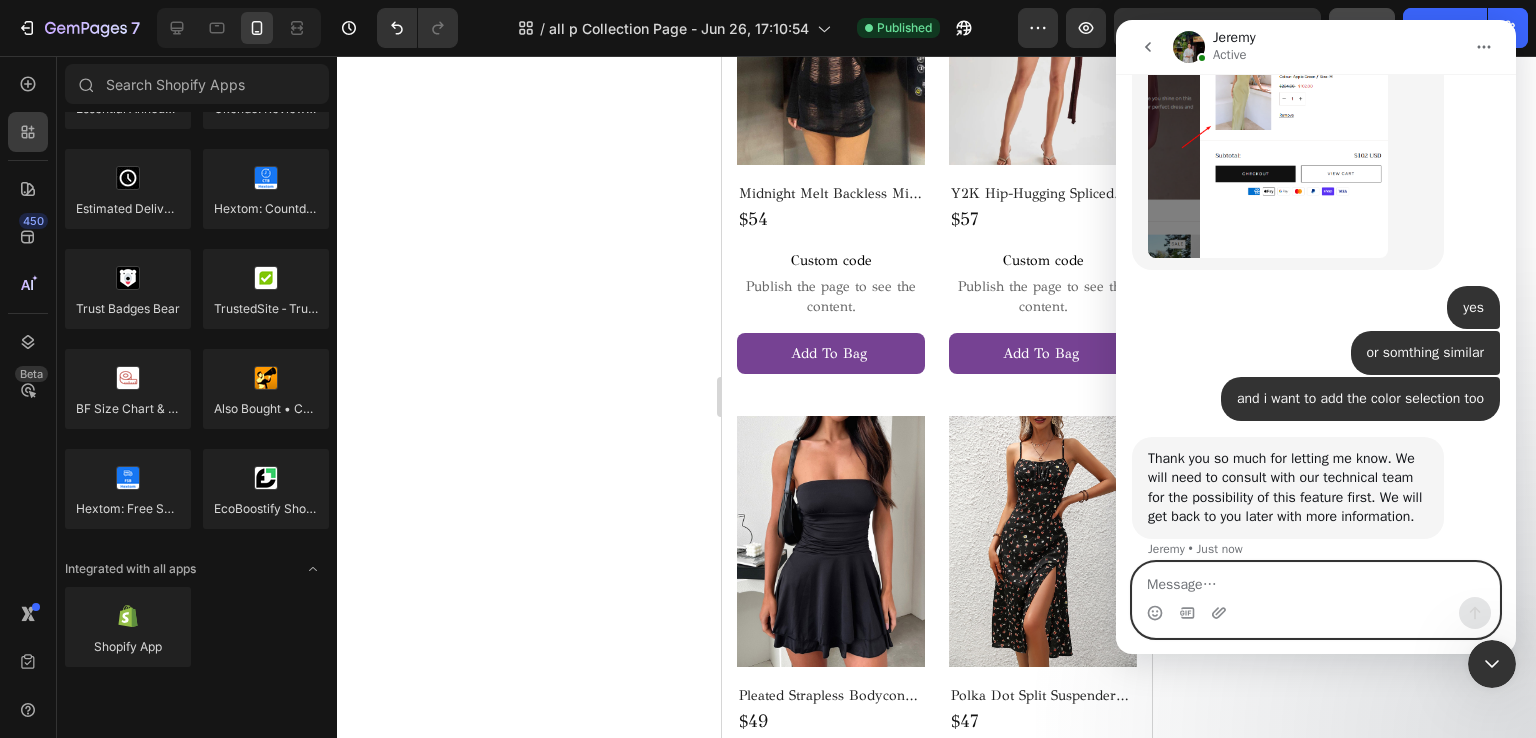 click at bounding box center (1316, 580) 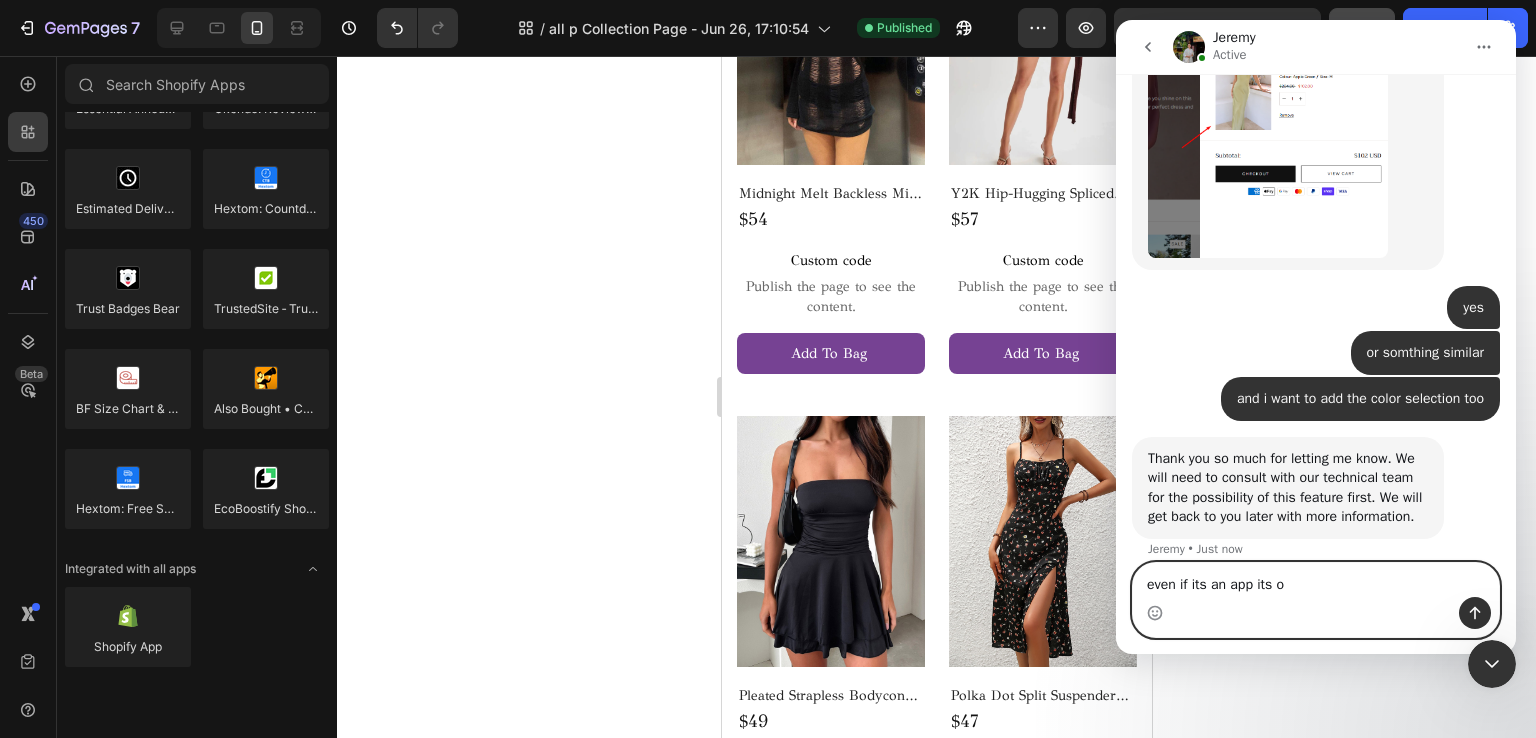 type on "even if its an app its ok" 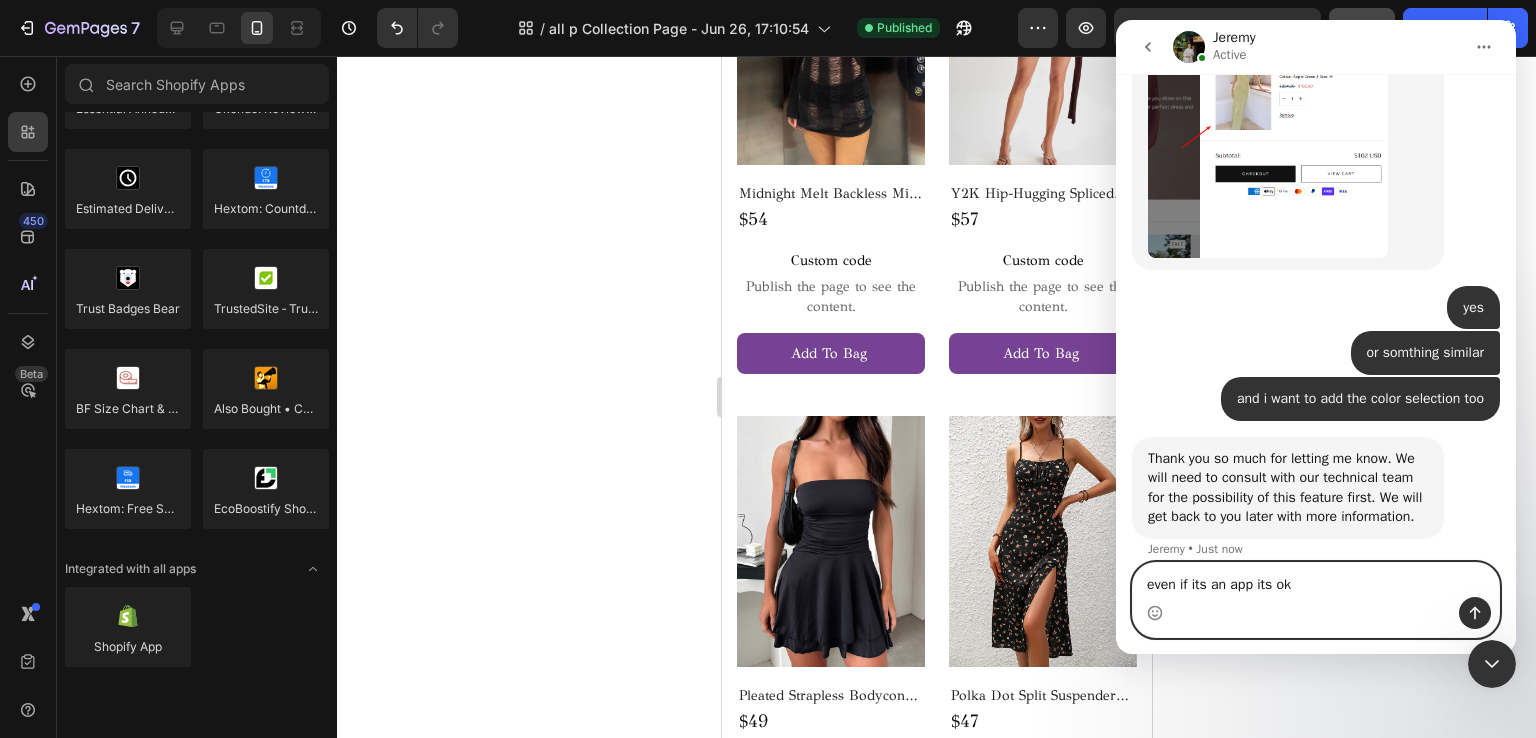 type 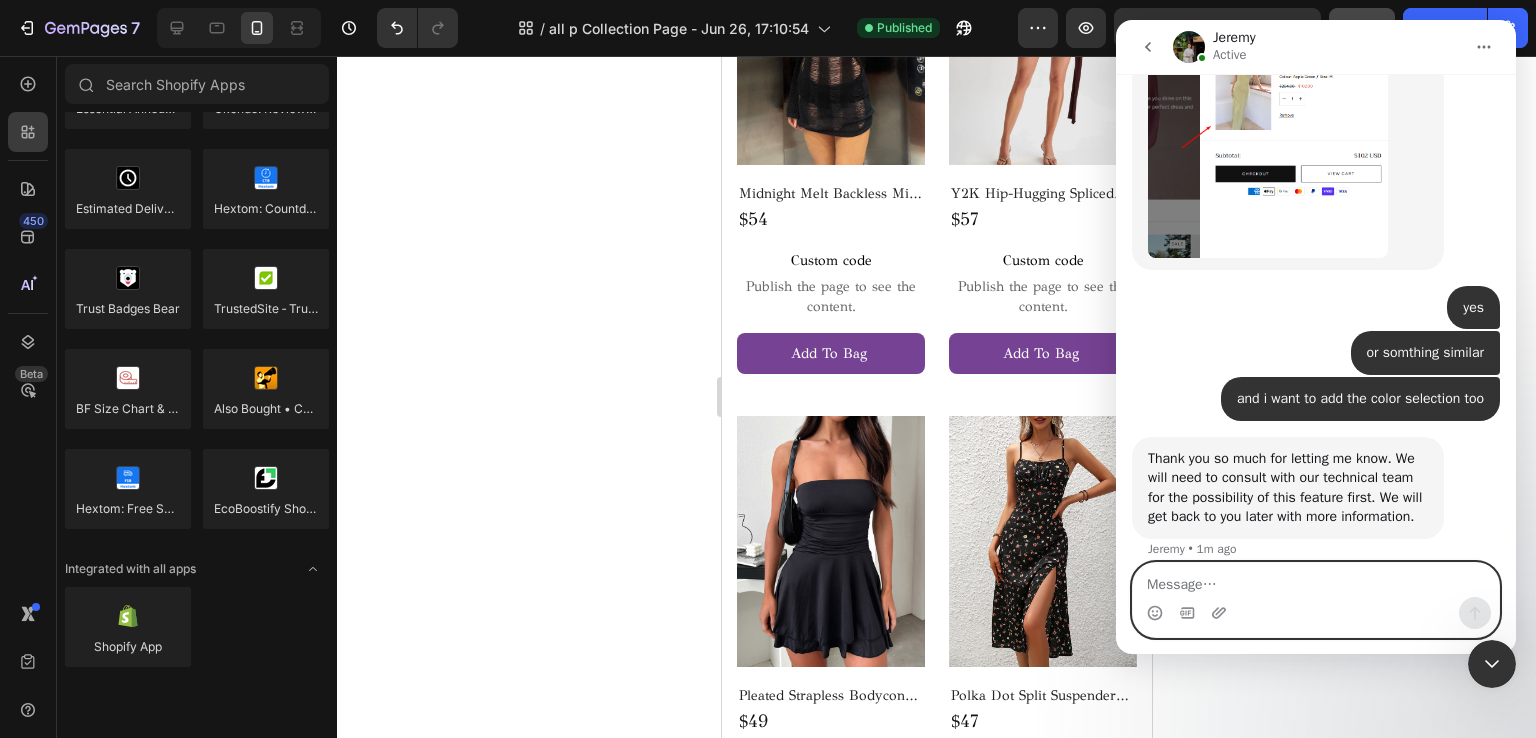 scroll, scrollTop: 13364, scrollLeft: 0, axis: vertical 